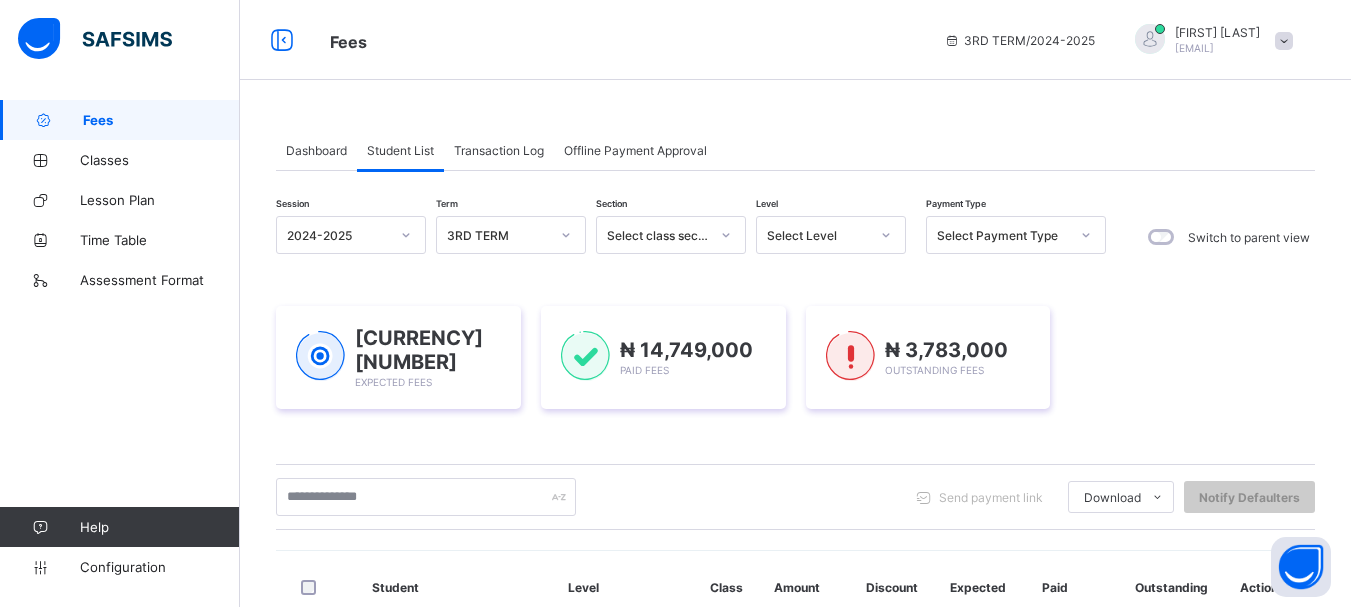 scroll, scrollTop: 0, scrollLeft: 0, axis: both 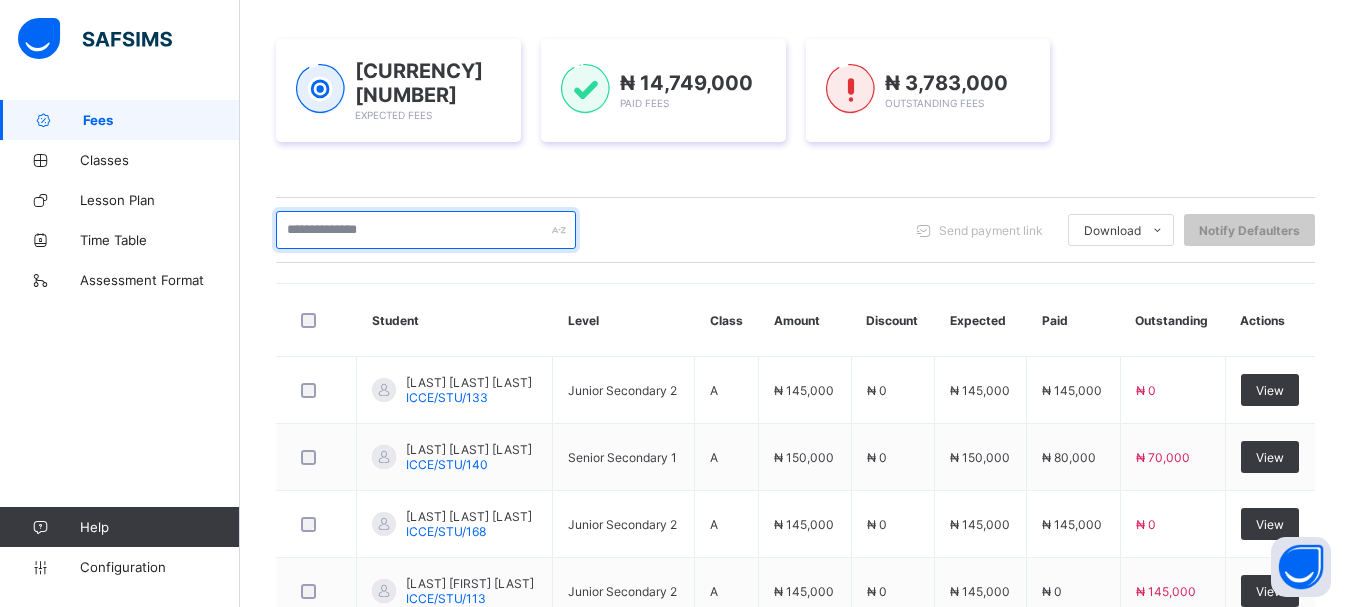 click at bounding box center [426, 230] 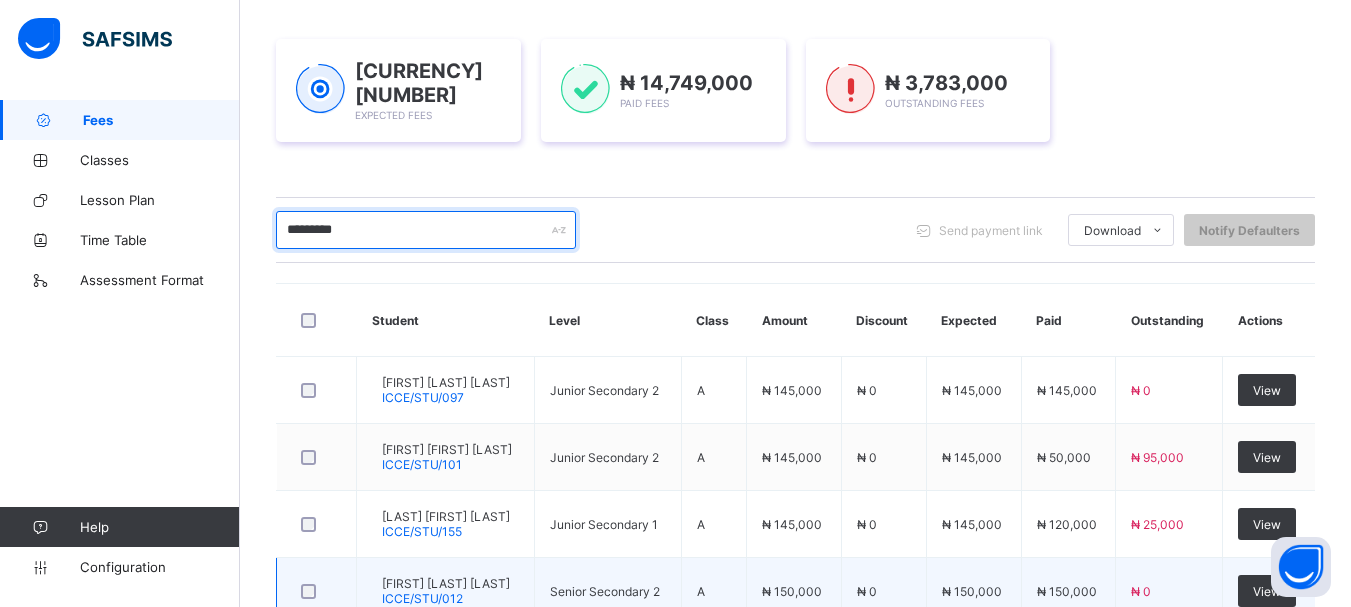 type on "********" 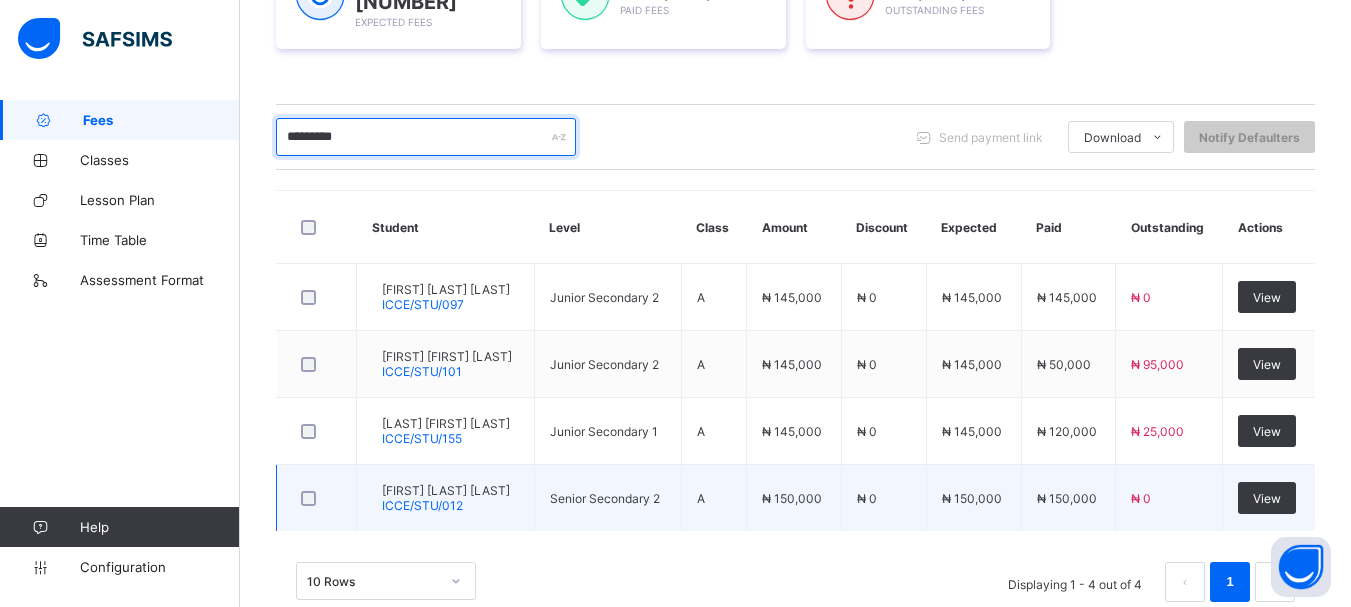 scroll, scrollTop: 405, scrollLeft: 0, axis: vertical 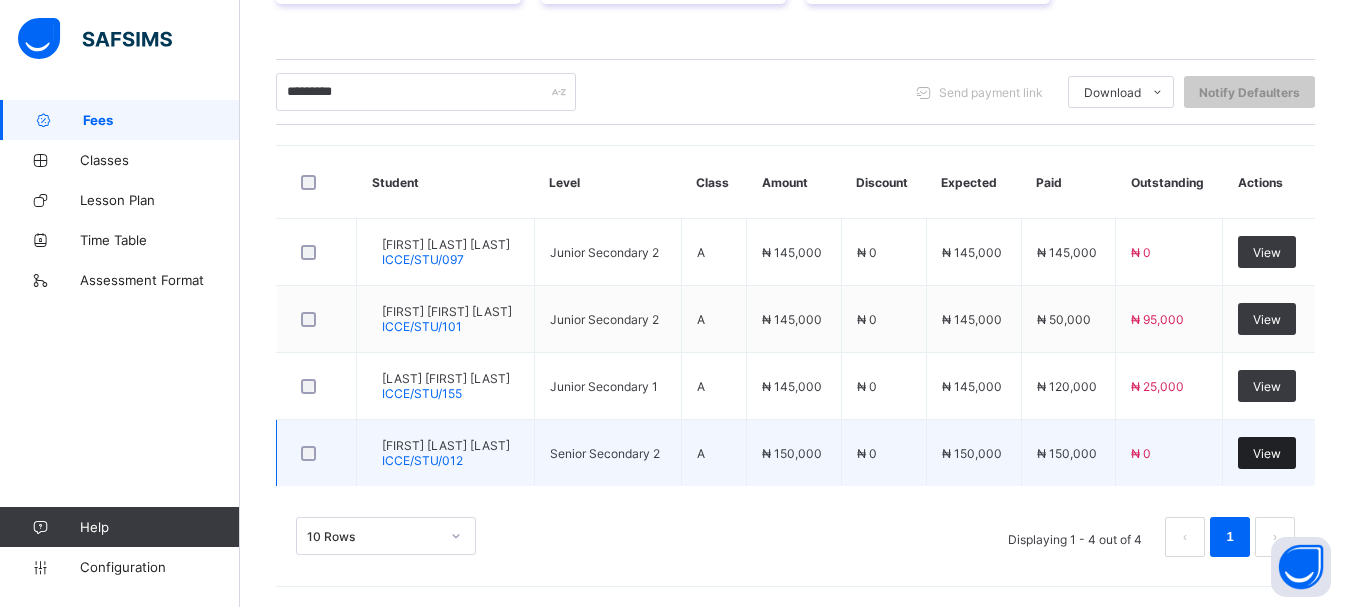 click on "View" at bounding box center (1267, 453) 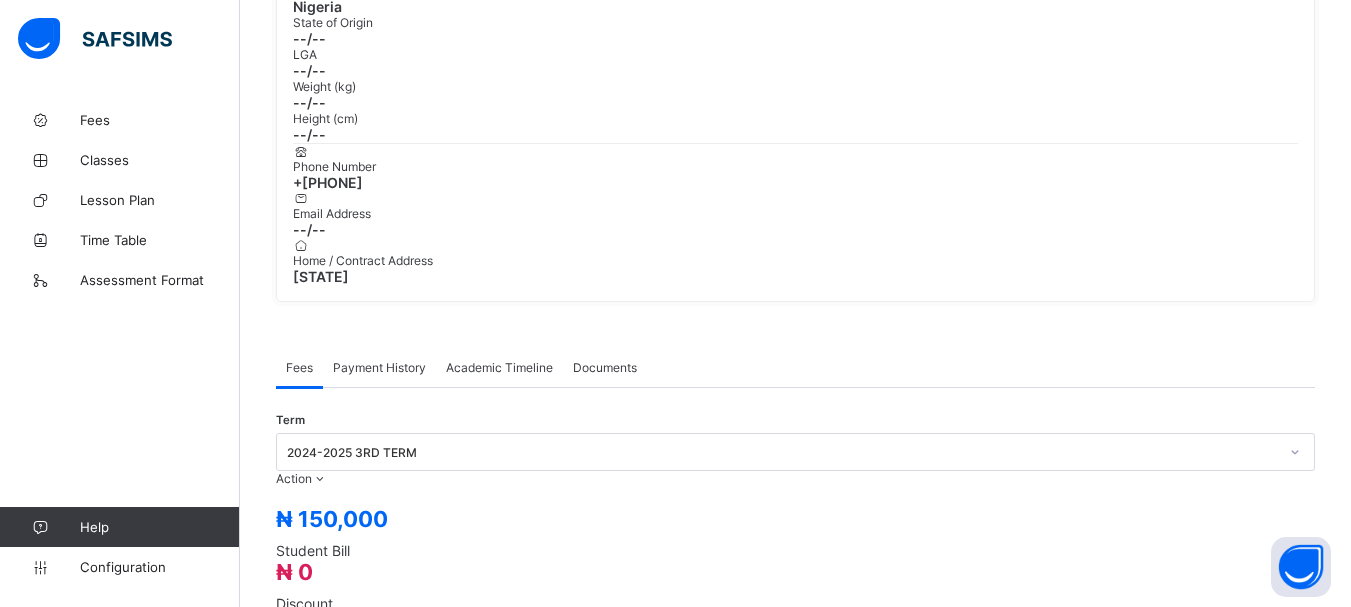 click on "Payment History" at bounding box center [379, 367] 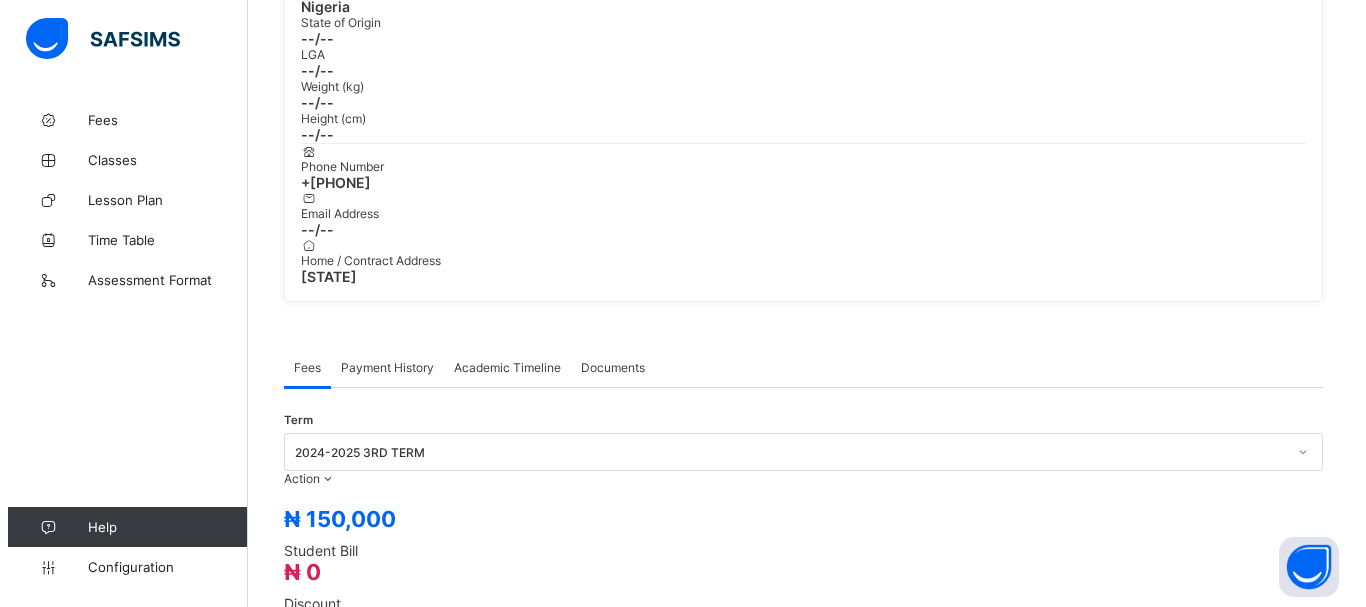 scroll, scrollTop: 402, scrollLeft: 0, axis: vertical 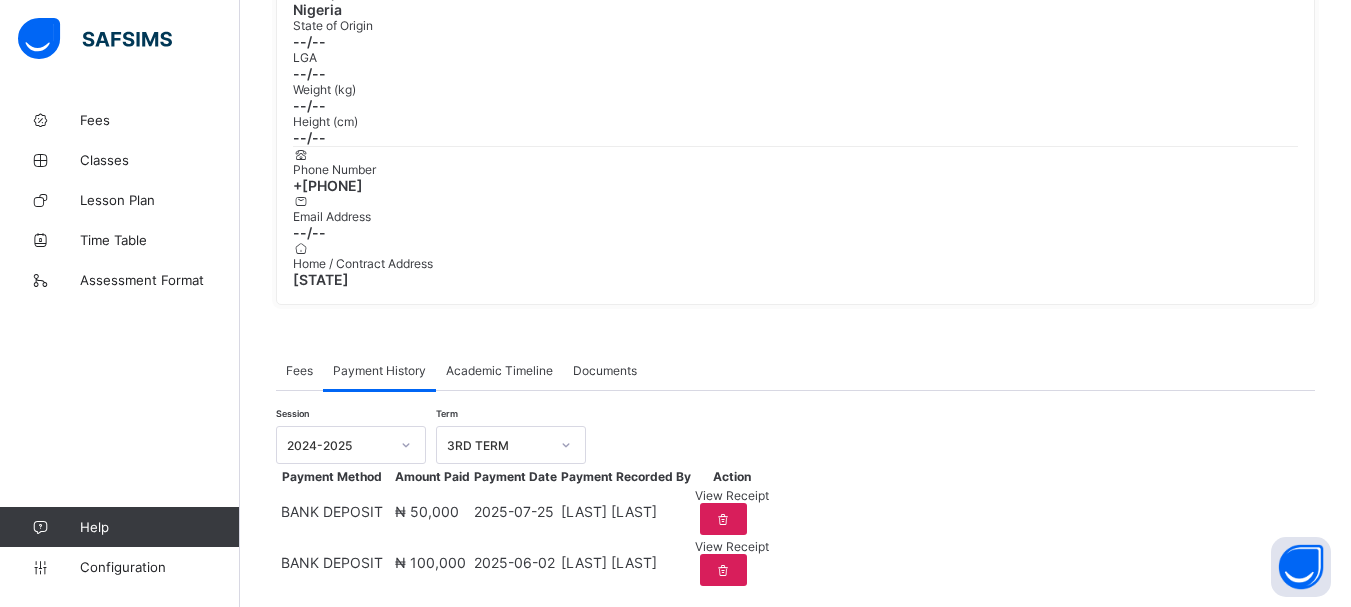 click on "View Receipt" at bounding box center [732, 495] 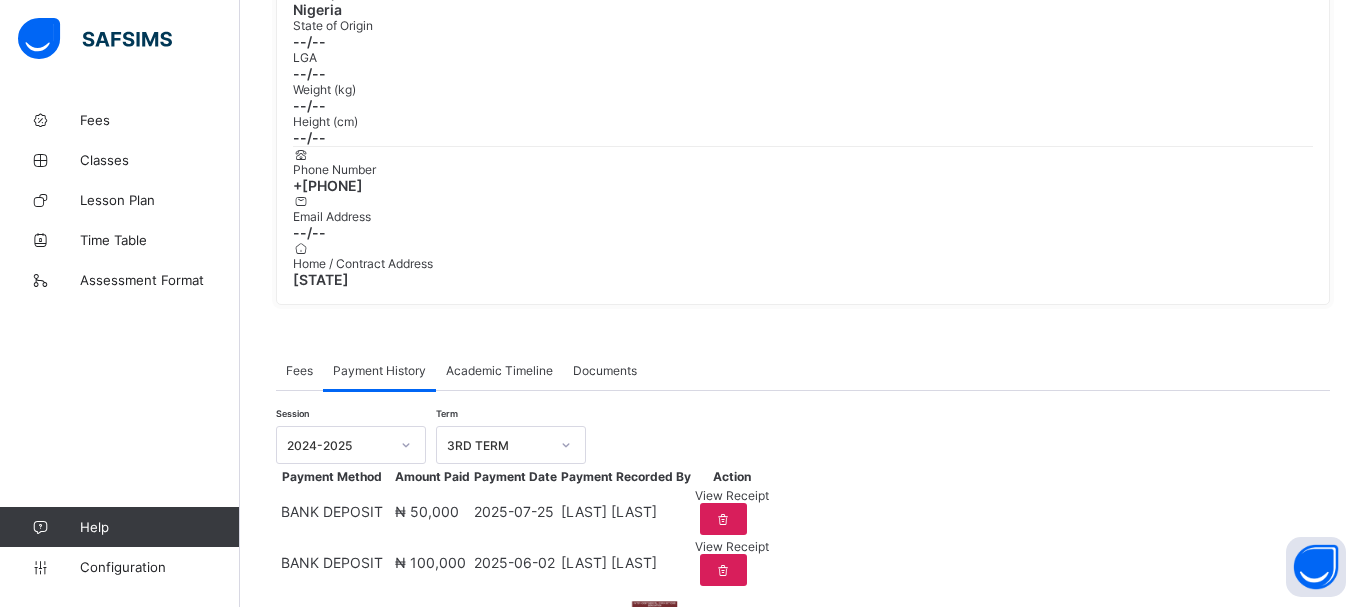 scroll, scrollTop: 0, scrollLeft: 0, axis: both 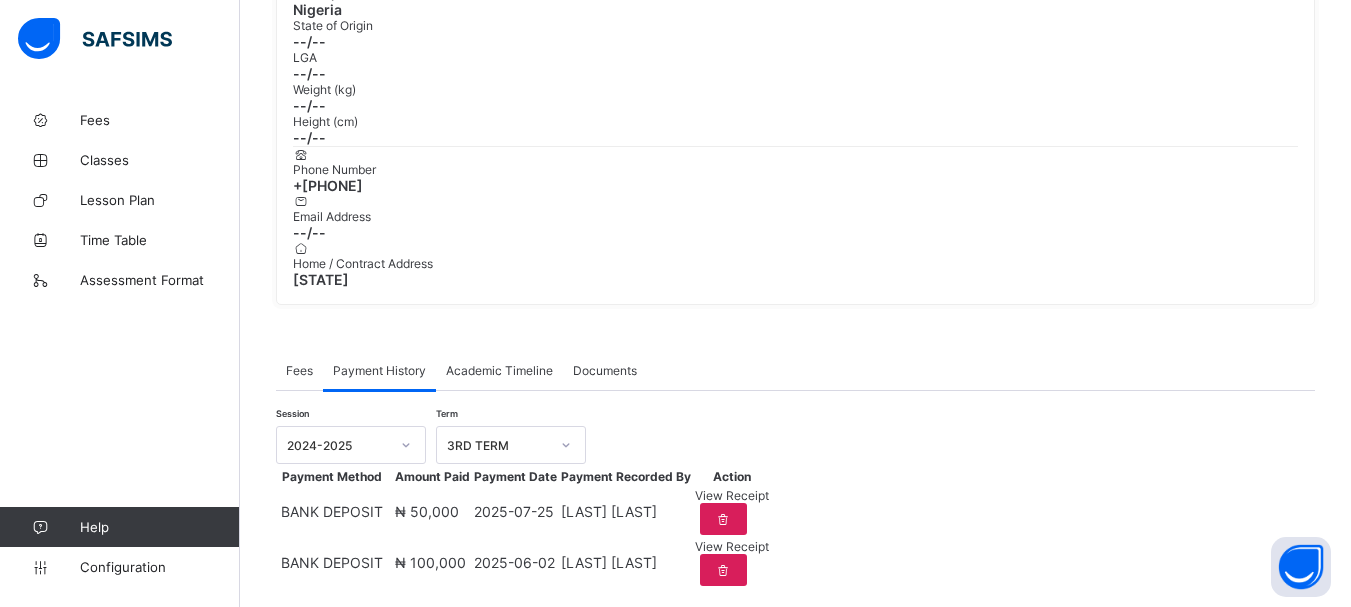 click on "View Receipt" at bounding box center [732, 546] 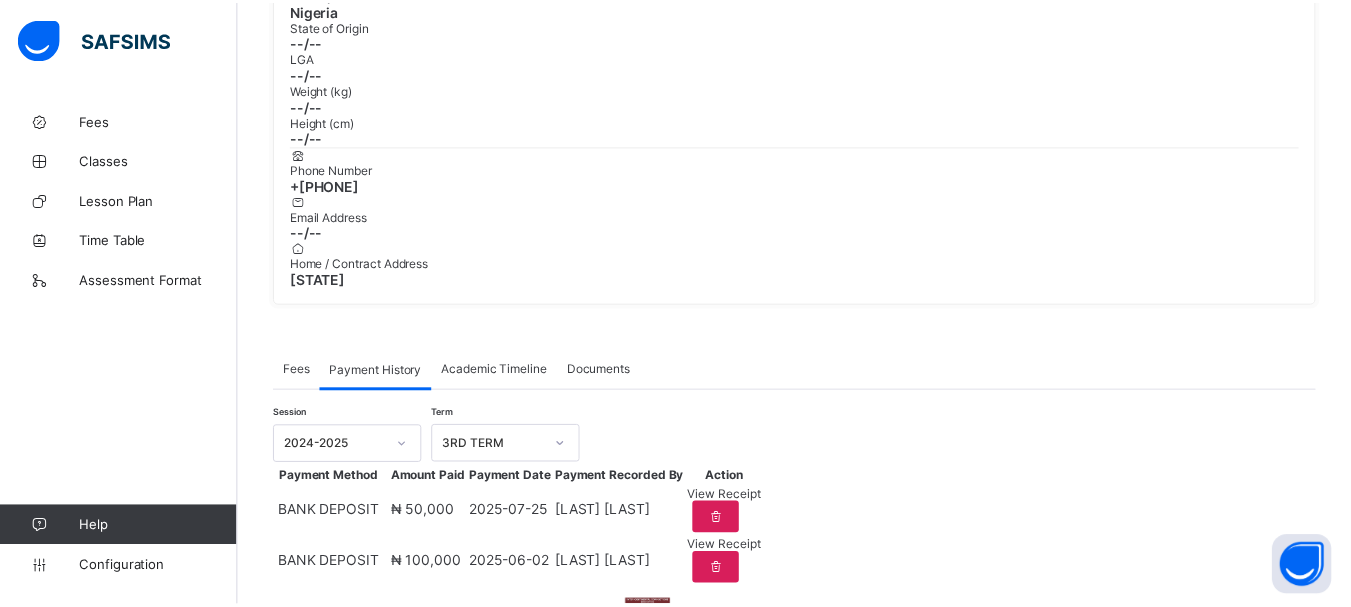 scroll, scrollTop: 0, scrollLeft: 0, axis: both 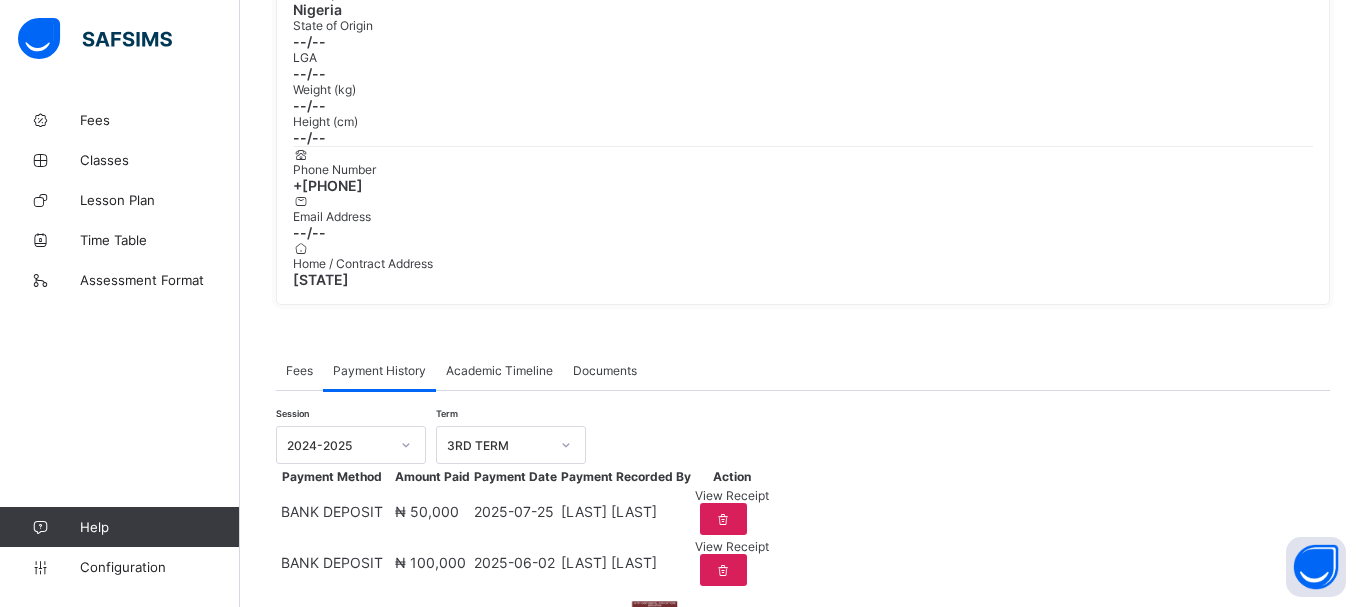 click on "×" at bounding box center [1012, 628] 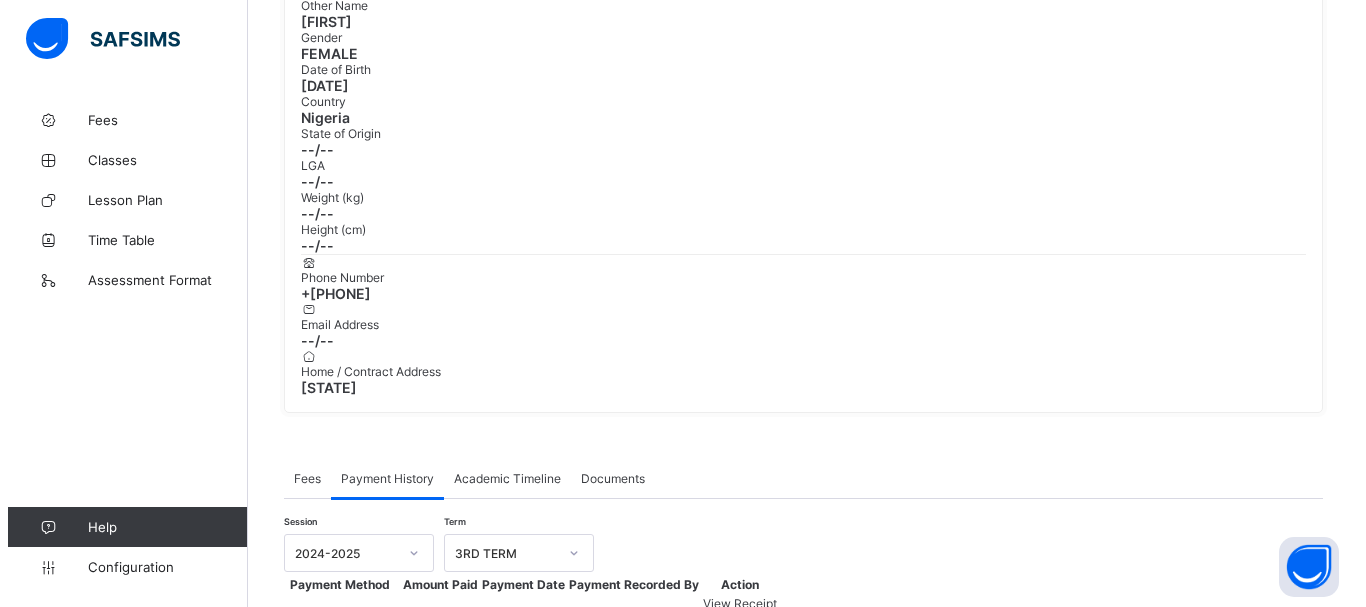 scroll, scrollTop: 402, scrollLeft: 0, axis: vertical 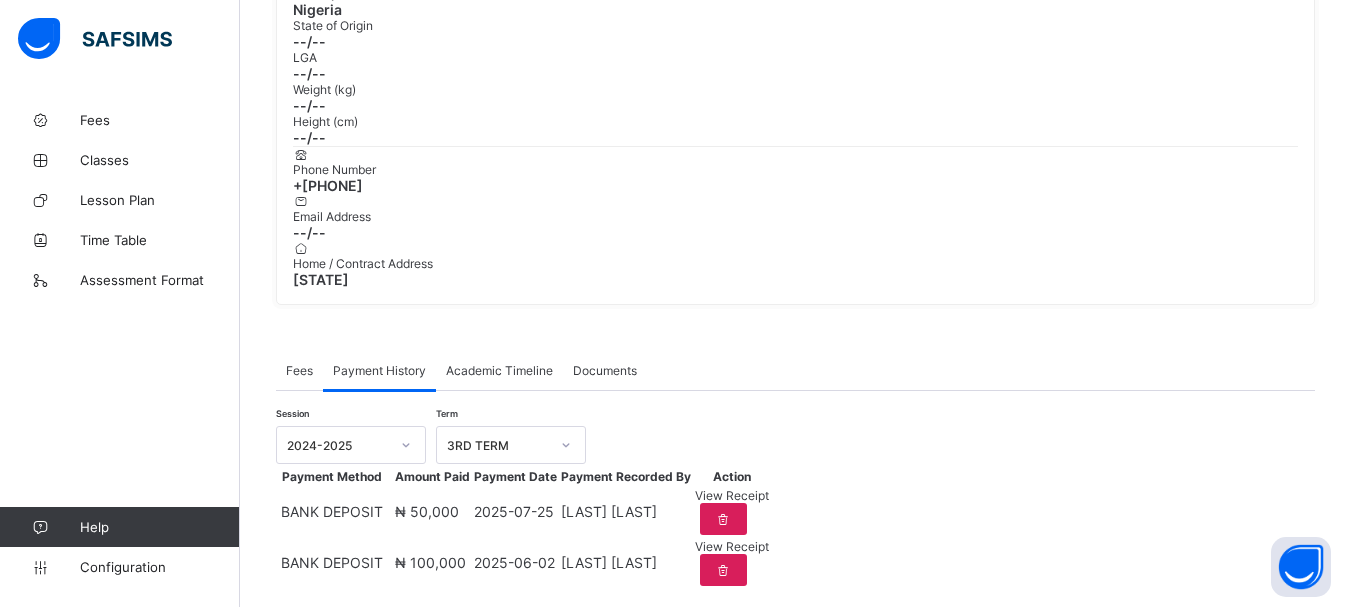 click on "View Receipt" at bounding box center (732, 495) 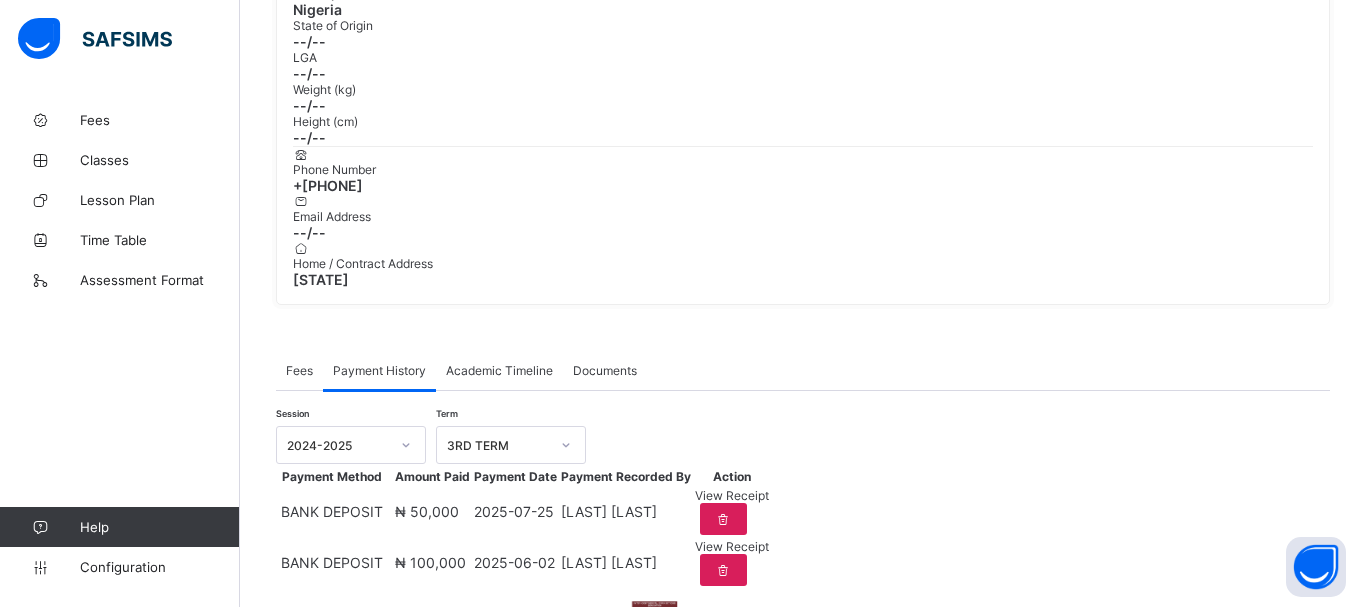 scroll, scrollTop: 233, scrollLeft: 0, axis: vertical 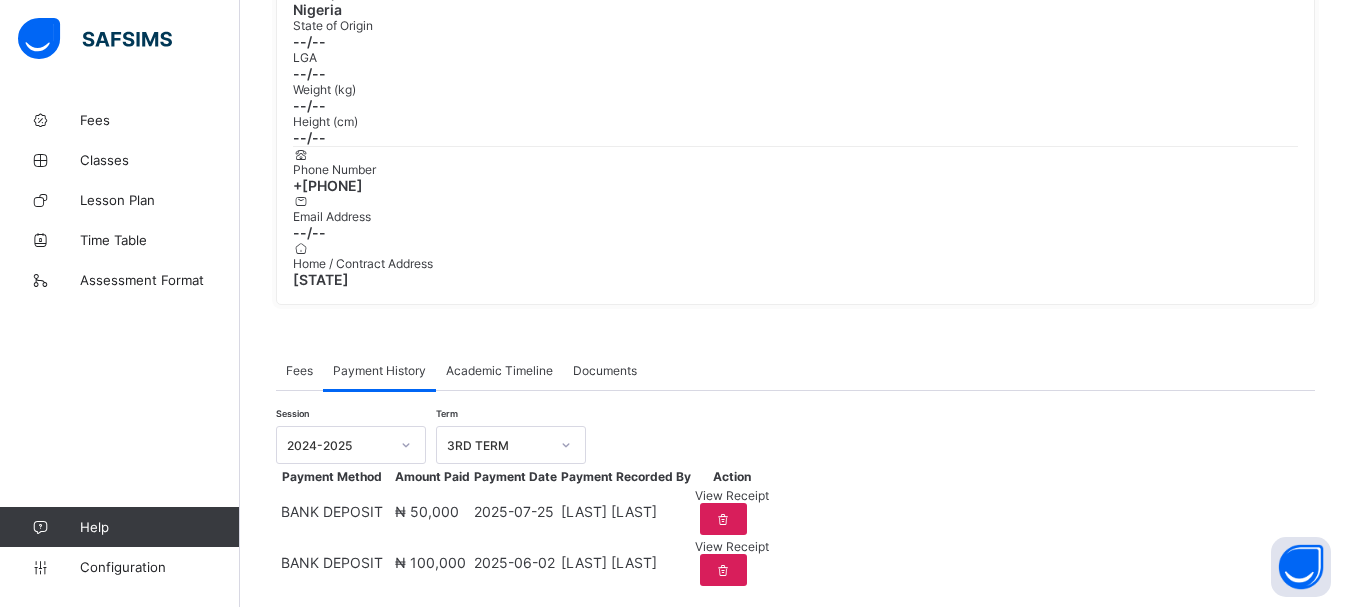 drag, startPoint x: 1217, startPoint y: 444, endPoint x: 1179, endPoint y: 445, distance: 38.013157 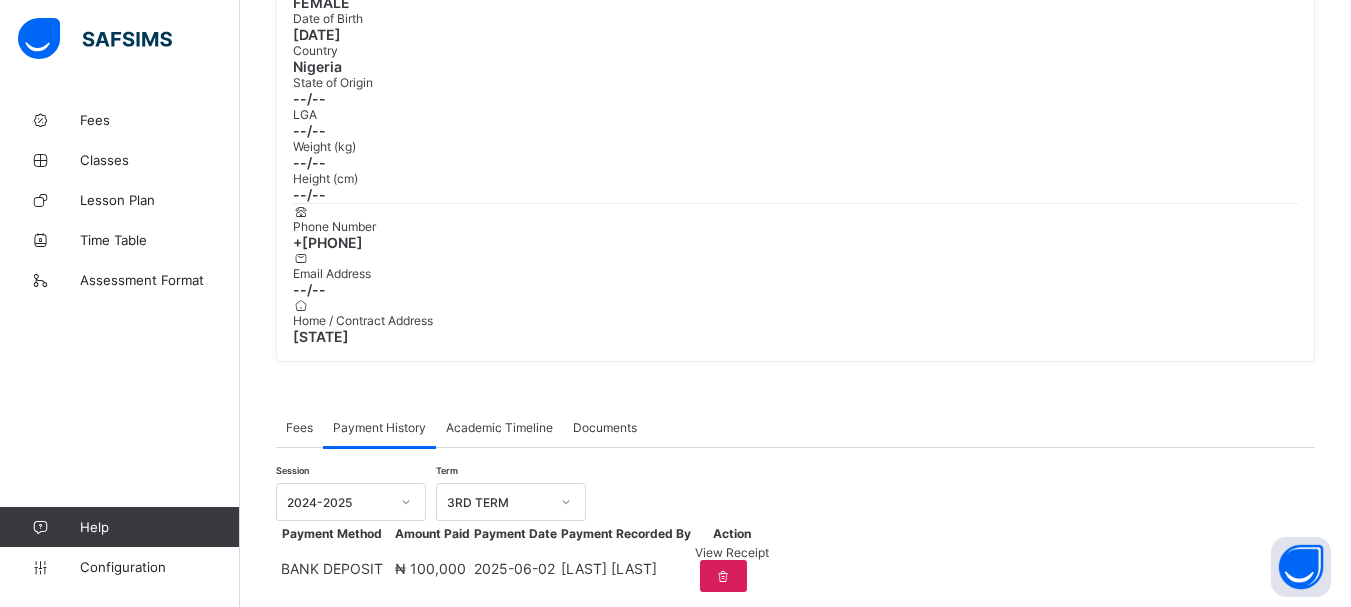 scroll, scrollTop: 0, scrollLeft: 0, axis: both 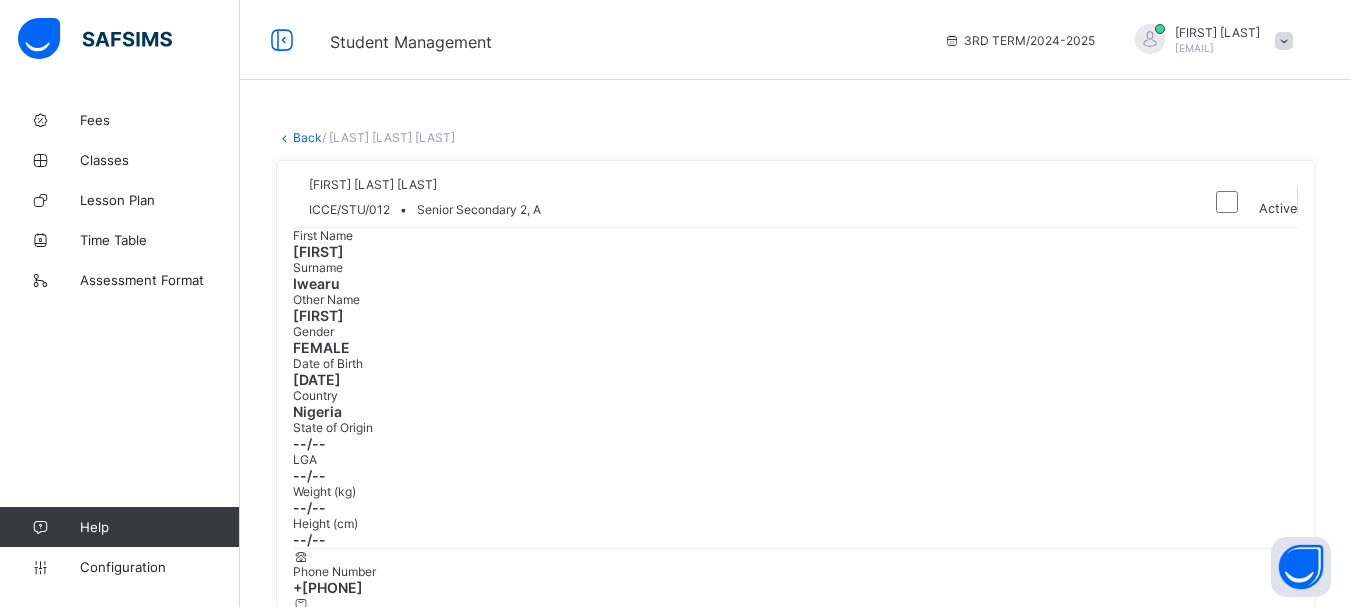 click on "Back" at bounding box center (307, 137) 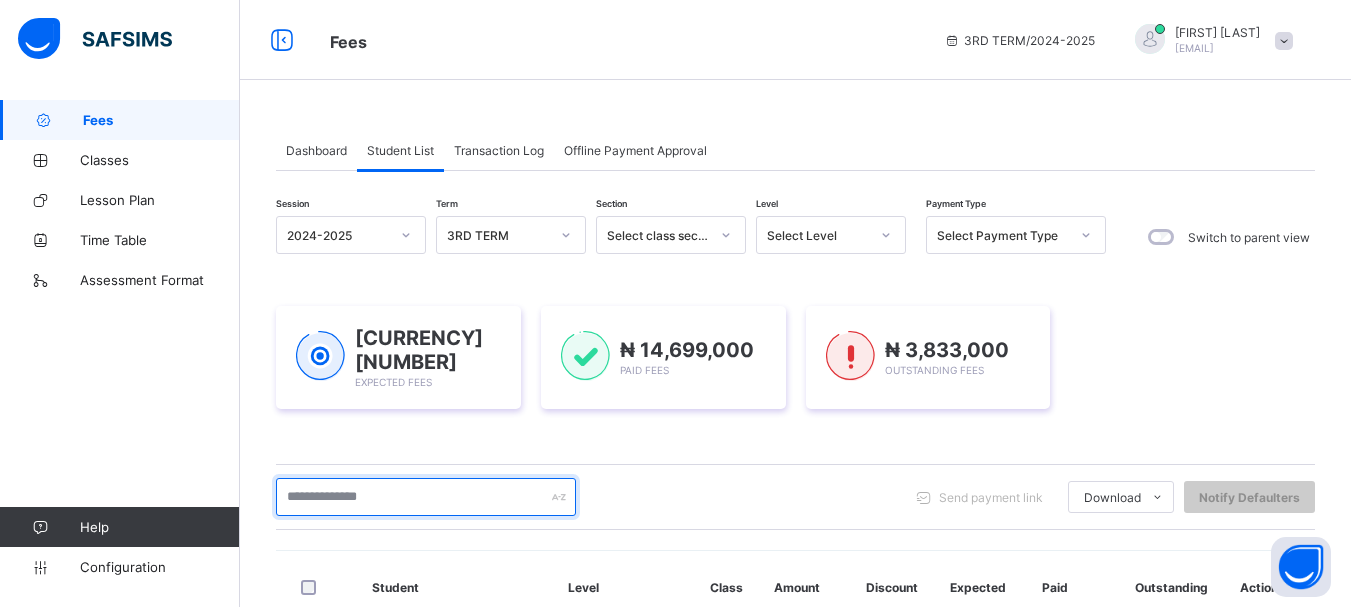 click at bounding box center [426, 497] 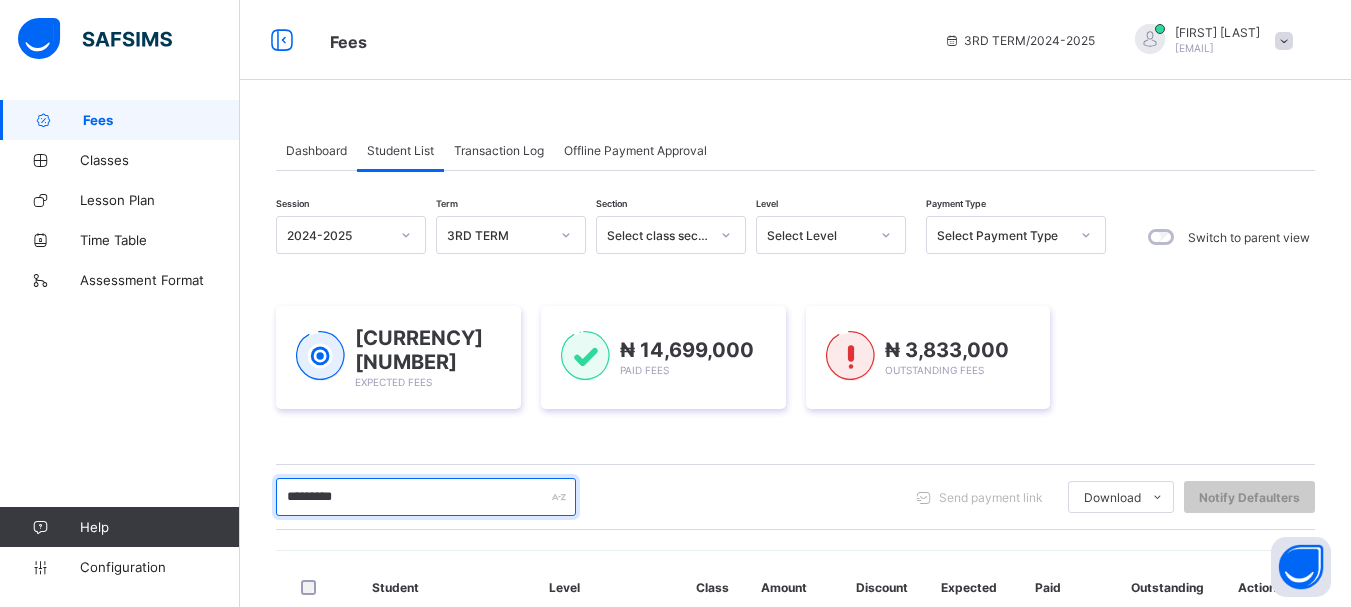 type on "********" 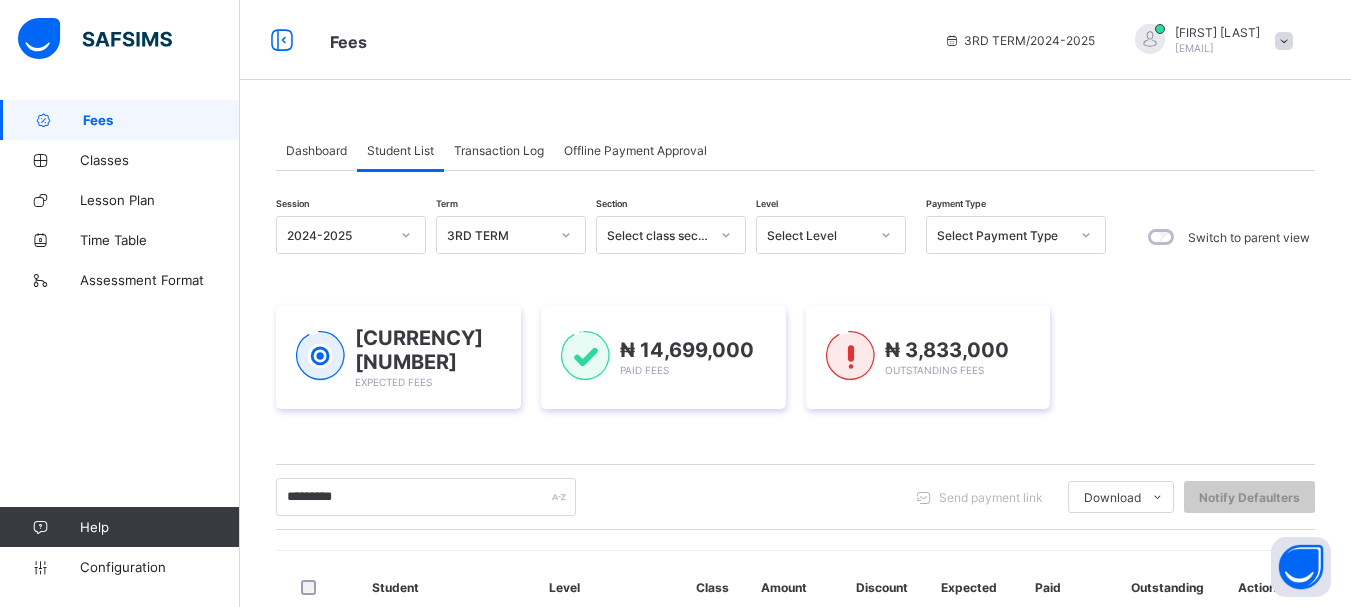 click on "********   Send payment link Download  Students Payment Students Payment Status Student Items Report Student Discount Report   Notify Defaulters" at bounding box center [795, 497] 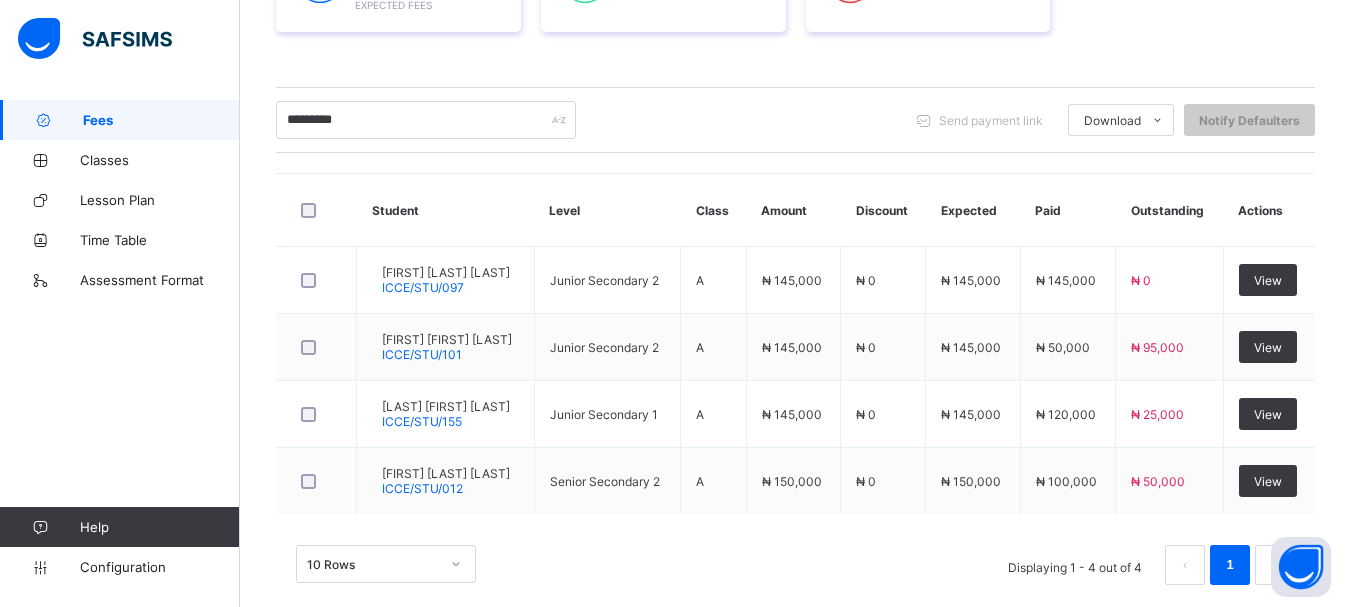 scroll, scrollTop: 405, scrollLeft: 0, axis: vertical 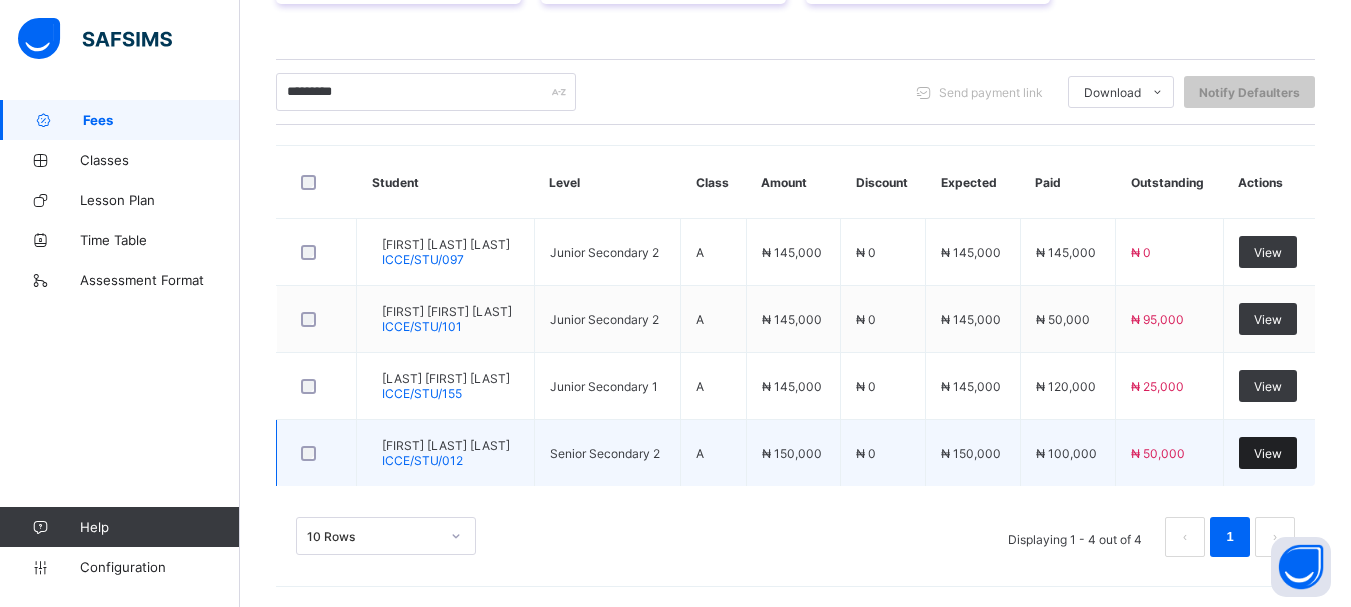 click on "View" at bounding box center [1268, 453] 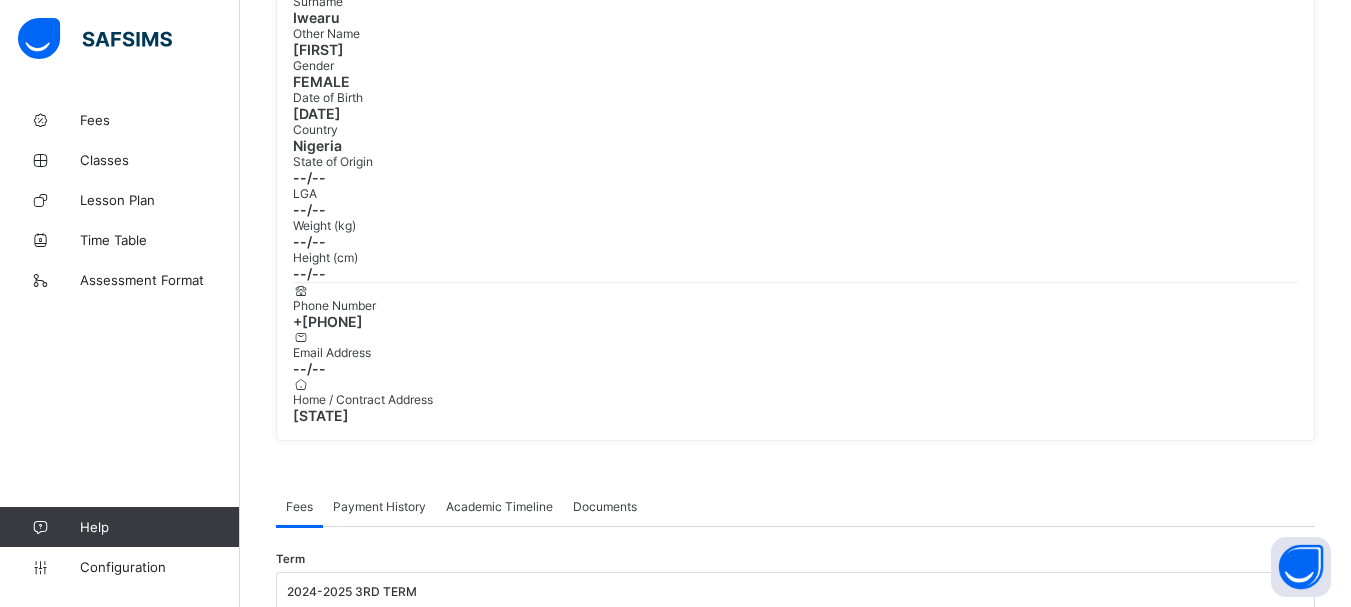 scroll, scrollTop: 533, scrollLeft: 0, axis: vertical 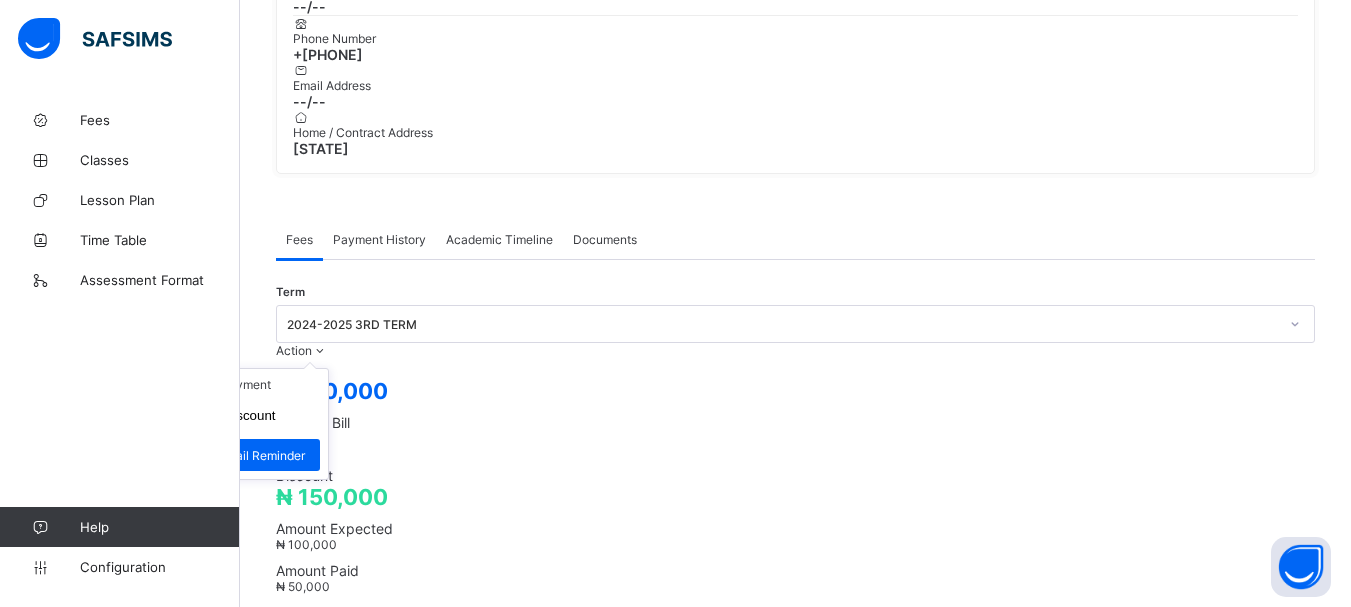 click at bounding box center [320, 350] 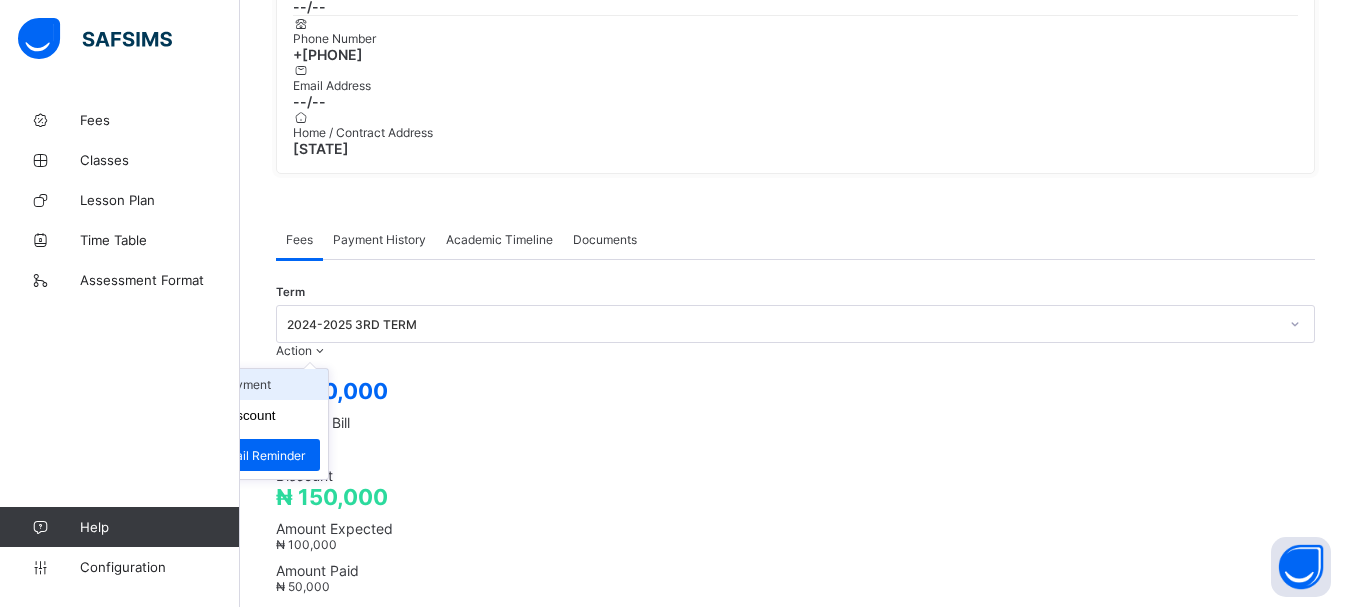click on "Receive Payment" at bounding box center (246, 384) 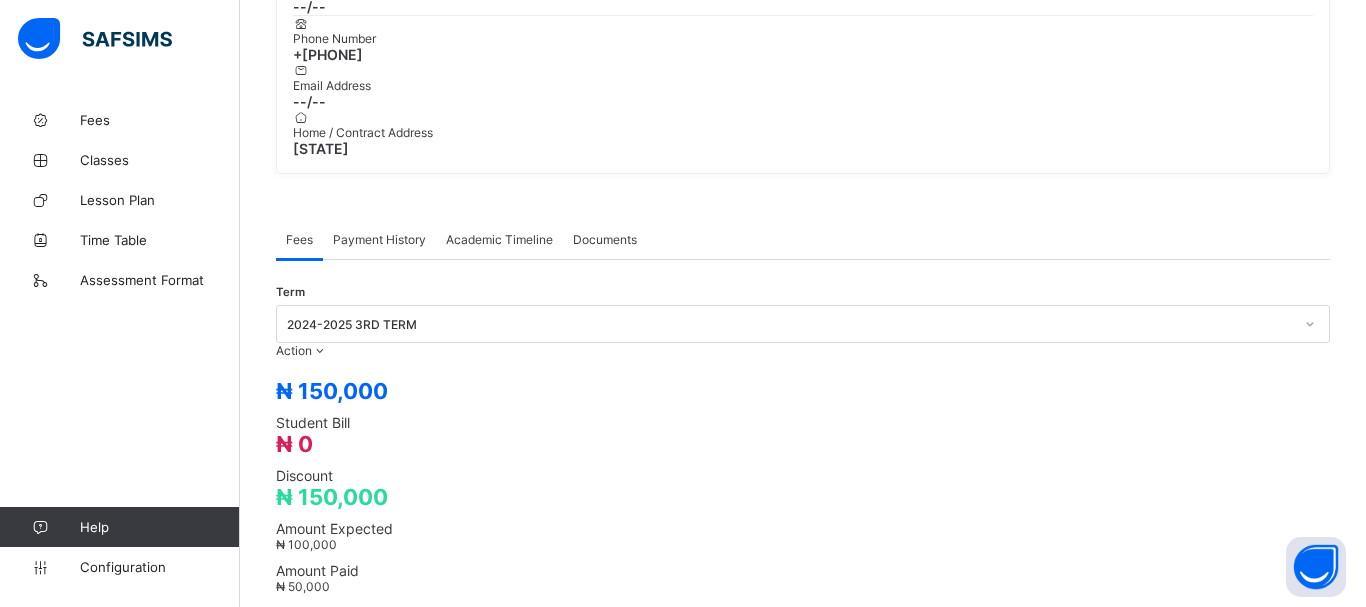 click on "Select bank" at bounding box center [672, 1384] 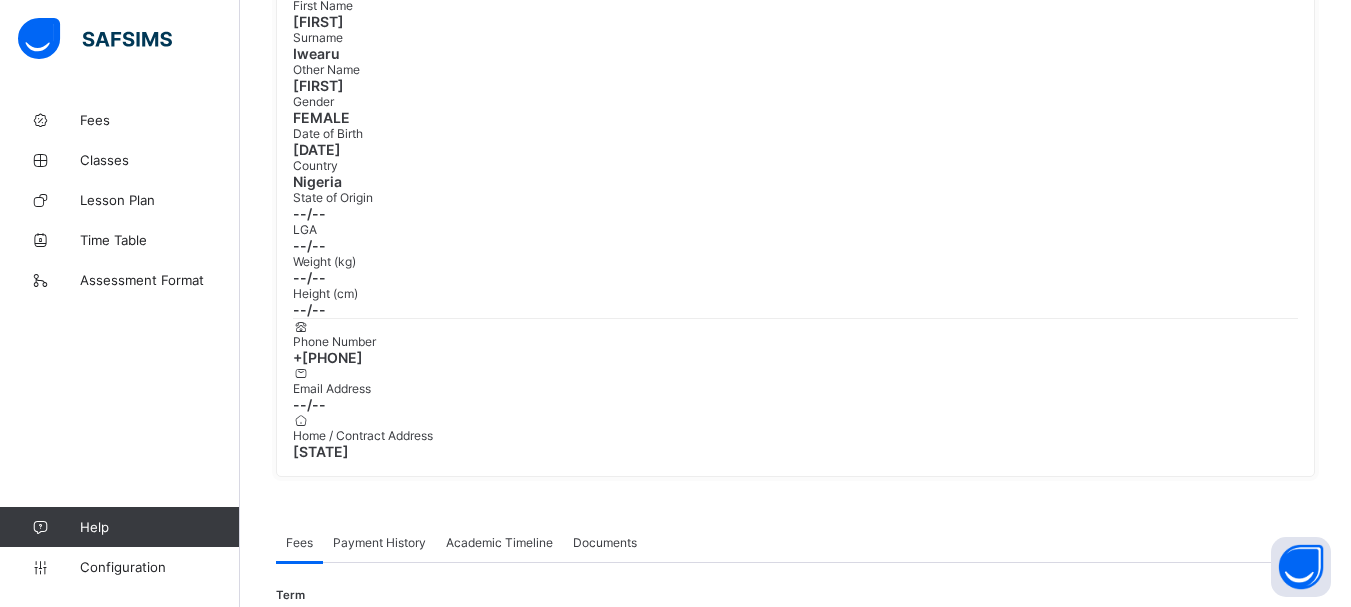 scroll, scrollTop: 267, scrollLeft: 0, axis: vertical 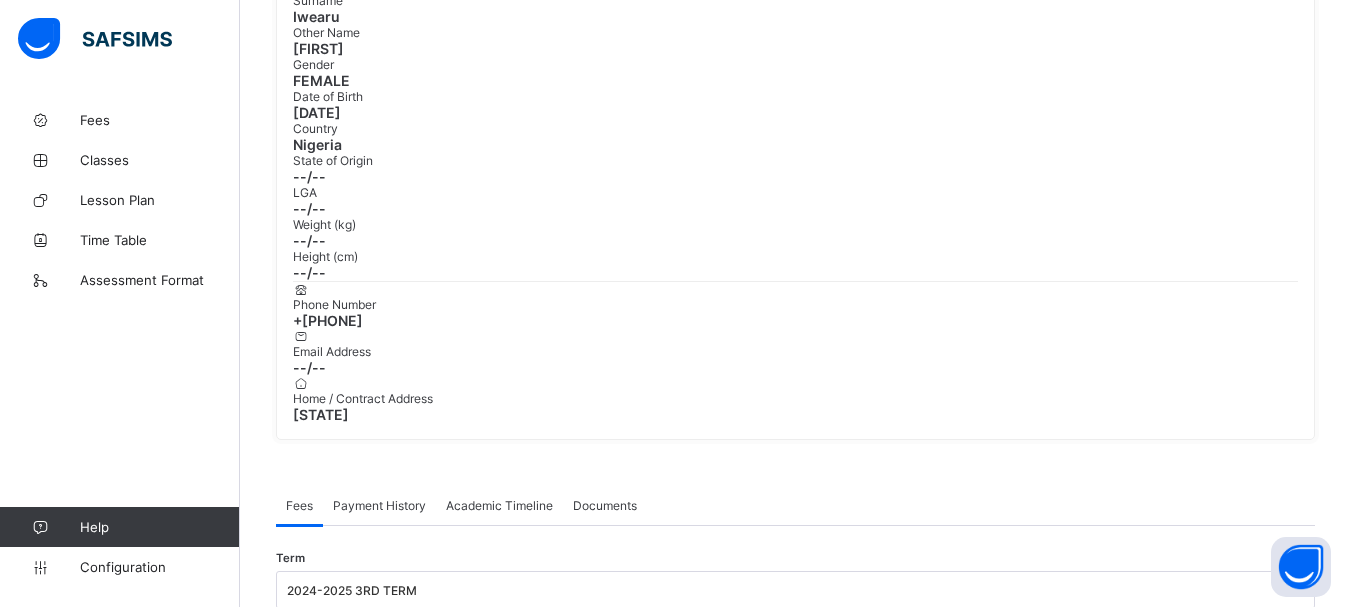 click on "Payment History" at bounding box center (379, 505) 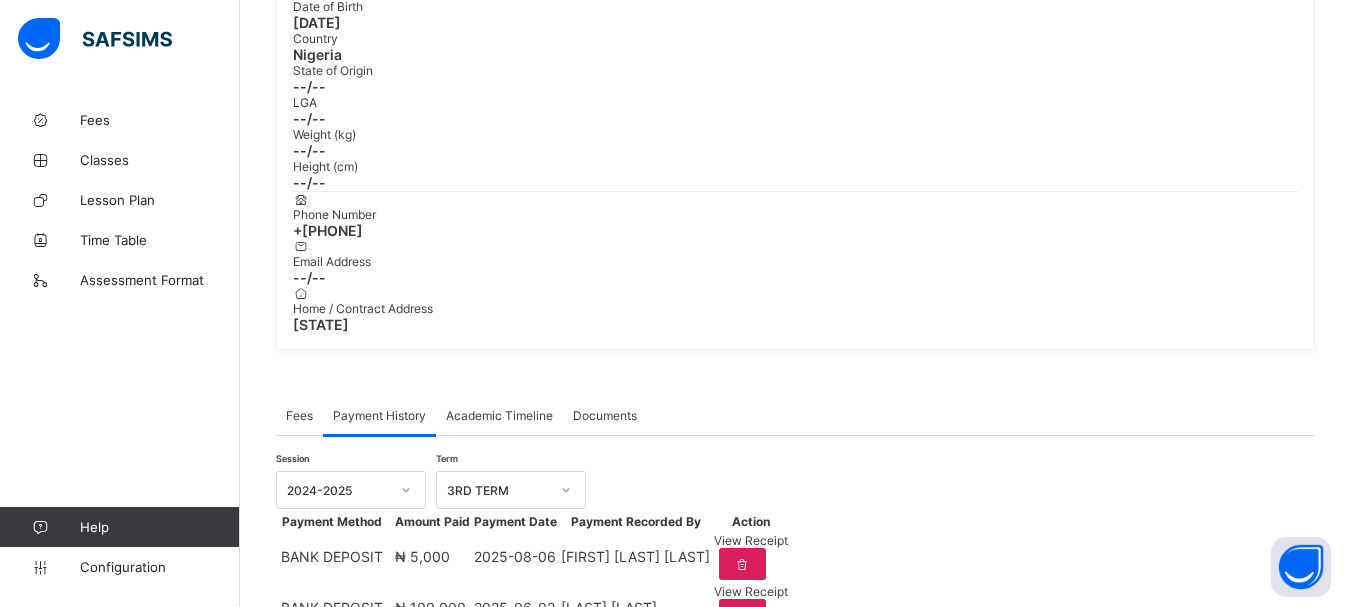 scroll, scrollTop: 402, scrollLeft: 0, axis: vertical 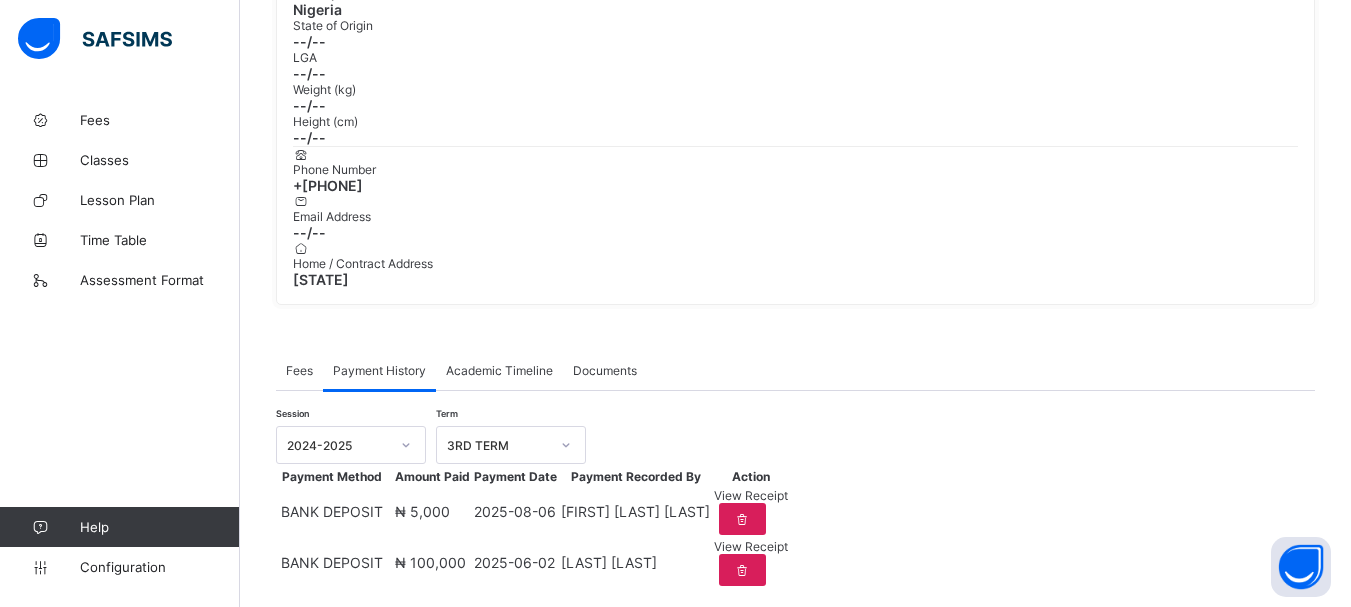 click on "Documents" at bounding box center [605, 370] 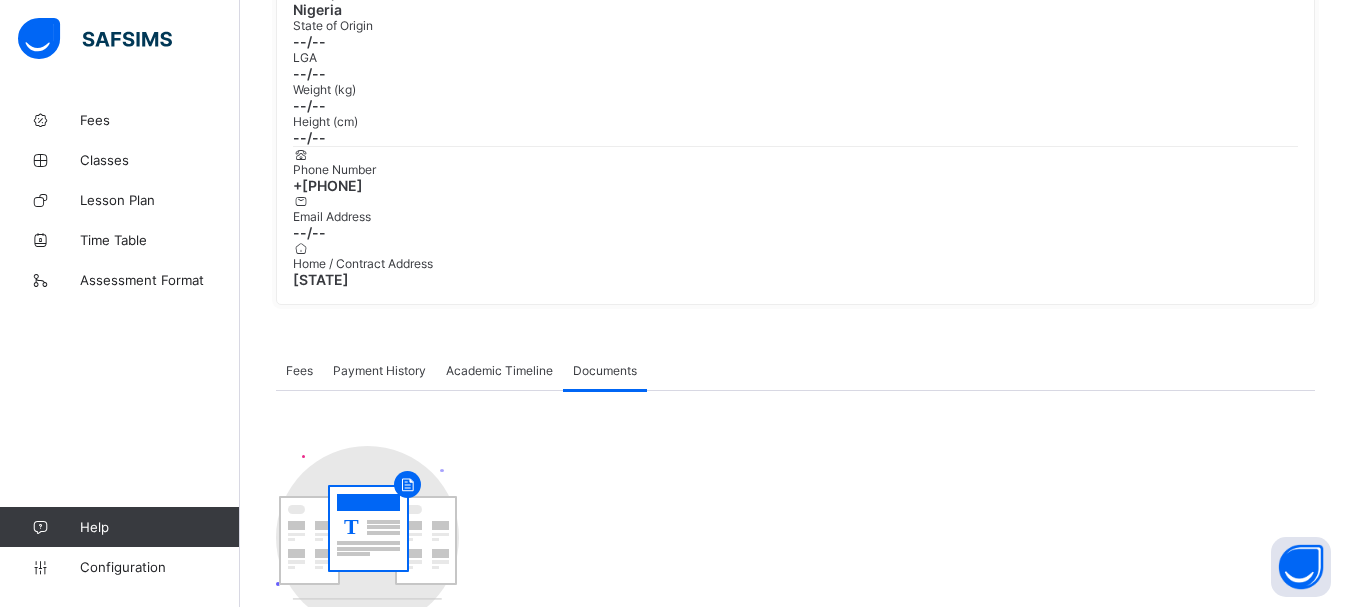 click on "Academic Timeline" at bounding box center (499, 370) 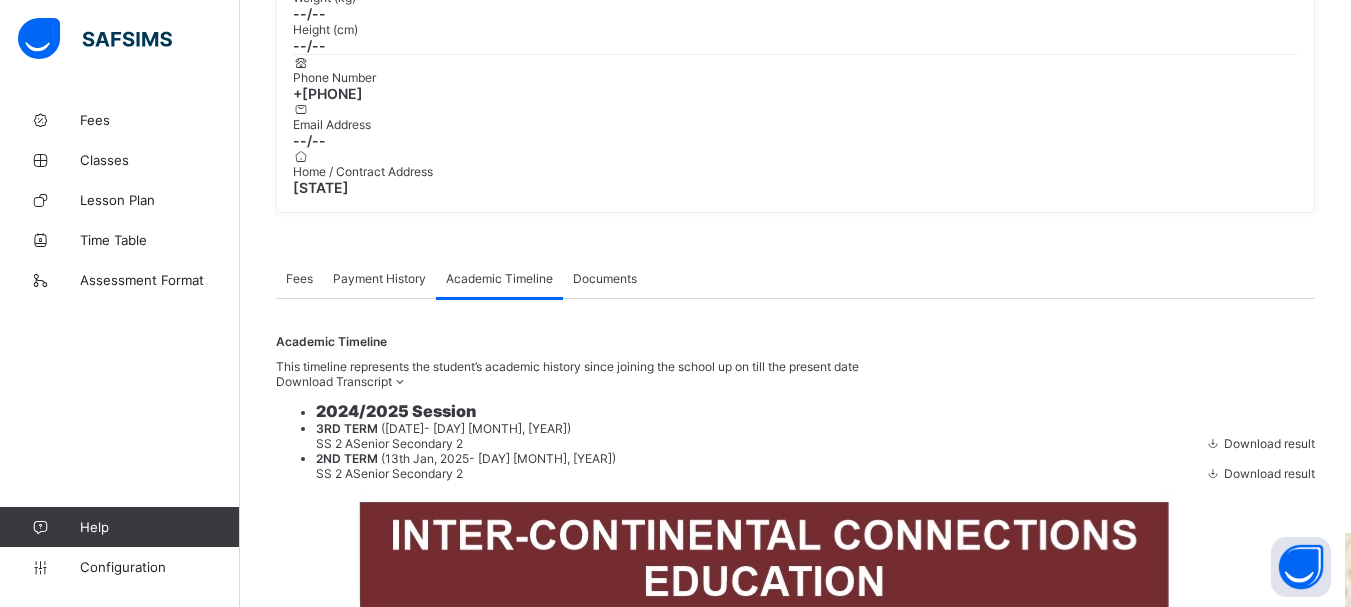 scroll, scrollTop: 516, scrollLeft: 0, axis: vertical 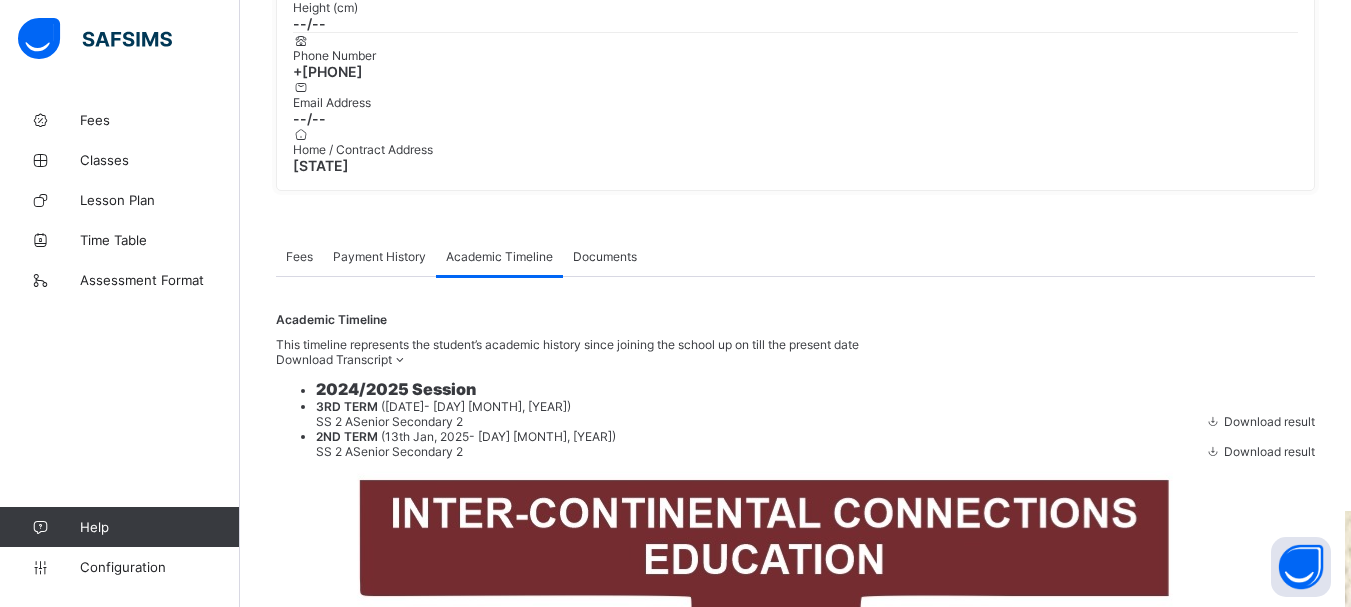 click on "Documents" at bounding box center [605, 256] 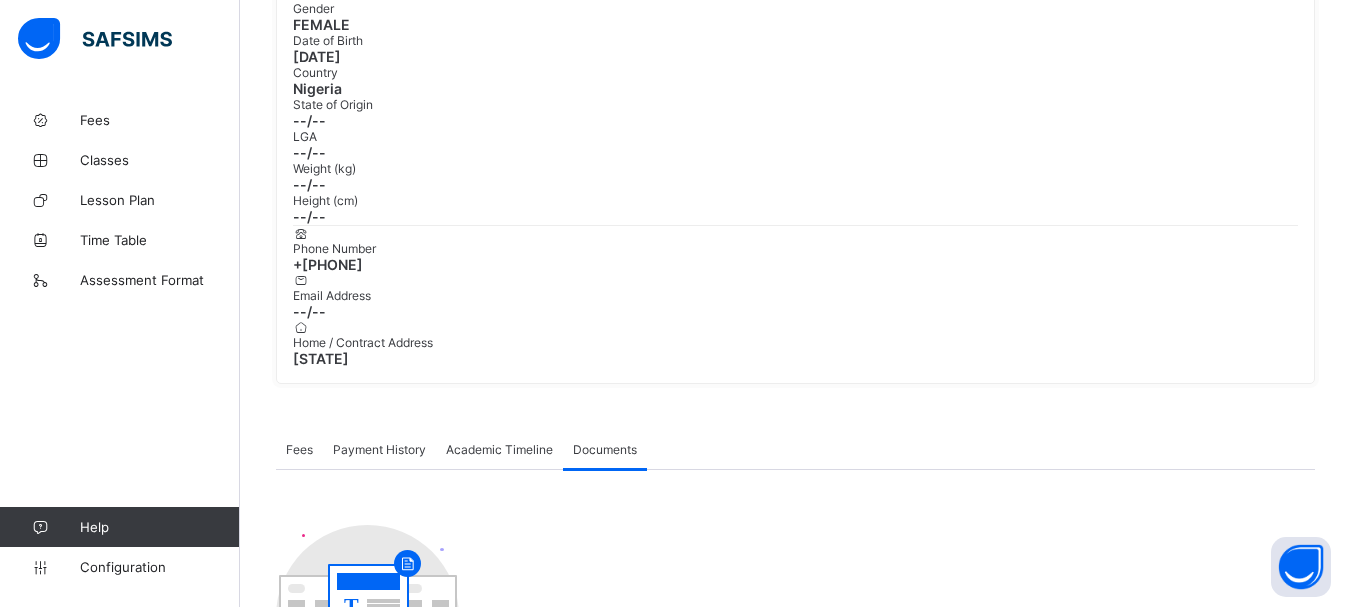 scroll, scrollTop: 286, scrollLeft: 0, axis: vertical 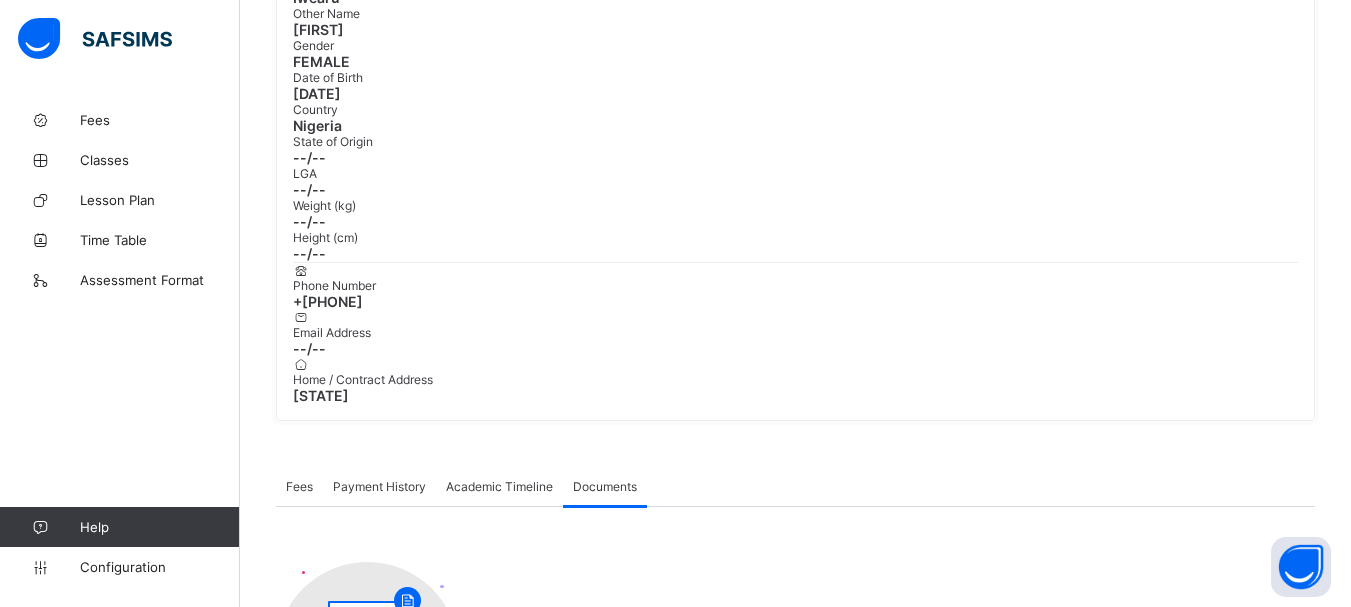 click on "Payment History" at bounding box center [379, 486] 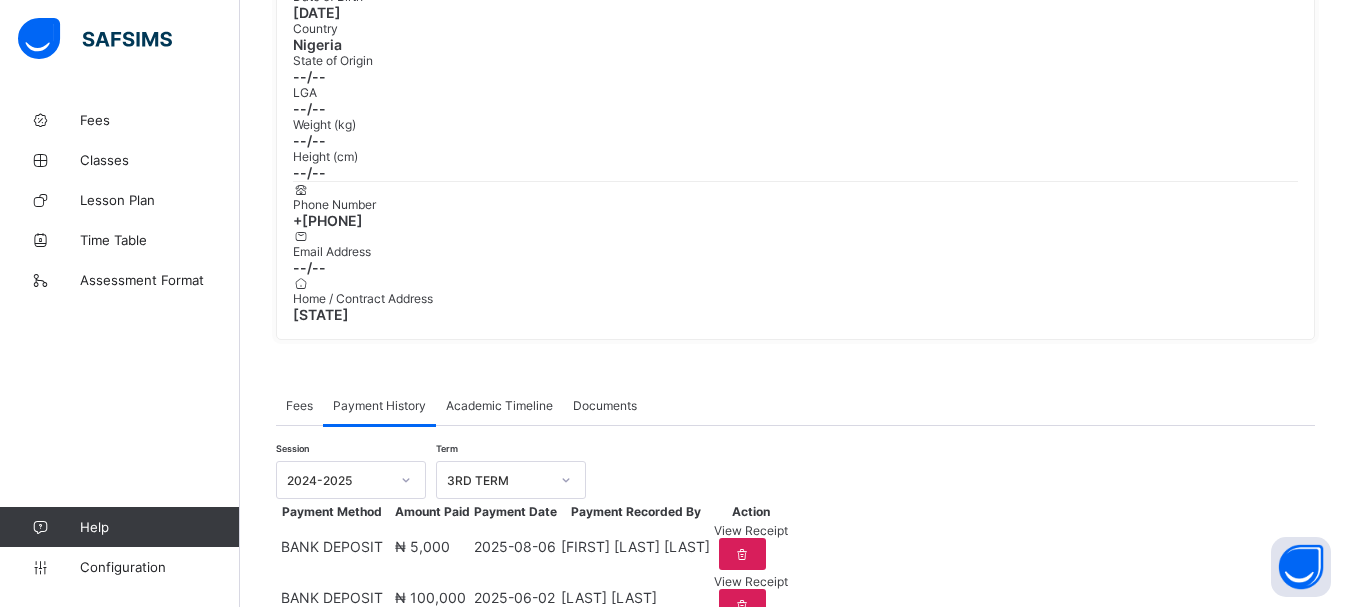 scroll, scrollTop: 402, scrollLeft: 0, axis: vertical 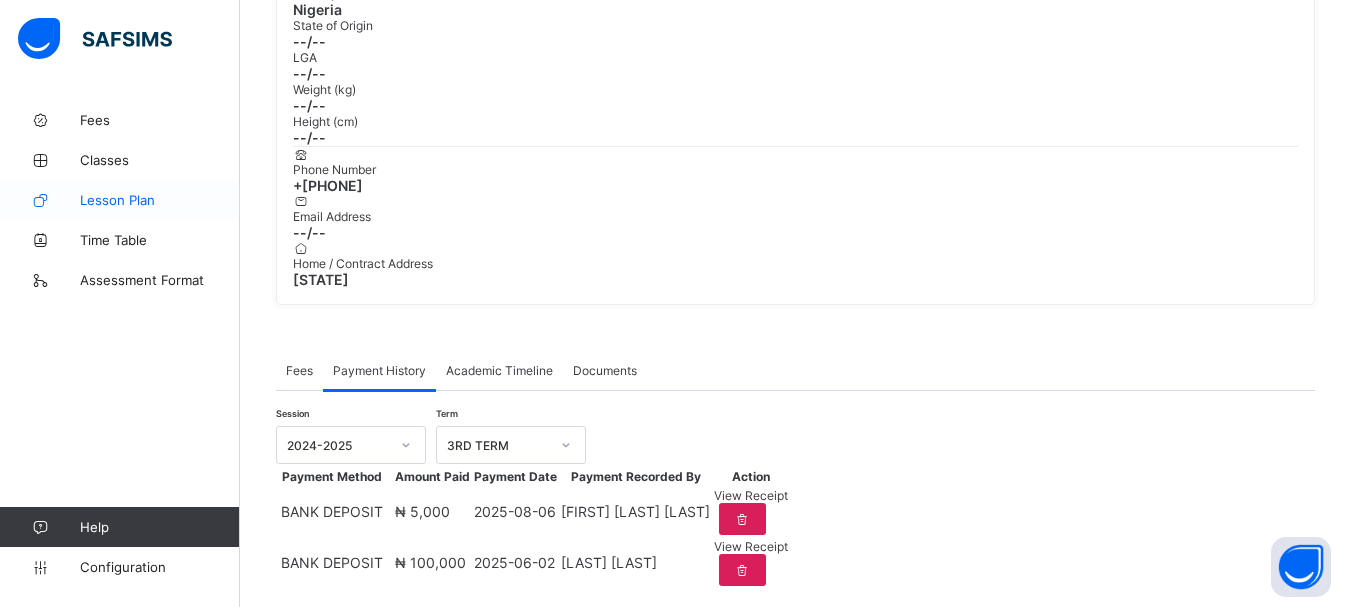 click on "Lesson Plan" at bounding box center [160, 200] 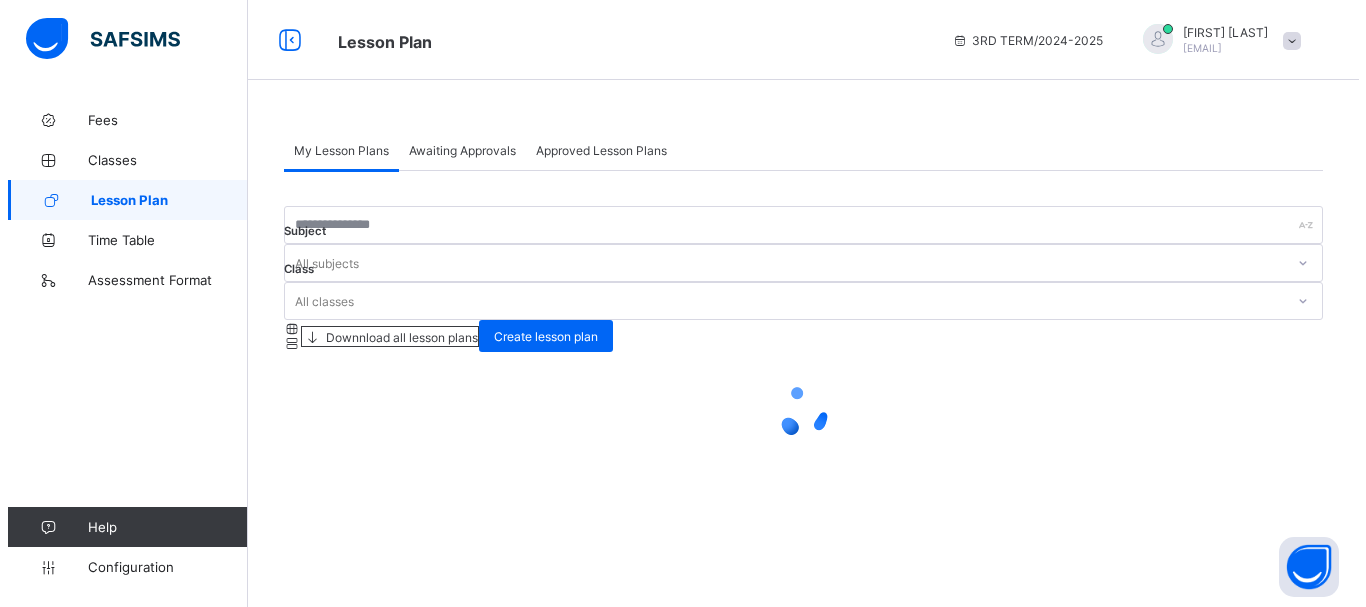 scroll, scrollTop: 0, scrollLeft: 0, axis: both 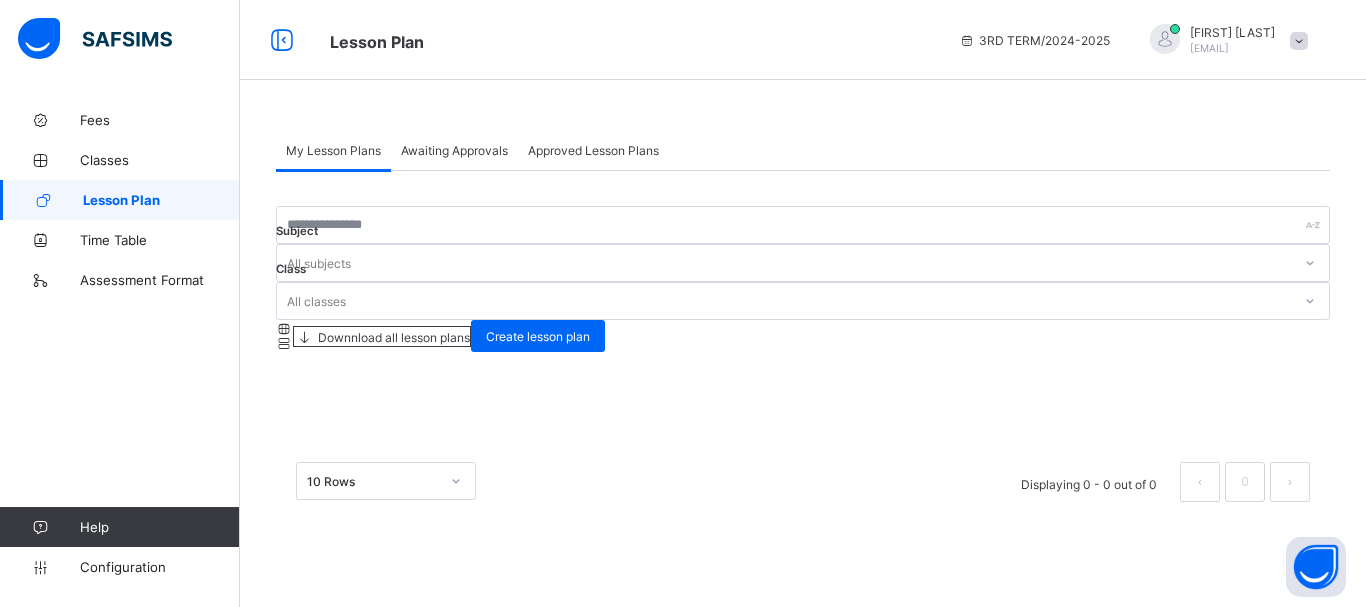 click on "Downnload all lesson plans" at bounding box center (392, 337) 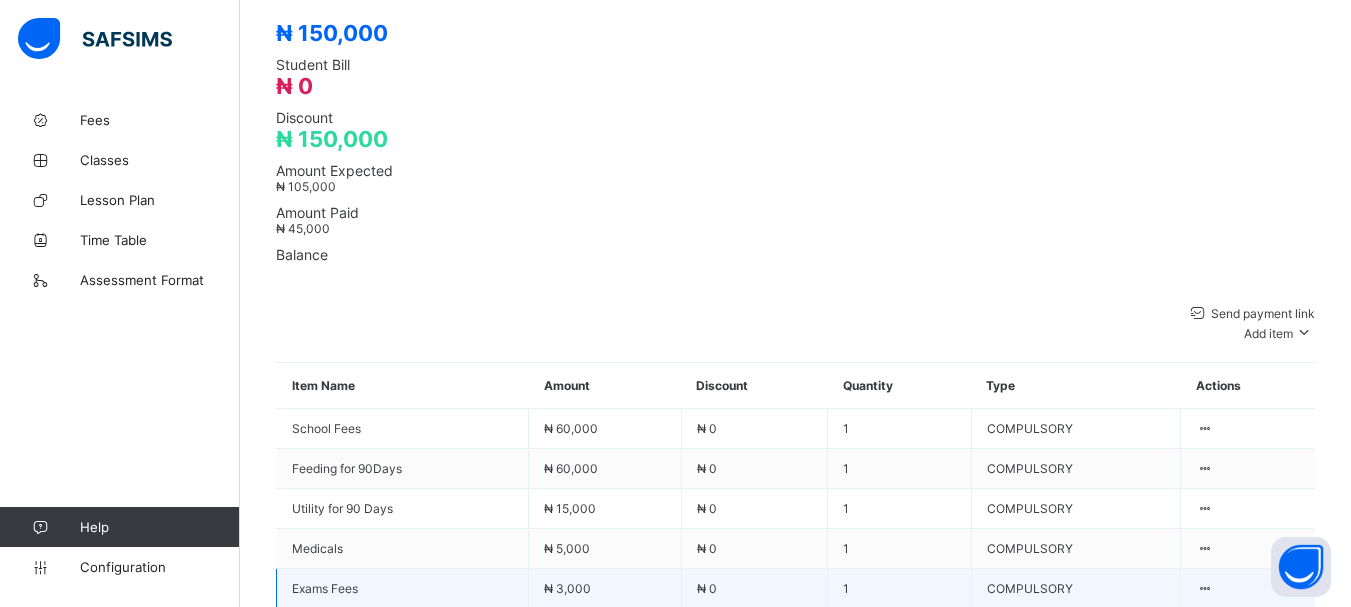 scroll, scrollTop: 928, scrollLeft: 0, axis: vertical 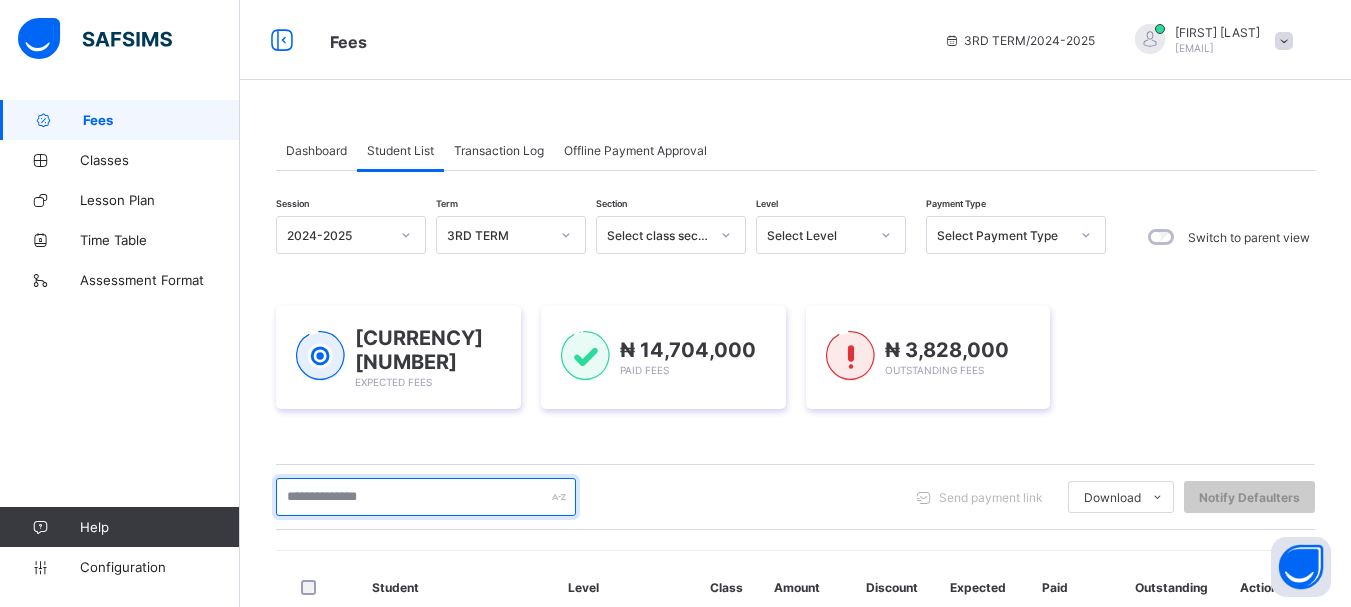click at bounding box center (426, 497) 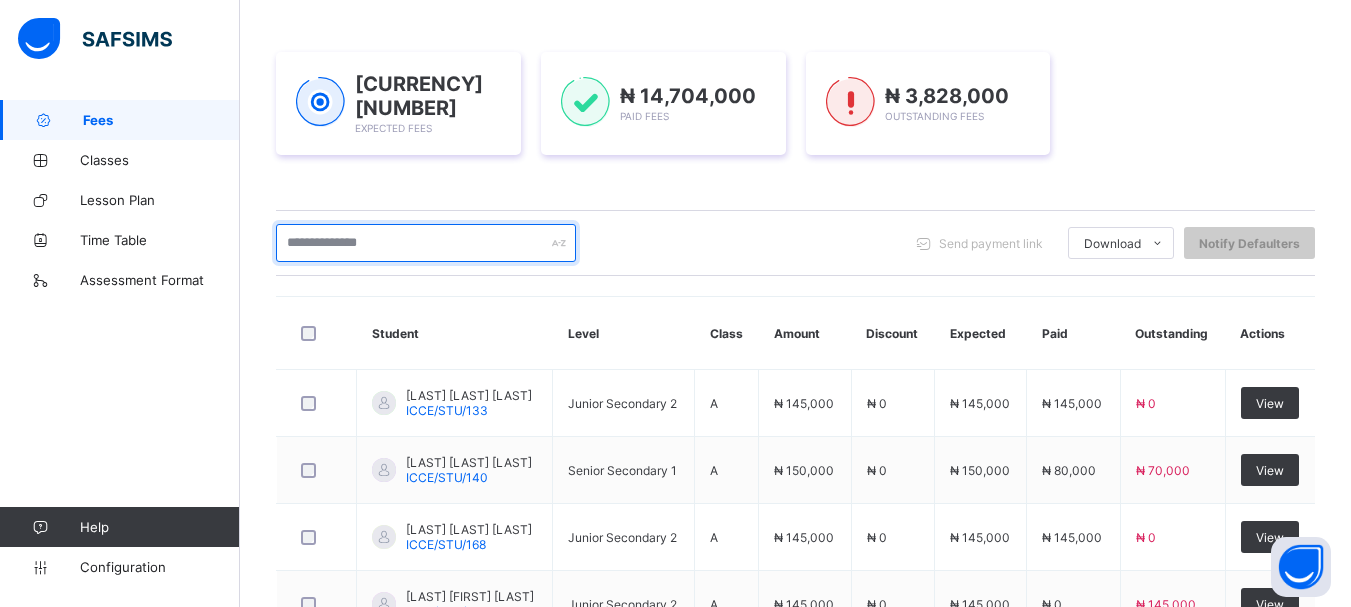 scroll, scrollTop: 267, scrollLeft: 0, axis: vertical 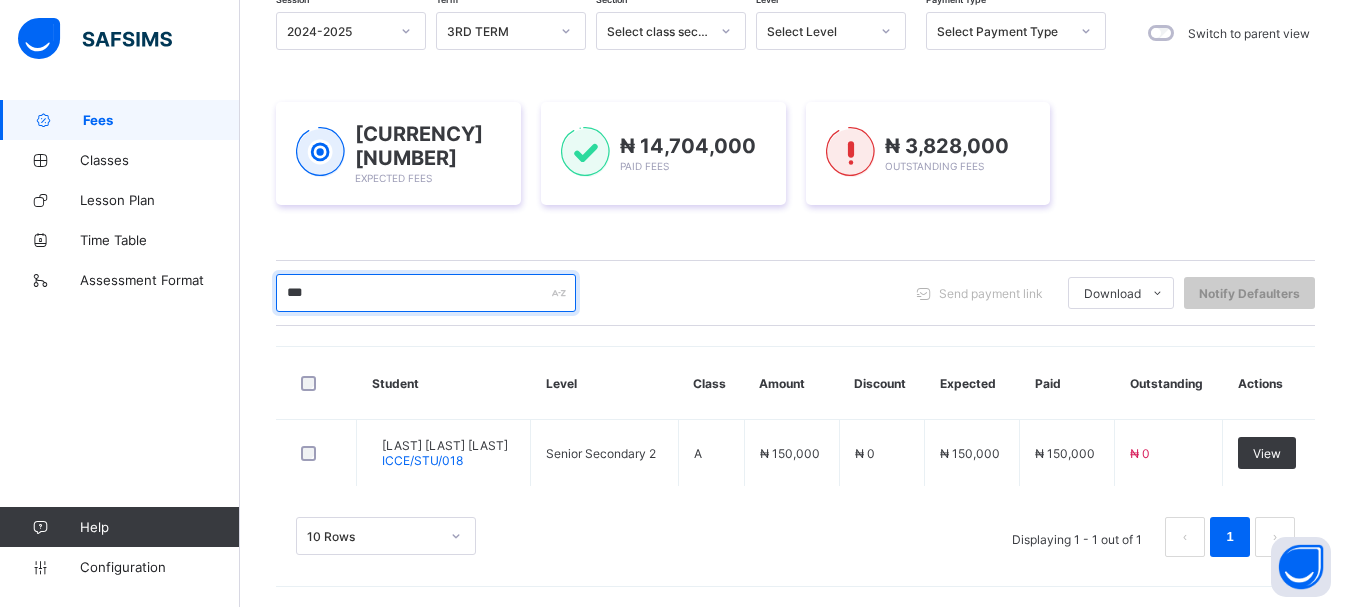 drag, startPoint x: 332, startPoint y: 290, endPoint x: 181, endPoint y: 331, distance: 156.46725 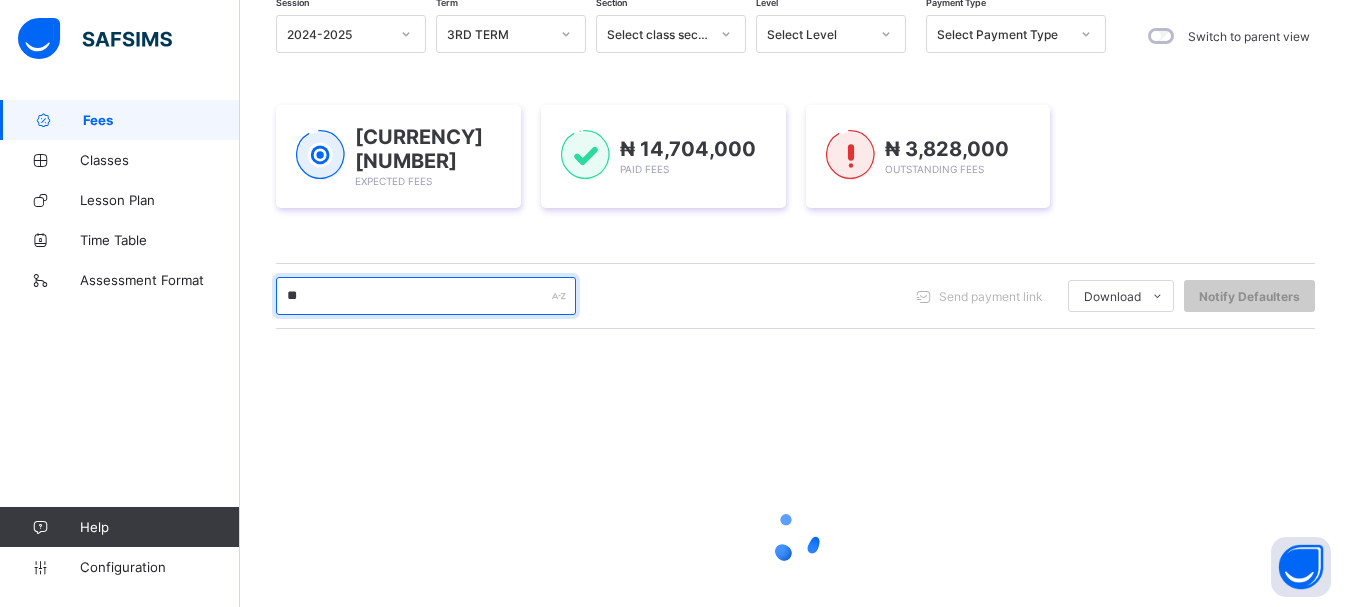 scroll, scrollTop: 267, scrollLeft: 0, axis: vertical 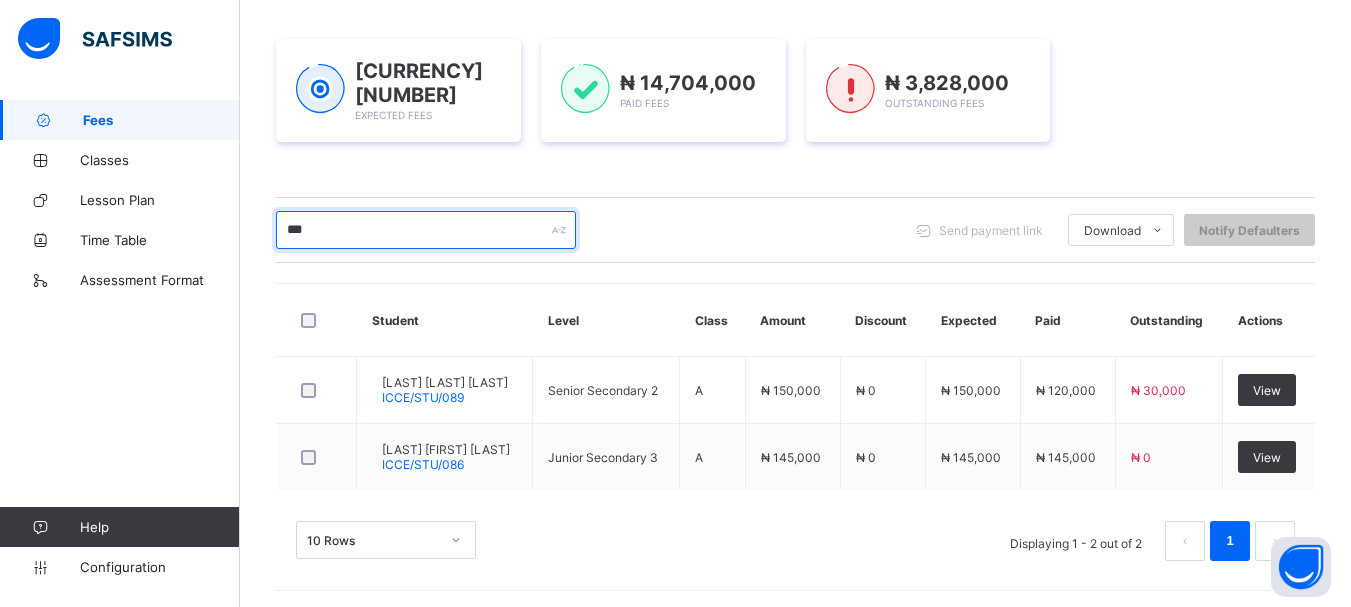 drag, startPoint x: 345, startPoint y: 222, endPoint x: 256, endPoint y: 239, distance: 90.60905 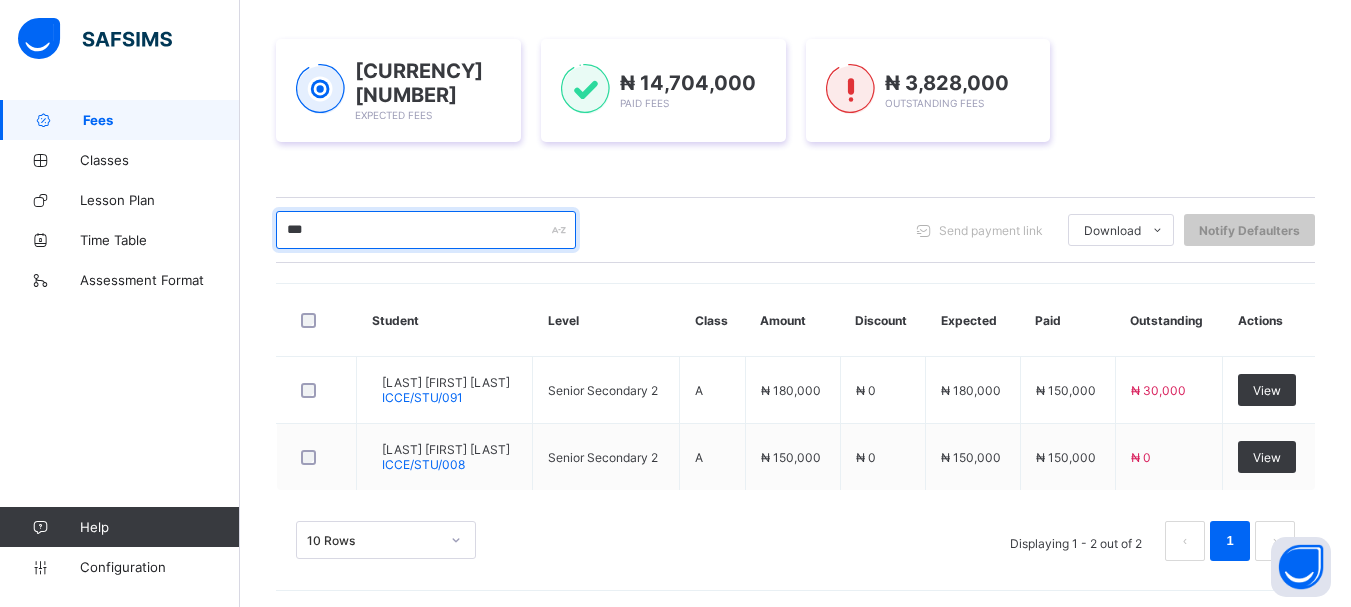type on "***" 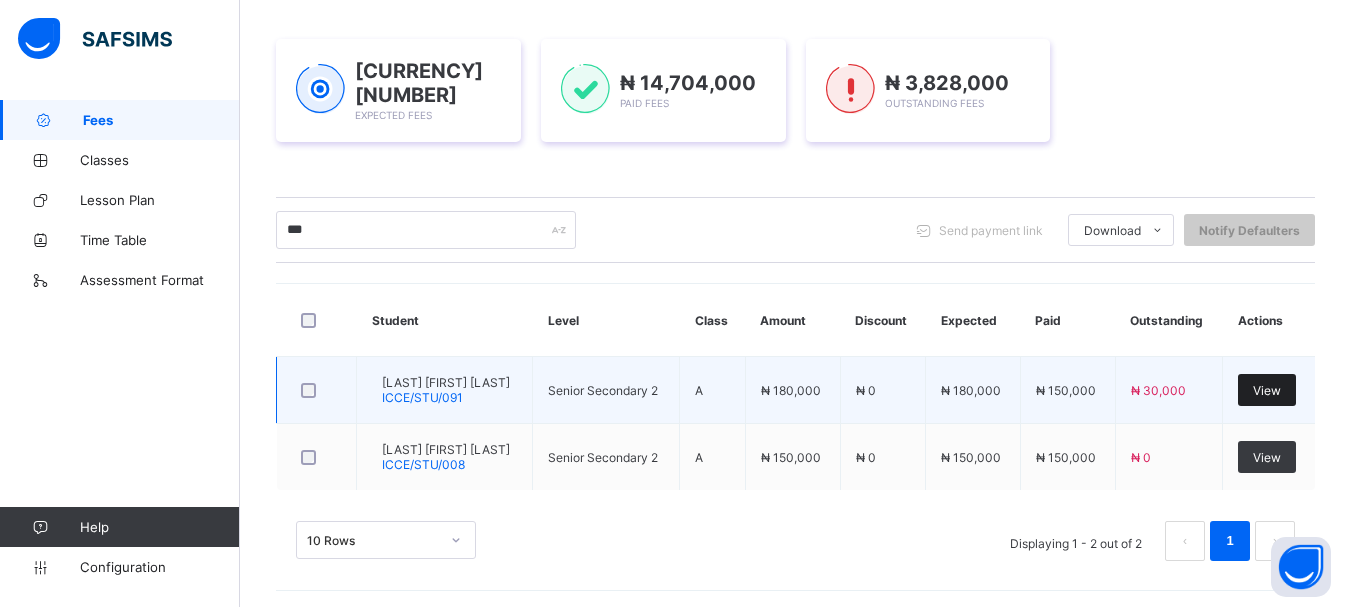 click on "View" at bounding box center (1267, 390) 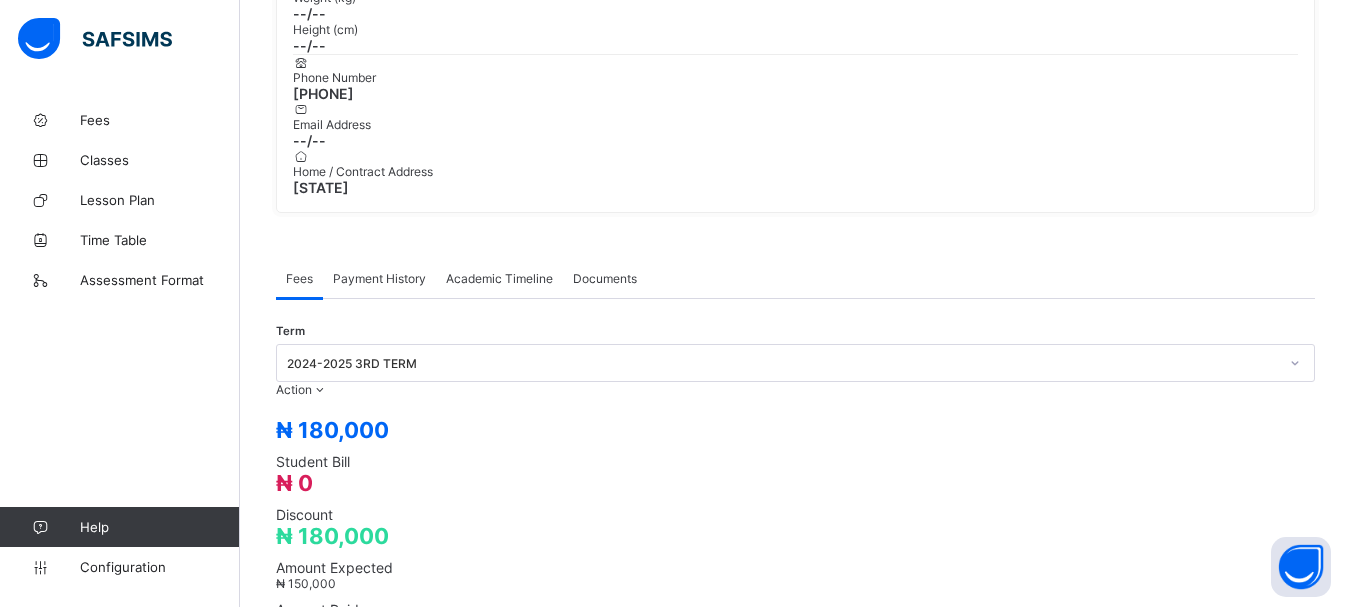 scroll, scrollTop: 533, scrollLeft: 0, axis: vertical 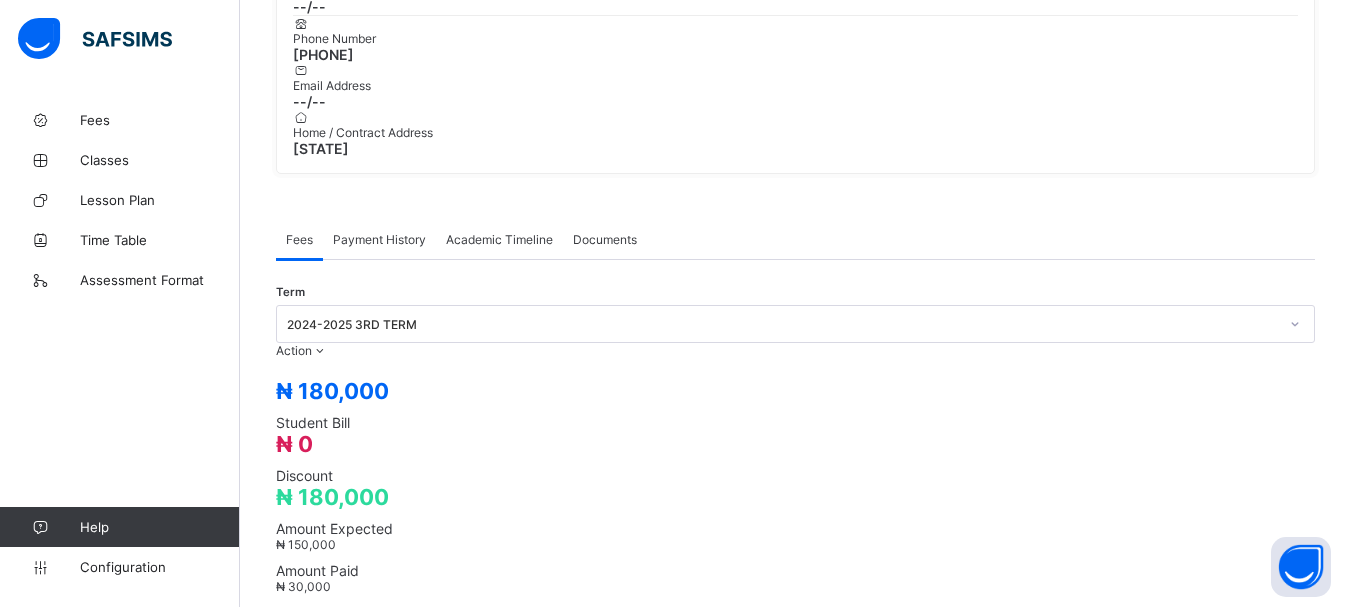 click on "Payment History" at bounding box center [379, 239] 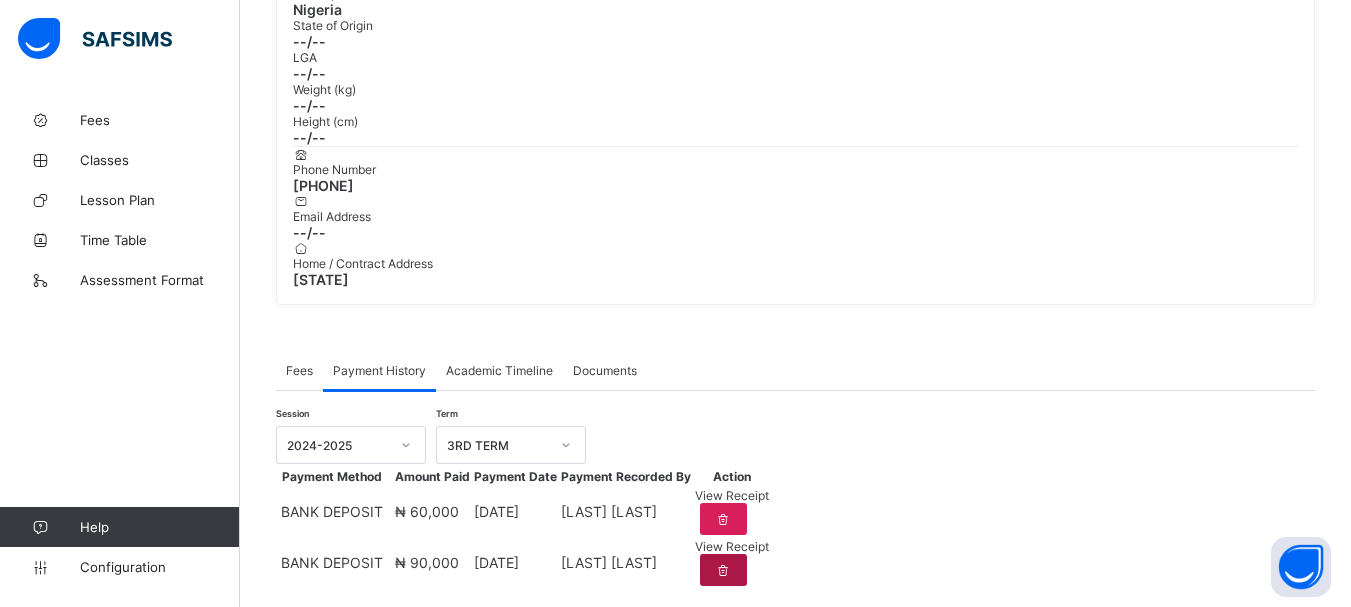 click at bounding box center (723, 570) 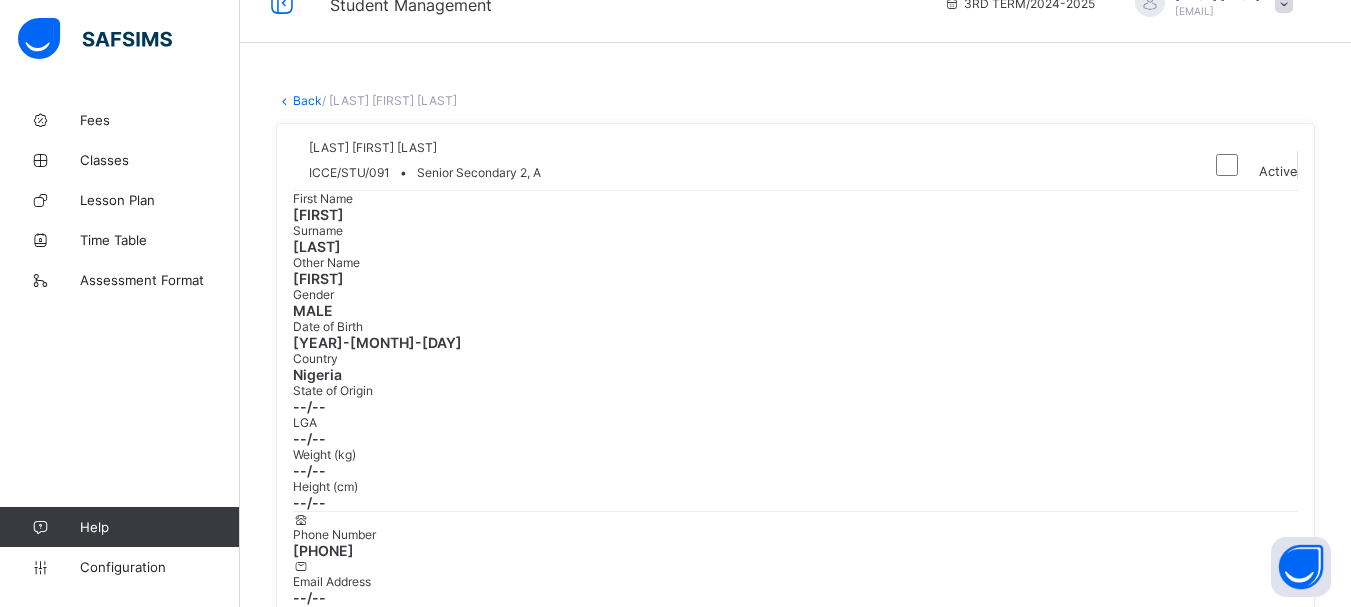 scroll, scrollTop: 0, scrollLeft: 0, axis: both 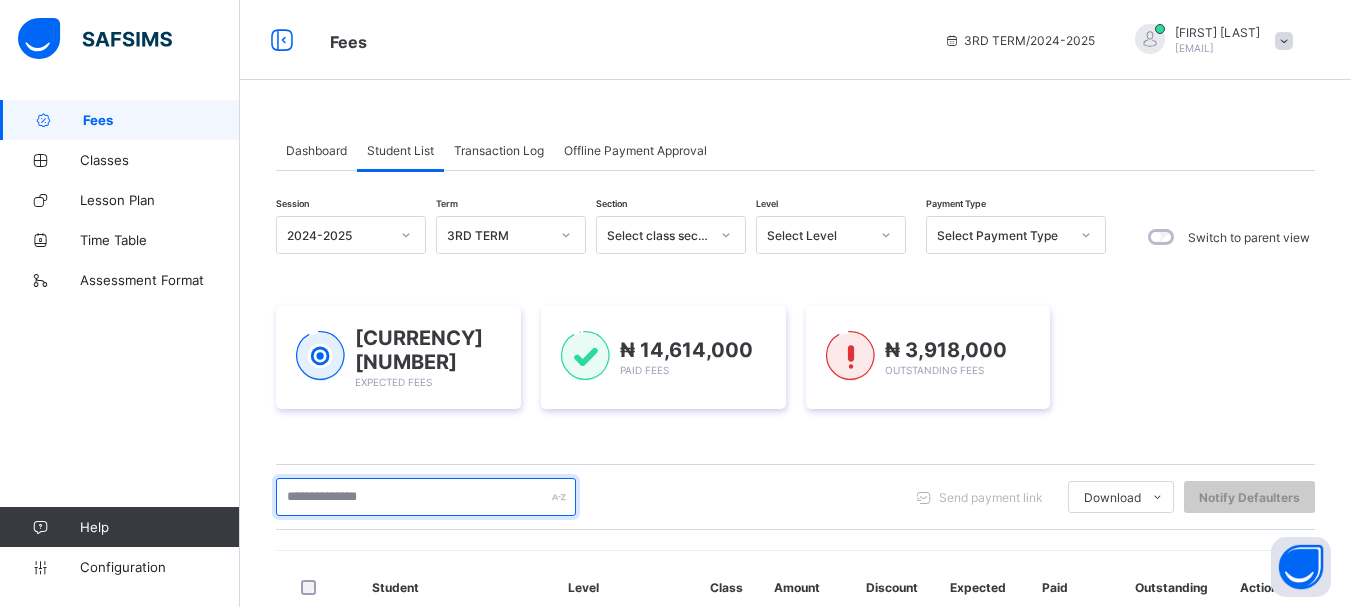 click at bounding box center (426, 497) 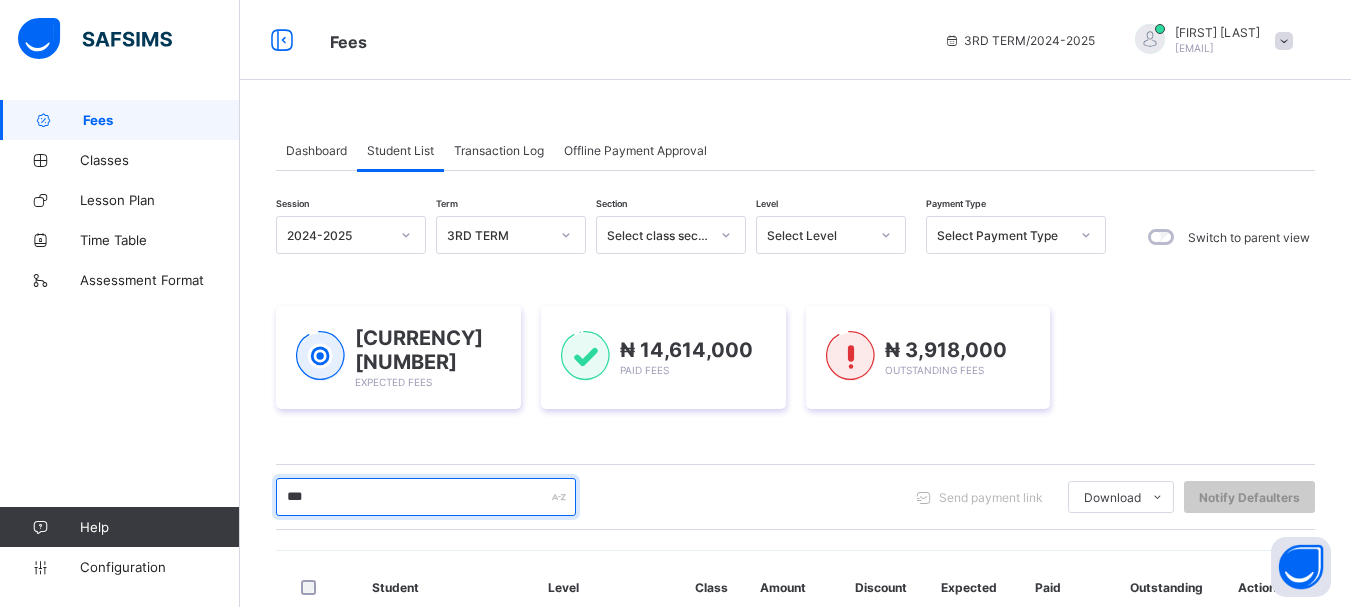 scroll, scrollTop: 267, scrollLeft: 0, axis: vertical 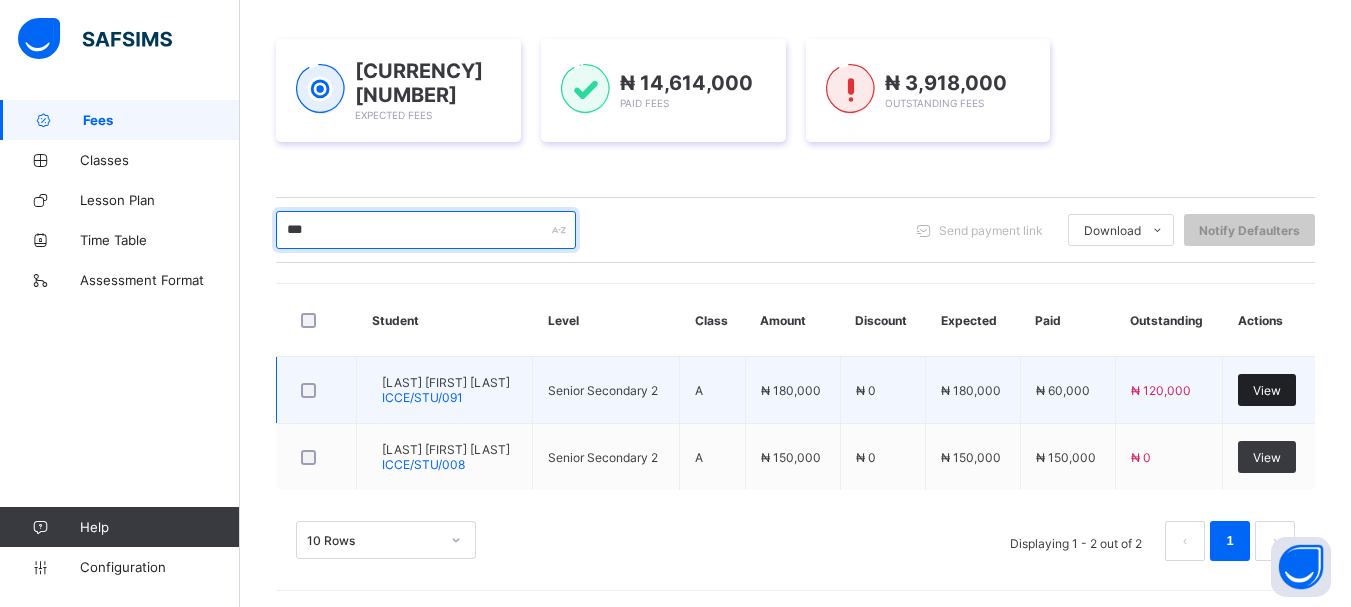 type on "***" 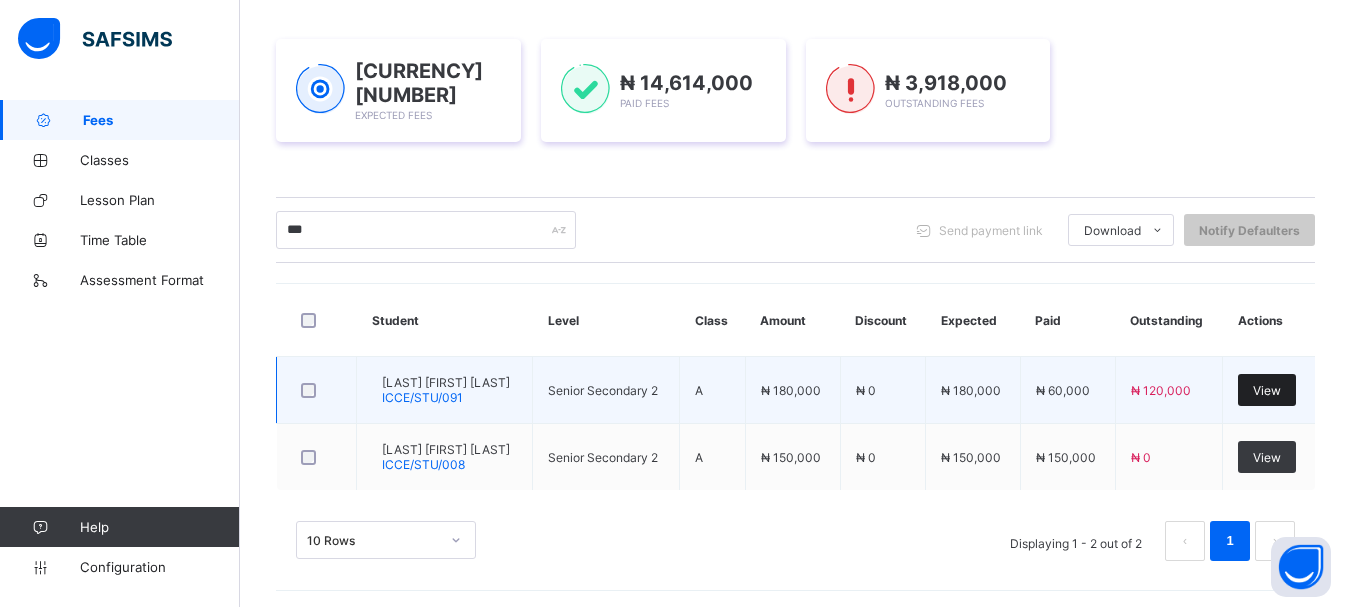 click on "View" at bounding box center [1267, 390] 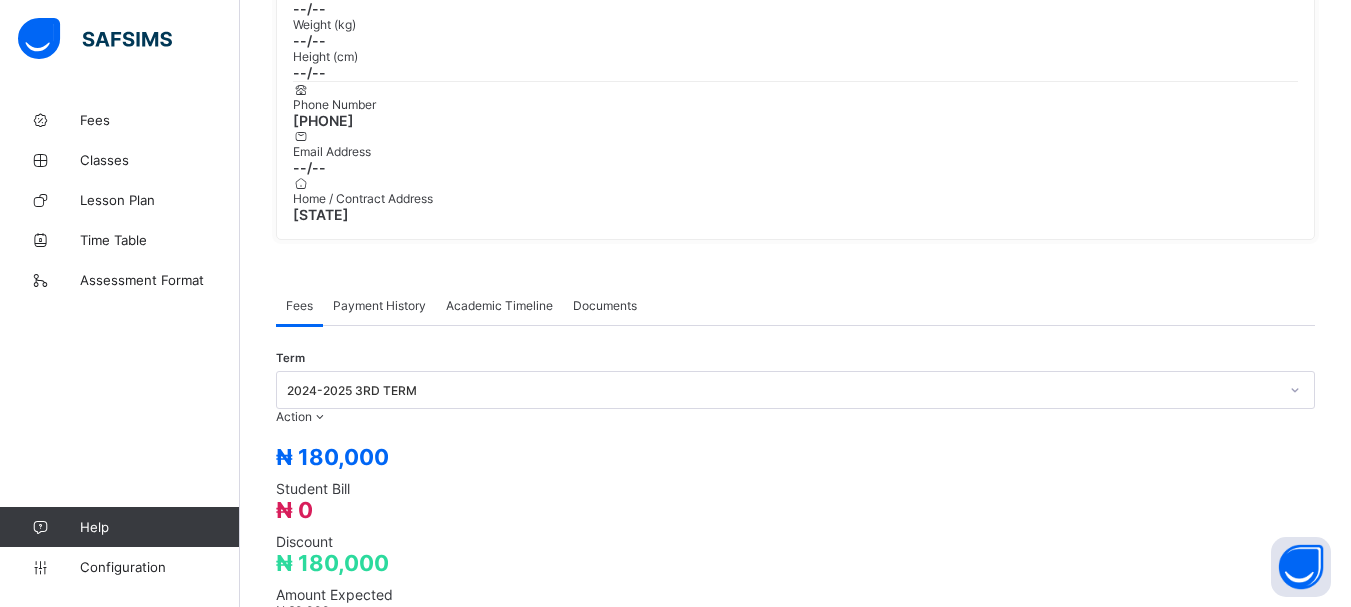 scroll, scrollTop: 533, scrollLeft: 0, axis: vertical 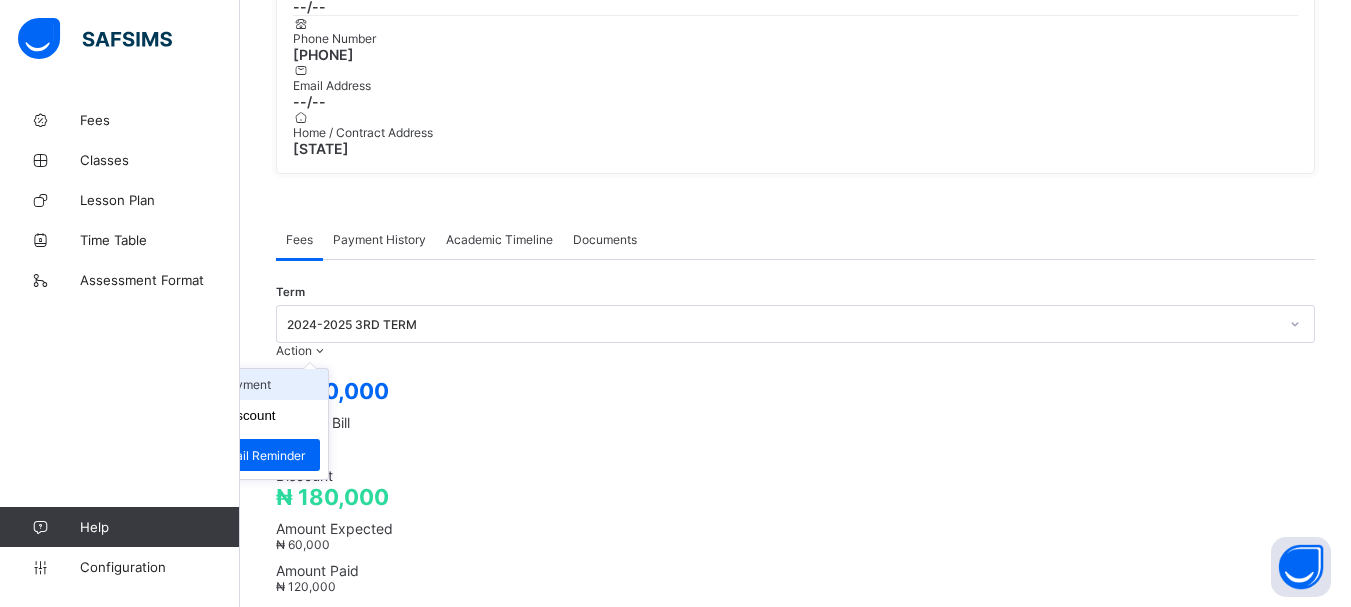 click on "Receive Payment" at bounding box center (246, 384) 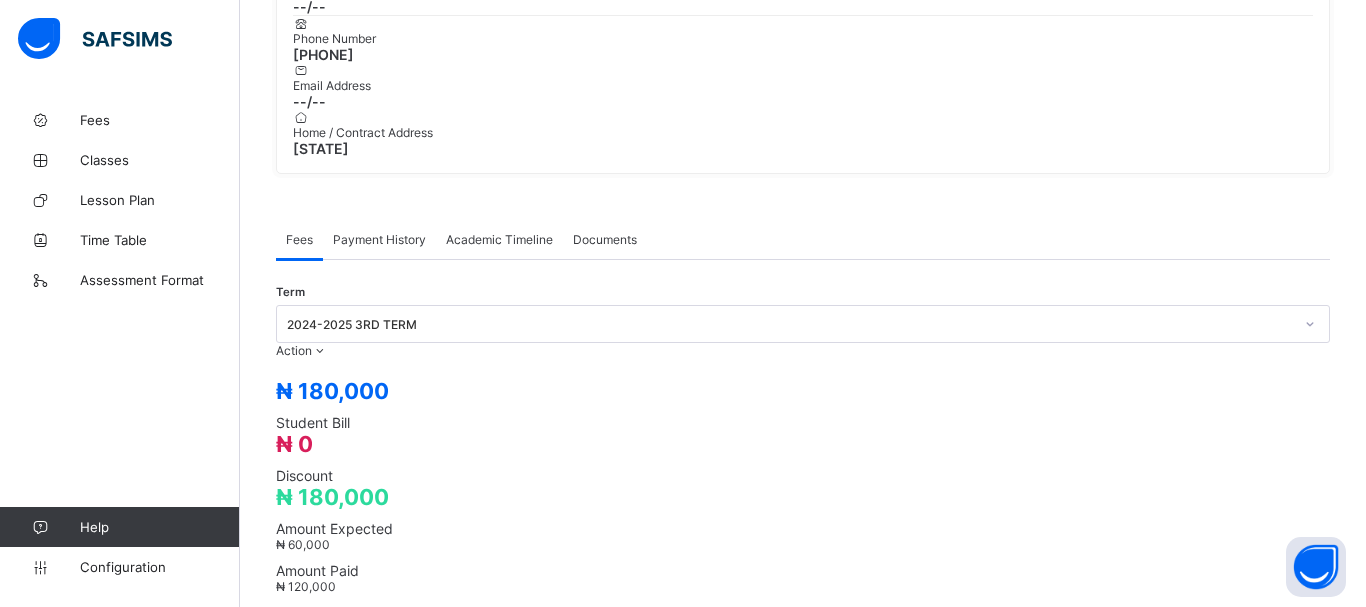 click on "Select bank" at bounding box center (784, 1424) 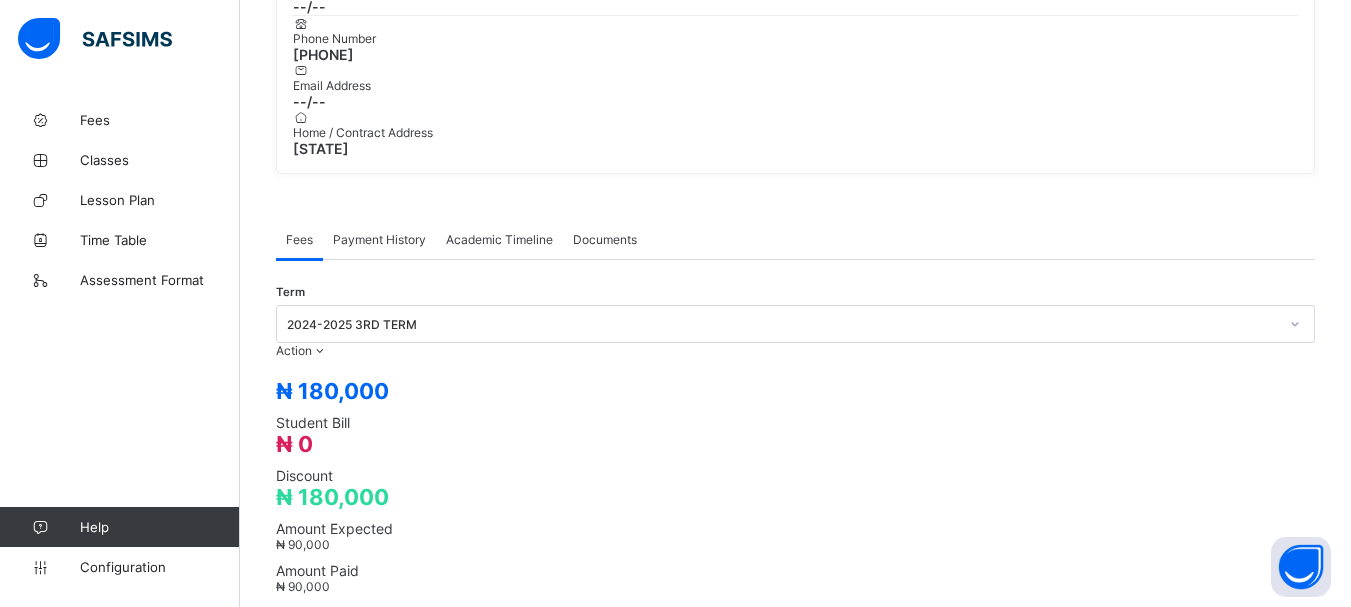 scroll, scrollTop: 0, scrollLeft: 0, axis: both 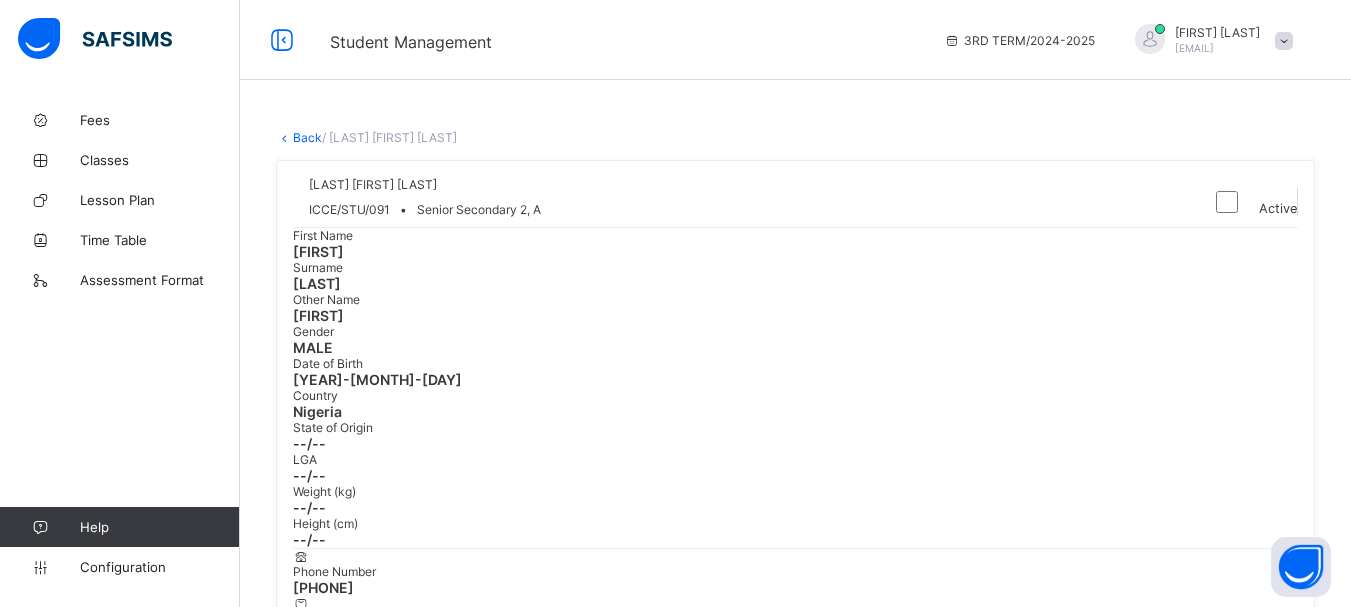click on "Back" at bounding box center (307, 137) 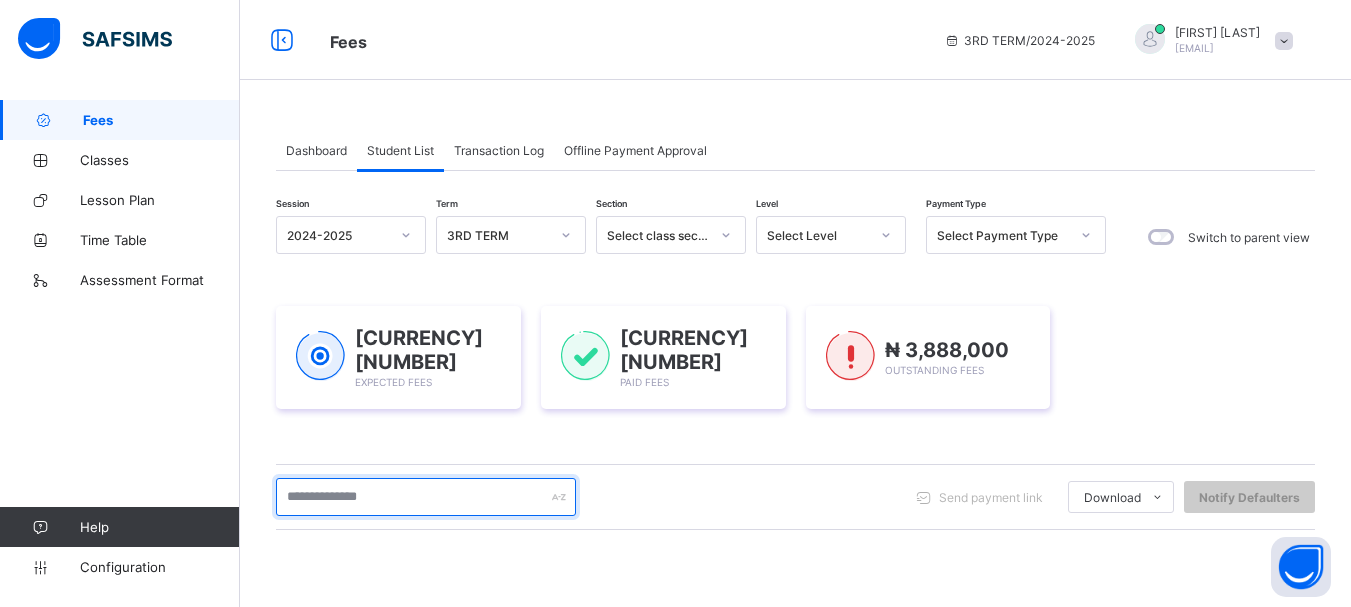 click at bounding box center (426, 497) 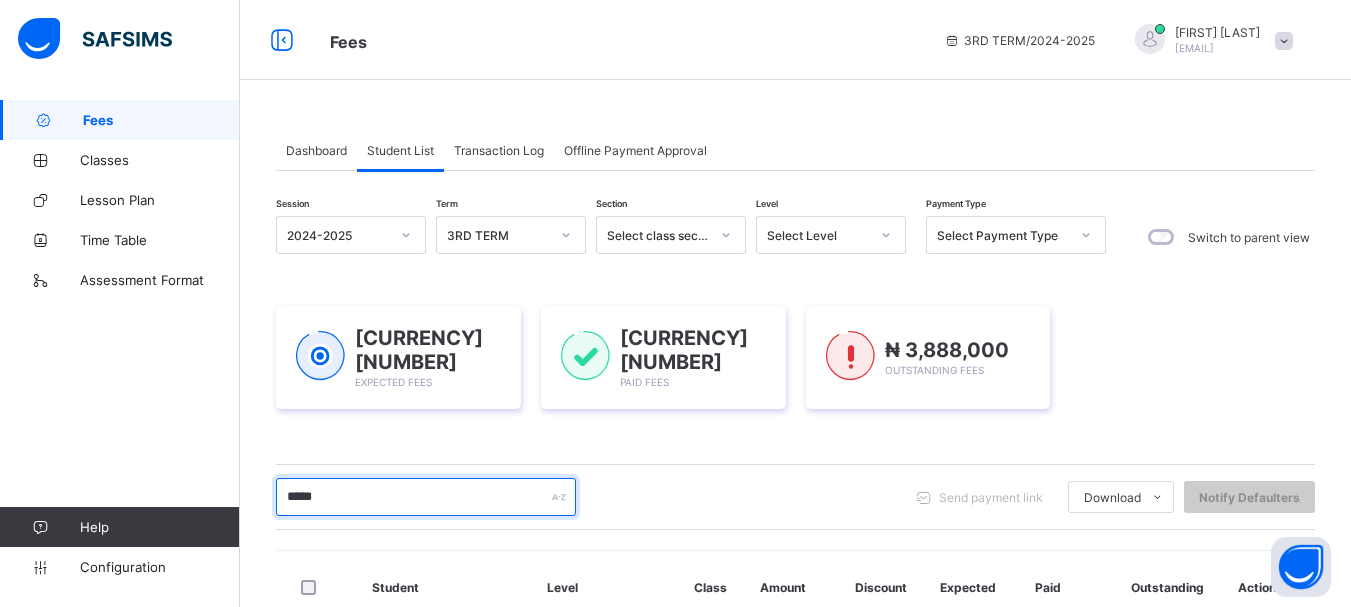 type on "*****" 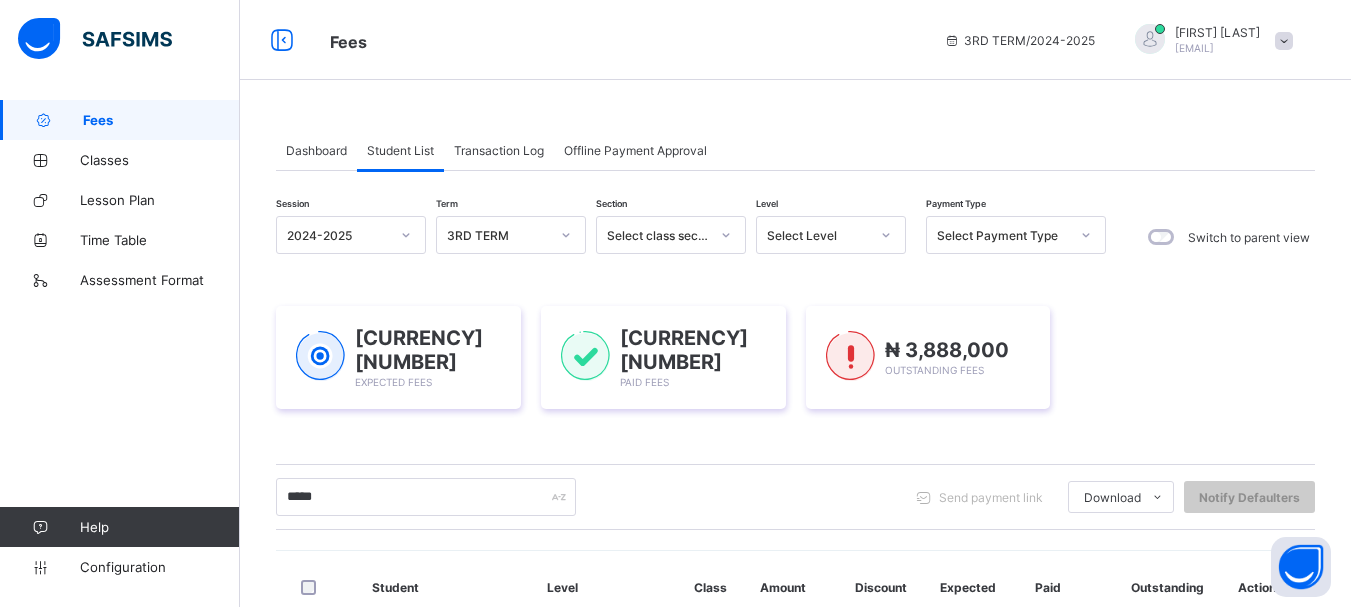 click on "Session 2024-2025 Term 3RD TERM Section Select class section Level Select Level Payment Type Select Payment Type Switch to parent view   ₦ 18,532,000   Expected Fees   ₦ 14,644,000 Paid Fees   ₦ 3,888,000 Outstanding Fees *****   Send payment link Download  Students Payment Students Payment Status Student Items Report Student Discount Report   Notify Defaulters   Student Level Class Amount Discount Expected Paid Outstanding Actions Echemazu Ngozi Blessing ICCE/STU/010   Senior Secondary 2     A     ₦ 150,000     ₦ 0     ₦ 150,000     ₦ 100,000     ₦ 50,000   View 10 Rows Displaying 1 - 1 out of 1 1" at bounding box center [795, 498] 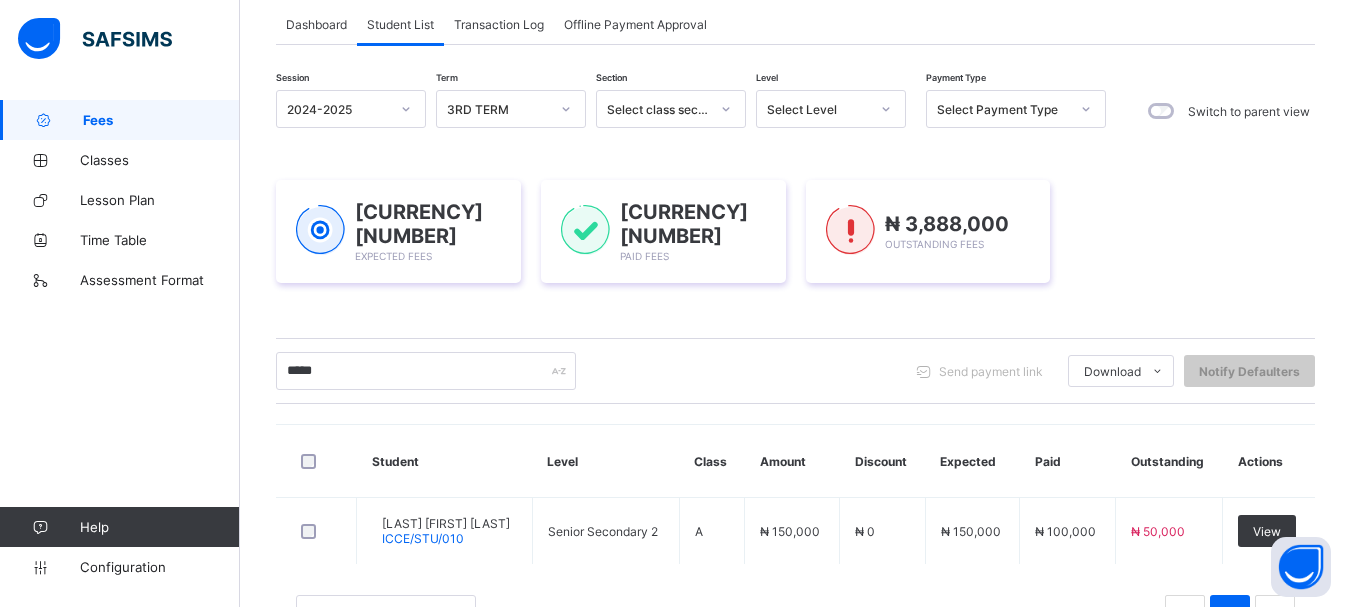 scroll, scrollTop: 201, scrollLeft: 0, axis: vertical 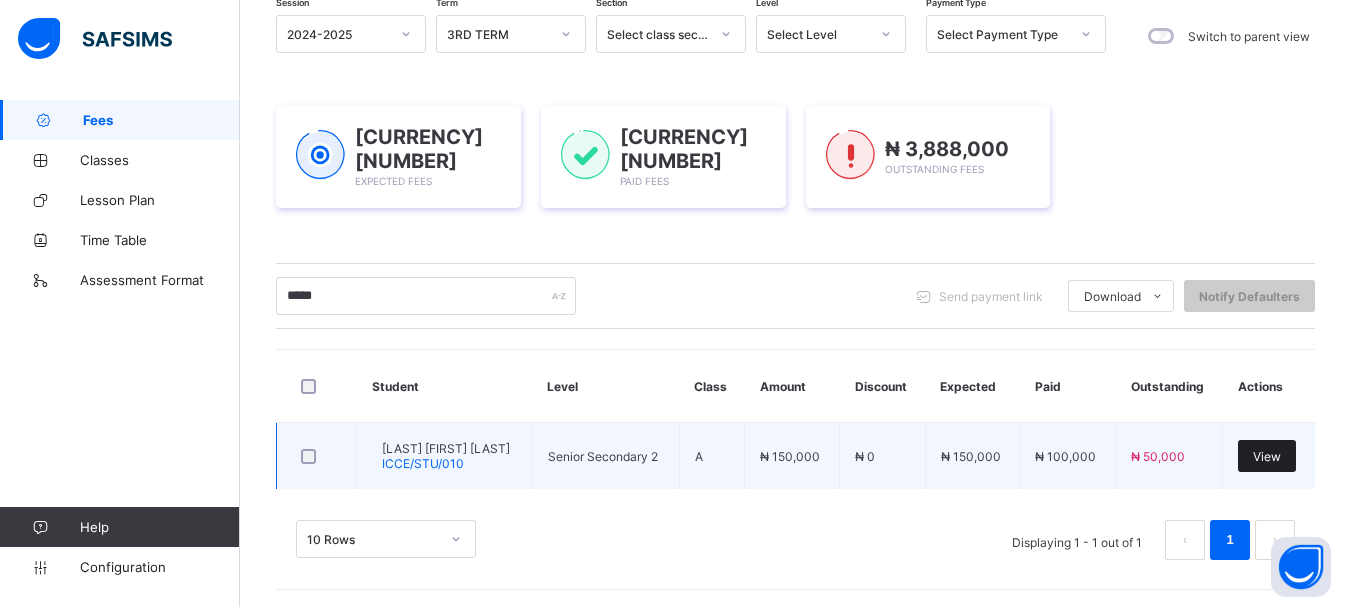 click on "View" at bounding box center (1267, 456) 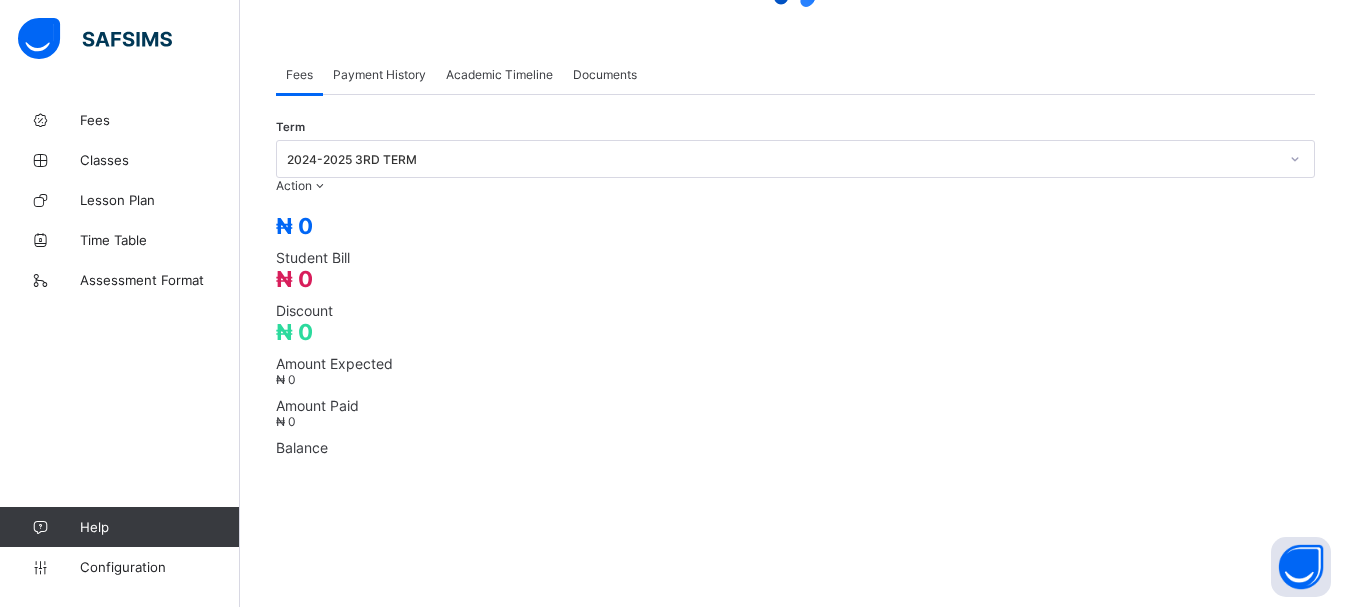 scroll, scrollTop: 0, scrollLeft: 0, axis: both 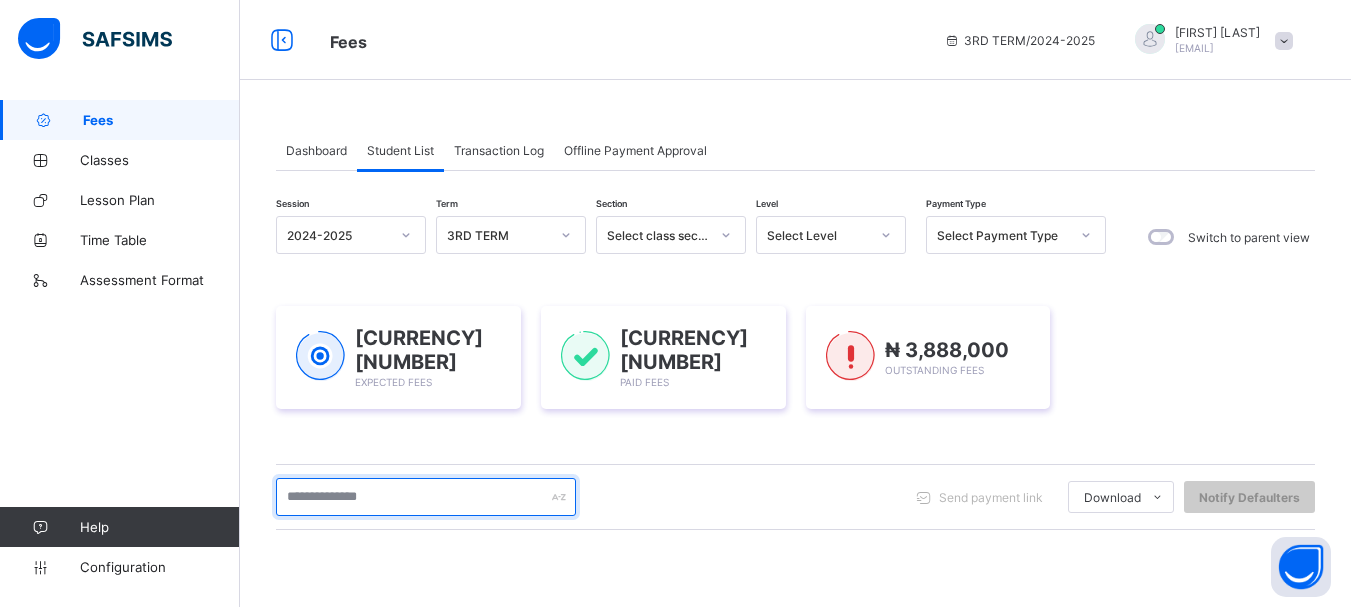 click at bounding box center [426, 497] 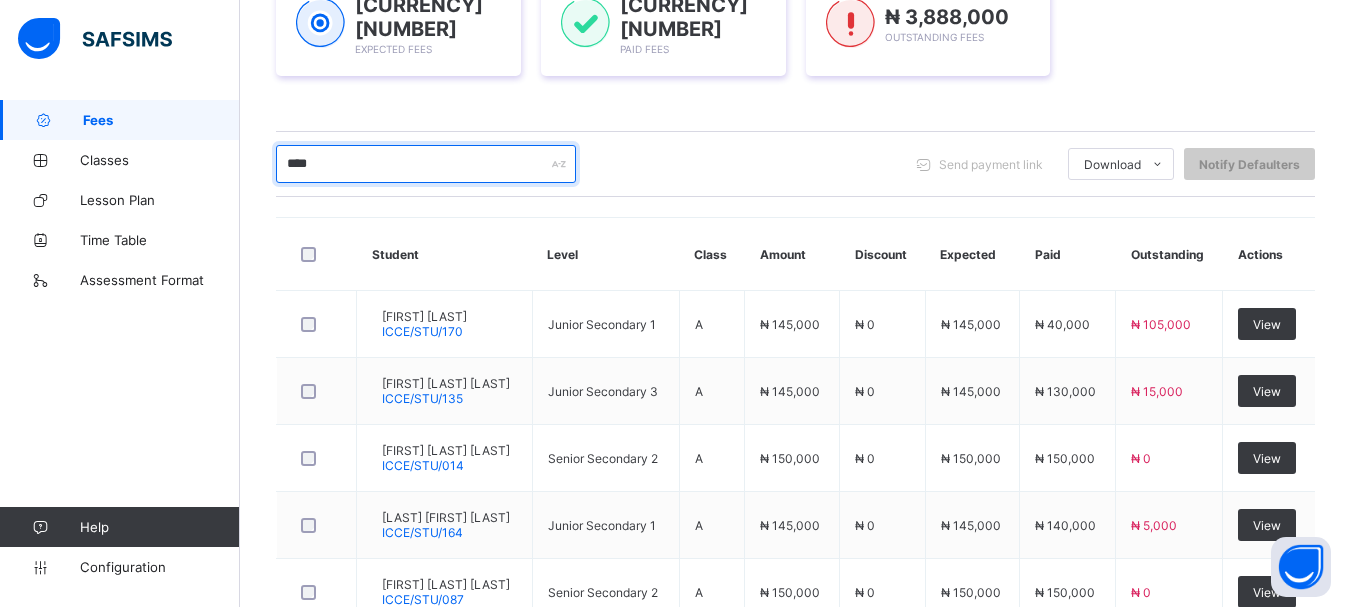 scroll, scrollTop: 472, scrollLeft: 0, axis: vertical 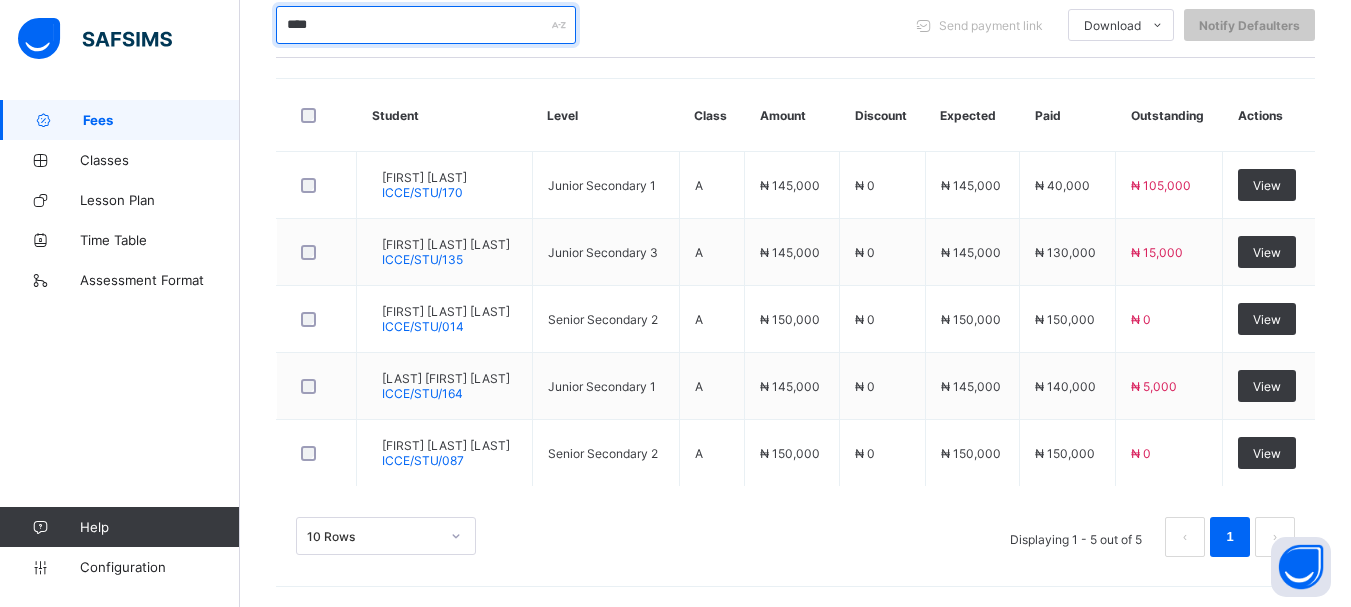 type on "****" 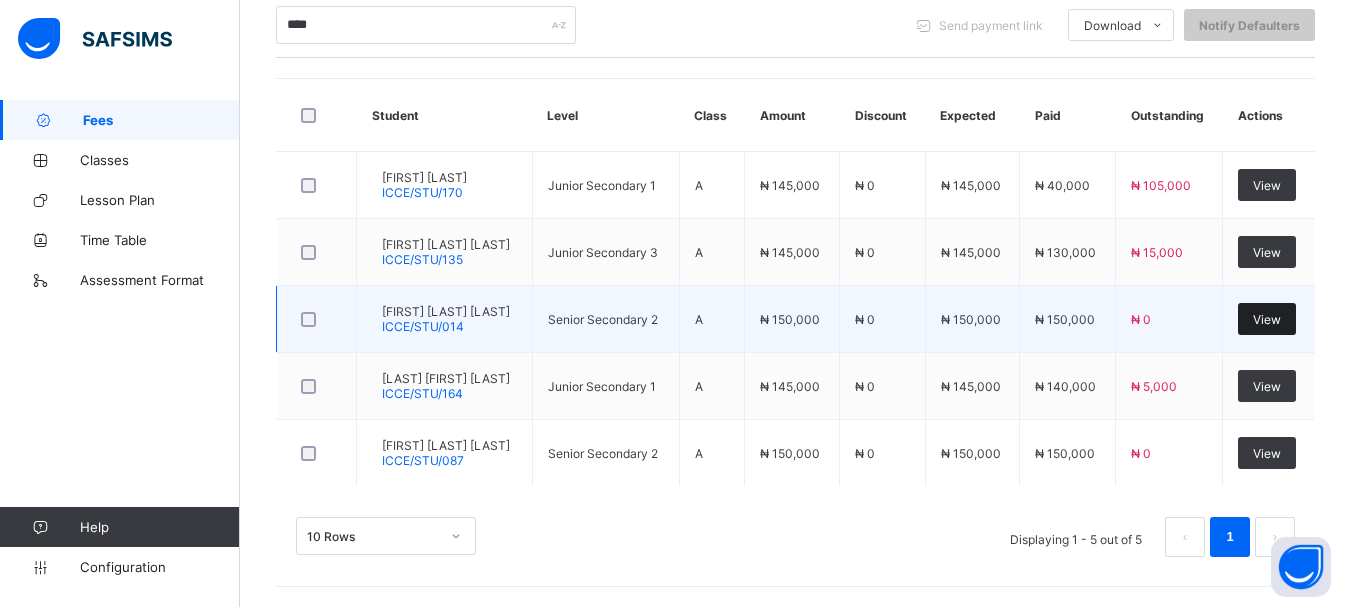 click on "View" at bounding box center [1267, 319] 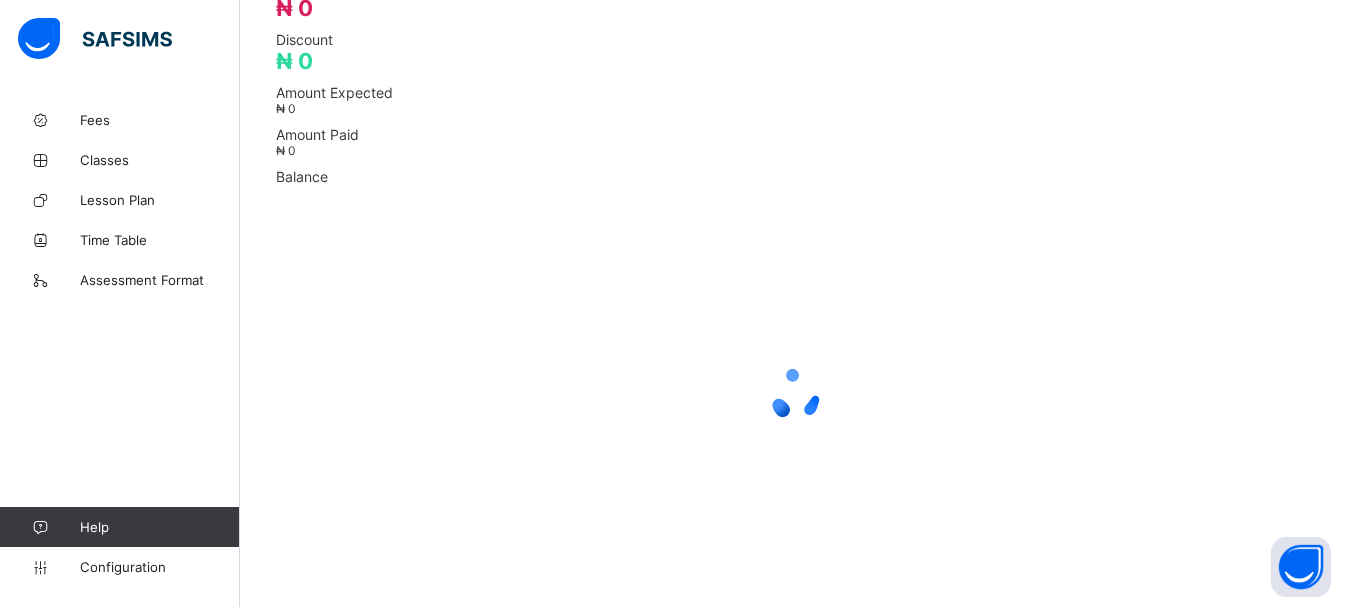 scroll, scrollTop: 0, scrollLeft: 0, axis: both 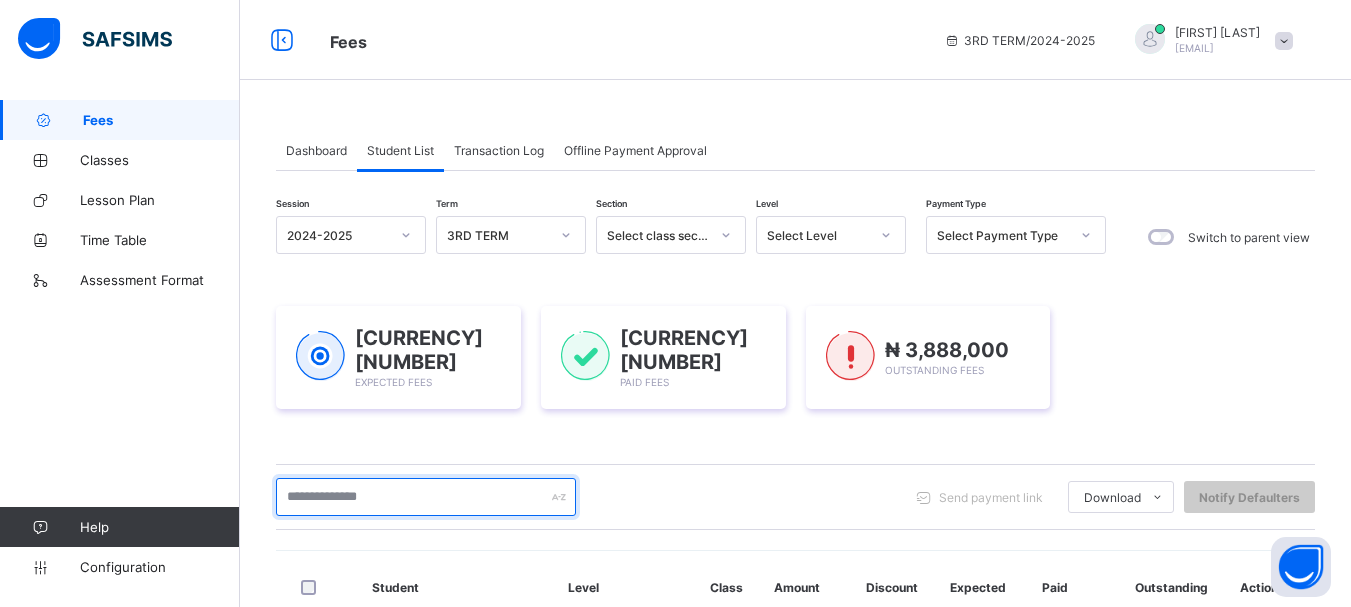 click at bounding box center [426, 497] 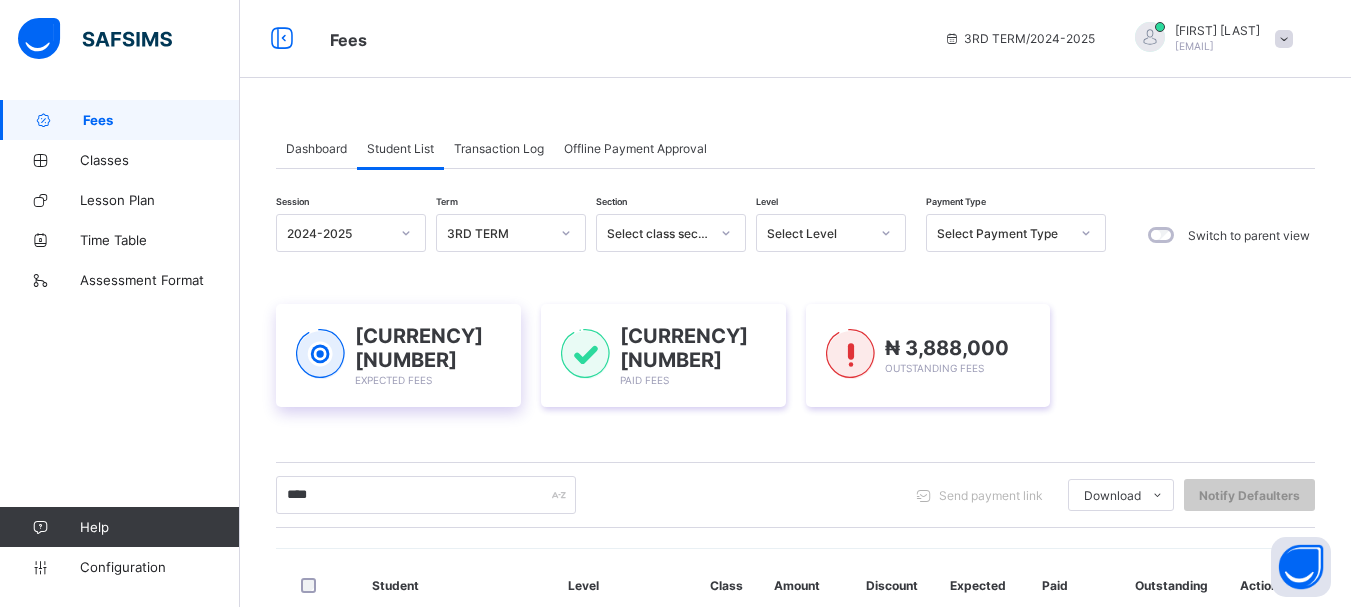 scroll, scrollTop: 0, scrollLeft: 0, axis: both 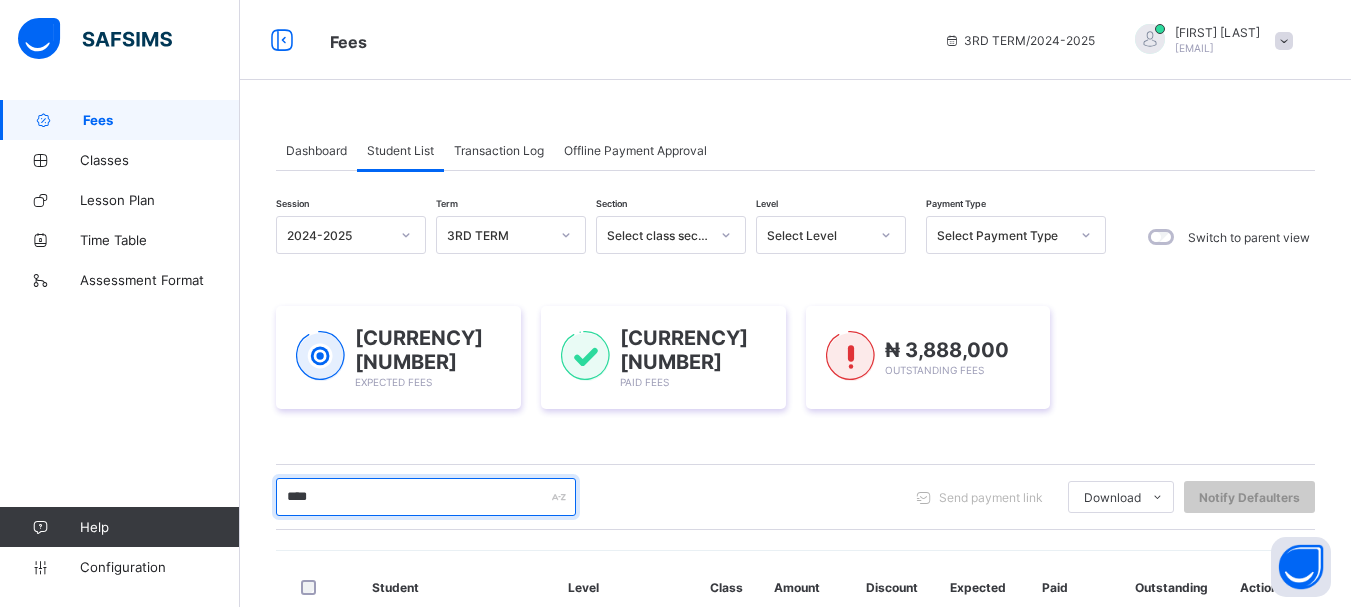 click on "****" at bounding box center (426, 497) 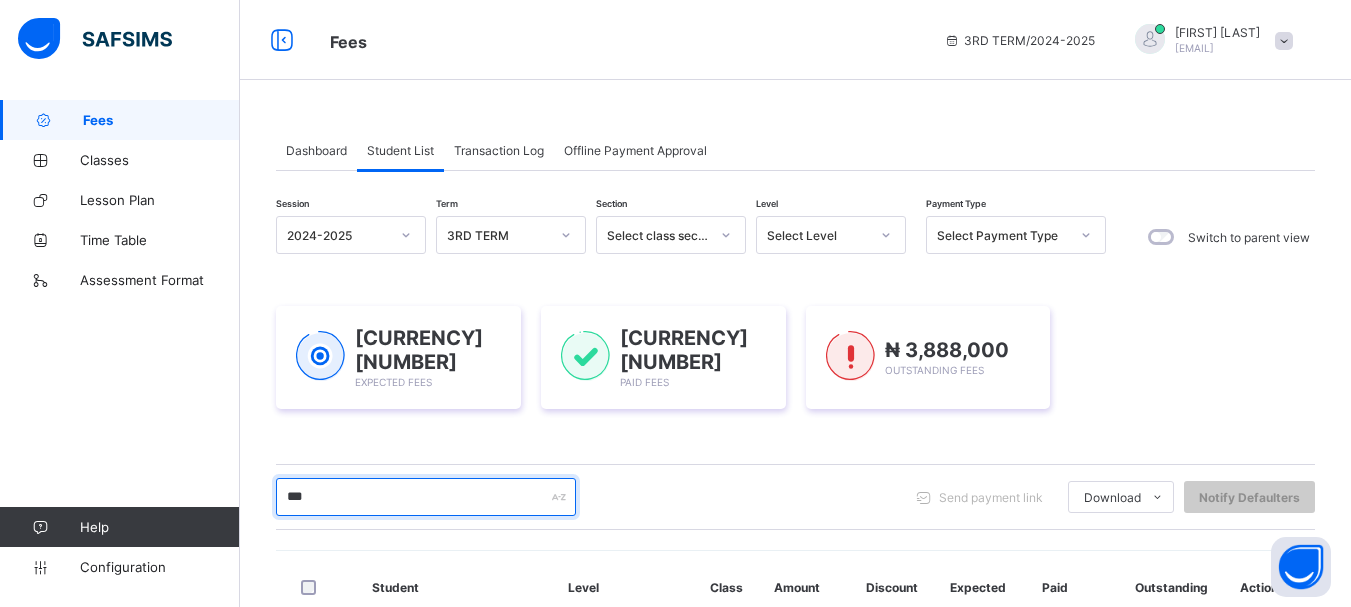 click on "***" at bounding box center (426, 497) 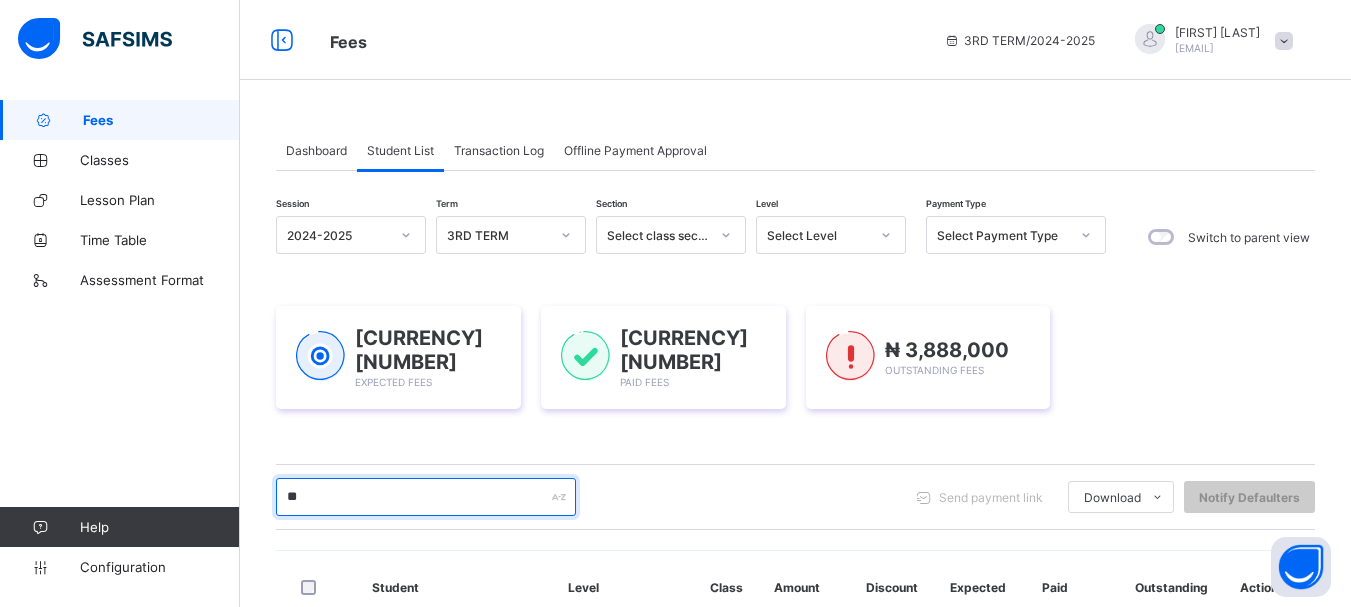 type on "*" 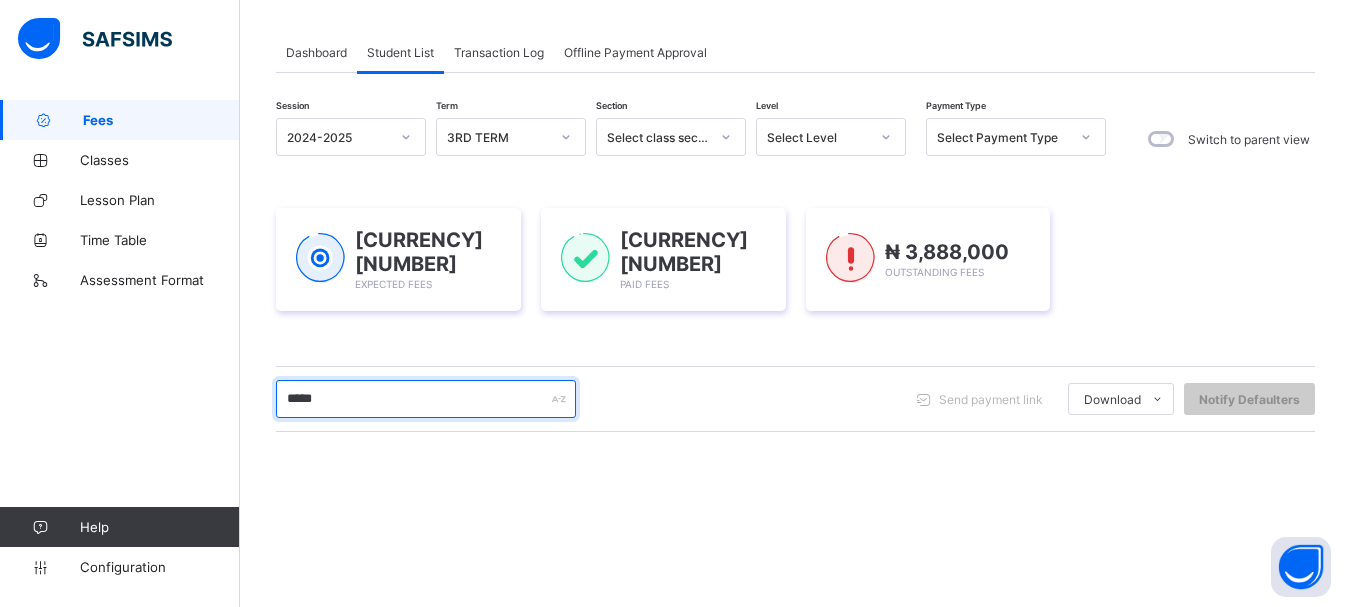 scroll, scrollTop: 201, scrollLeft: 0, axis: vertical 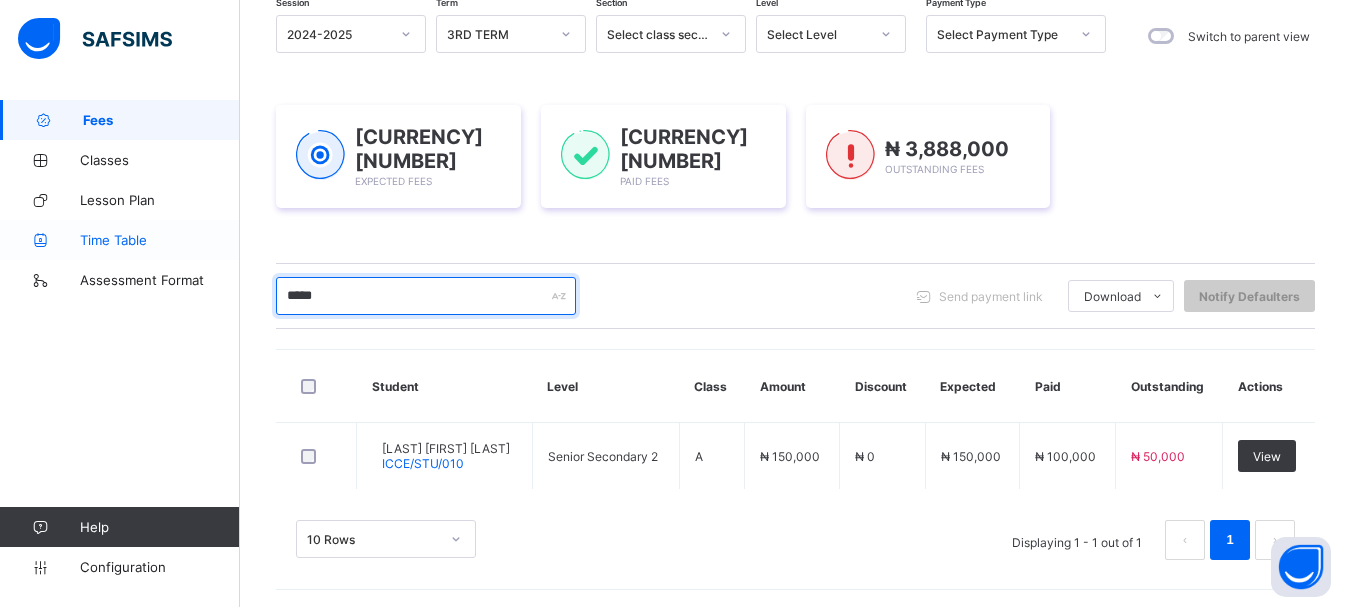 drag, startPoint x: 347, startPoint y: 294, endPoint x: 210, endPoint y: 240, distance: 147.25827 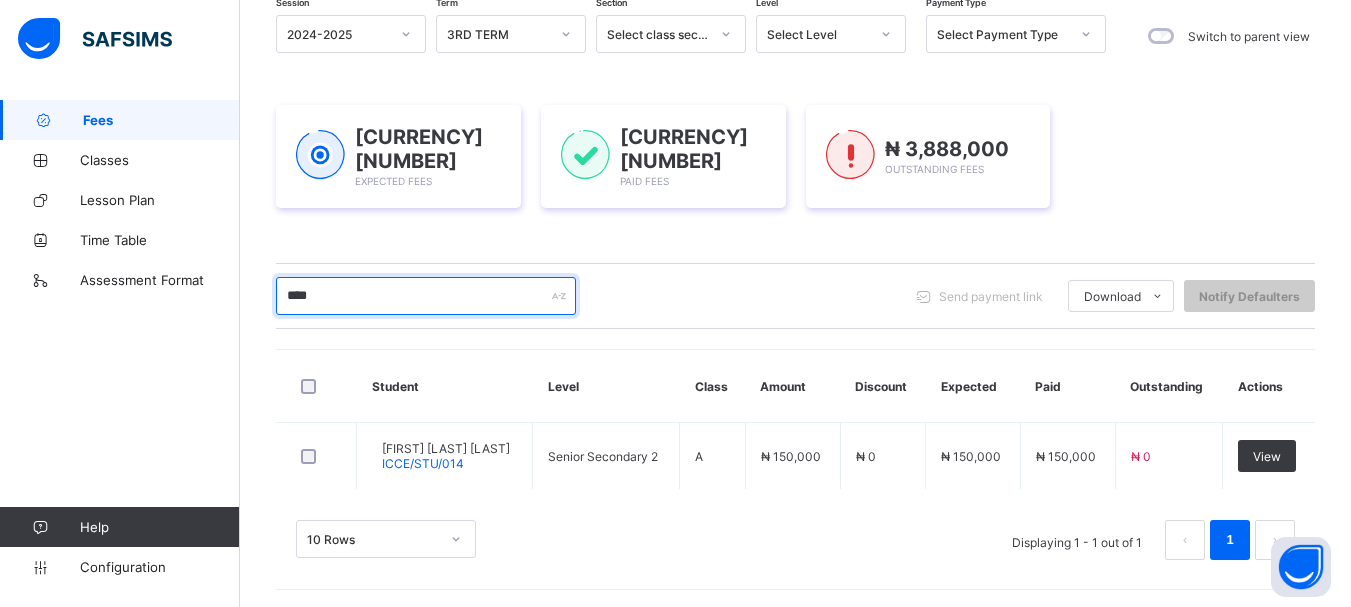 drag, startPoint x: 350, startPoint y: 297, endPoint x: 276, endPoint y: 295, distance: 74.02702 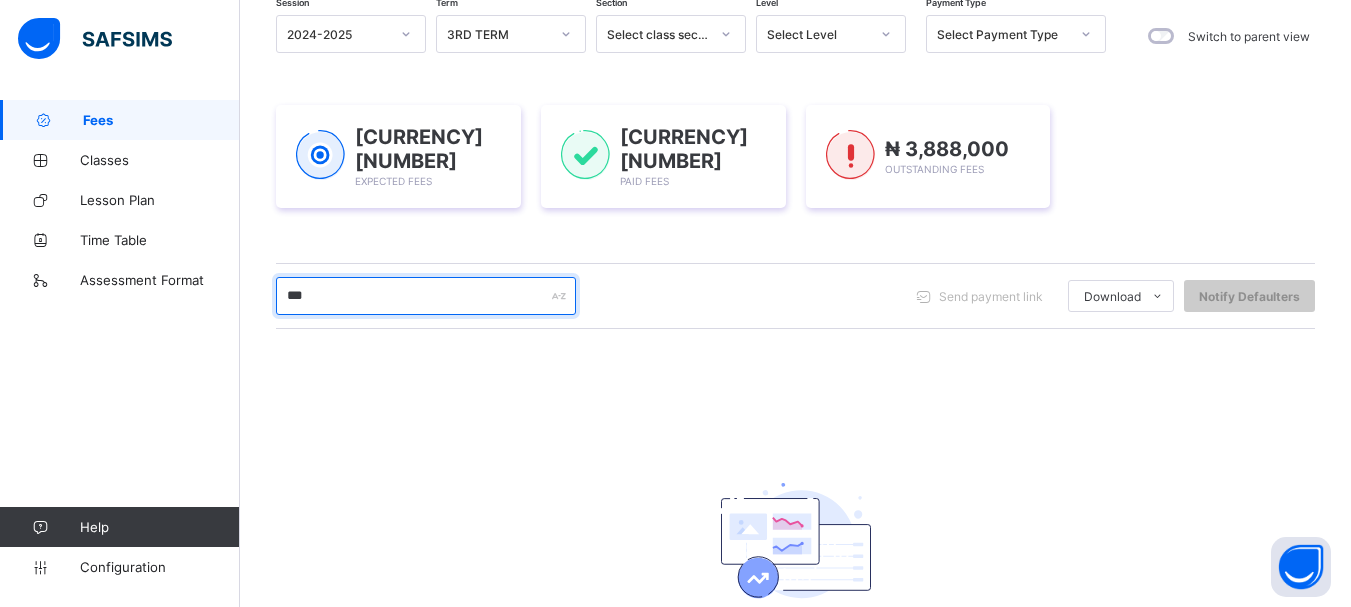 click on "***" at bounding box center (426, 296) 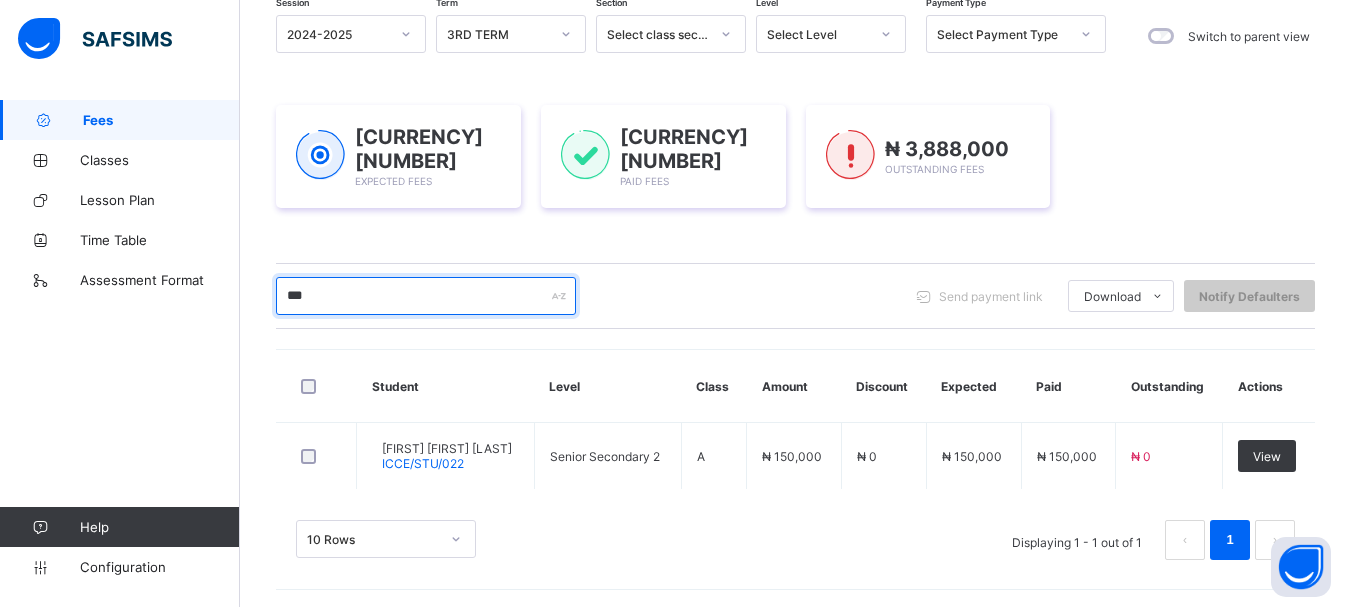 drag, startPoint x: 365, startPoint y: 295, endPoint x: 258, endPoint y: 320, distance: 109.88175 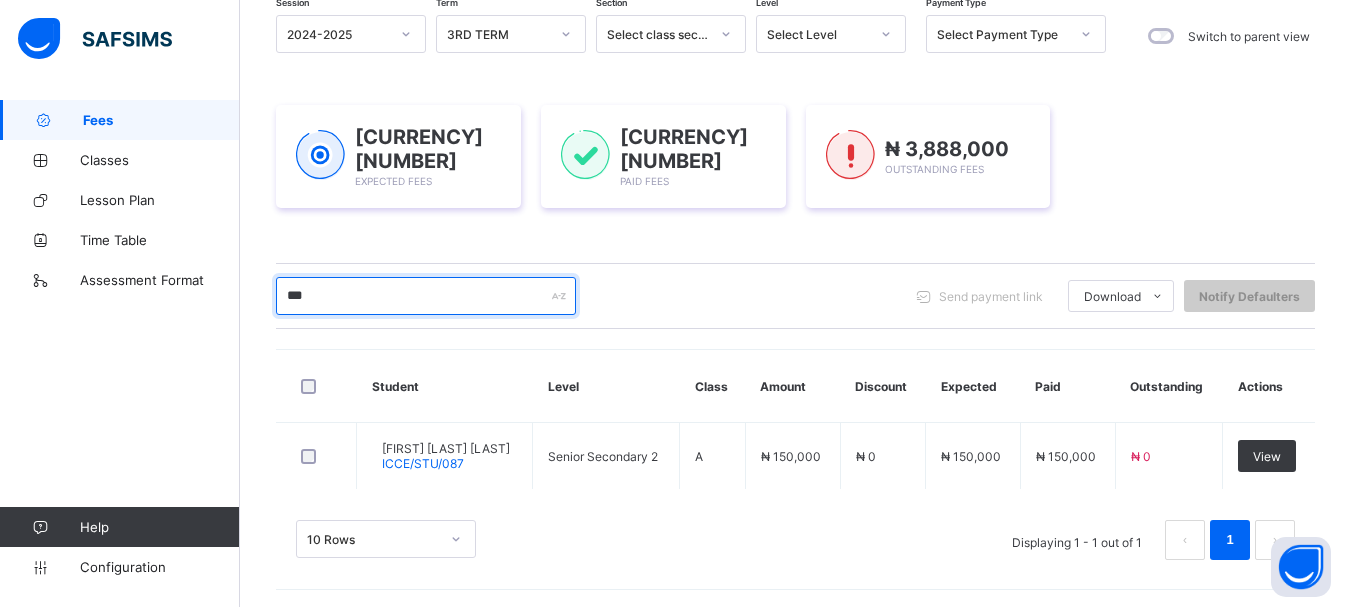 drag, startPoint x: 335, startPoint y: 290, endPoint x: 265, endPoint y: 299, distance: 70.5762 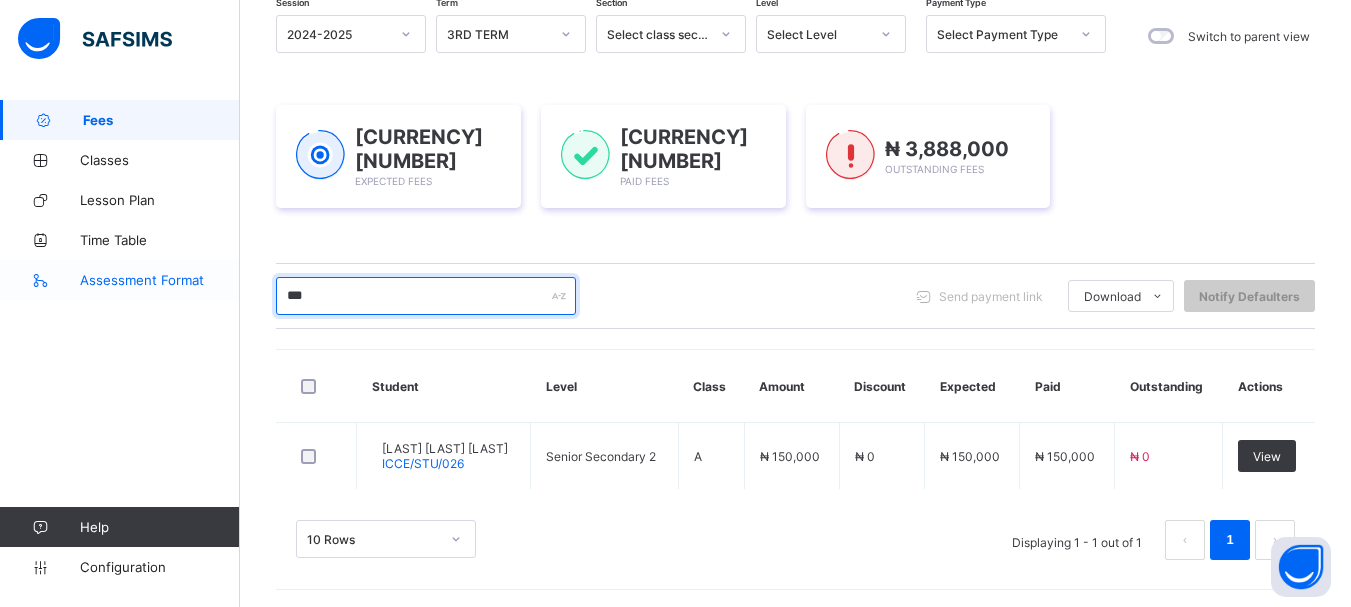 drag, startPoint x: 368, startPoint y: 299, endPoint x: 187, endPoint y: 278, distance: 182.21416 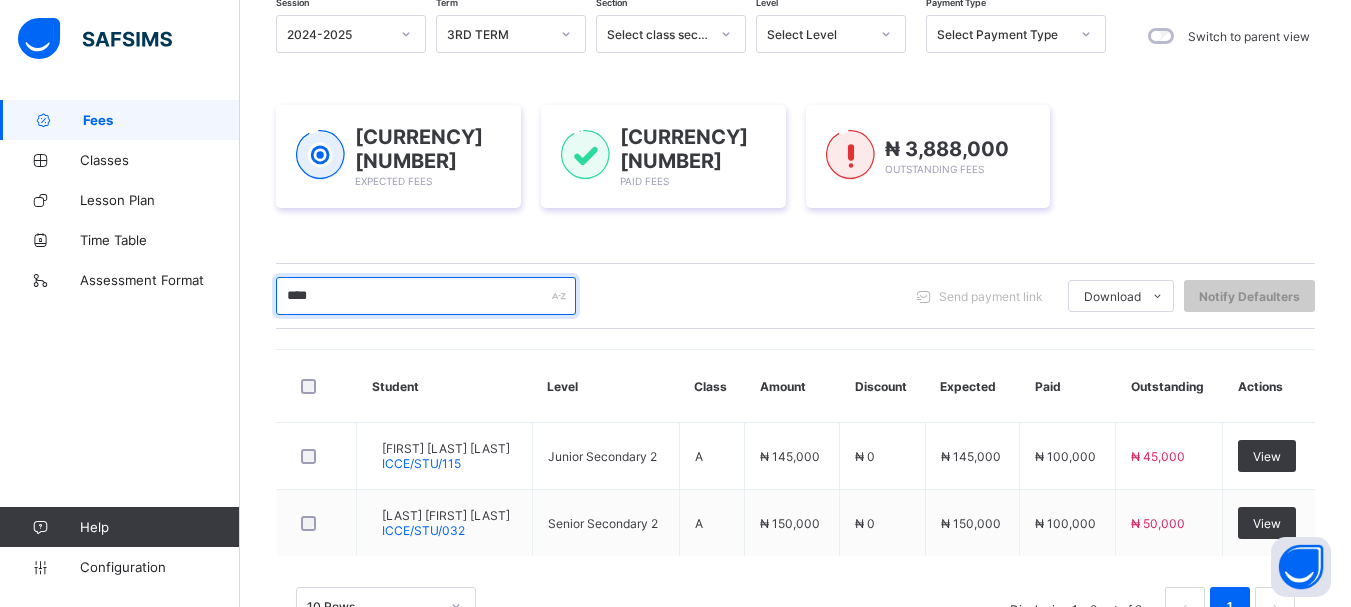 type on "****" 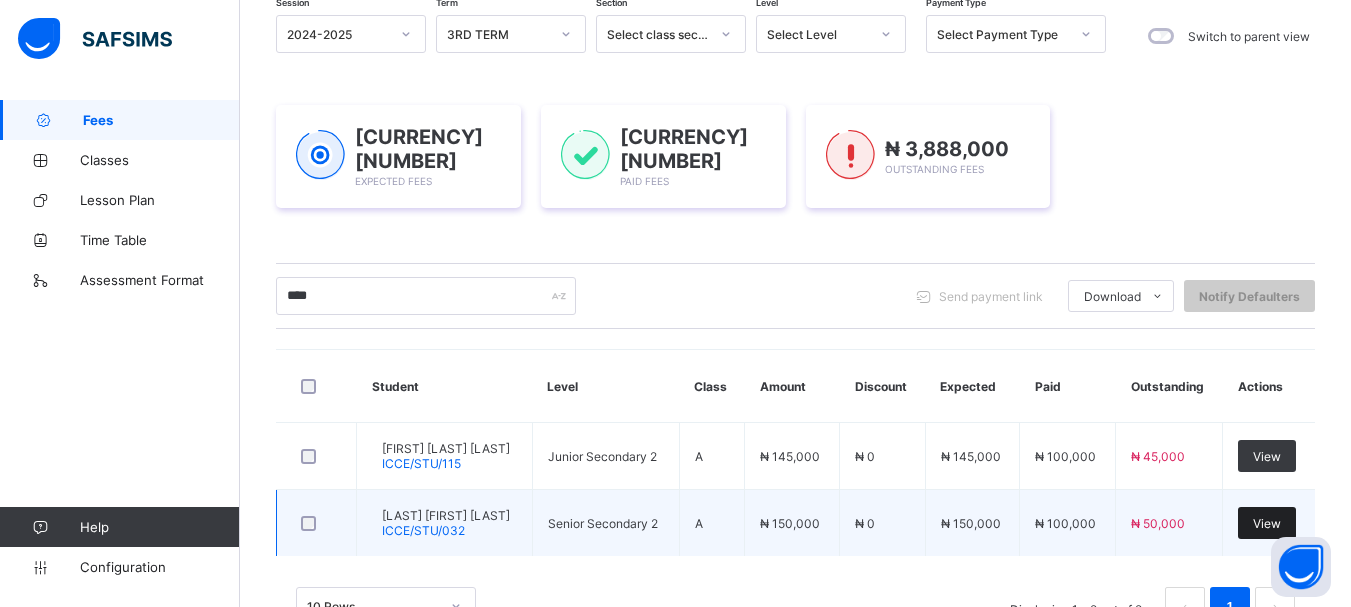 click on "View" at bounding box center [1267, 523] 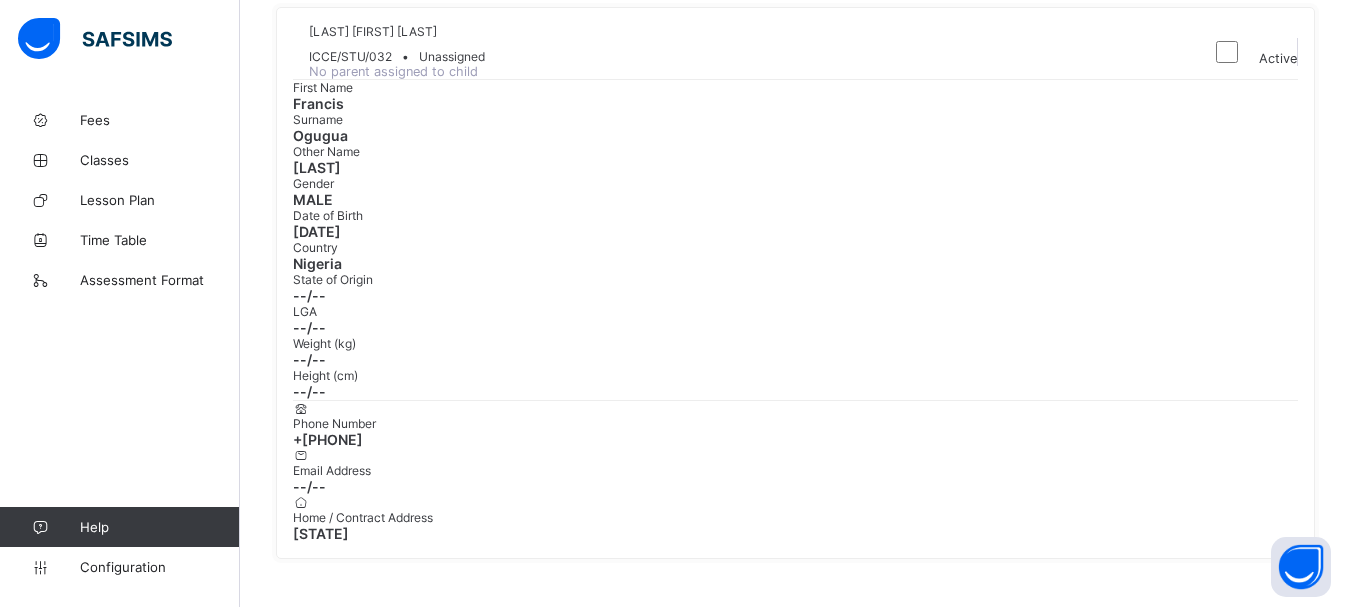 scroll, scrollTop: 267, scrollLeft: 0, axis: vertical 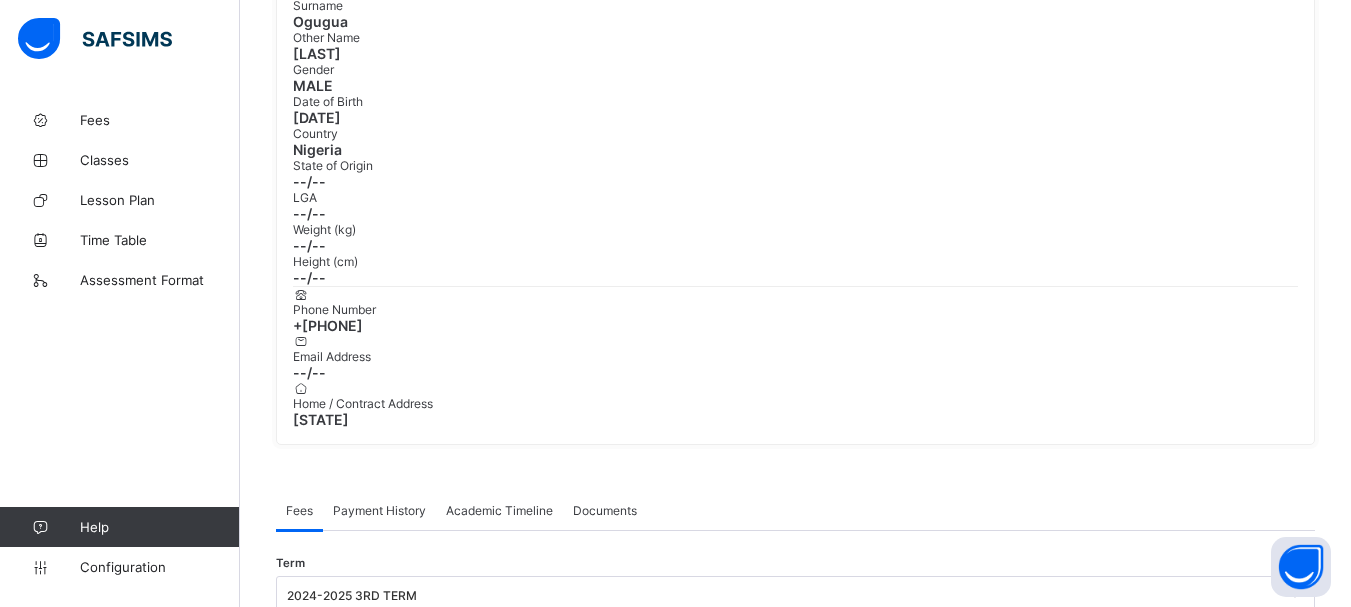 click at bounding box center (320, 621) 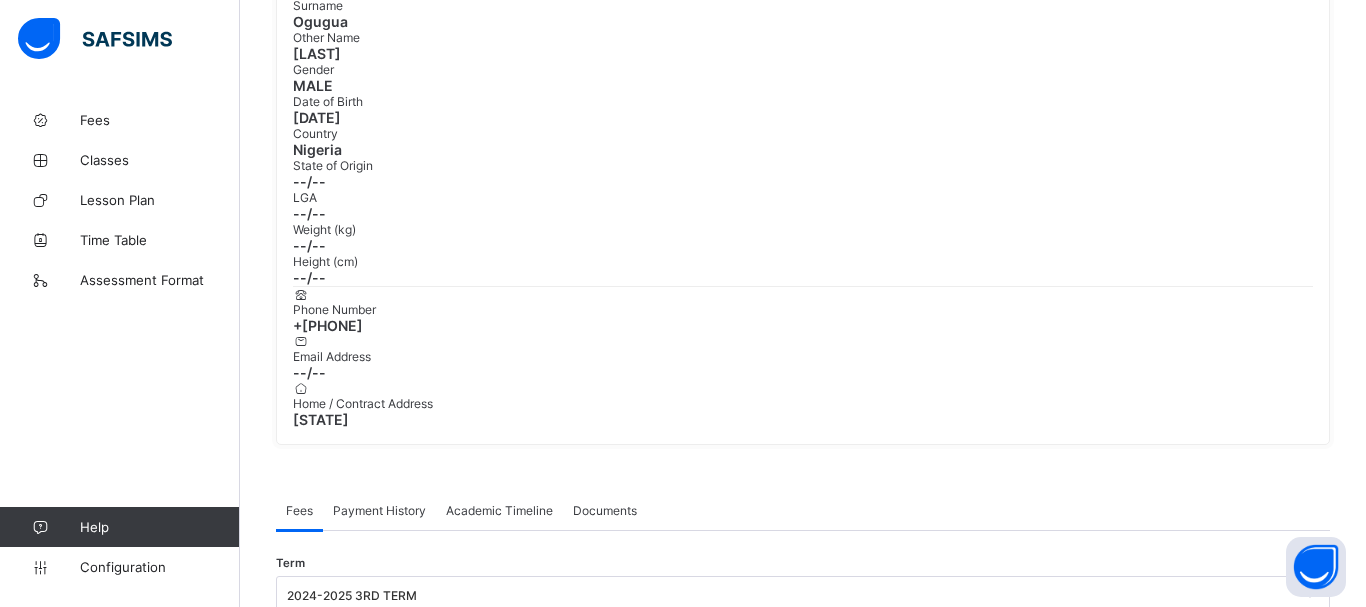 click on "Select bank" at bounding box center [784, 1655] 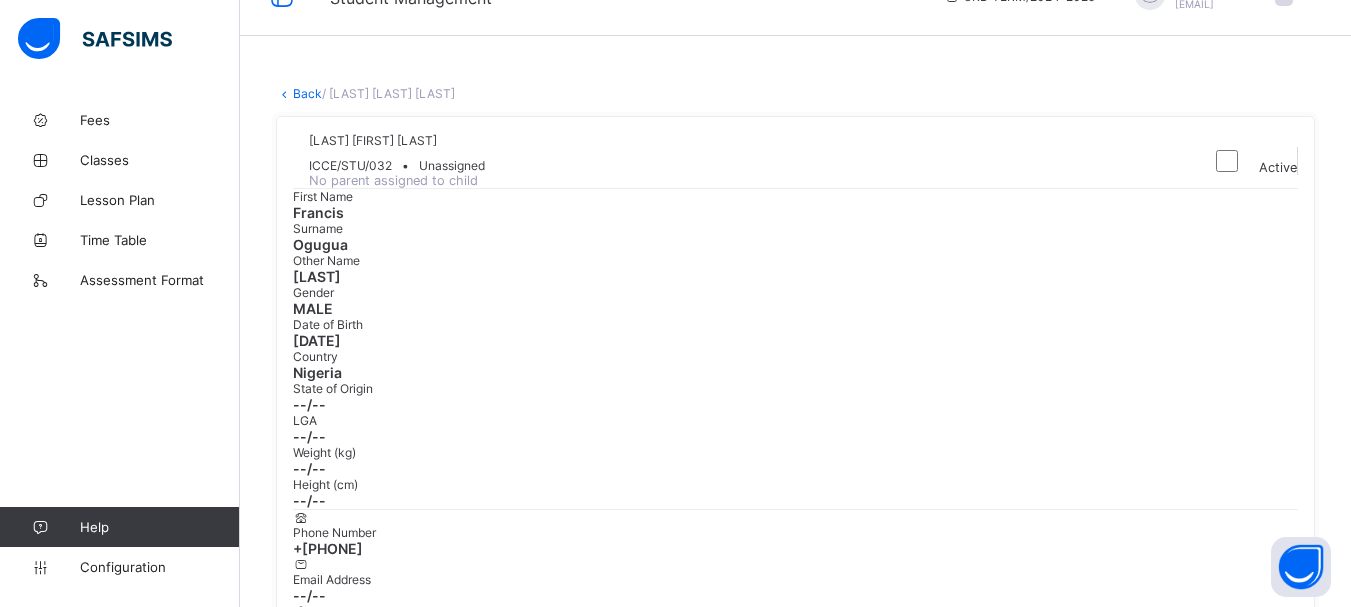 scroll, scrollTop: 0, scrollLeft: 0, axis: both 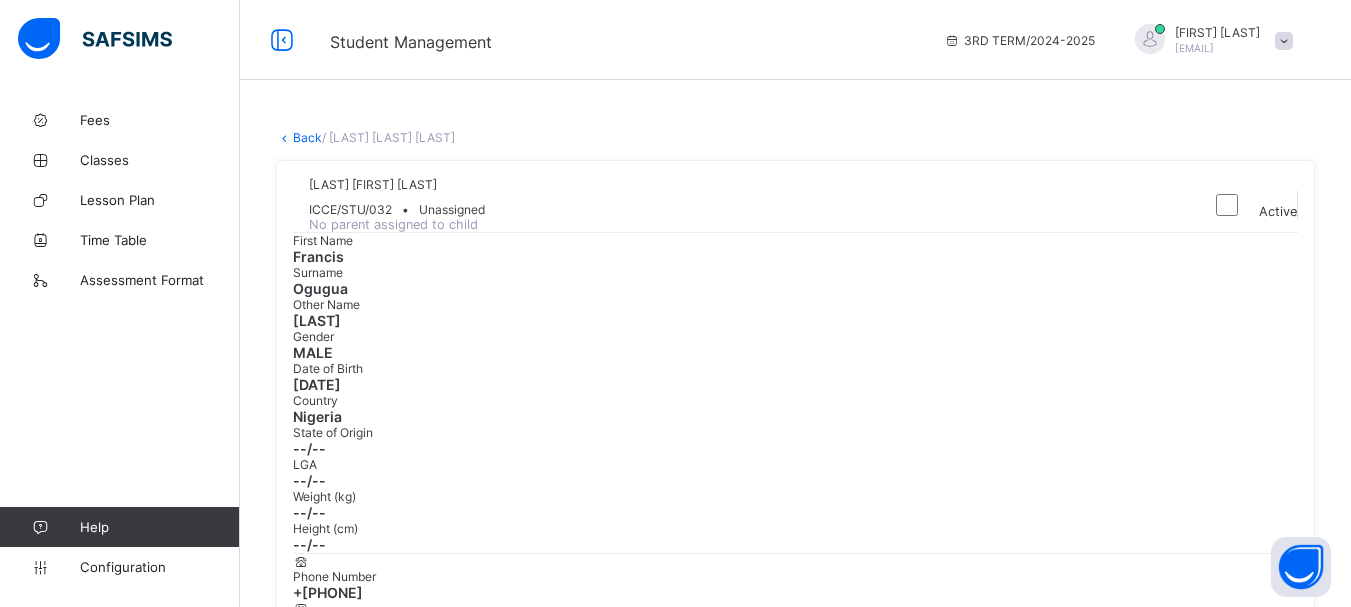 drag, startPoint x: 306, startPoint y: 135, endPoint x: 364, endPoint y: 209, distance: 94.02127 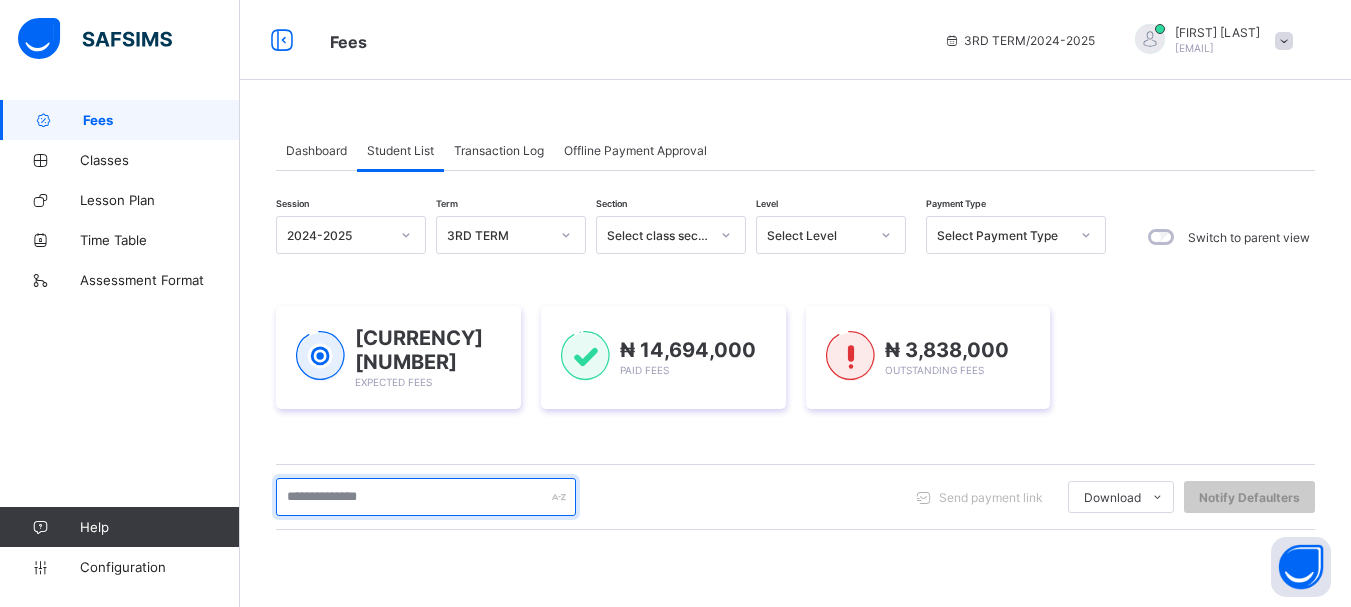 click at bounding box center [426, 497] 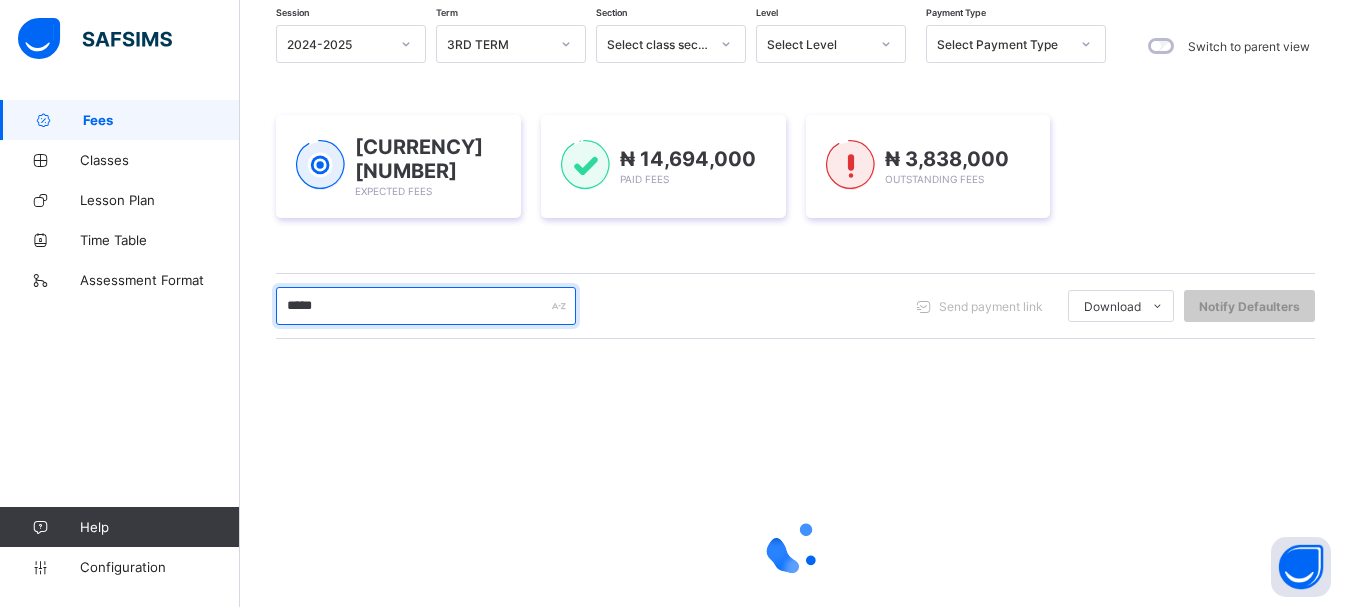 scroll, scrollTop: 267, scrollLeft: 0, axis: vertical 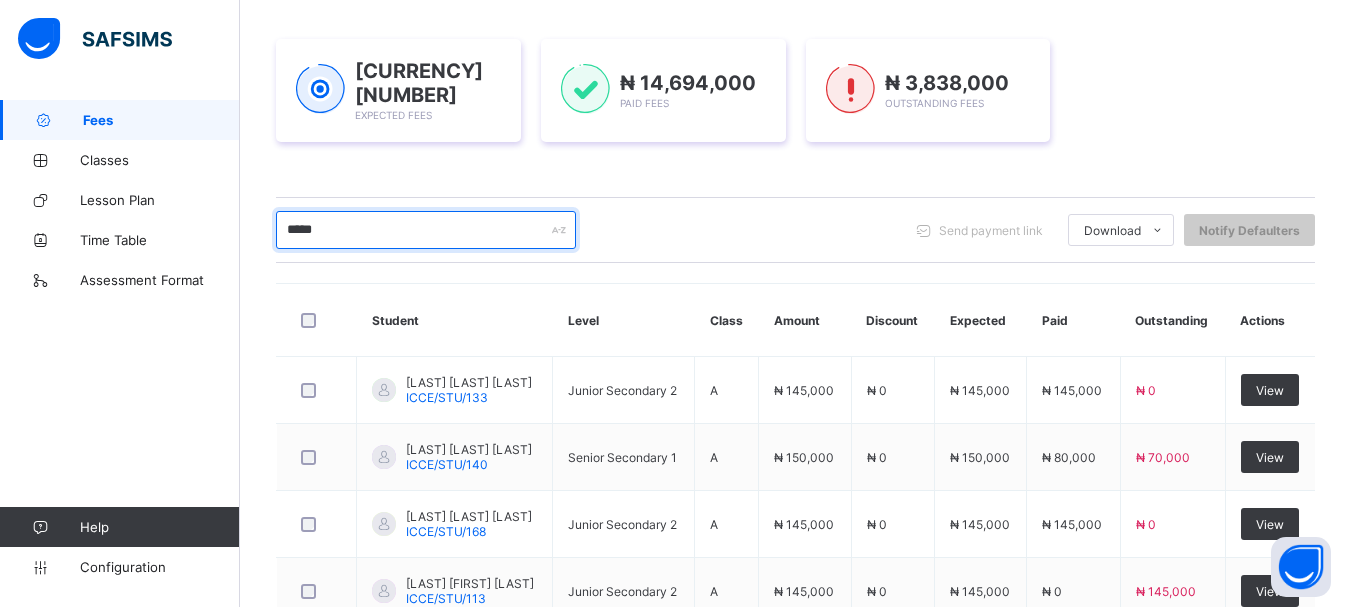 drag, startPoint x: 351, startPoint y: 228, endPoint x: 261, endPoint y: 244, distance: 91.411156 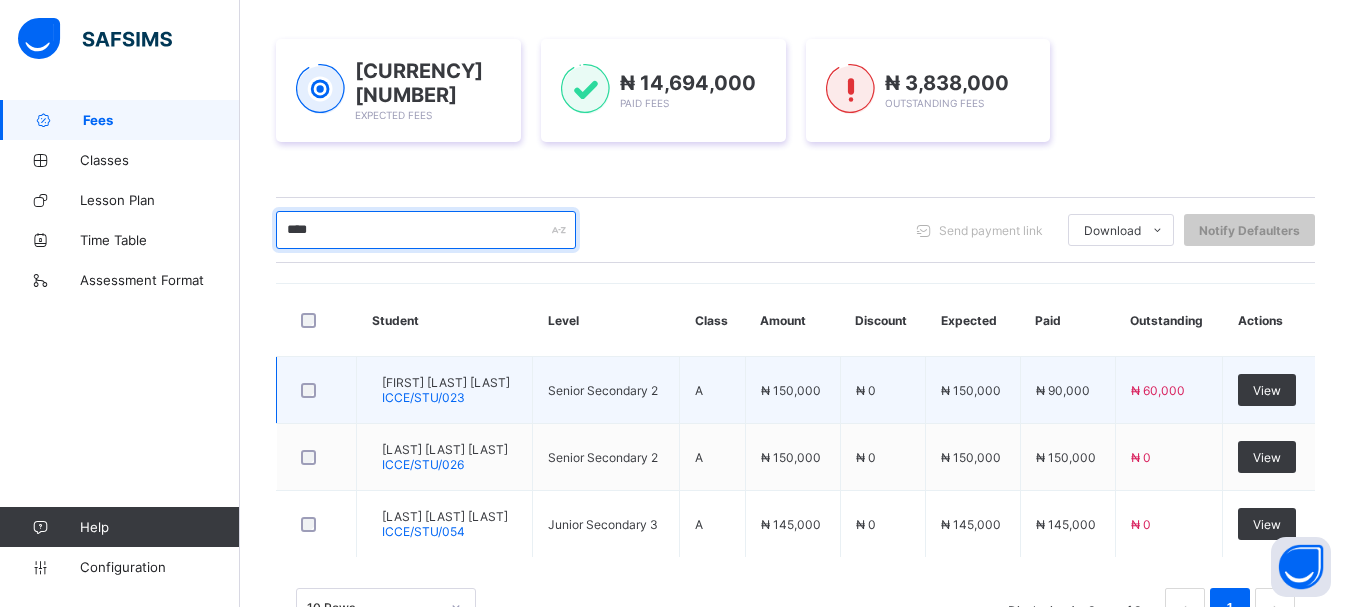 scroll, scrollTop: 338, scrollLeft: 0, axis: vertical 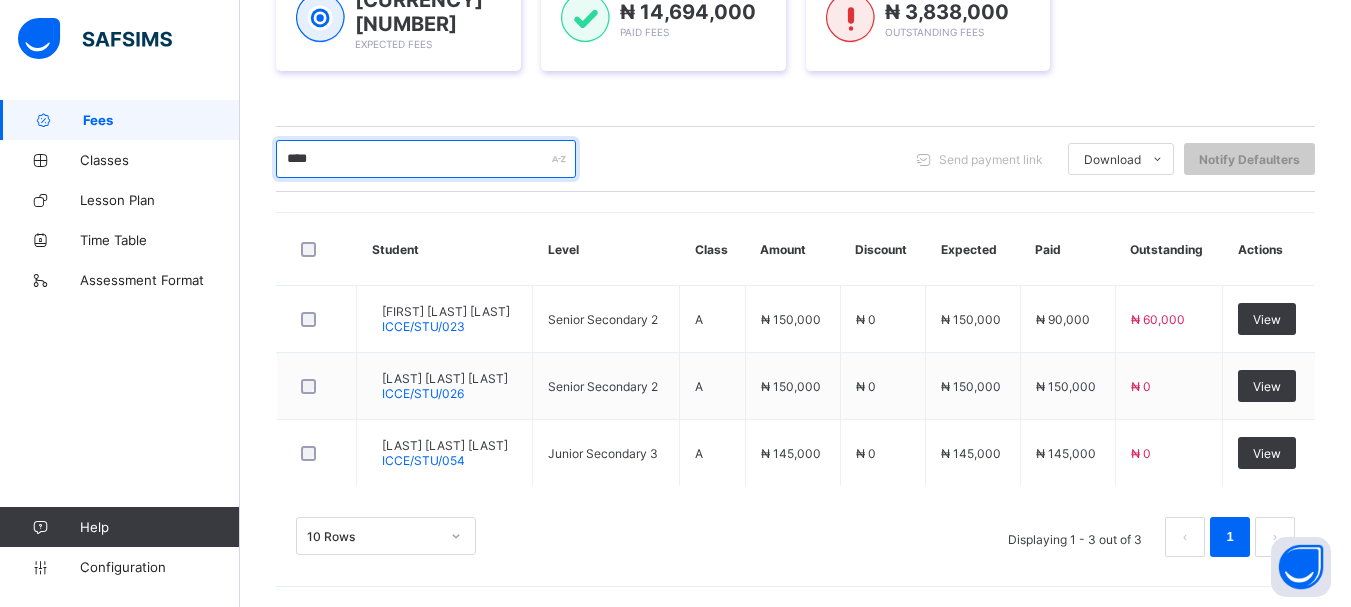 type on "****" 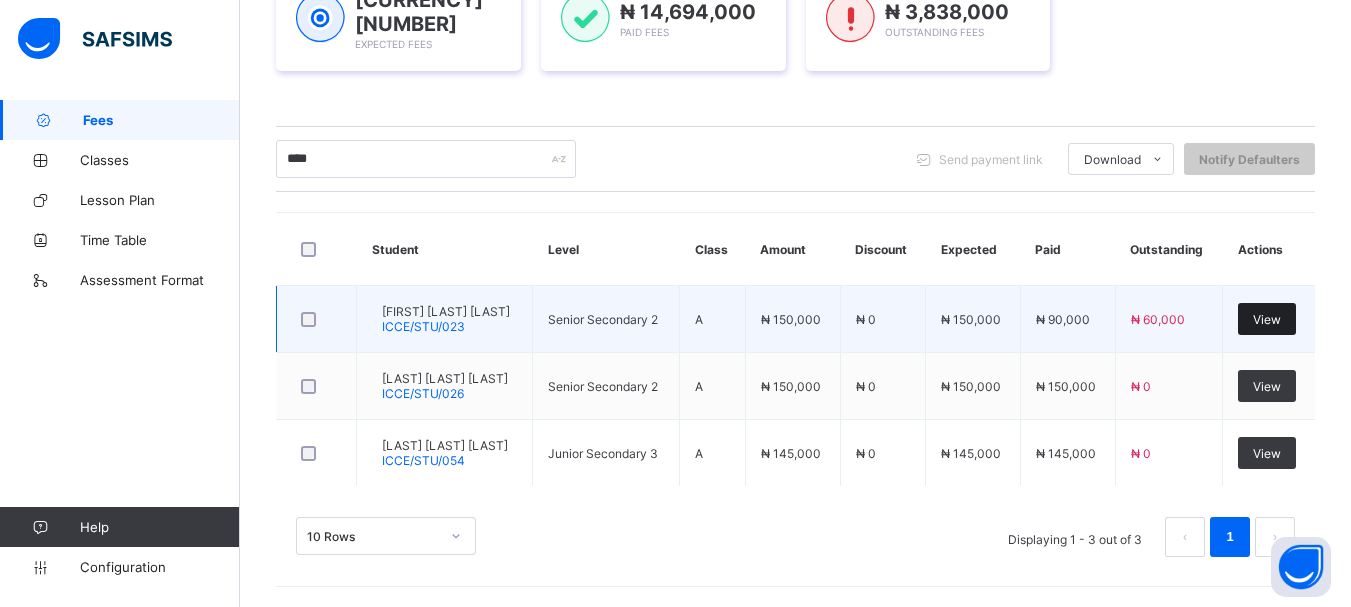 click on "View" at bounding box center (1267, 319) 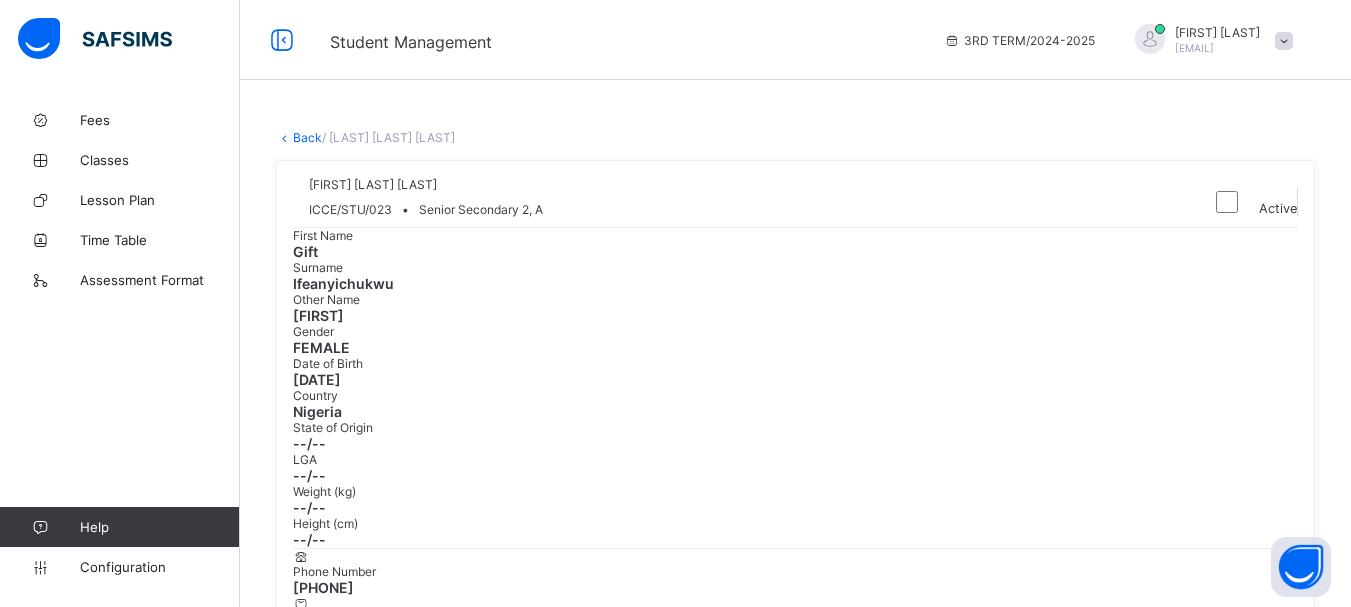 scroll, scrollTop: 267, scrollLeft: 0, axis: vertical 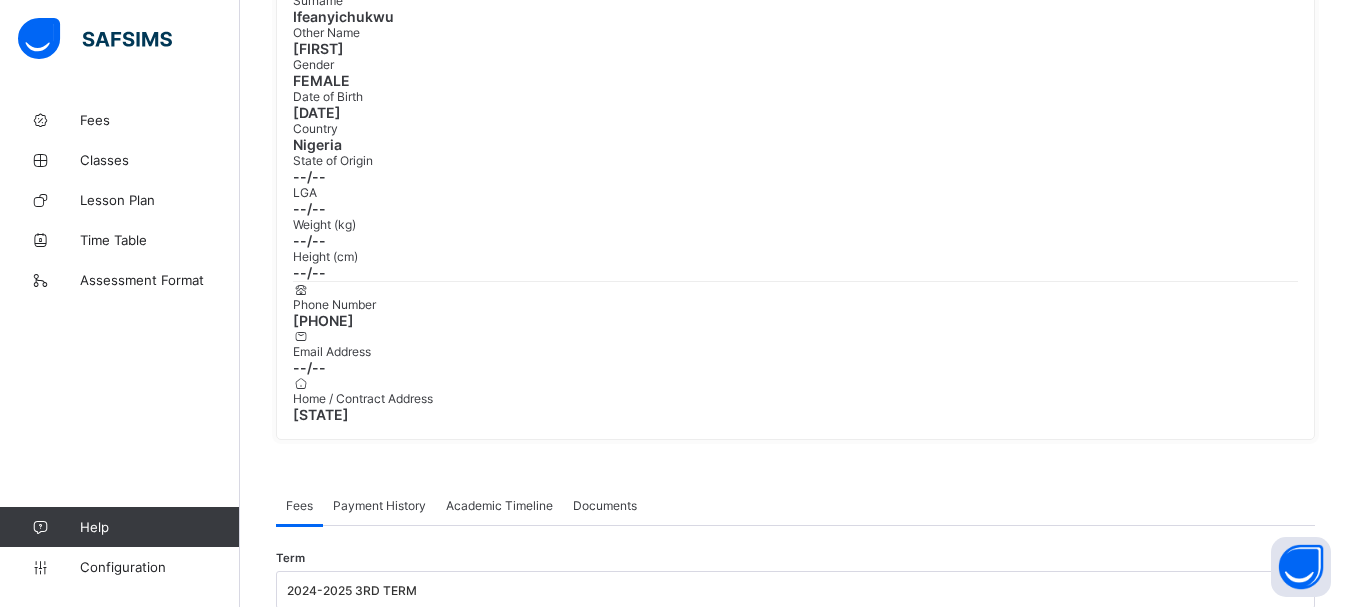 click on "Receive Payment" at bounding box center (246, 650) 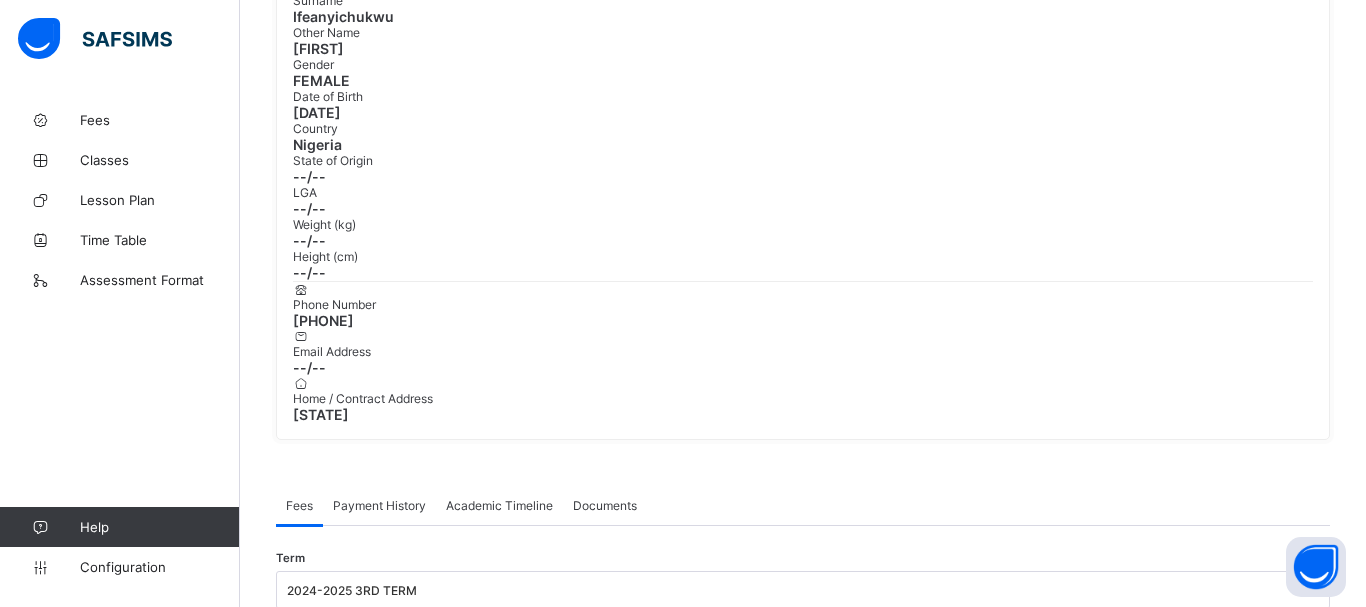 click 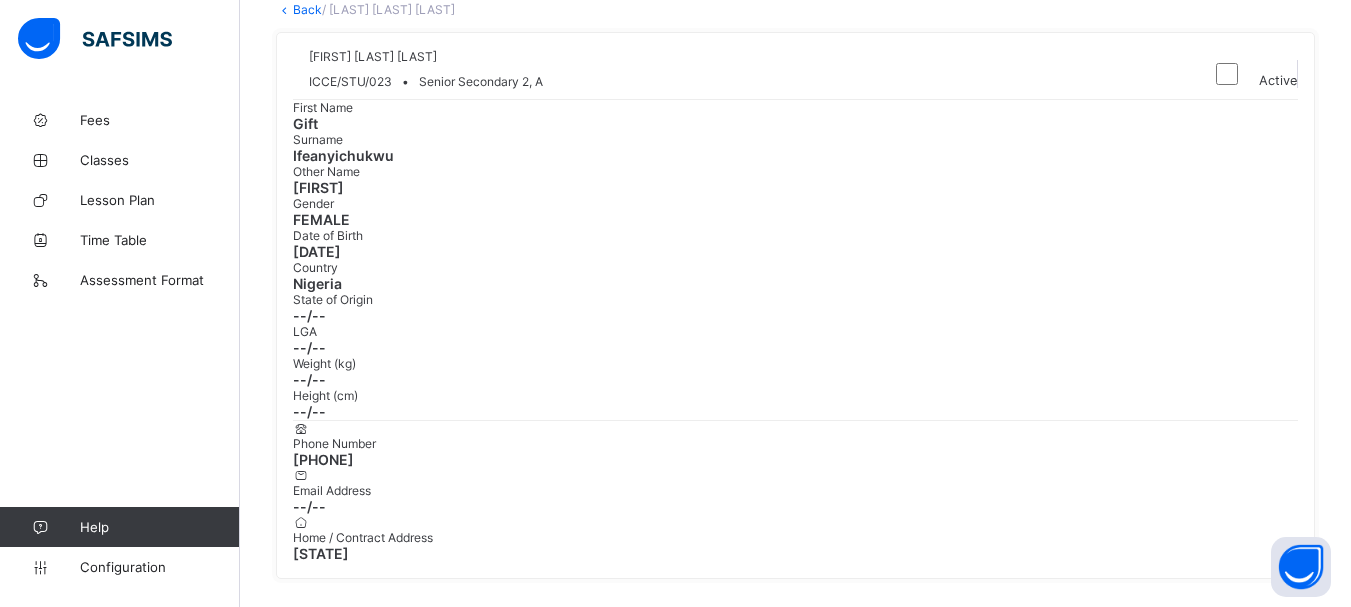 scroll, scrollTop: 0, scrollLeft: 0, axis: both 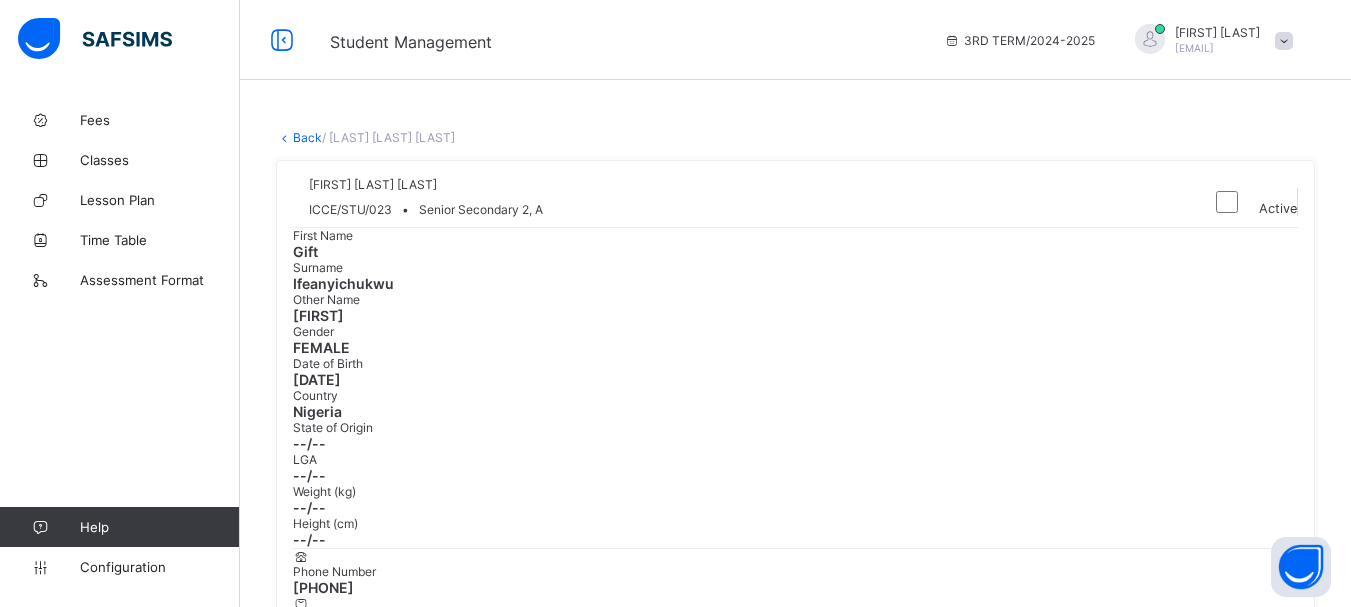 click on "Back" at bounding box center [307, 137] 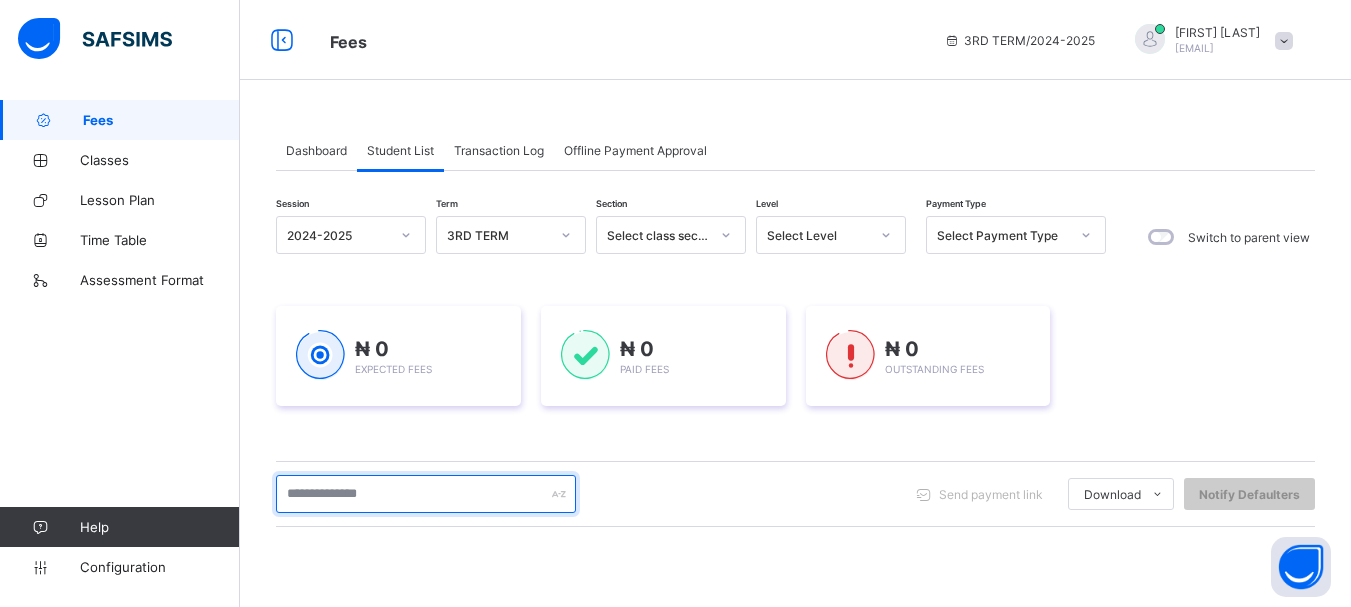click at bounding box center [426, 494] 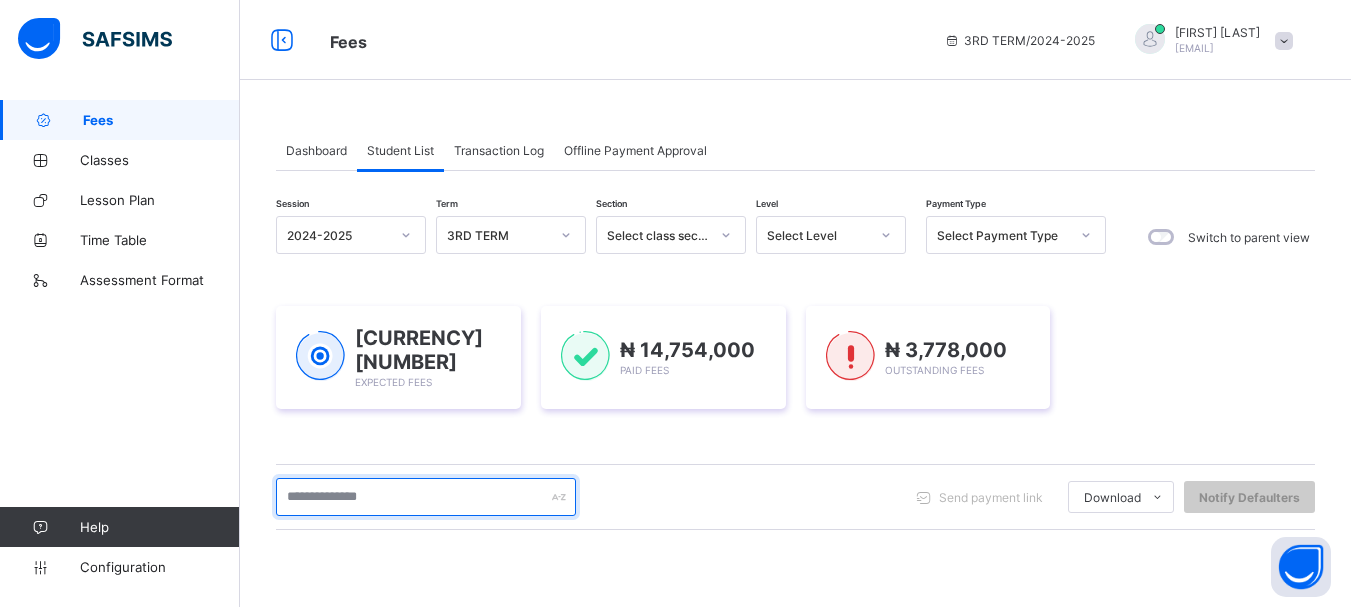 click at bounding box center (426, 497) 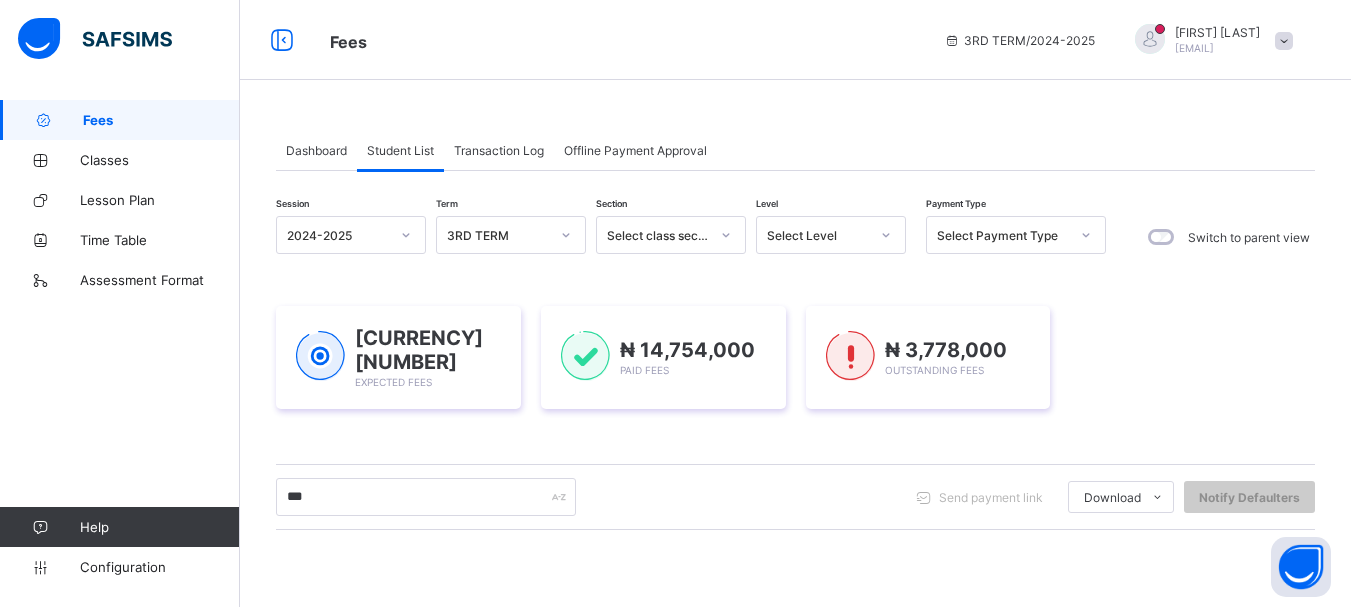 click on "***   Send payment link Download  Students Payment Students Payment Status Student Items Report Student Discount Report   Notify Defaulters" at bounding box center [795, 497] 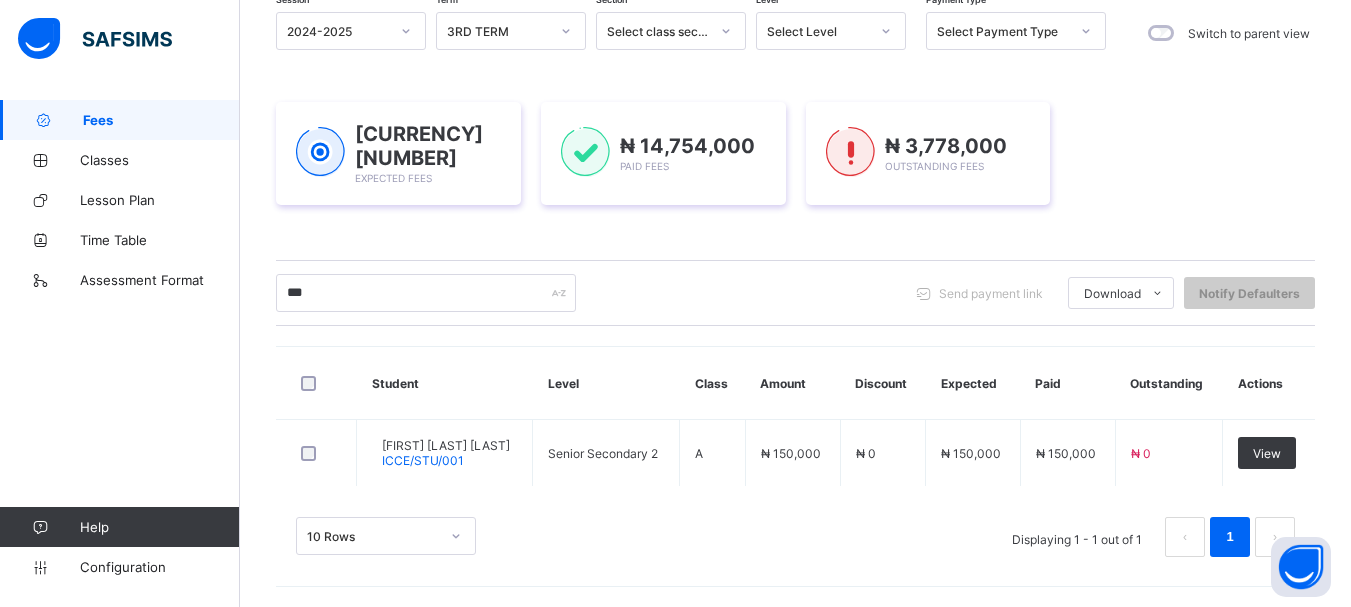 scroll, scrollTop: 204, scrollLeft: 0, axis: vertical 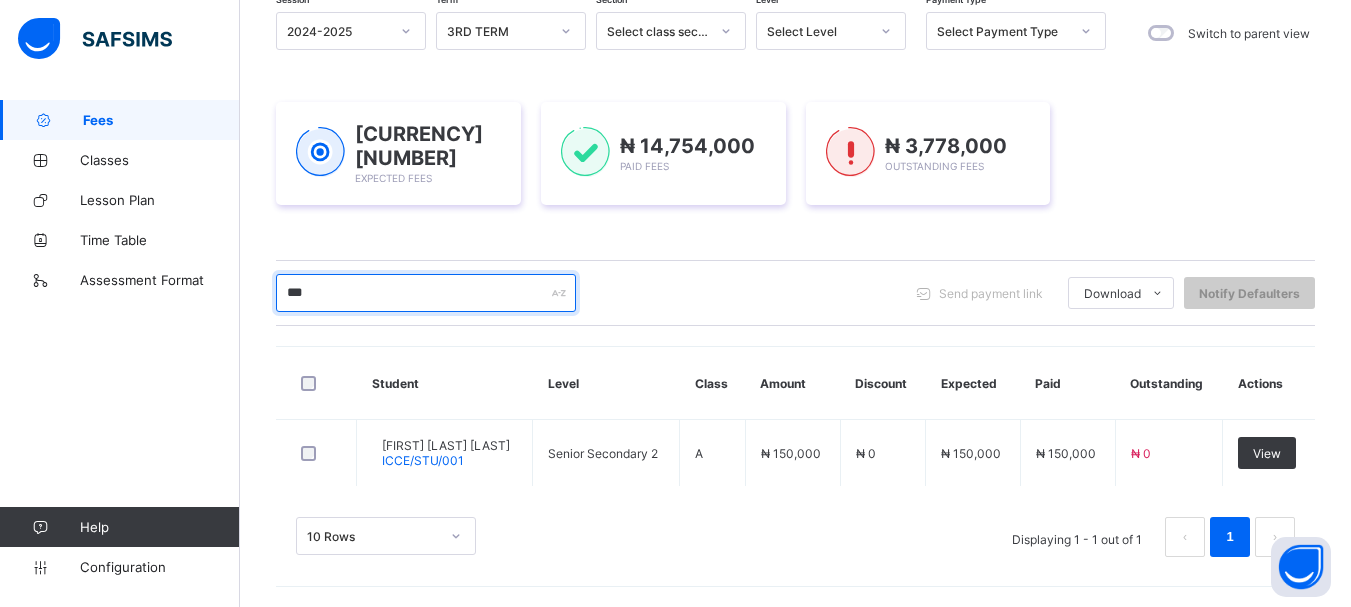 drag, startPoint x: 339, startPoint y: 285, endPoint x: 267, endPoint y: 298, distance: 73.1642 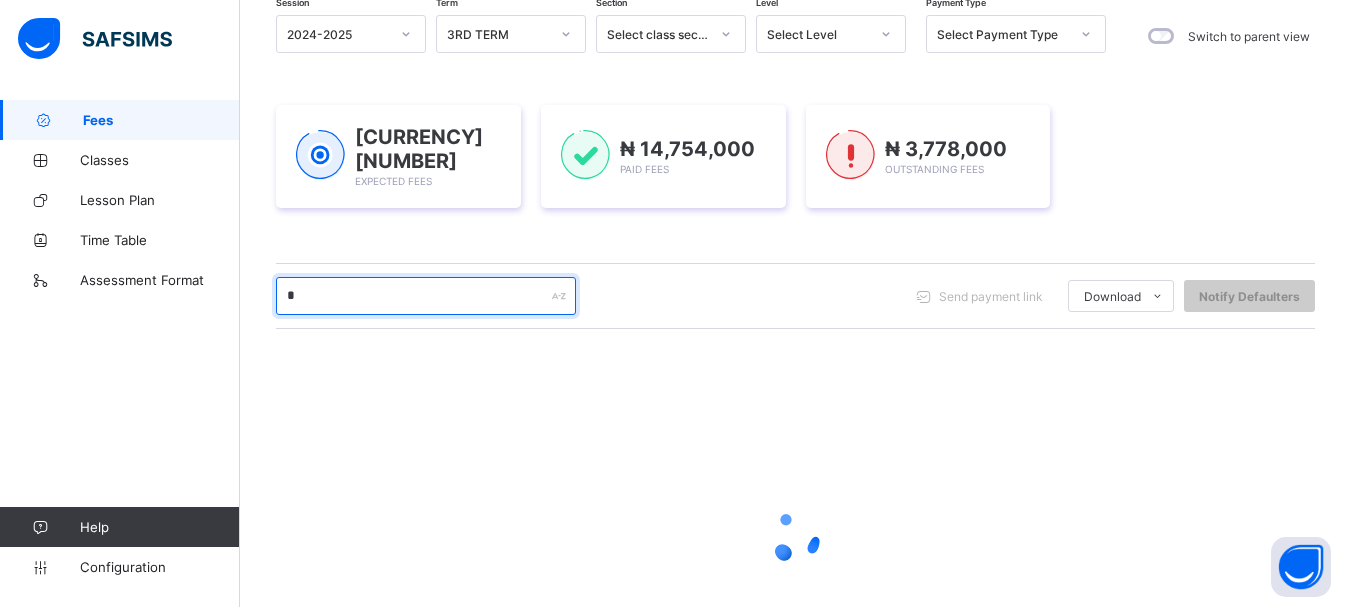 scroll, scrollTop: 204, scrollLeft: 0, axis: vertical 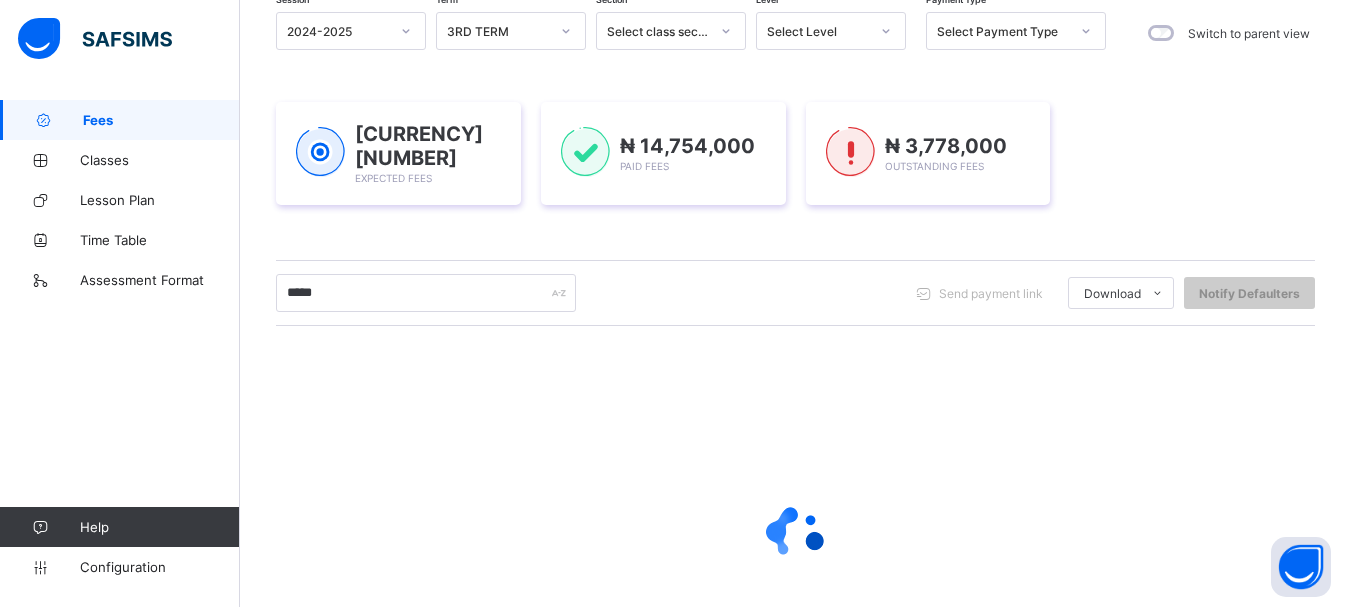 click on "*****   Send payment link Download  Students Payment Students Payment Status Student Items Report Student Discount Report   Notify Defaulters" at bounding box center (795, 293) 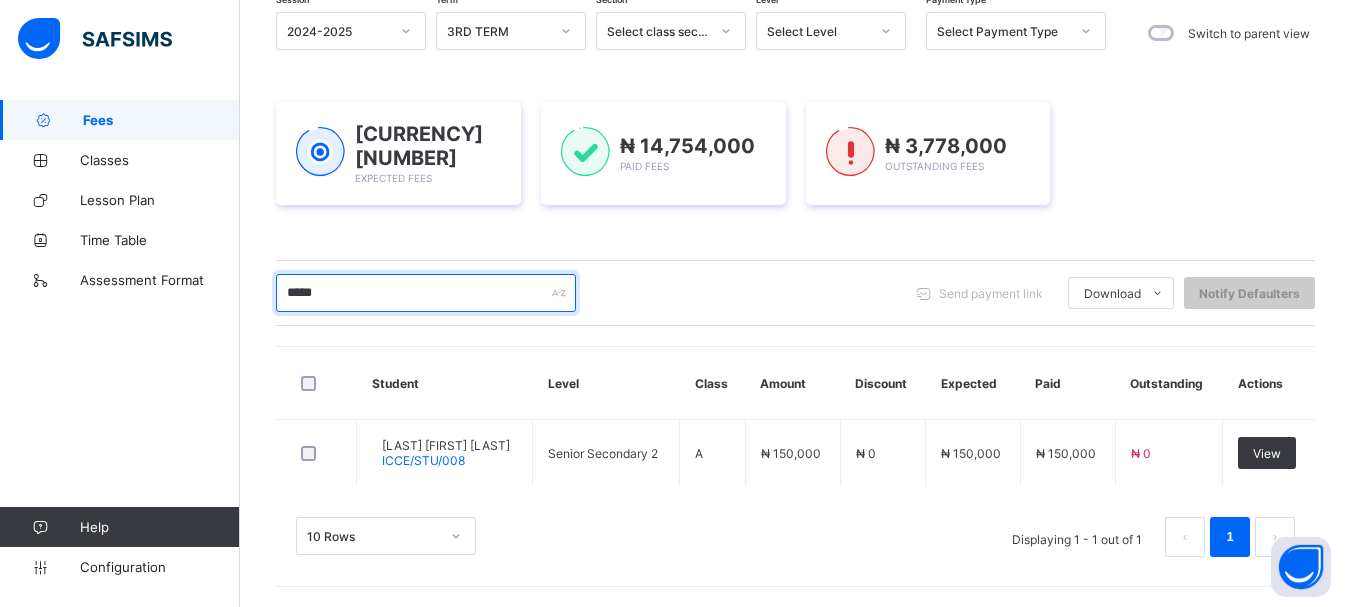 drag, startPoint x: 357, startPoint y: 297, endPoint x: 262, endPoint y: 310, distance: 95.885345 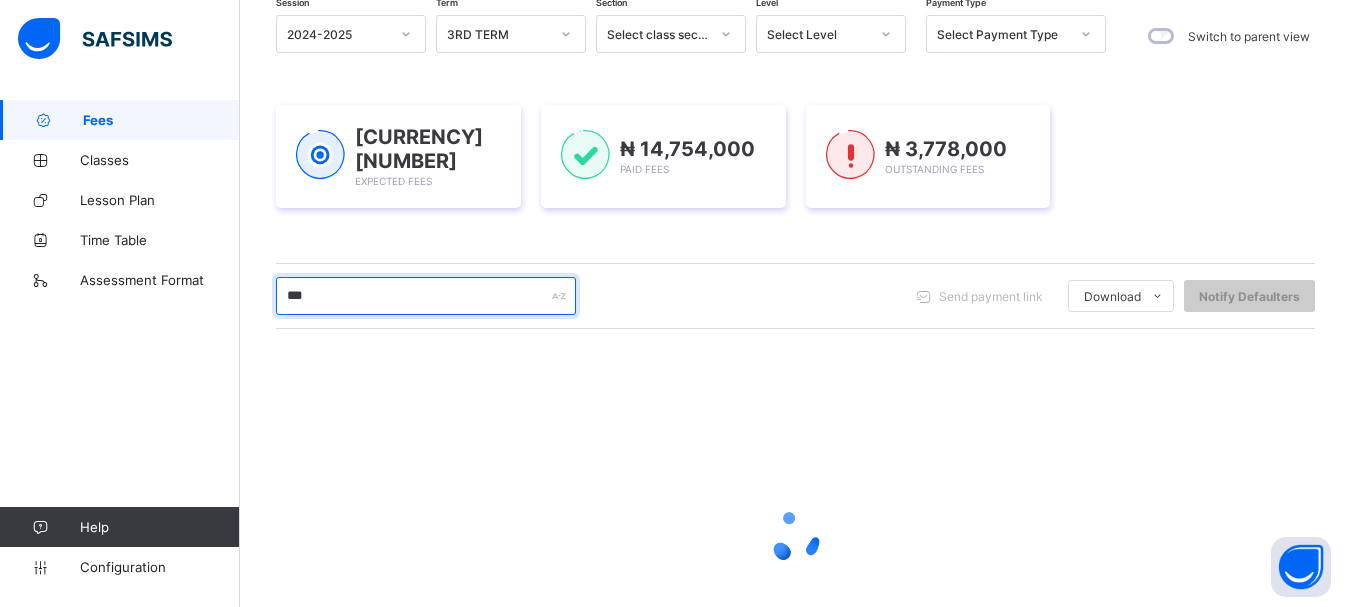 scroll, scrollTop: 204, scrollLeft: 0, axis: vertical 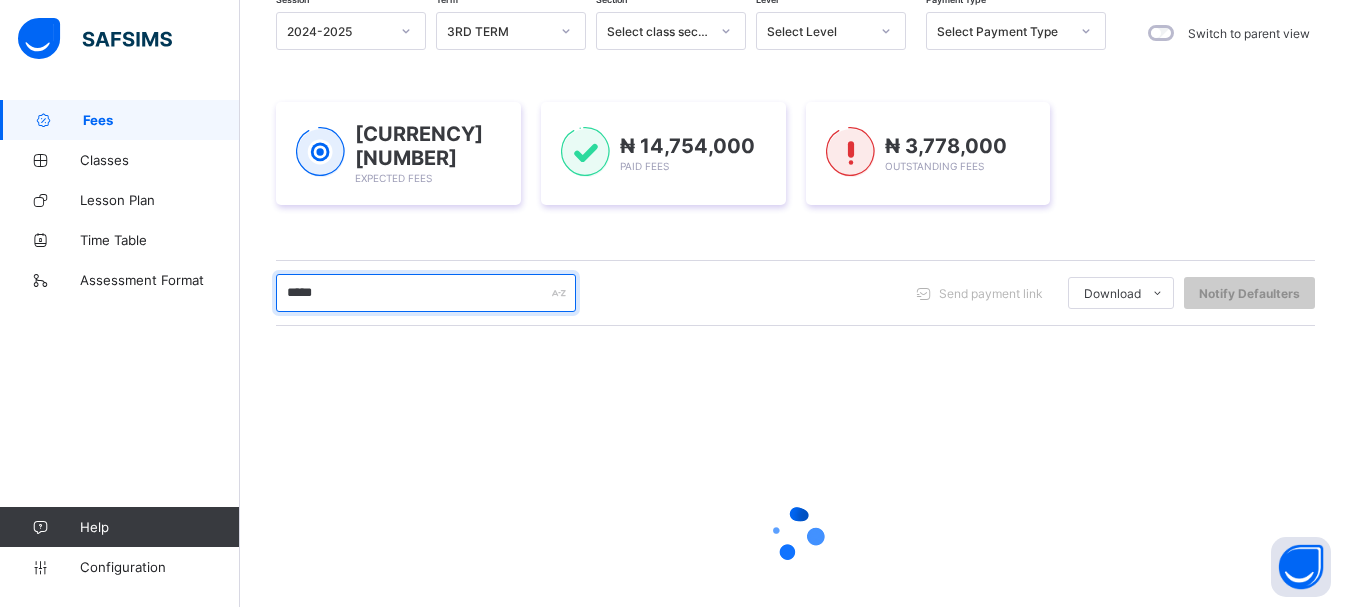 type on "*****" 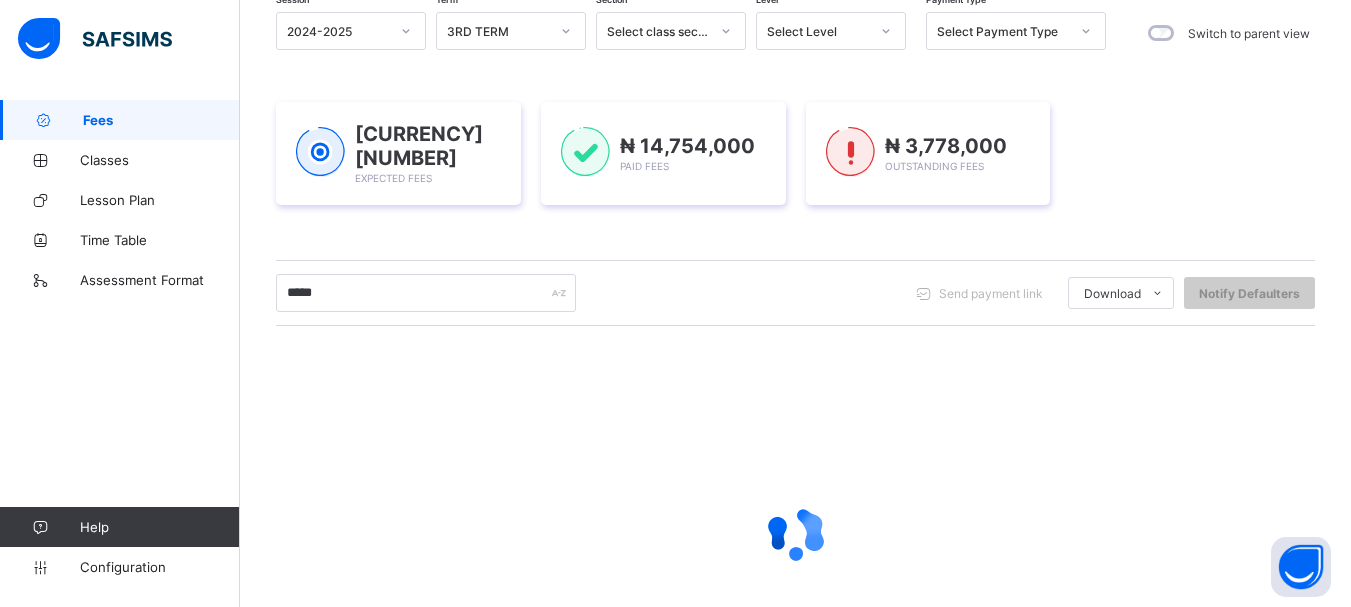 click on "*****   Send payment link Download  Students Payment Students Payment Status Student Items Report Student Discount Report   Notify Defaulters" at bounding box center [795, 293] 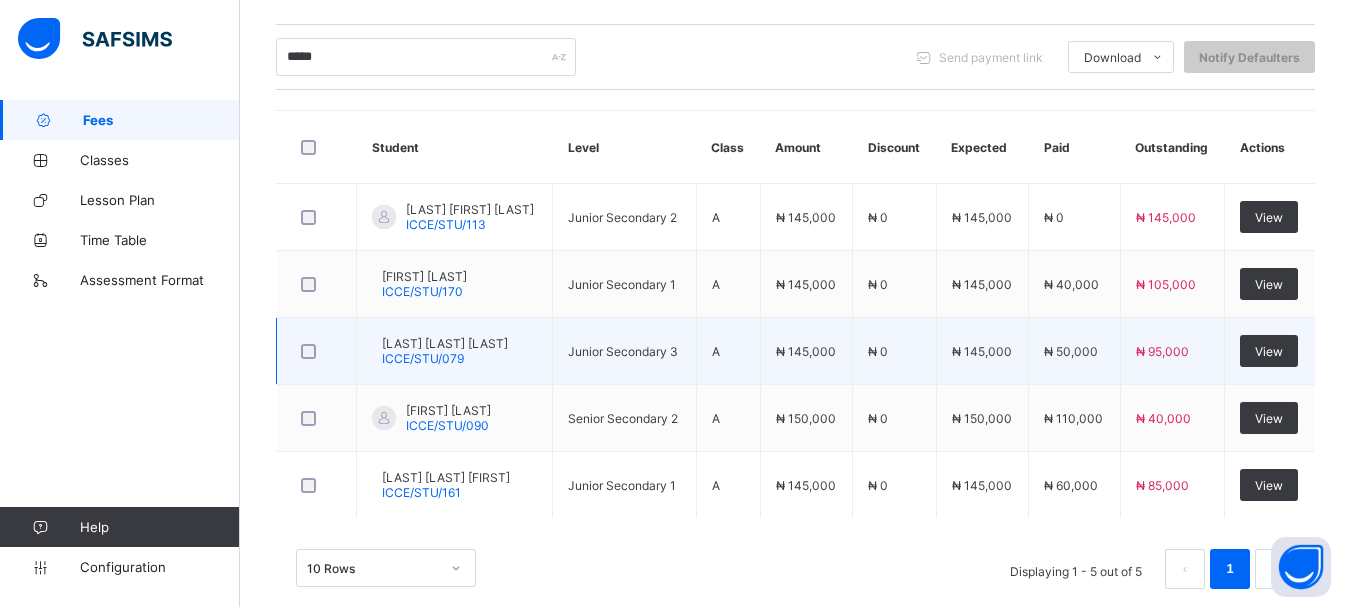 scroll, scrollTop: 469, scrollLeft: 0, axis: vertical 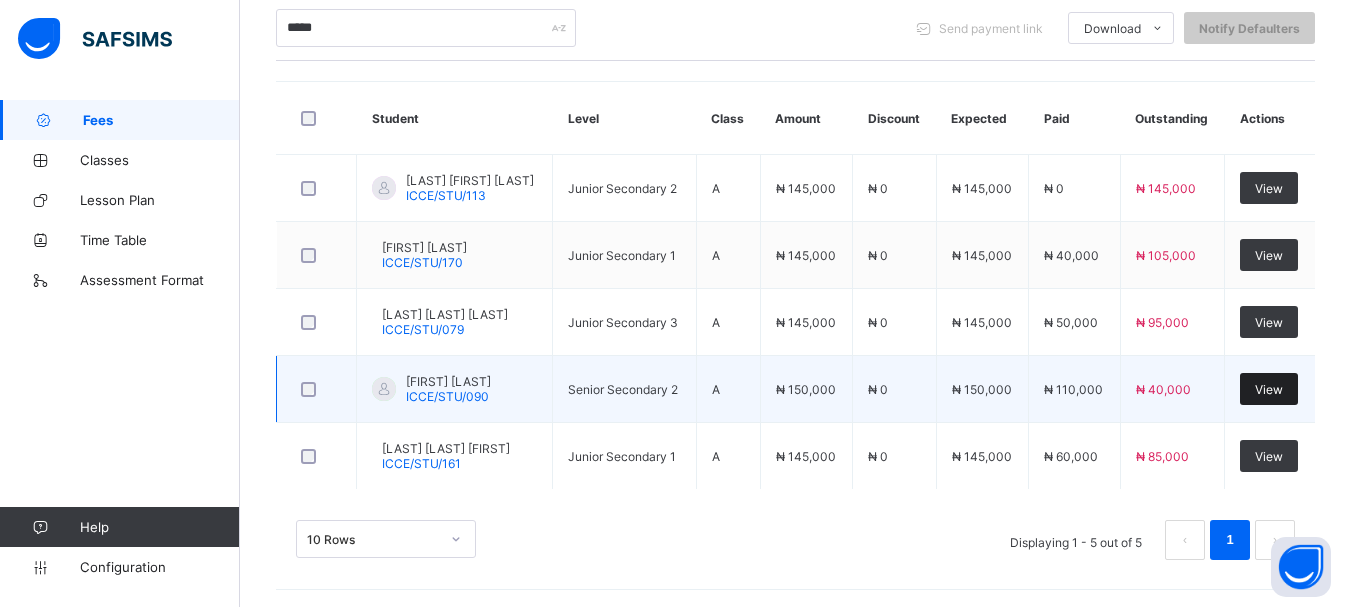 click on "View" at bounding box center [1269, 389] 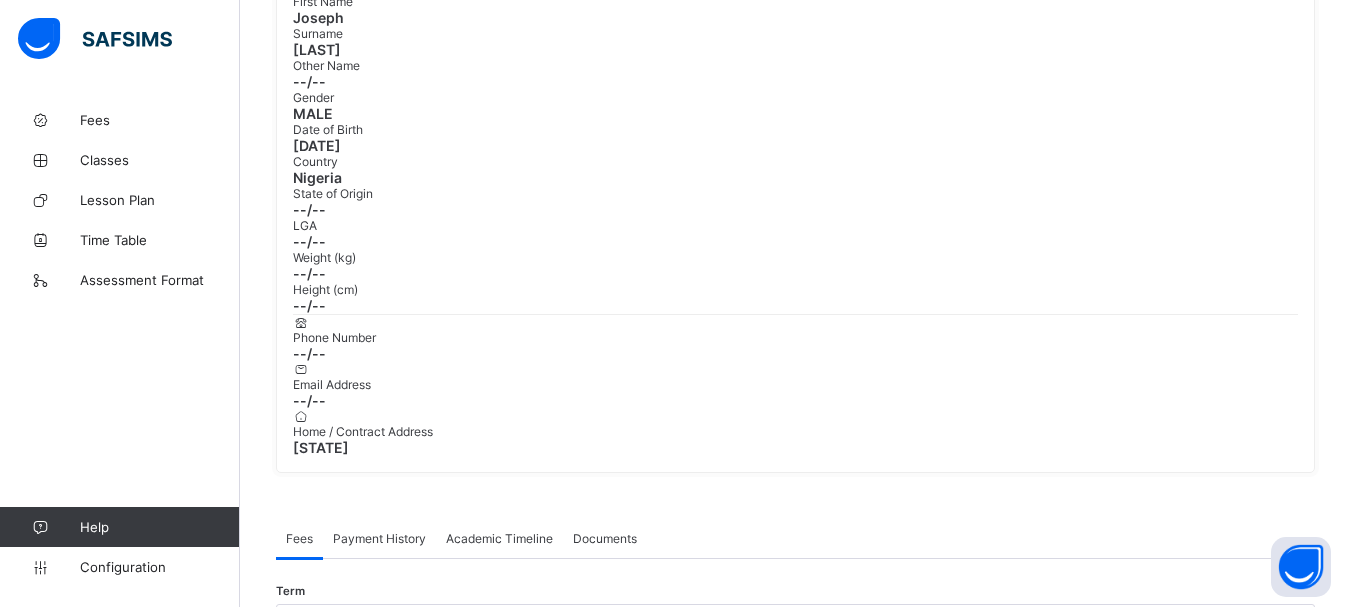 scroll, scrollTop: 533, scrollLeft: 0, axis: vertical 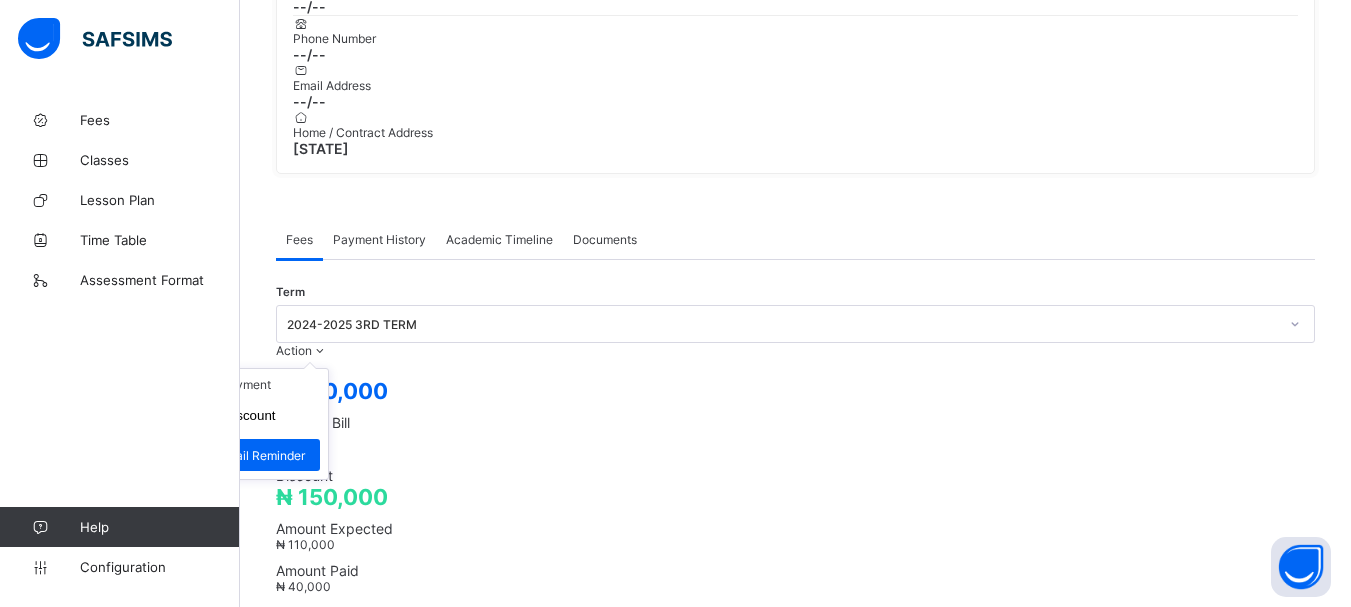click on "Action" at bounding box center [294, 350] 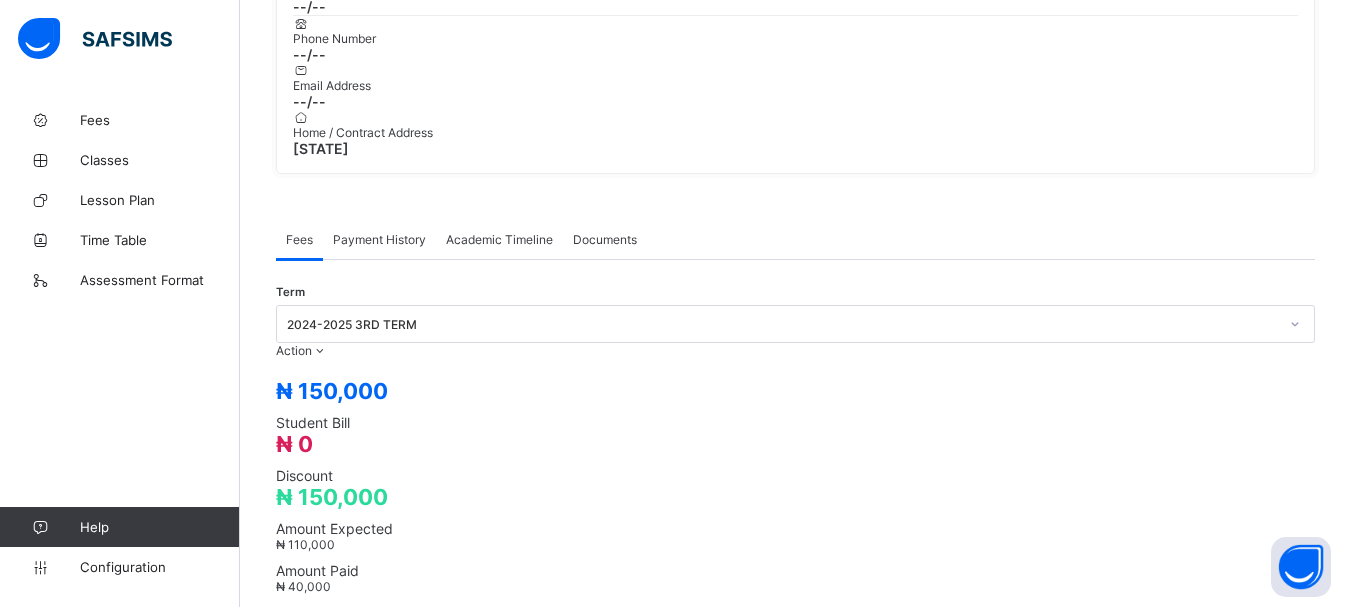click on "Receive Payment" at bounding box center (0, 0) 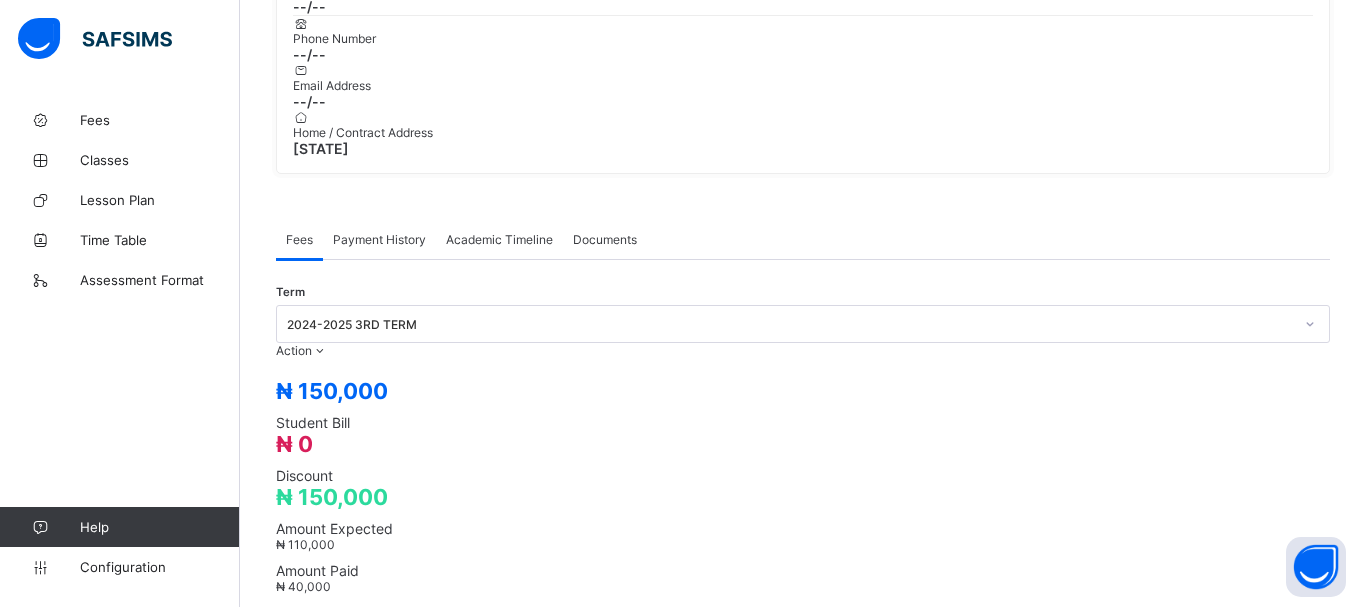 click 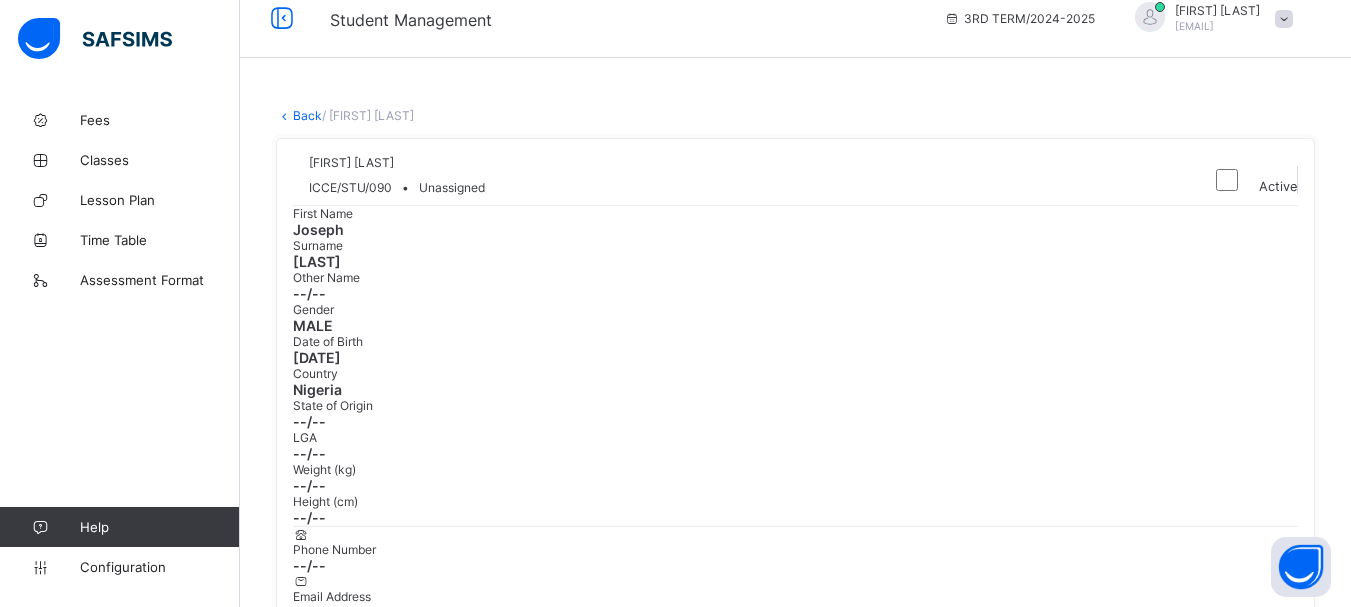 scroll, scrollTop: 0, scrollLeft: 0, axis: both 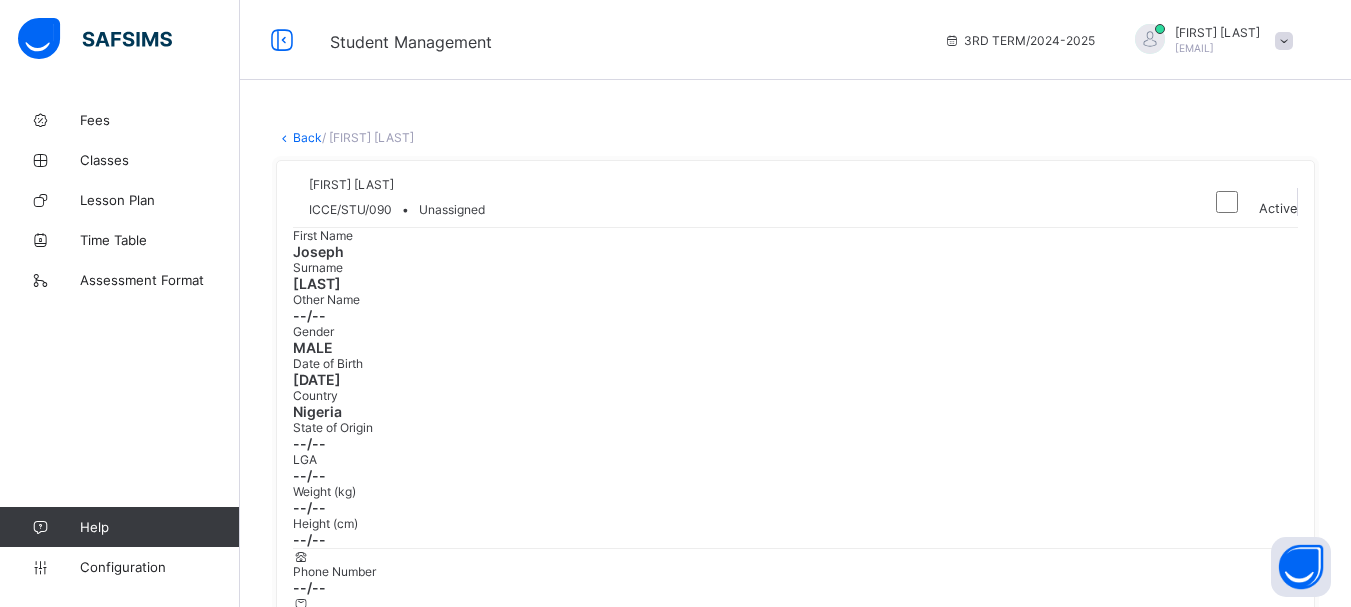 click on "Back" at bounding box center (307, 137) 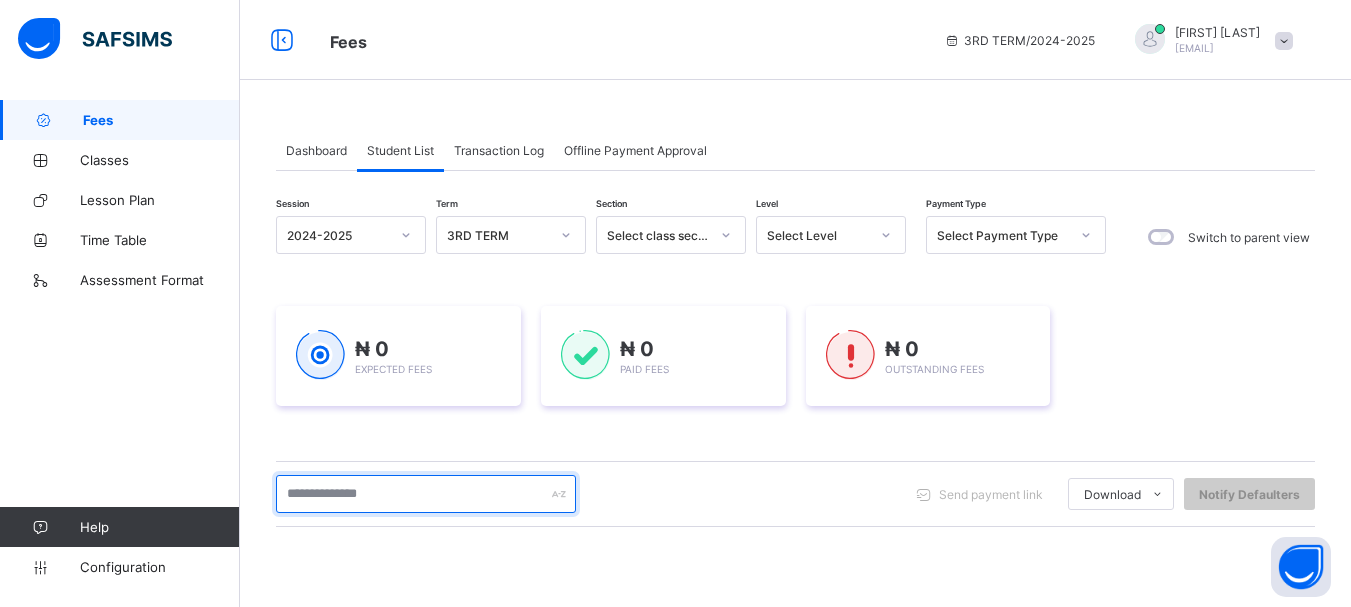 click at bounding box center [426, 494] 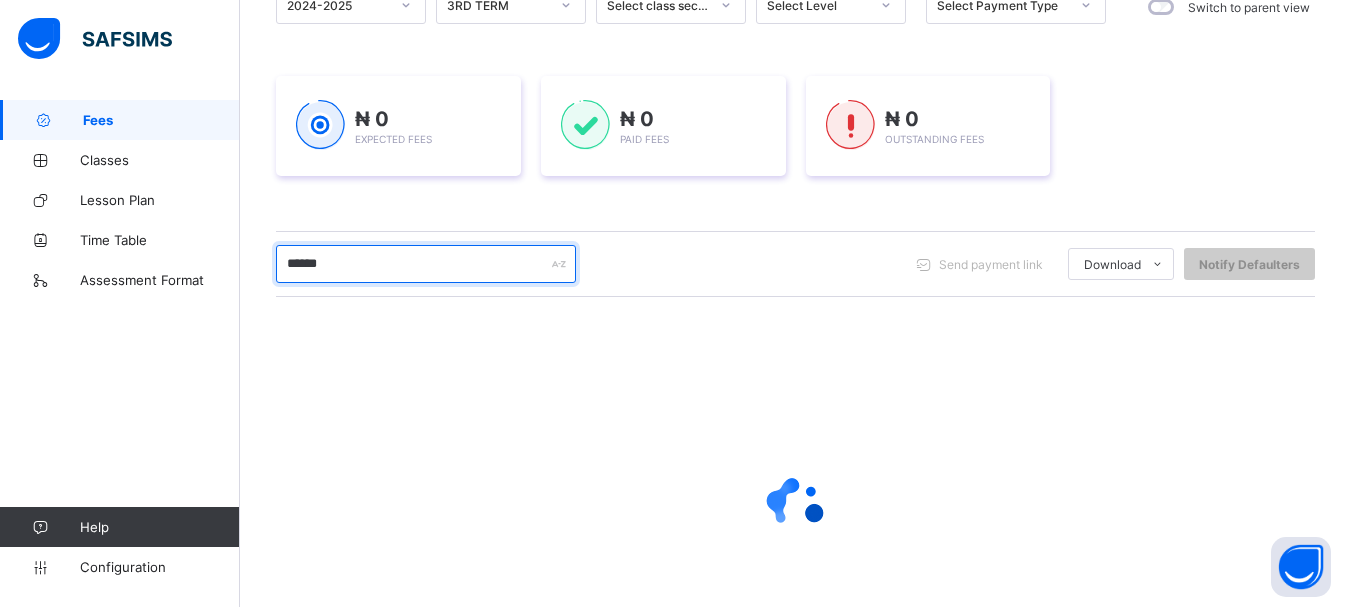 scroll, scrollTop: 348, scrollLeft: 0, axis: vertical 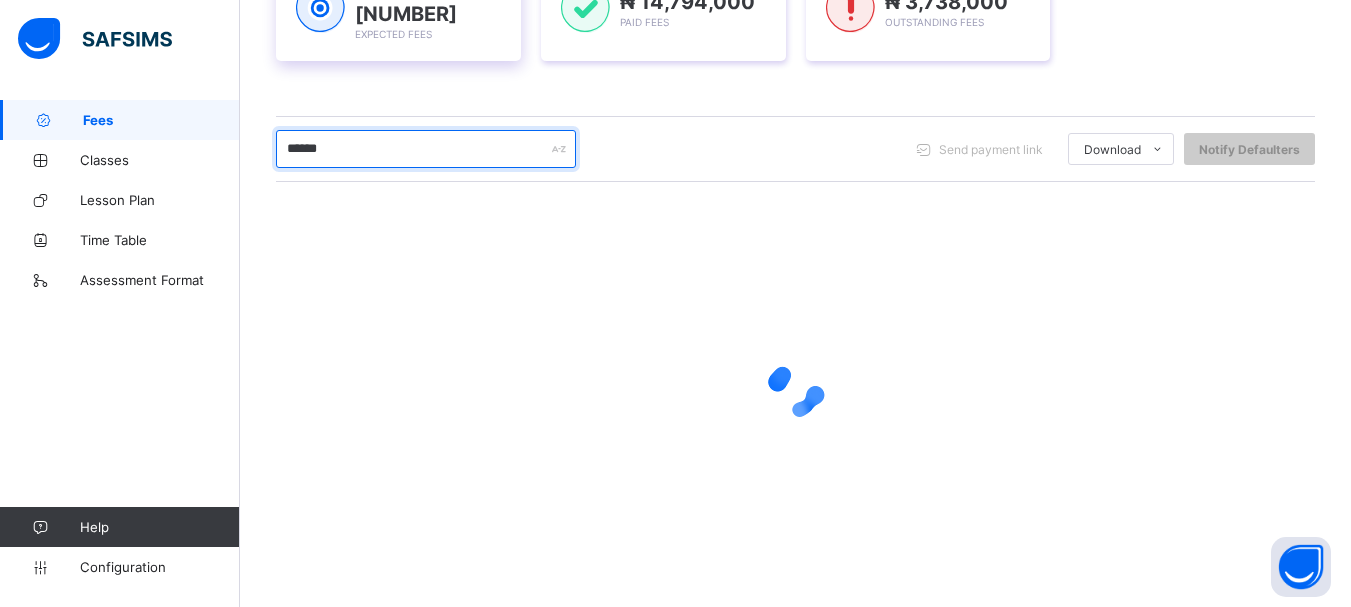 type on "******" 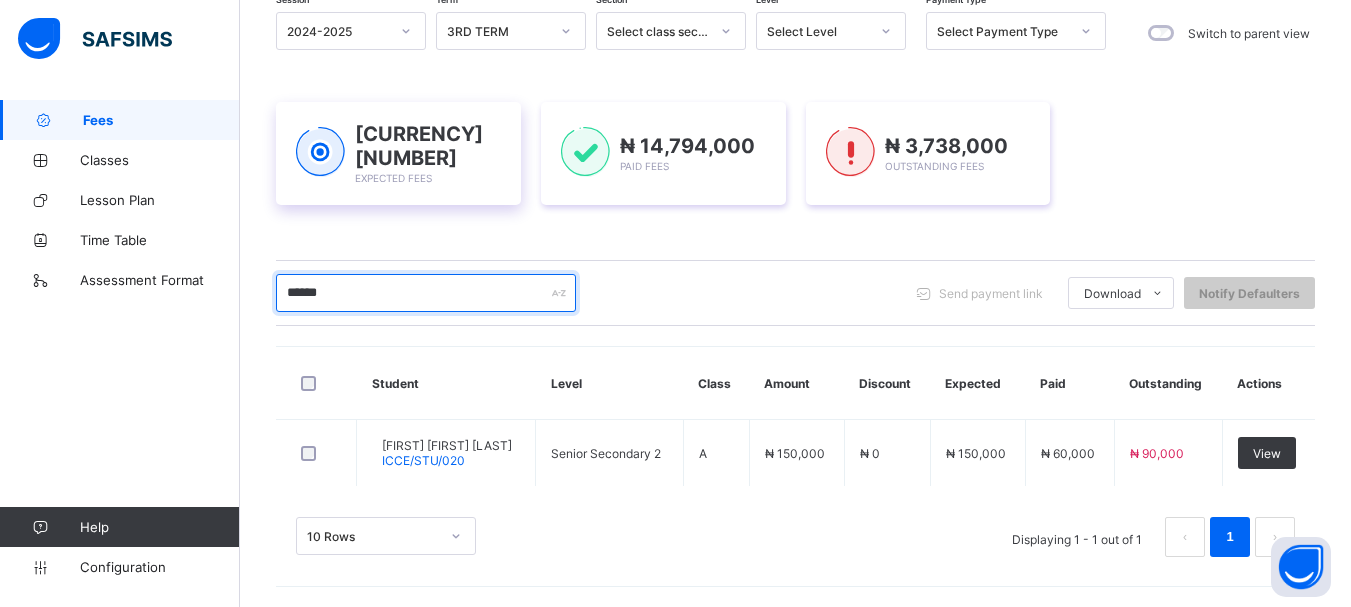 scroll, scrollTop: 204, scrollLeft: 0, axis: vertical 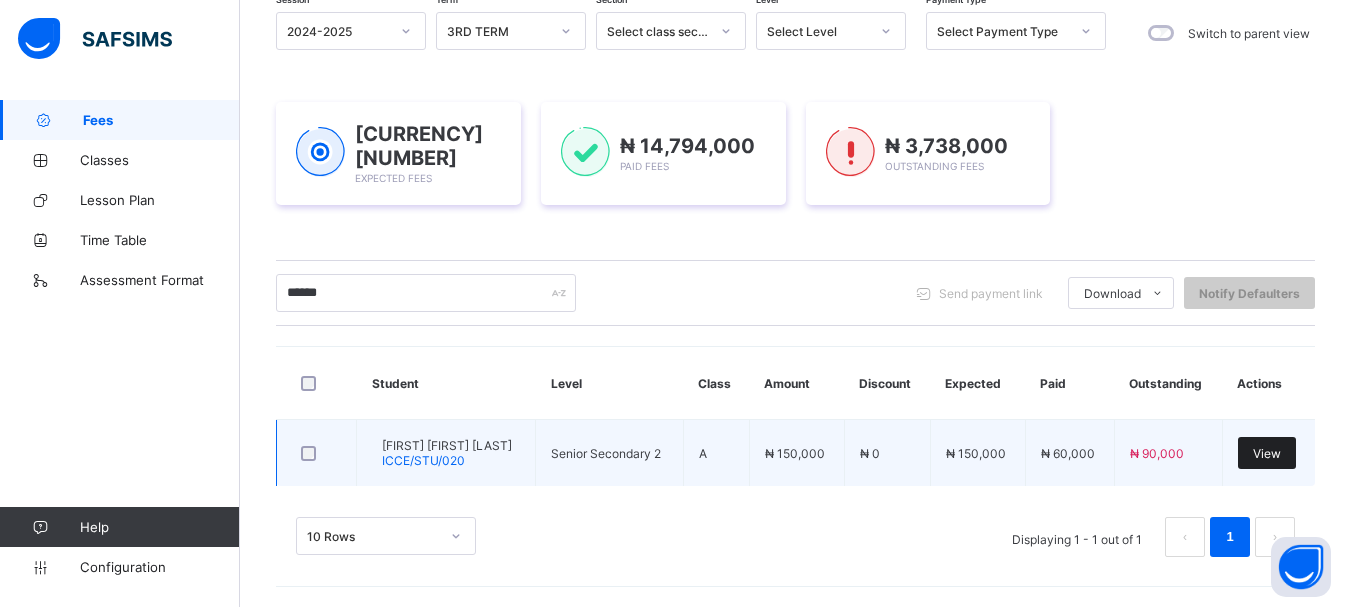 click on "View" at bounding box center [1267, 453] 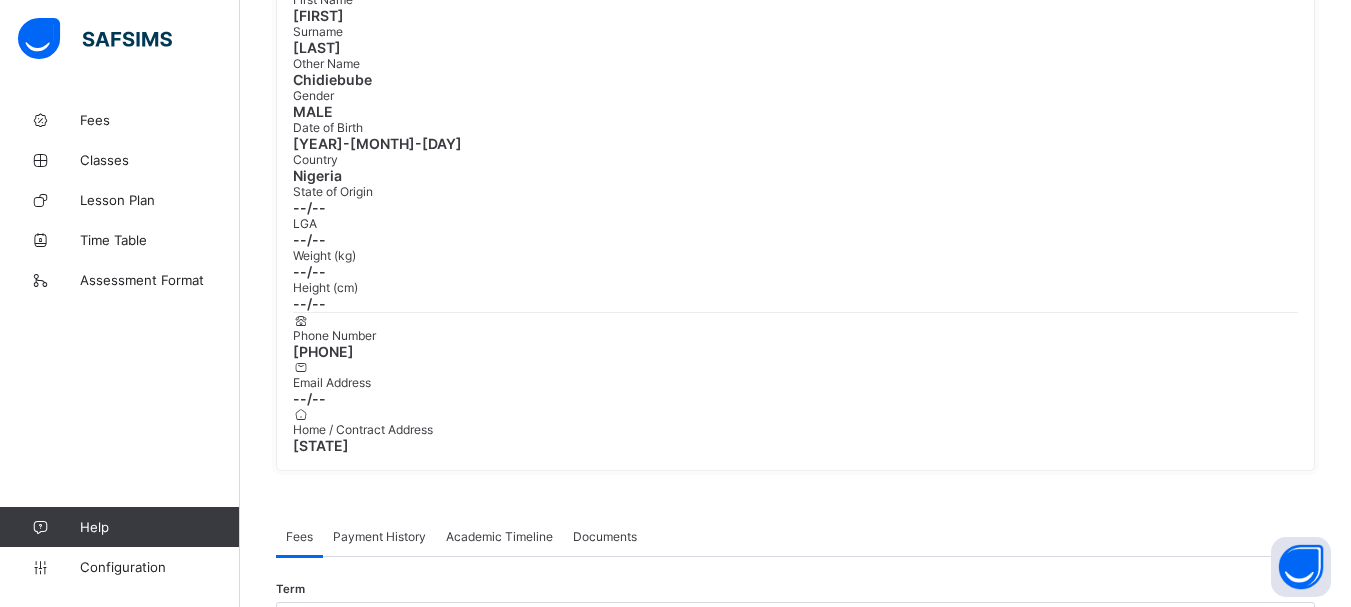 scroll, scrollTop: 267, scrollLeft: 0, axis: vertical 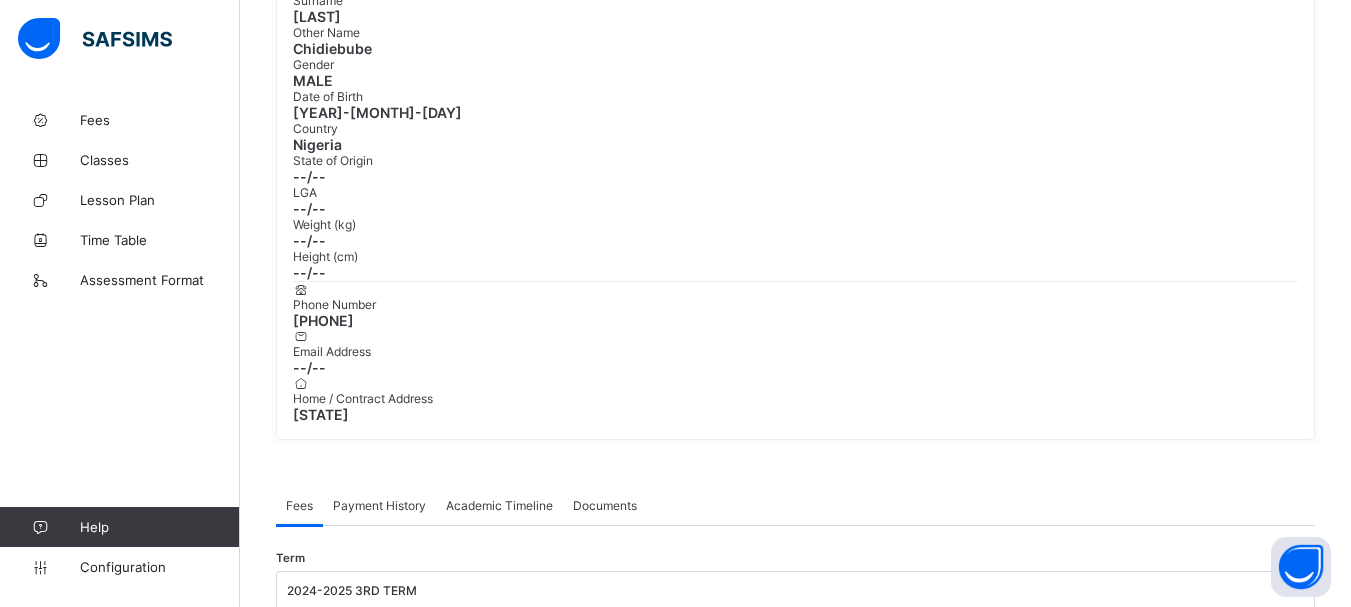 click on "Receive Payment" at bounding box center (246, 650) 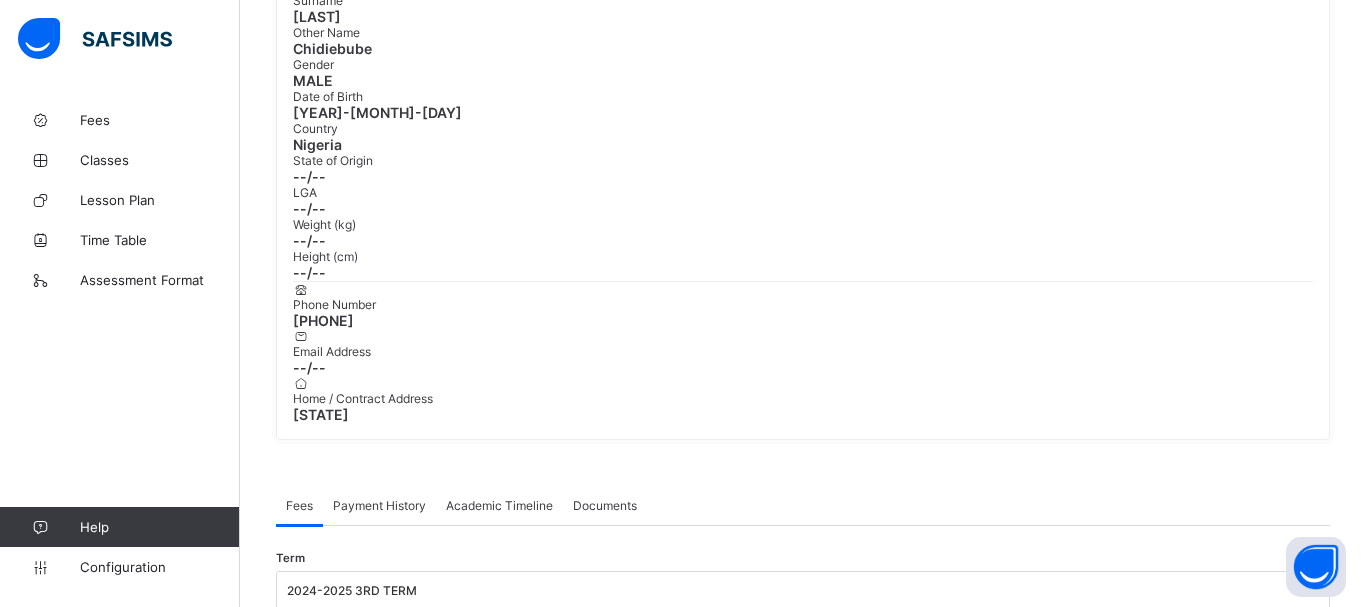 click 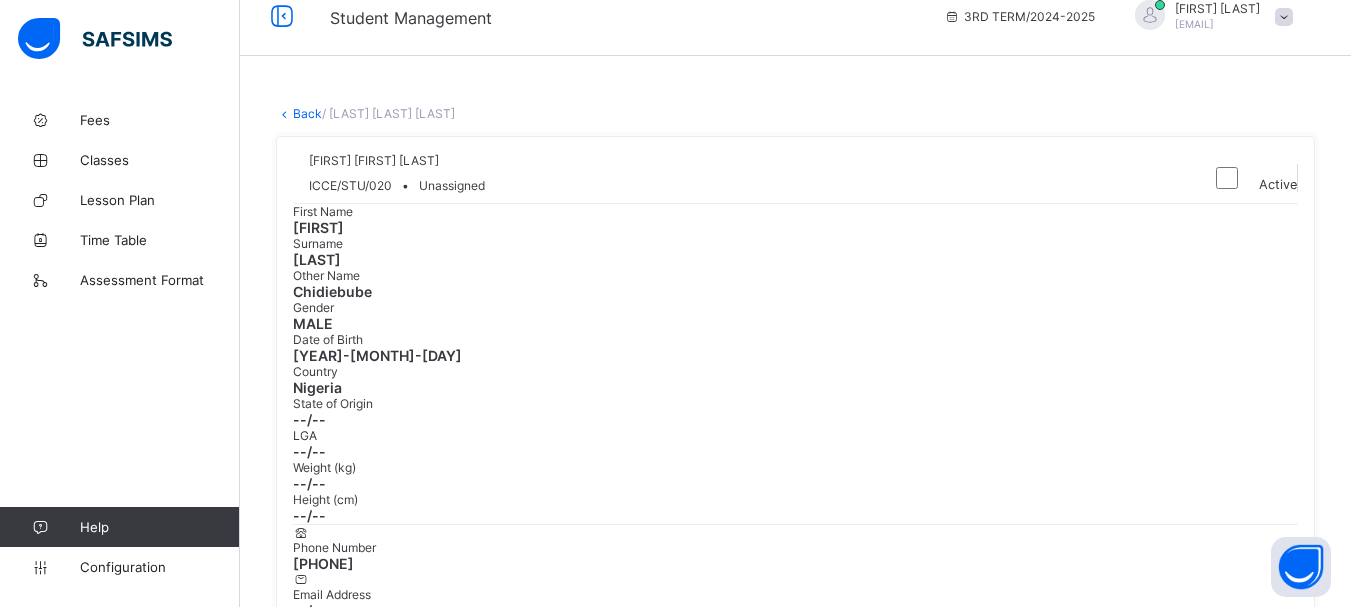 scroll, scrollTop: 0, scrollLeft: 0, axis: both 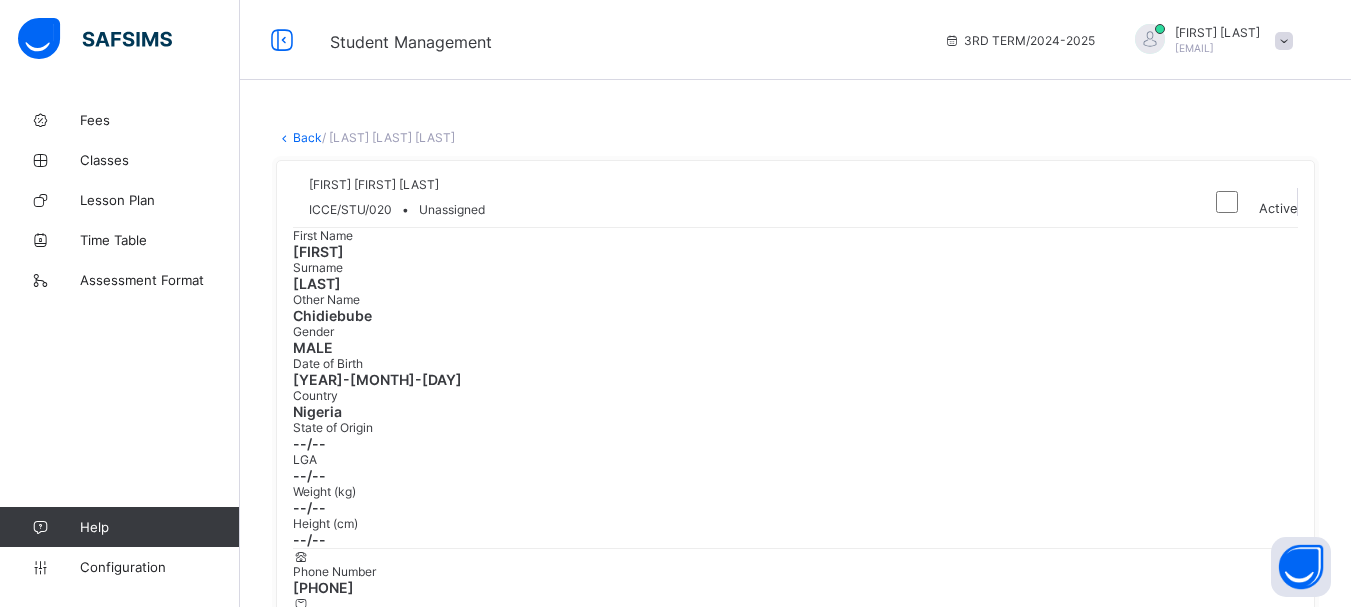 click on "Back" at bounding box center [307, 137] 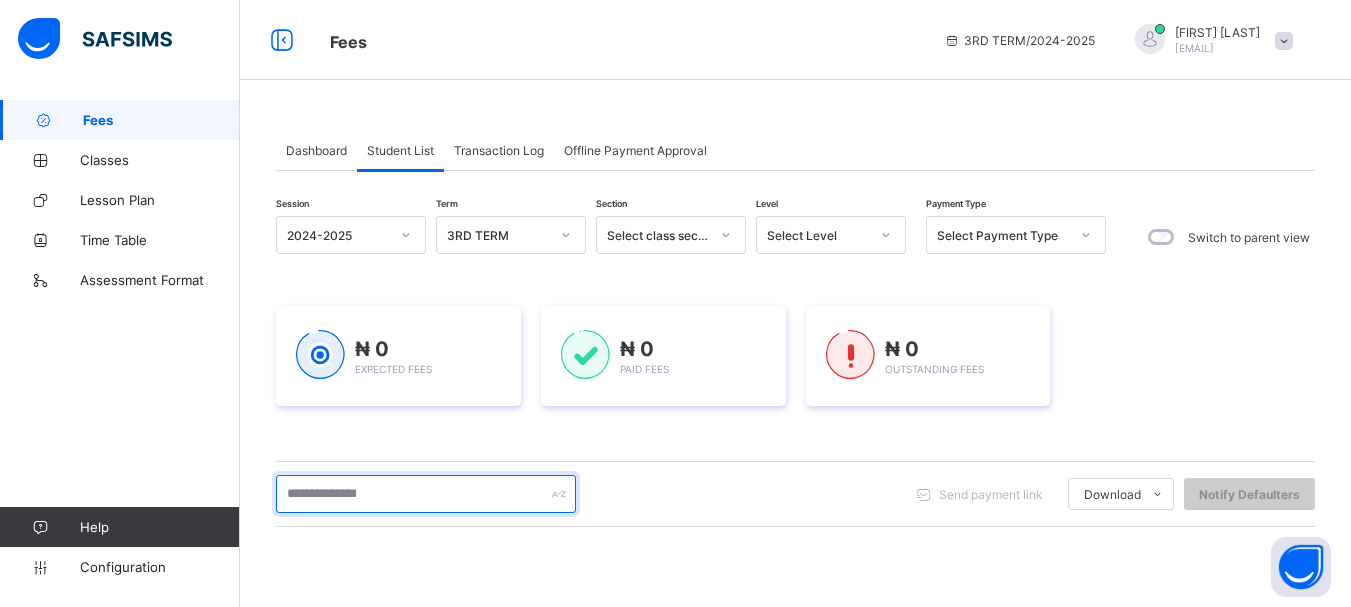 click at bounding box center (426, 494) 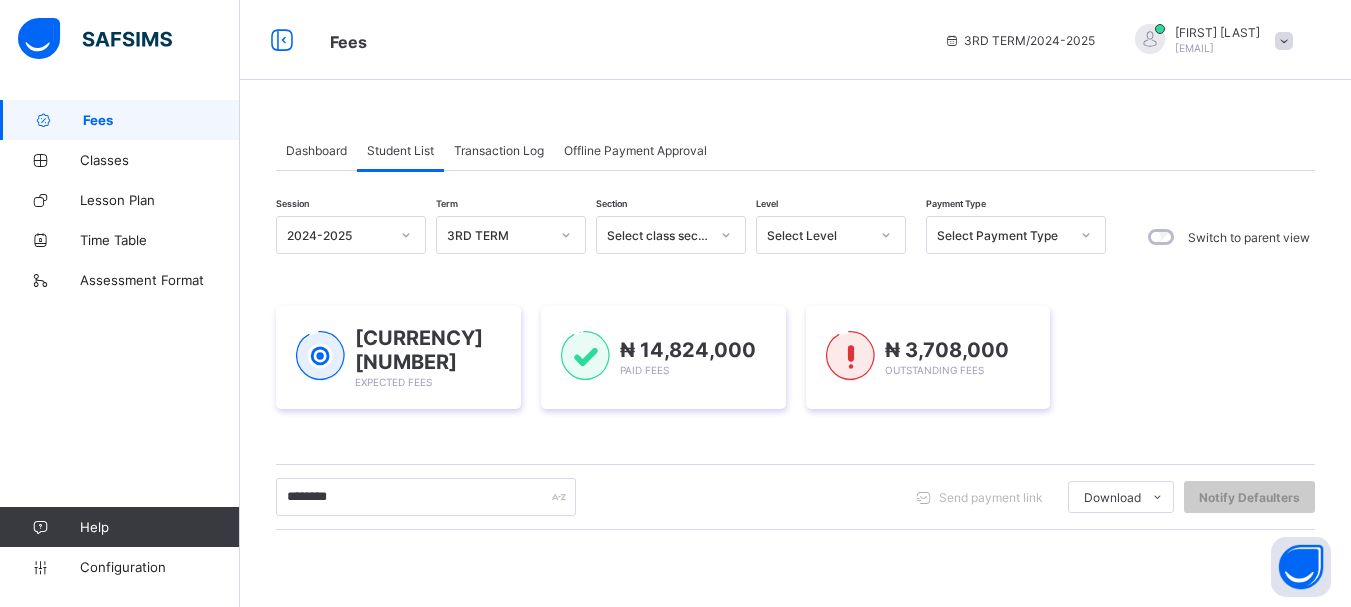 click at bounding box center [795, 738] 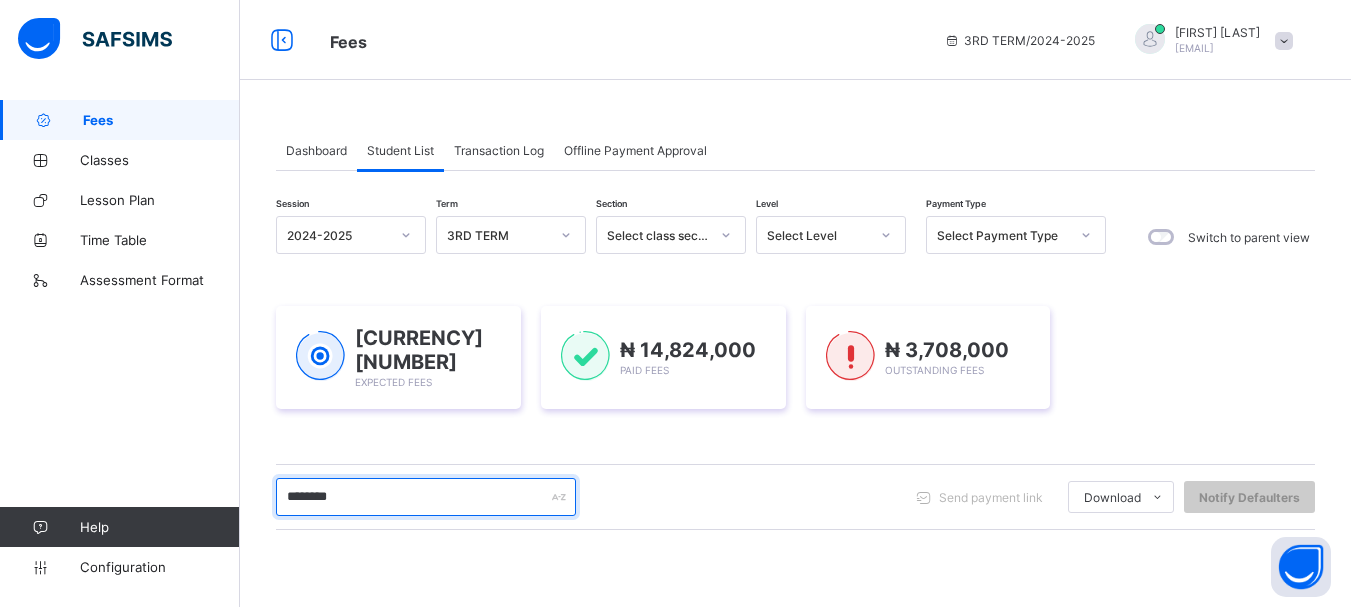 click on "*******" at bounding box center (426, 497) 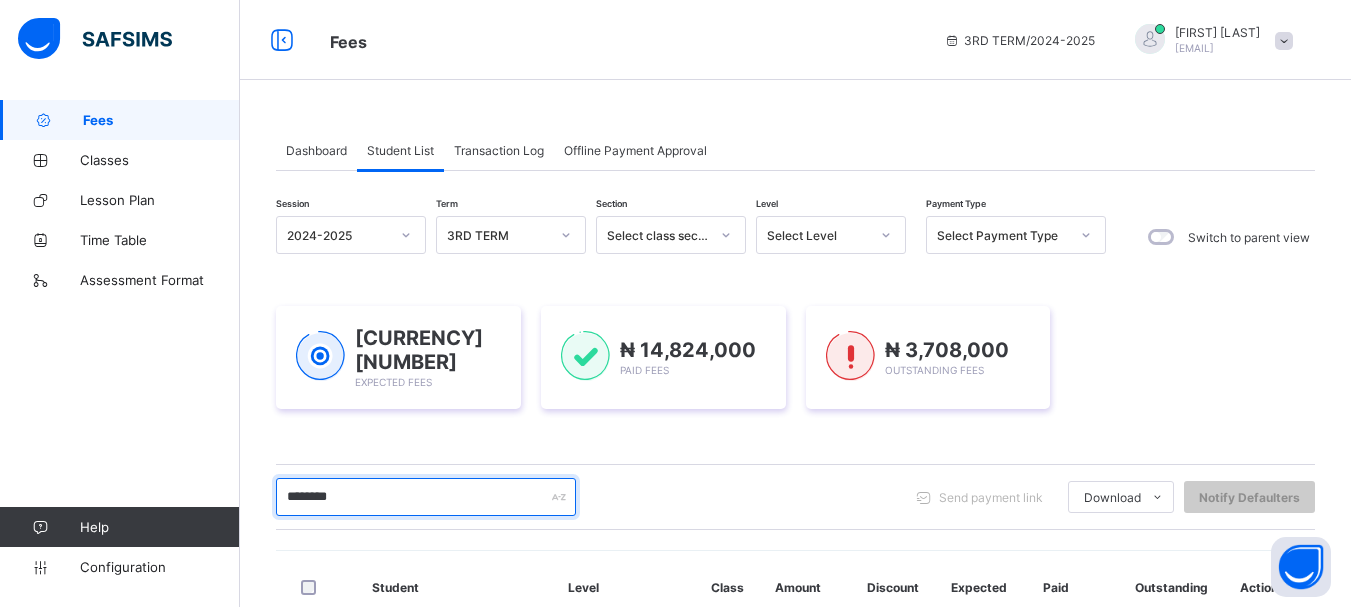 scroll, scrollTop: 267, scrollLeft: 0, axis: vertical 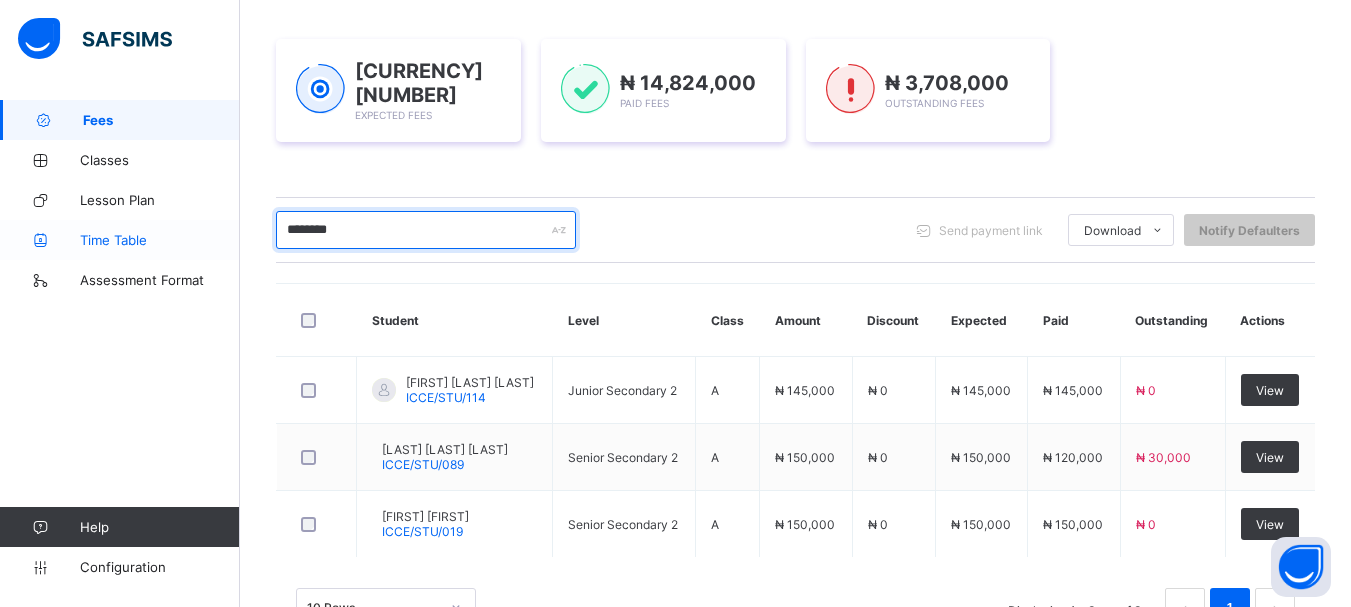 drag, startPoint x: 380, startPoint y: 232, endPoint x: 181, endPoint y: 220, distance: 199.36148 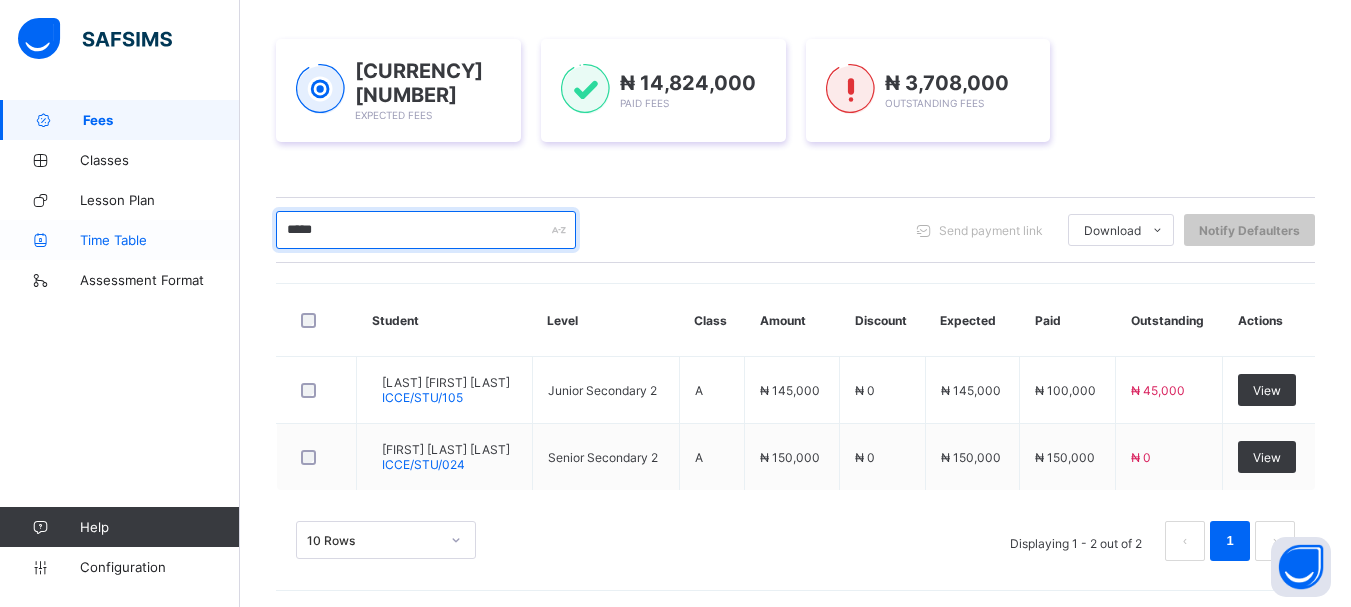 drag, startPoint x: 349, startPoint y: 220, endPoint x: 155, endPoint y: 246, distance: 195.73451 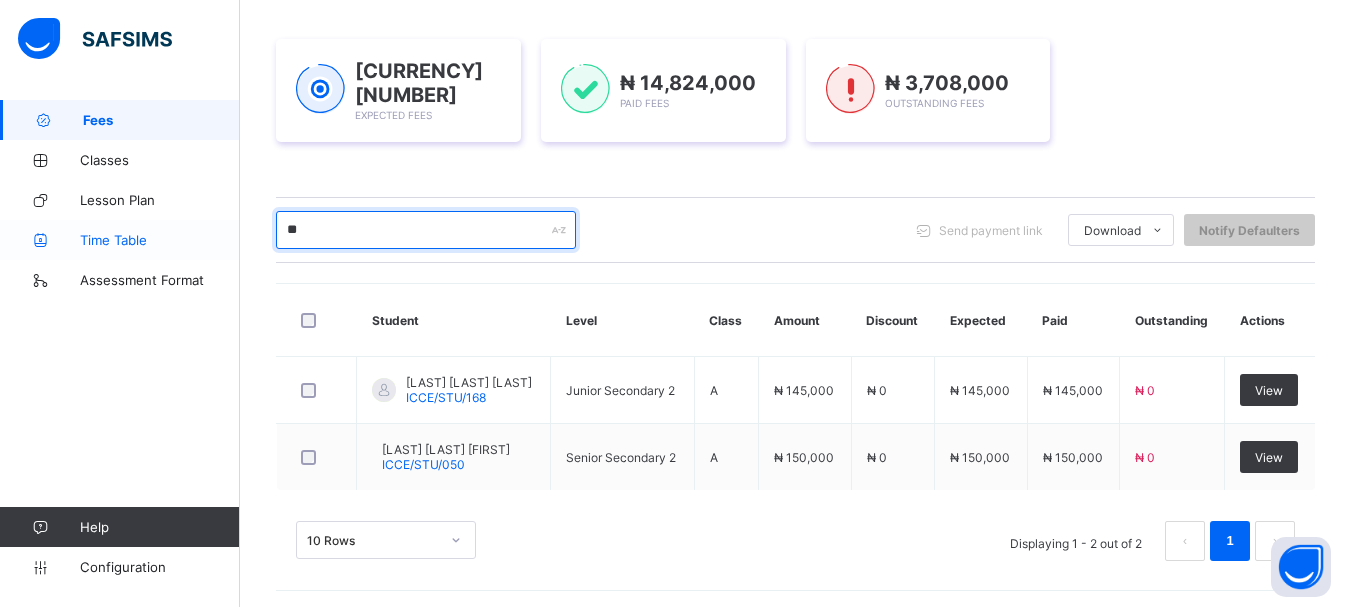 drag, startPoint x: 342, startPoint y: 231, endPoint x: 208, endPoint y: 235, distance: 134.0597 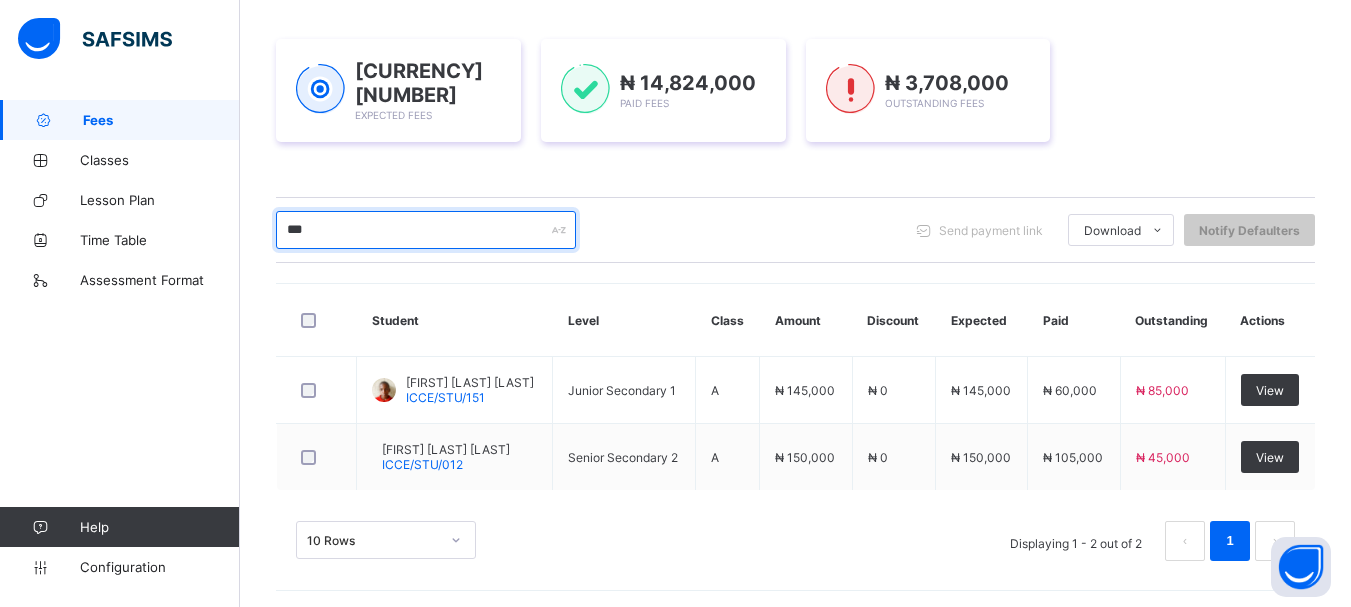 drag, startPoint x: 359, startPoint y: 231, endPoint x: 259, endPoint y: 229, distance: 100.02 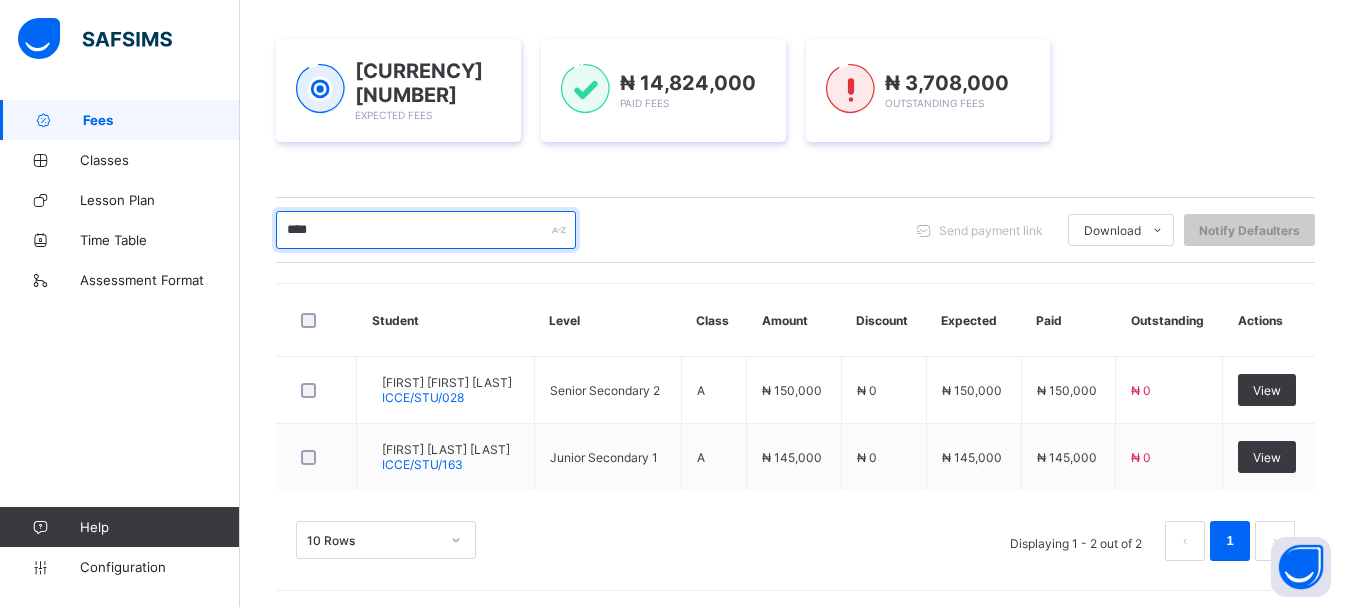drag, startPoint x: 379, startPoint y: 231, endPoint x: 259, endPoint y: 229, distance: 120.01666 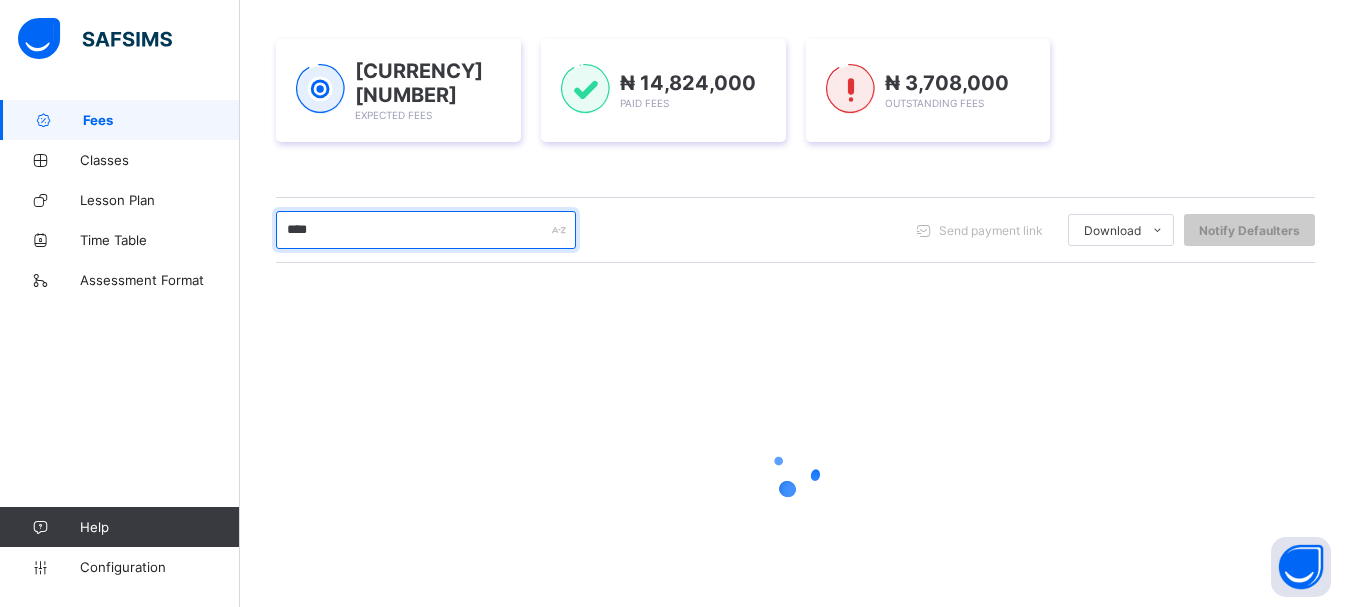 scroll, scrollTop: 204, scrollLeft: 0, axis: vertical 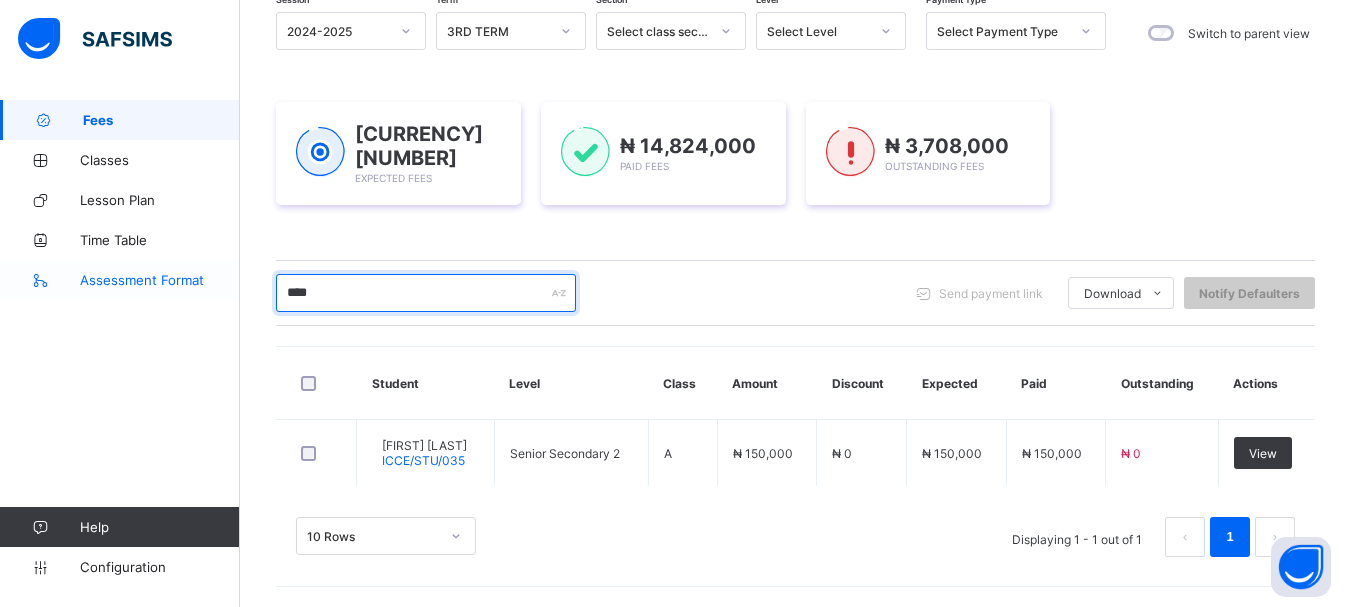 drag, startPoint x: 382, startPoint y: 298, endPoint x: 225, endPoint y: 287, distance: 157.38487 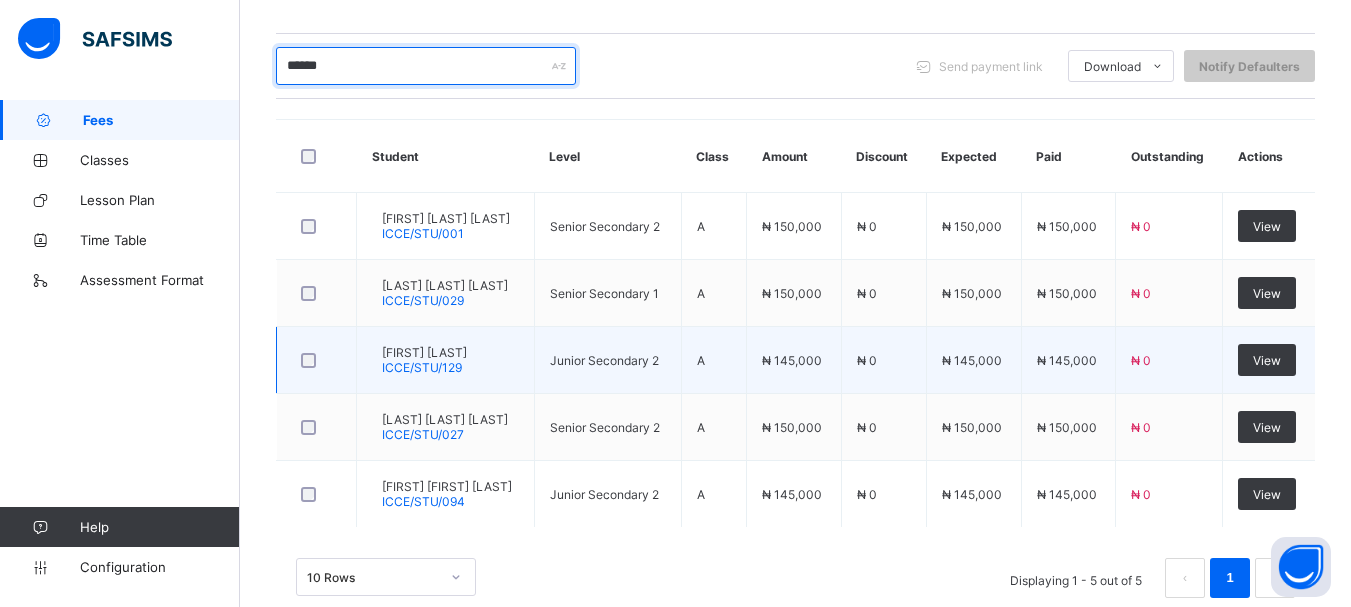scroll, scrollTop: 472, scrollLeft: 0, axis: vertical 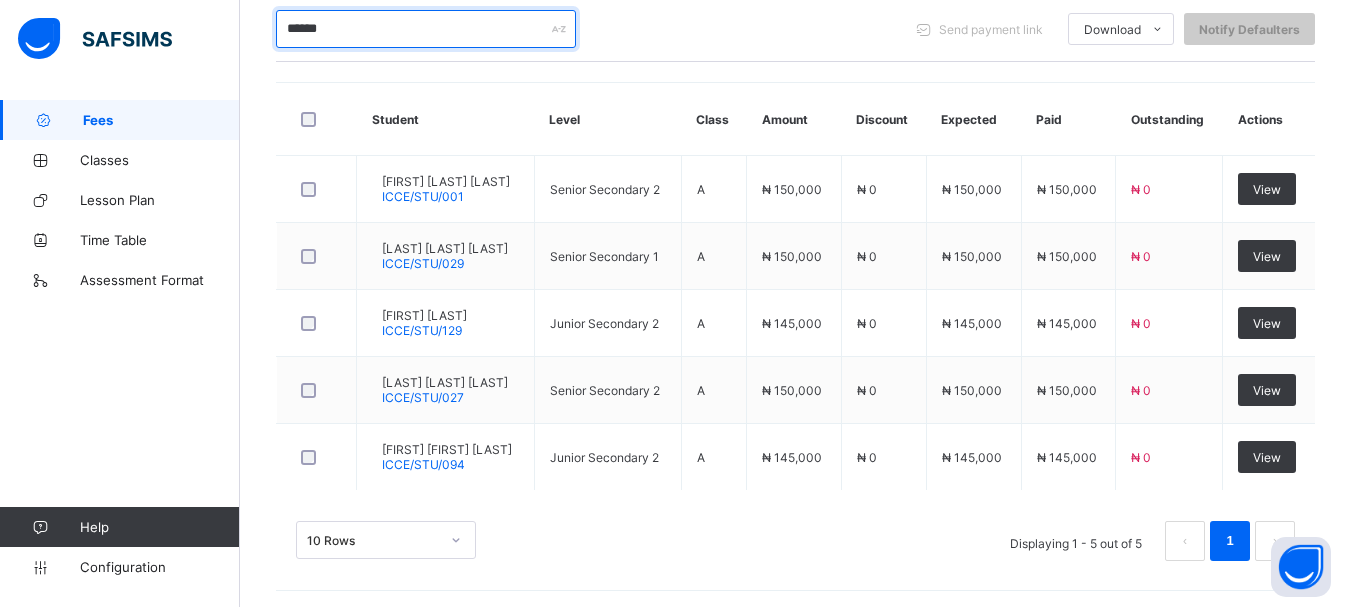 drag, startPoint x: 354, startPoint y: 19, endPoint x: 248, endPoint y: 19, distance: 106 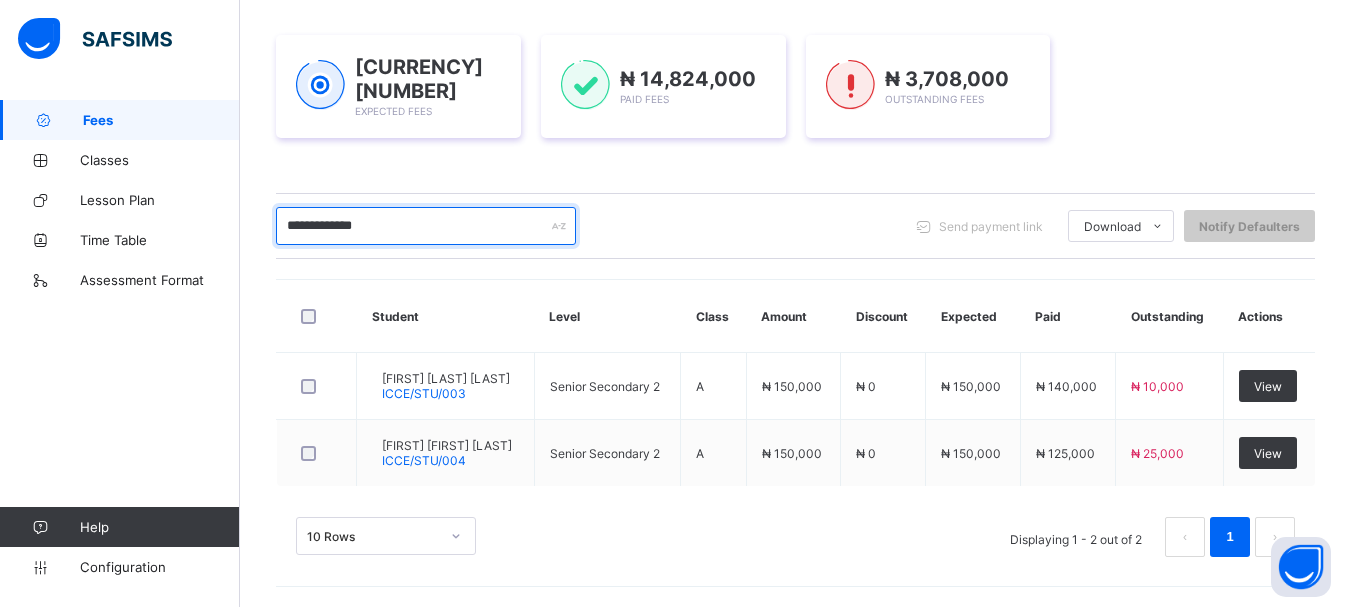 scroll, scrollTop: 268, scrollLeft: 0, axis: vertical 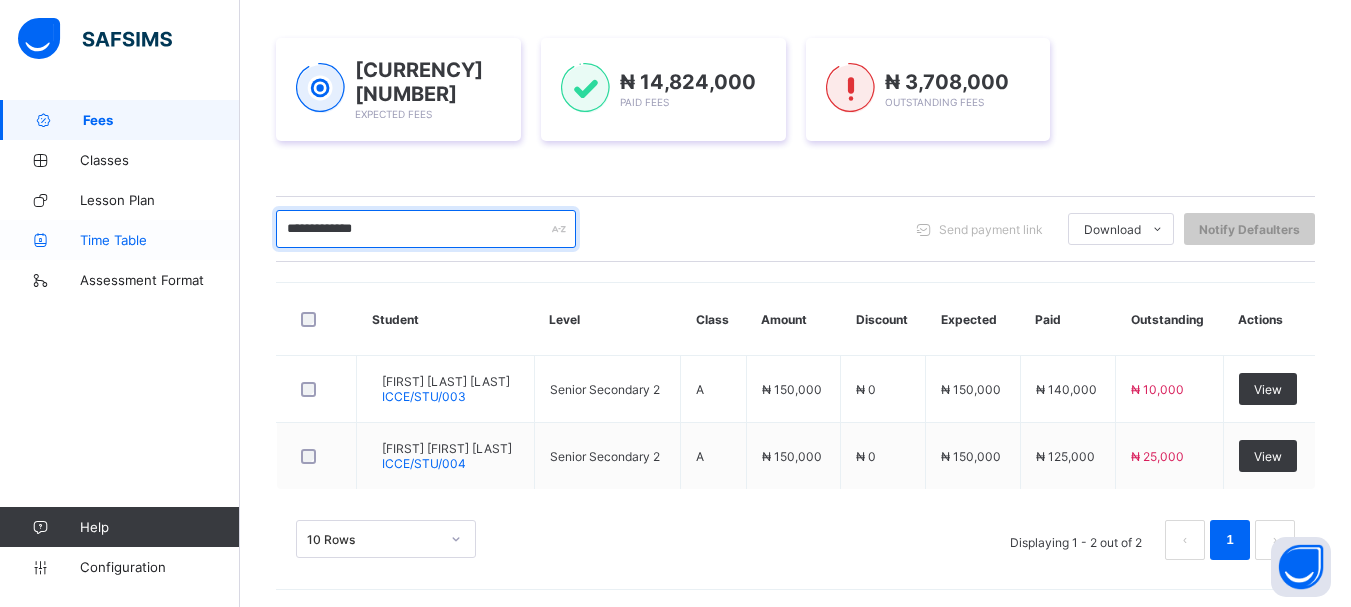 drag, startPoint x: 442, startPoint y: 216, endPoint x: 209, endPoint y: 224, distance: 233.1373 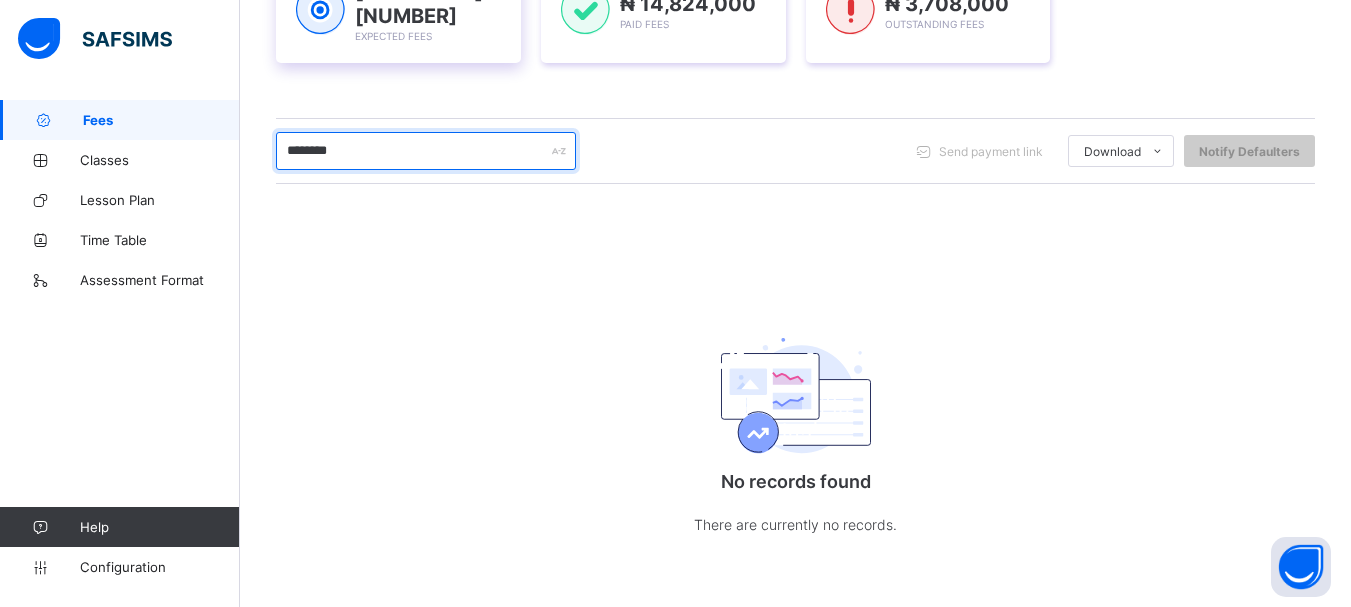 scroll, scrollTop: 344, scrollLeft: 0, axis: vertical 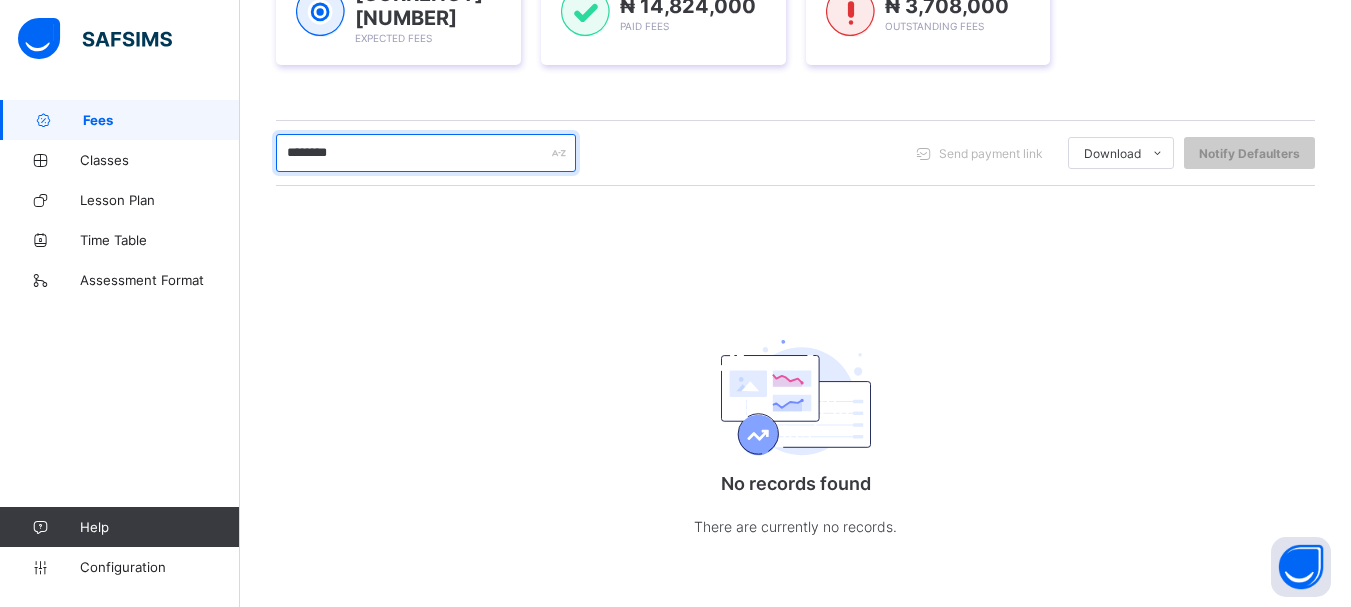 click on "*******" at bounding box center (426, 153) 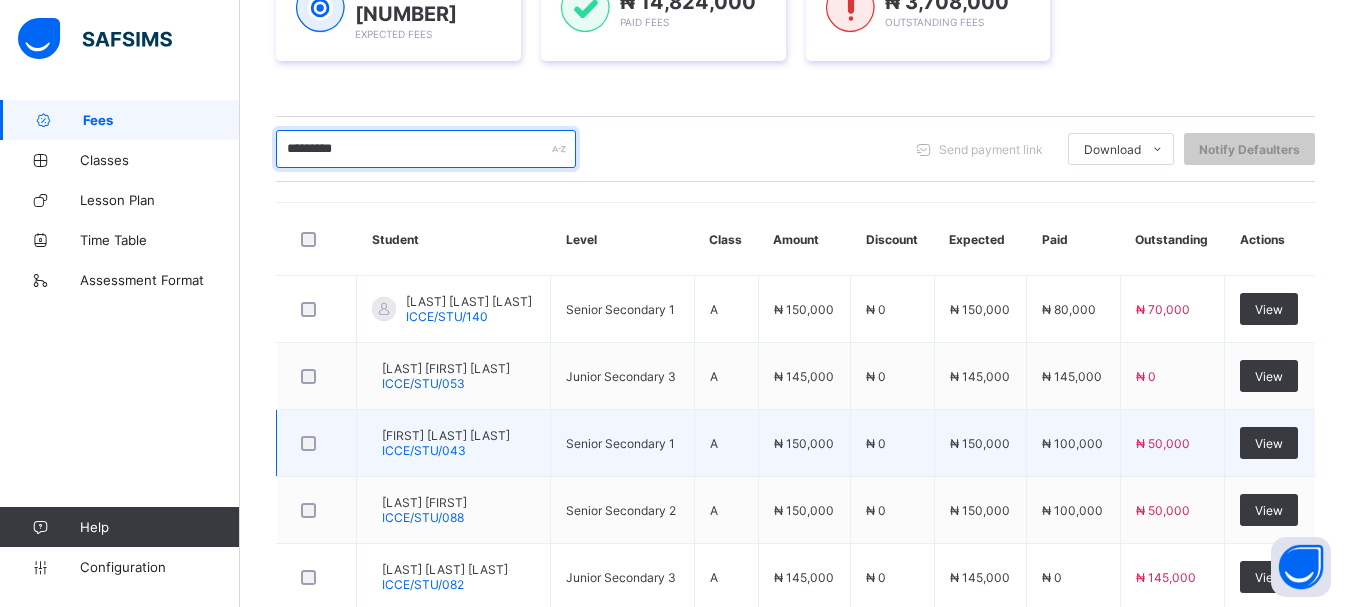scroll, scrollTop: 468, scrollLeft: 0, axis: vertical 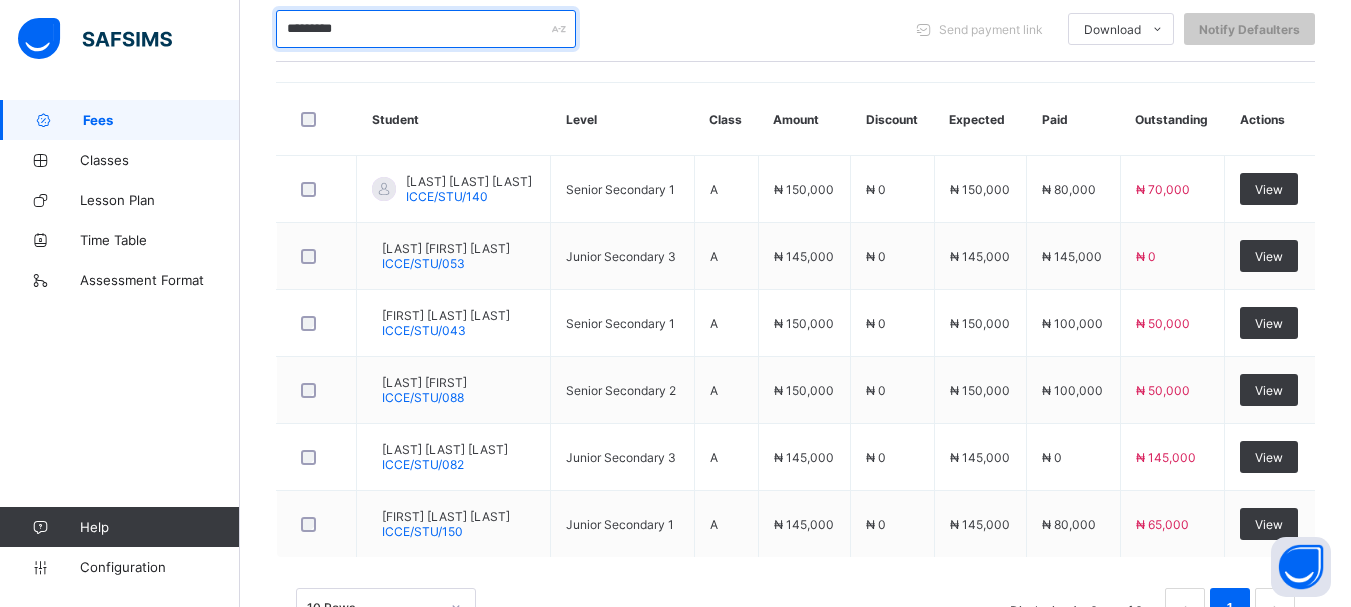 drag, startPoint x: 398, startPoint y: 25, endPoint x: 228, endPoint y: 22, distance: 170.02647 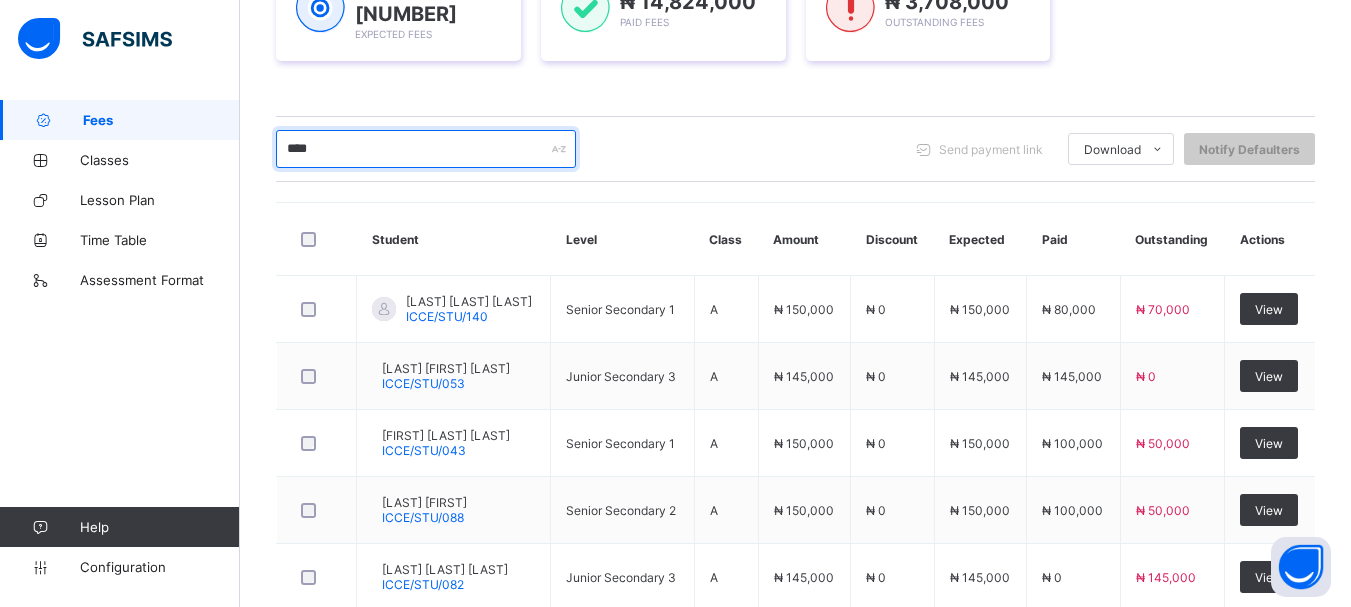 scroll, scrollTop: 468, scrollLeft: 0, axis: vertical 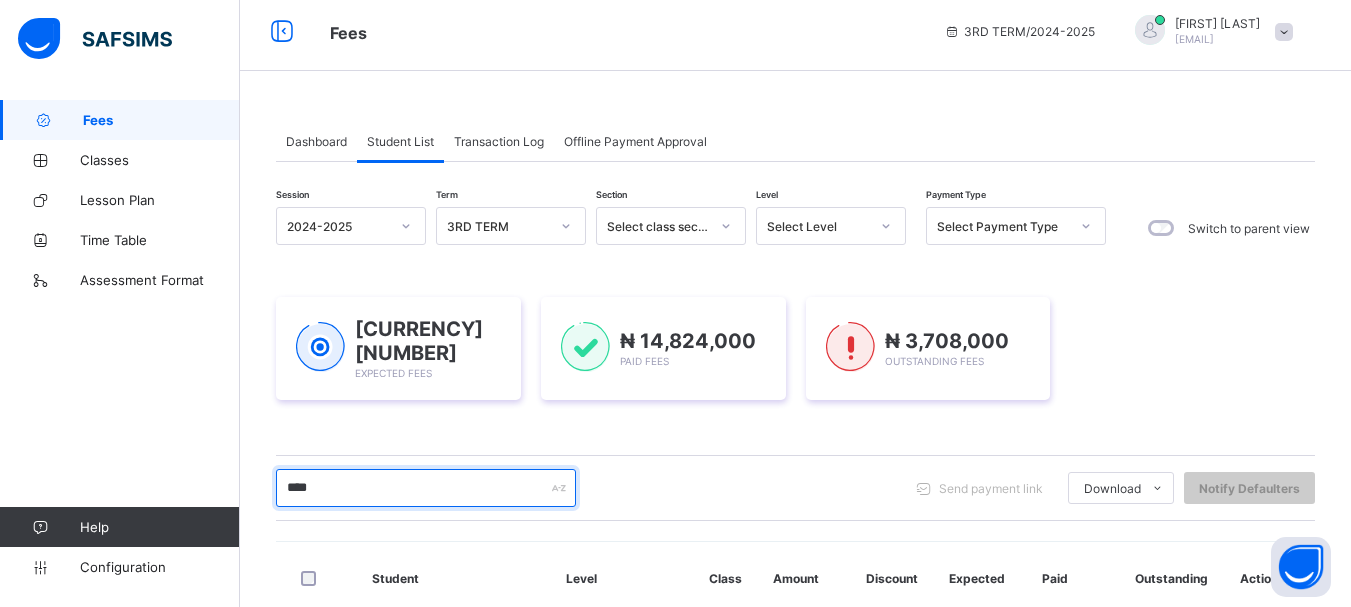 drag, startPoint x: 346, startPoint y: 487, endPoint x: 271, endPoint y: 494, distance: 75.32596 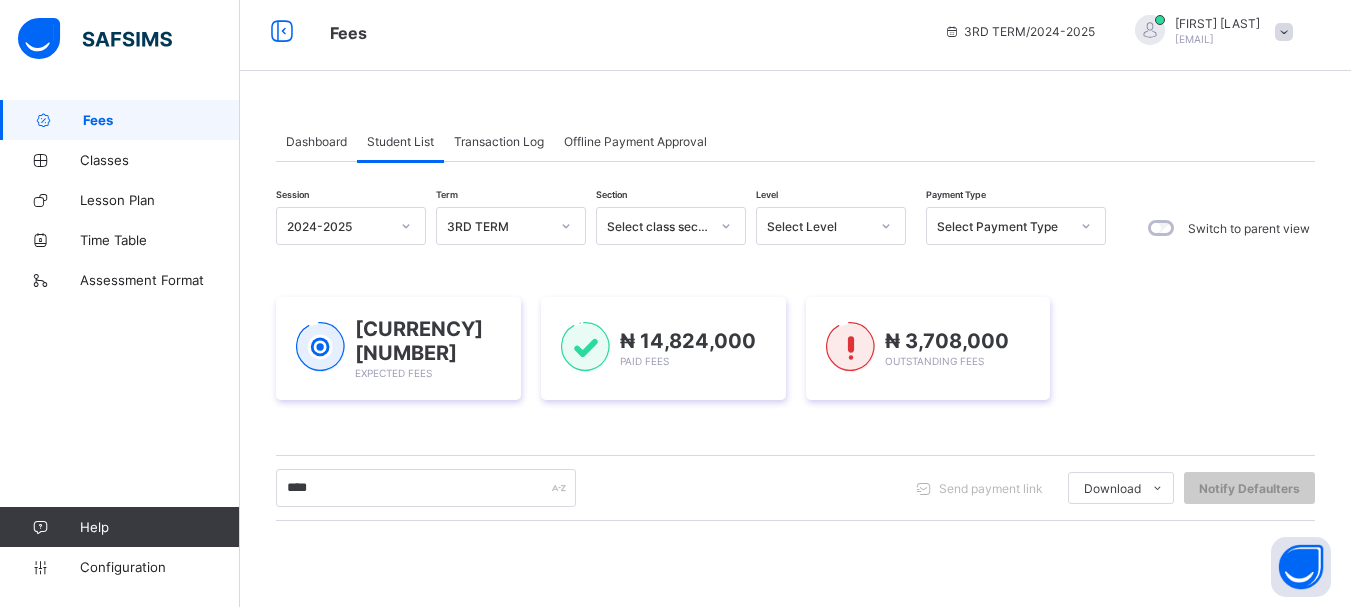 click on "****   Send payment link Download  Students Payment Students Payment Status Student Items Report Student Discount Report   Notify Defaulters" at bounding box center [795, 488] 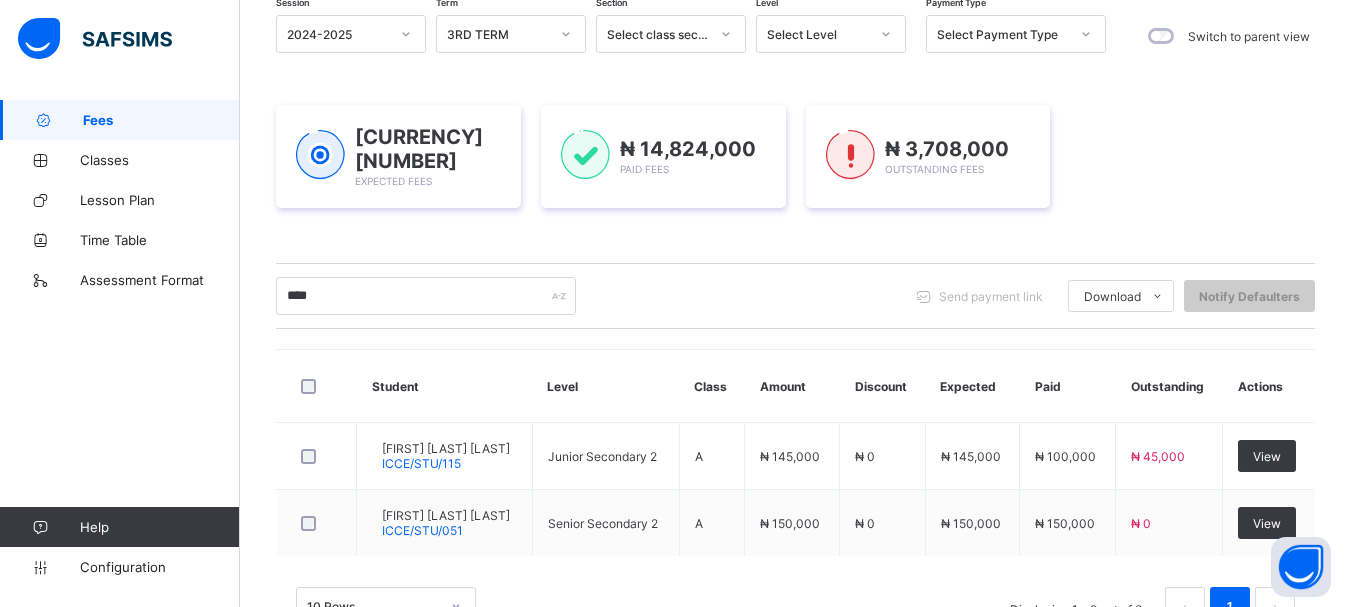 scroll, scrollTop: 271, scrollLeft: 0, axis: vertical 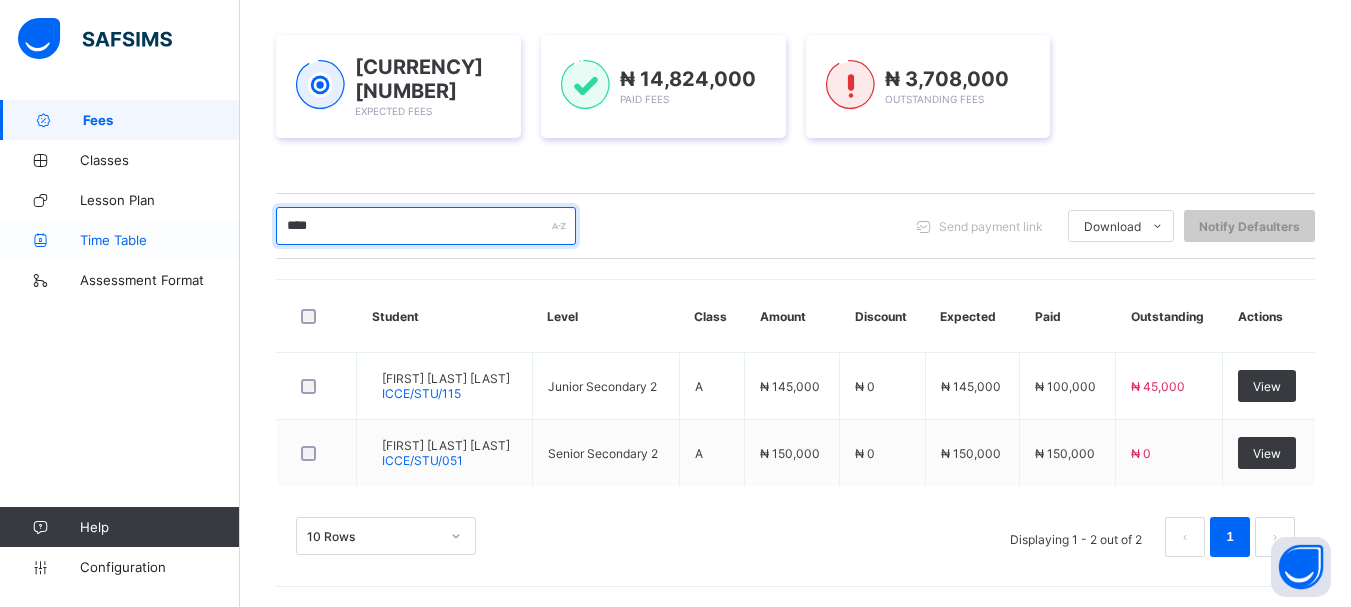 drag, startPoint x: 335, startPoint y: 239, endPoint x: 230, endPoint y: 223, distance: 106.21205 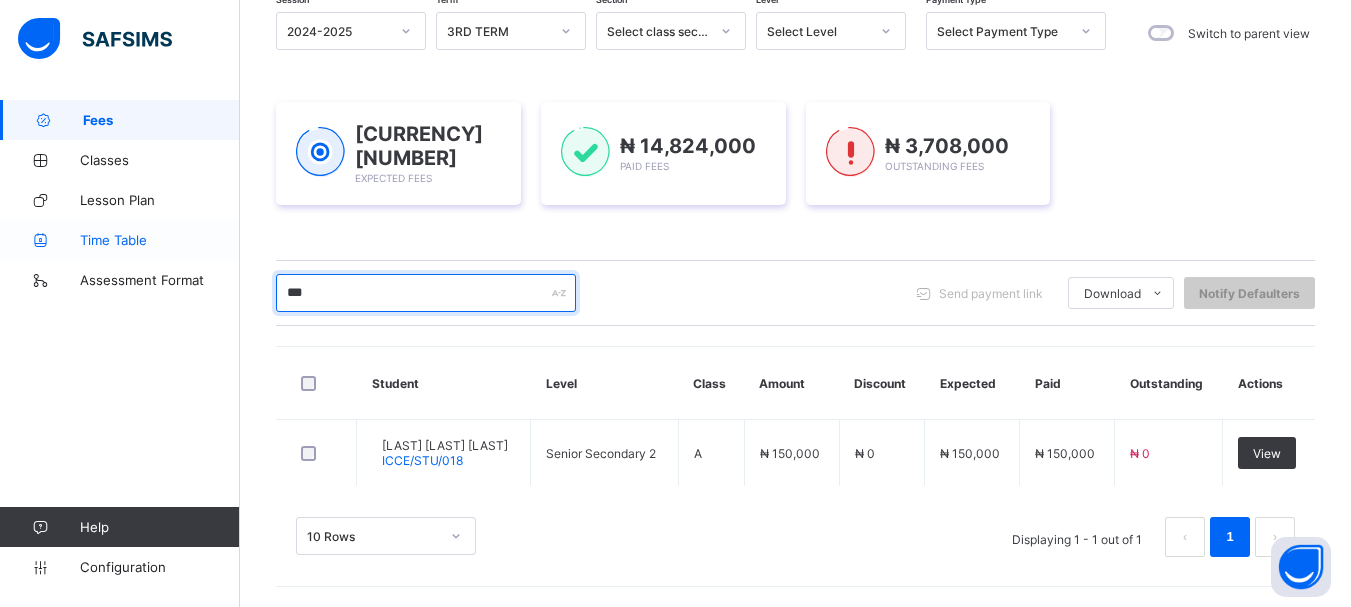 scroll, scrollTop: 204, scrollLeft: 0, axis: vertical 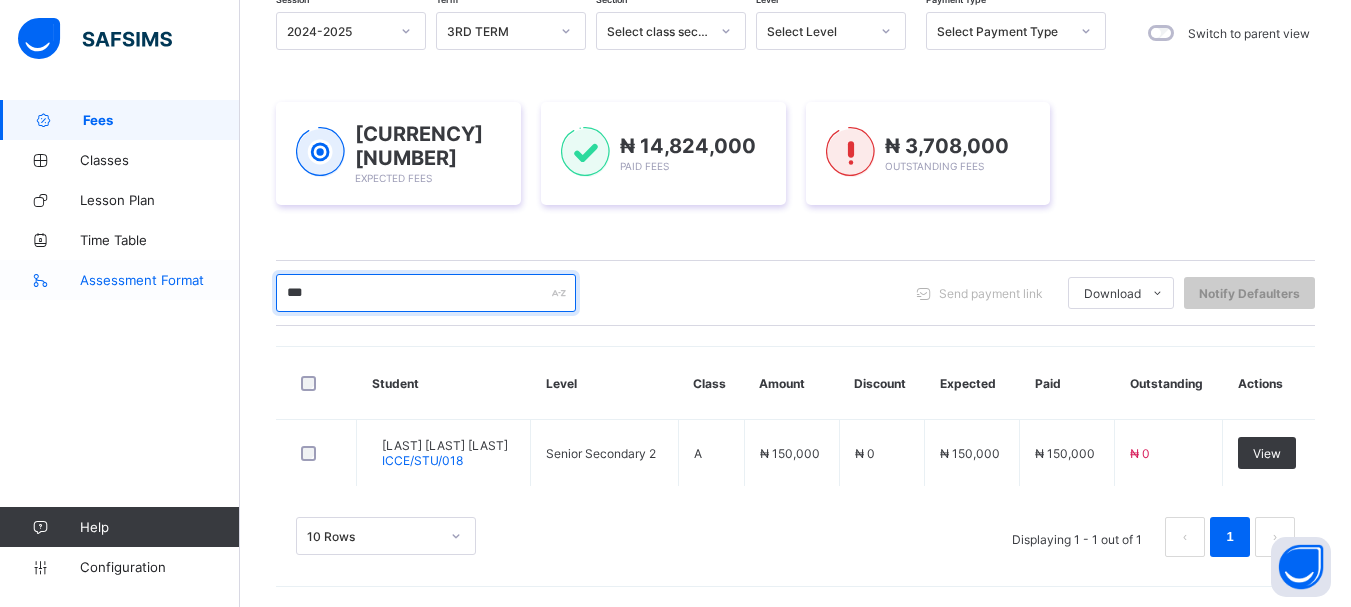 drag, startPoint x: 380, startPoint y: 300, endPoint x: 205, endPoint y: 289, distance: 175.34537 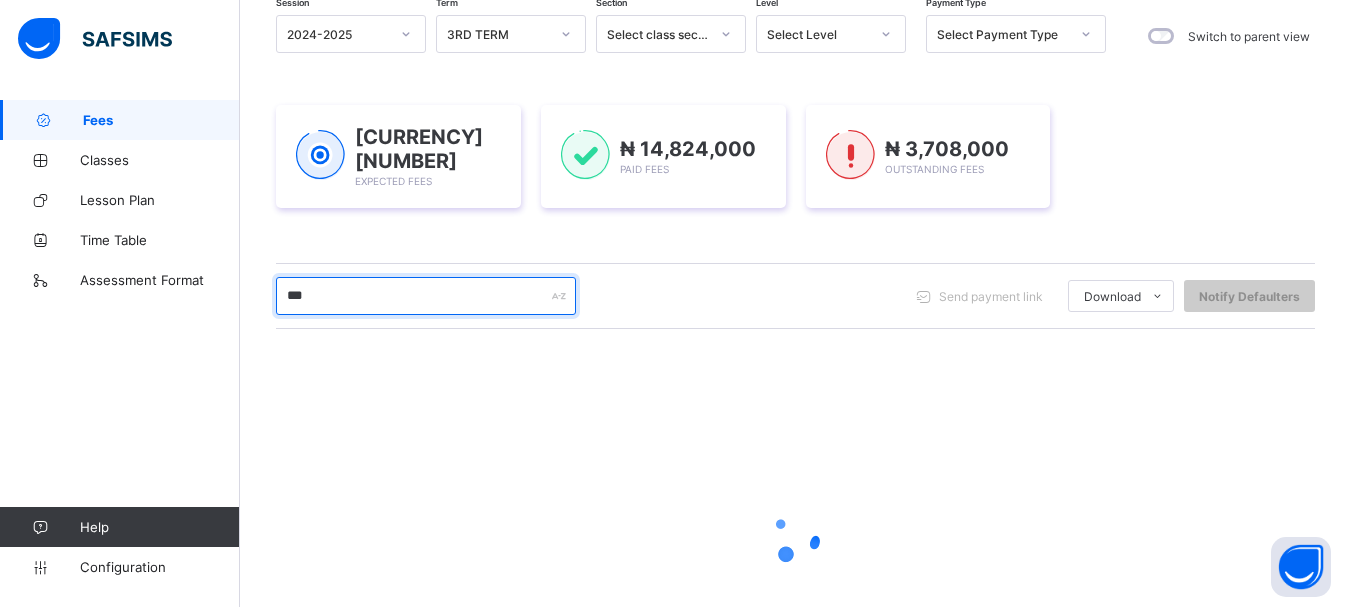 scroll, scrollTop: 271, scrollLeft: 0, axis: vertical 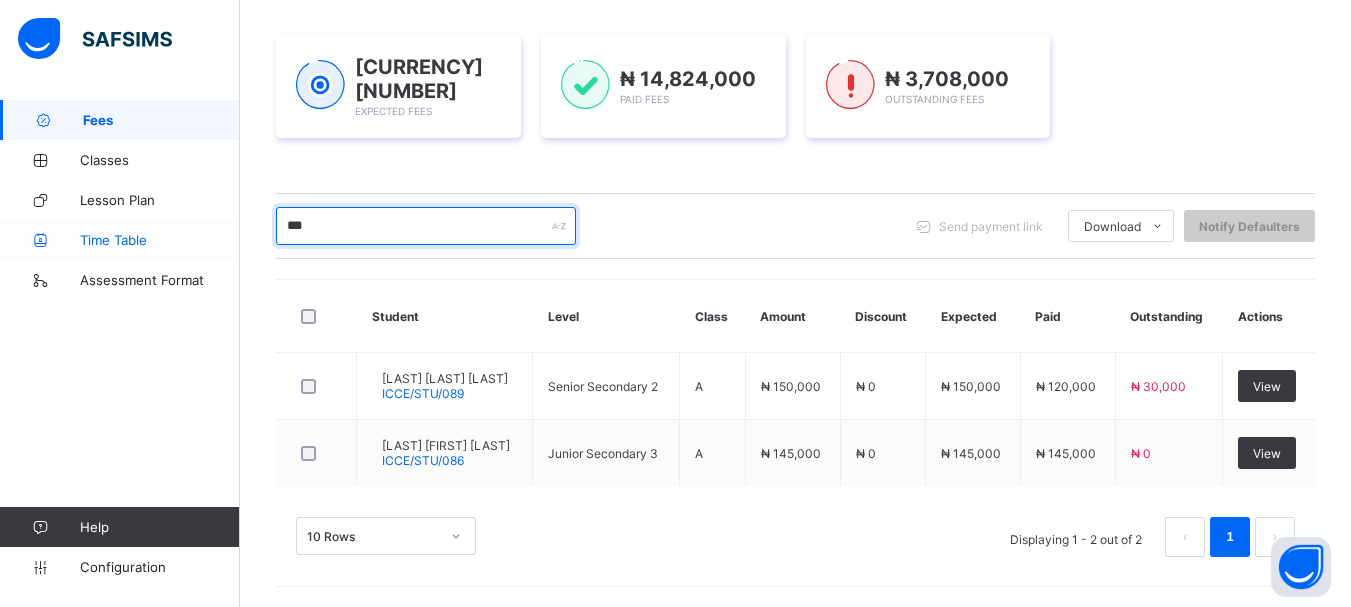 drag, startPoint x: 334, startPoint y: 235, endPoint x: 217, endPoint y: 229, distance: 117.15375 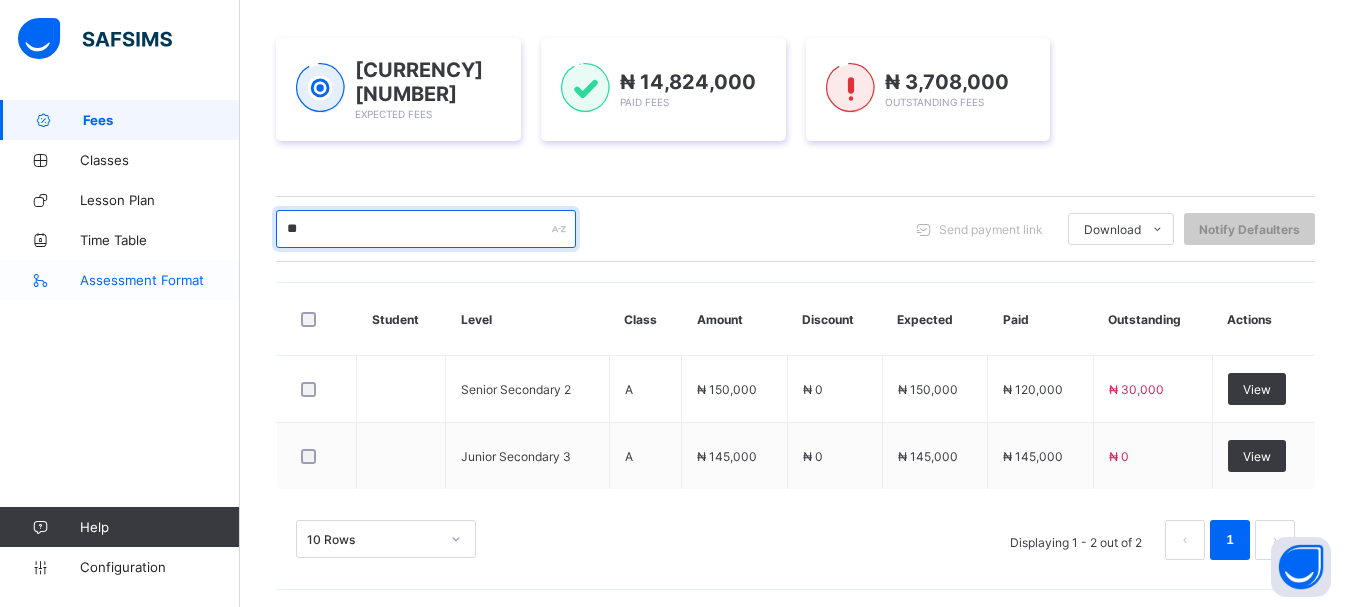 scroll, scrollTop: 271, scrollLeft: 0, axis: vertical 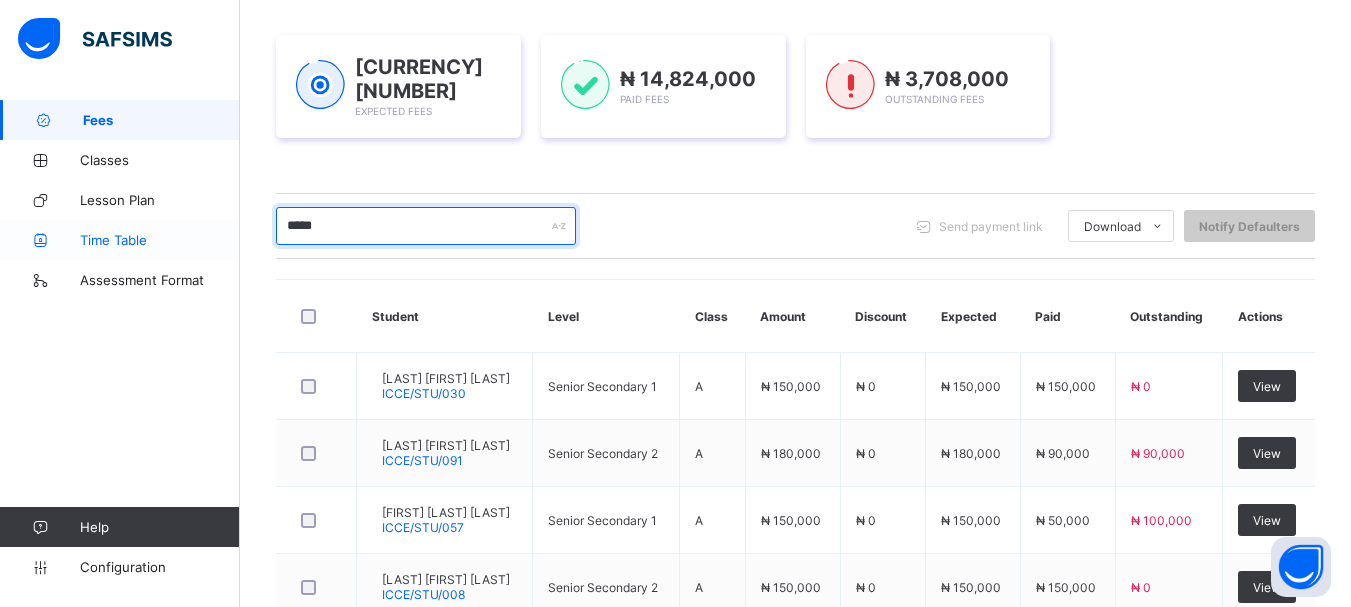 drag, startPoint x: 350, startPoint y: 218, endPoint x: 225, endPoint y: 222, distance: 125.06398 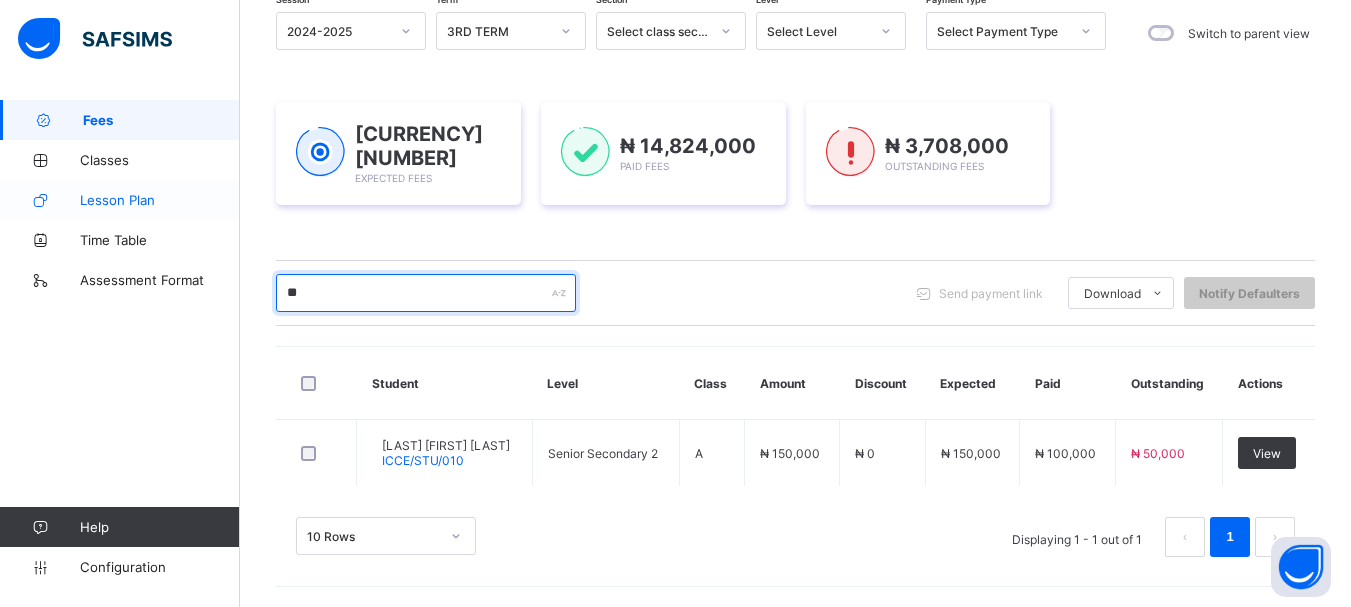 scroll, scrollTop: 201, scrollLeft: 0, axis: vertical 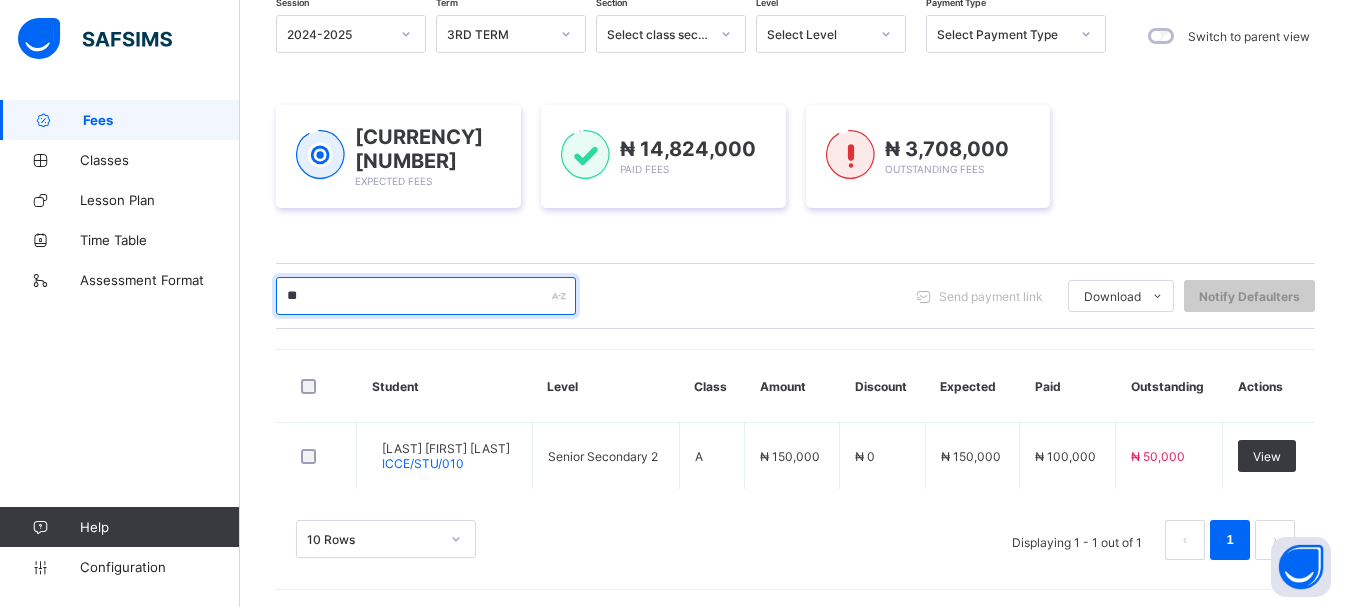drag, startPoint x: 328, startPoint y: 297, endPoint x: 222, endPoint y: 300, distance: 106.04244 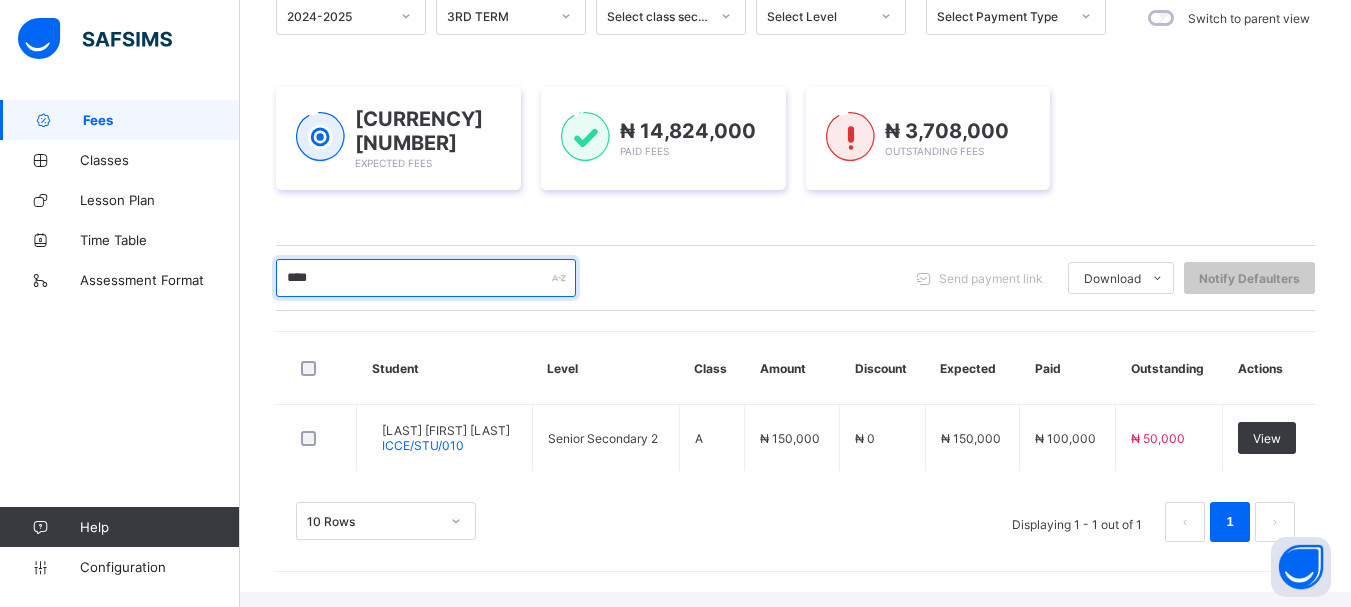 scroll, scrollTop: 201, scrollLeft: 0, axis: vertical 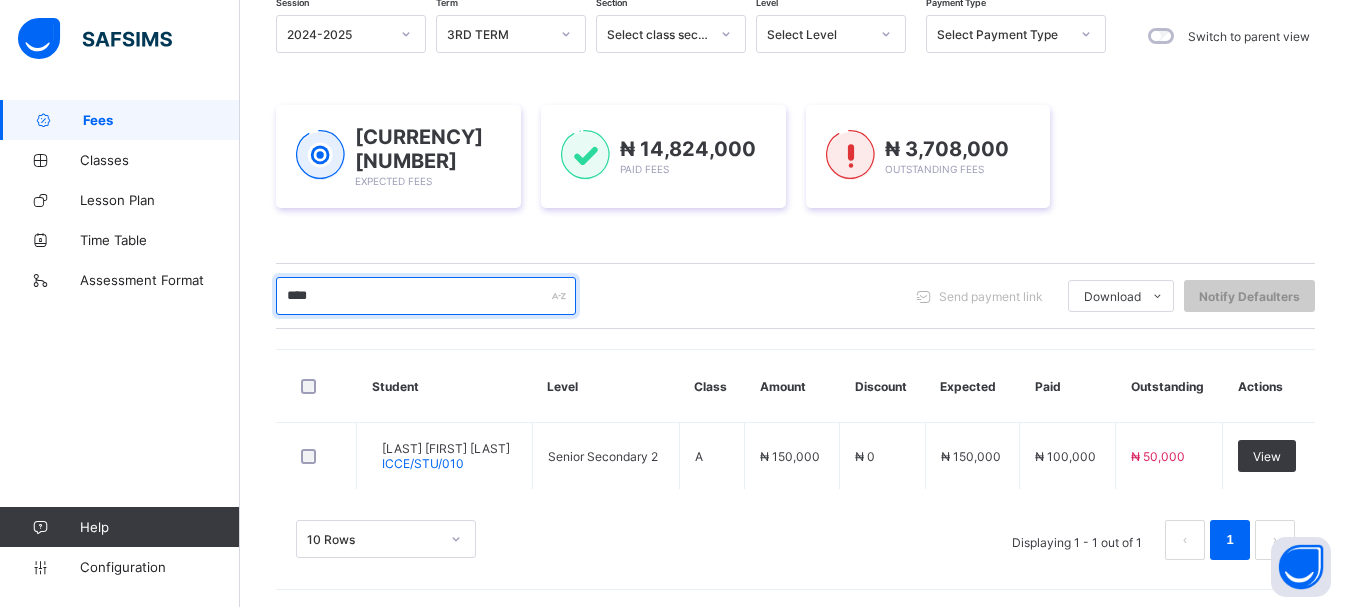 type on "****" 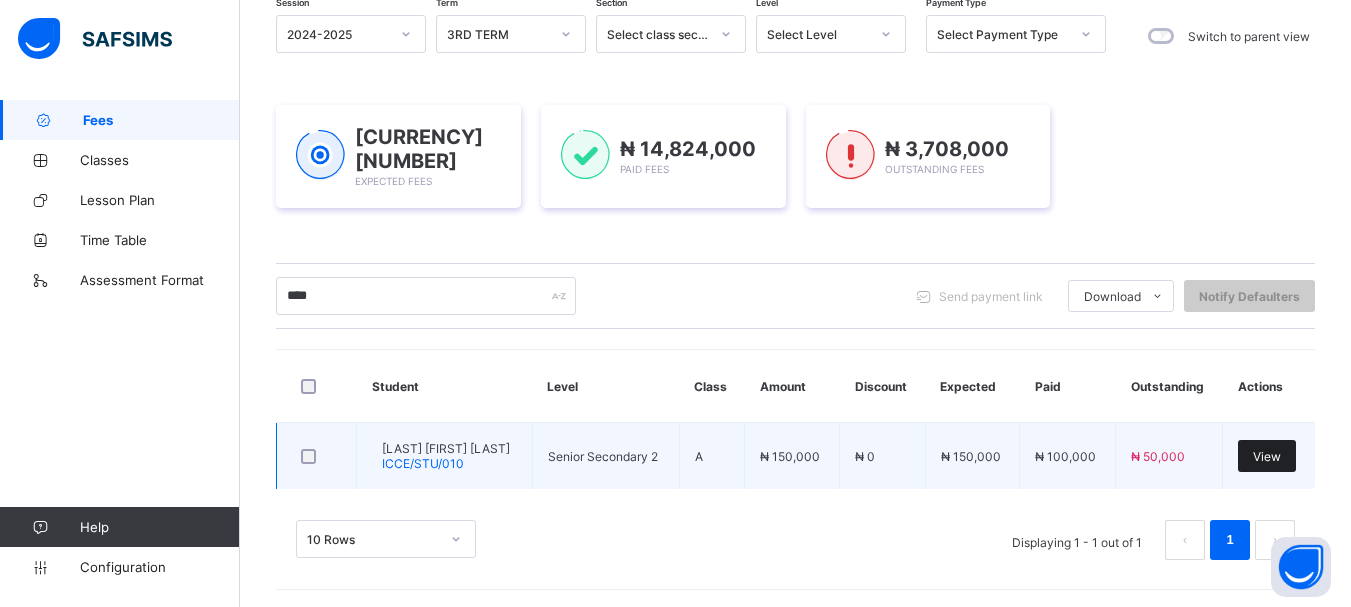 click on "View" at bounding box center [1267, 456] 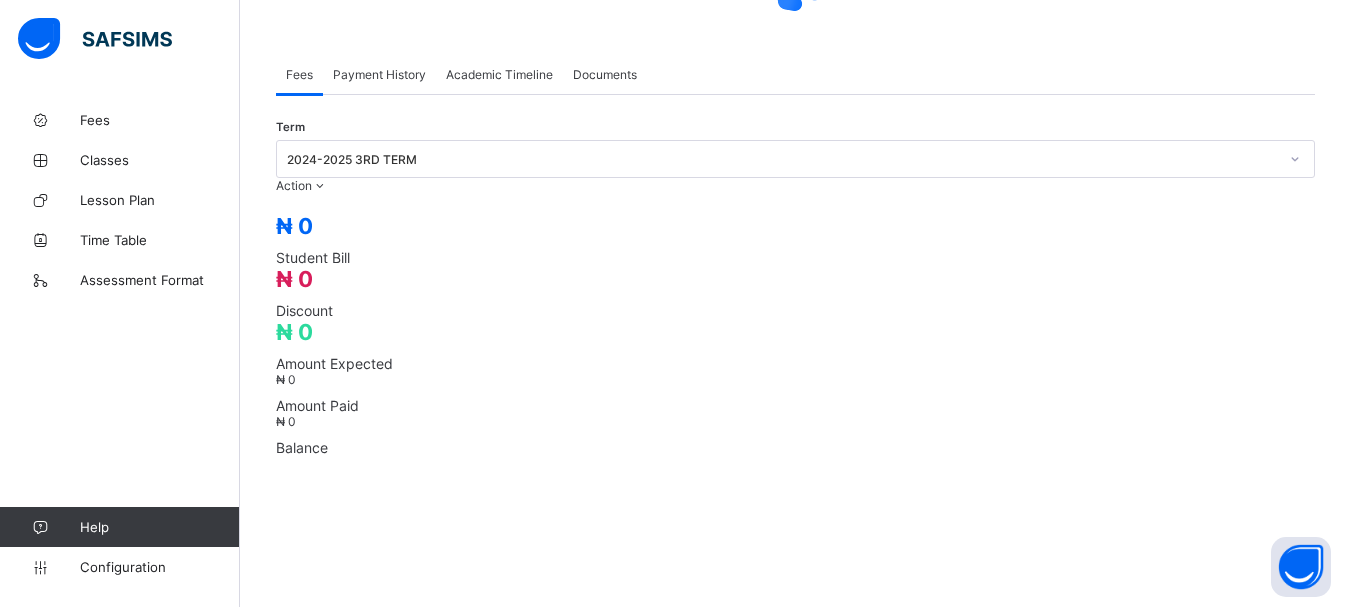 scroll, scrollTop: 0, scrollLeft: 0, axis: both 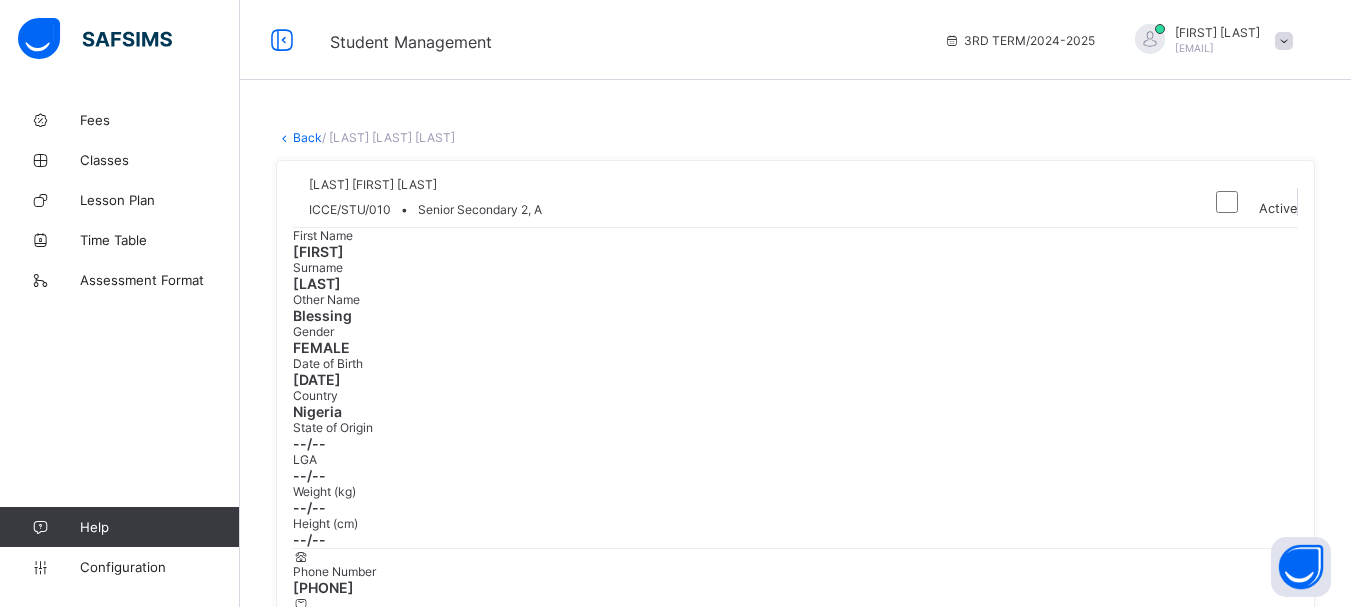 click on "Back" at bounding box center (307, 137) 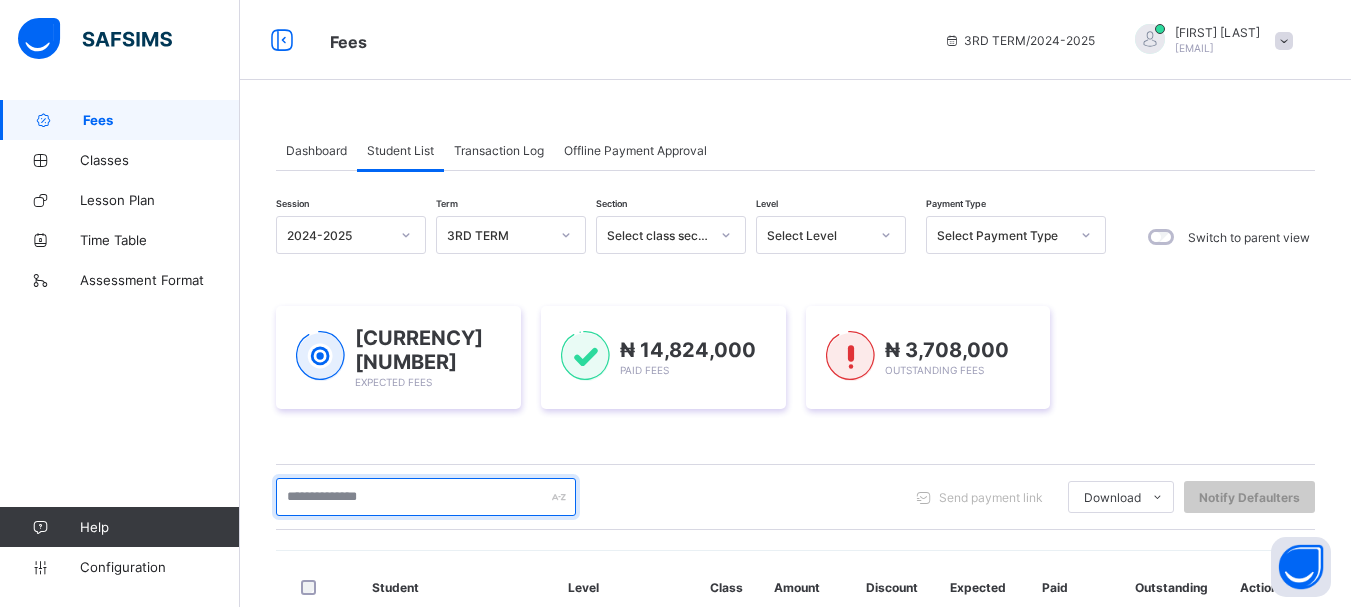 click at bounding box center [426, 497] 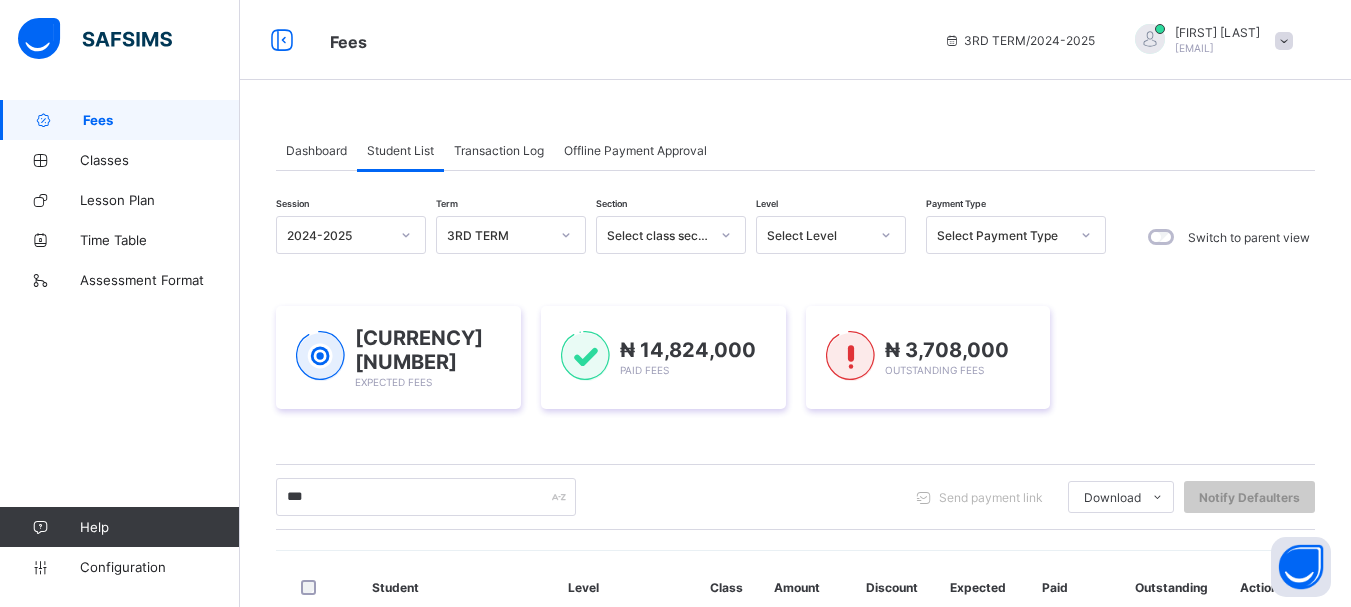 click on "***   Send payment link Download  Students Payment Students Payment Status Student Items Report Student Discount Report   Notify Defaulters" at bounding box center [795, 497] 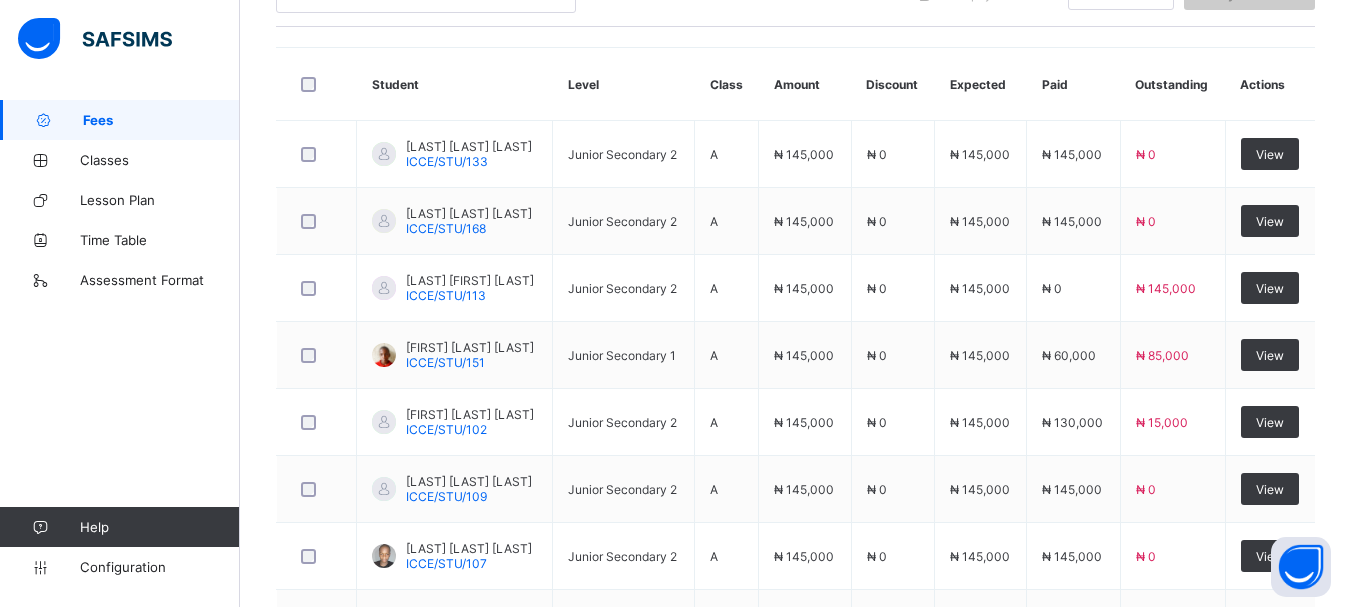 scroll, scrollTop: 267, scrollLeft: 0, axis: vertical 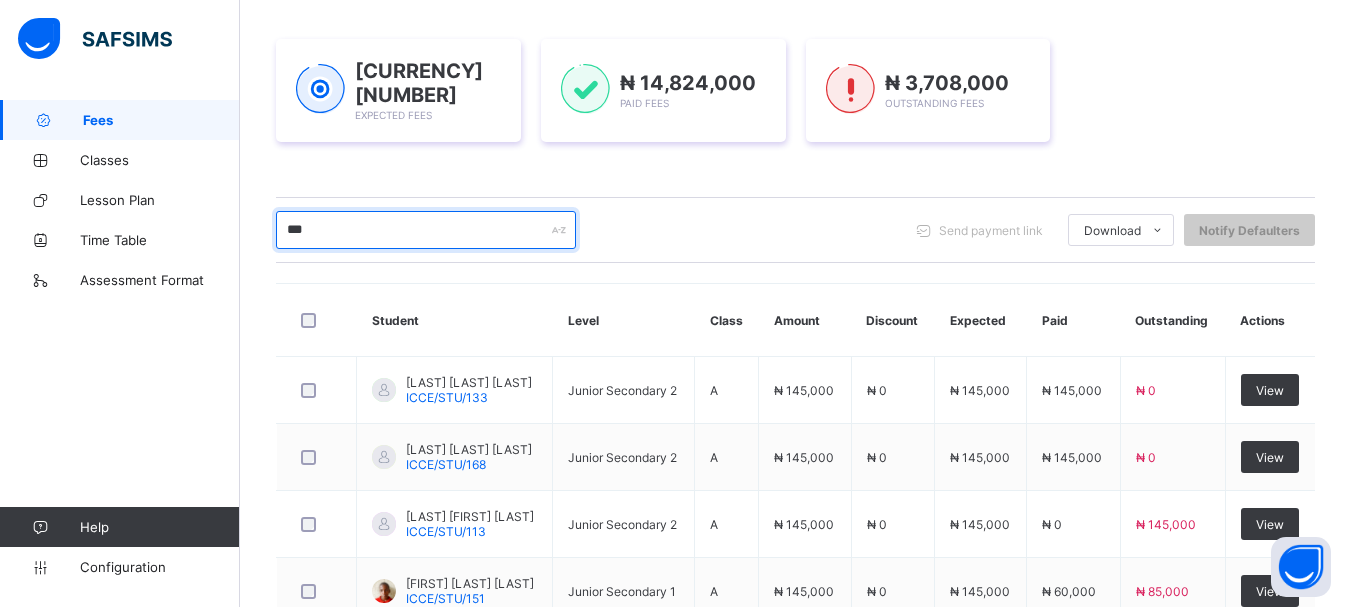 click on "***" at bounding box center [426, 230] 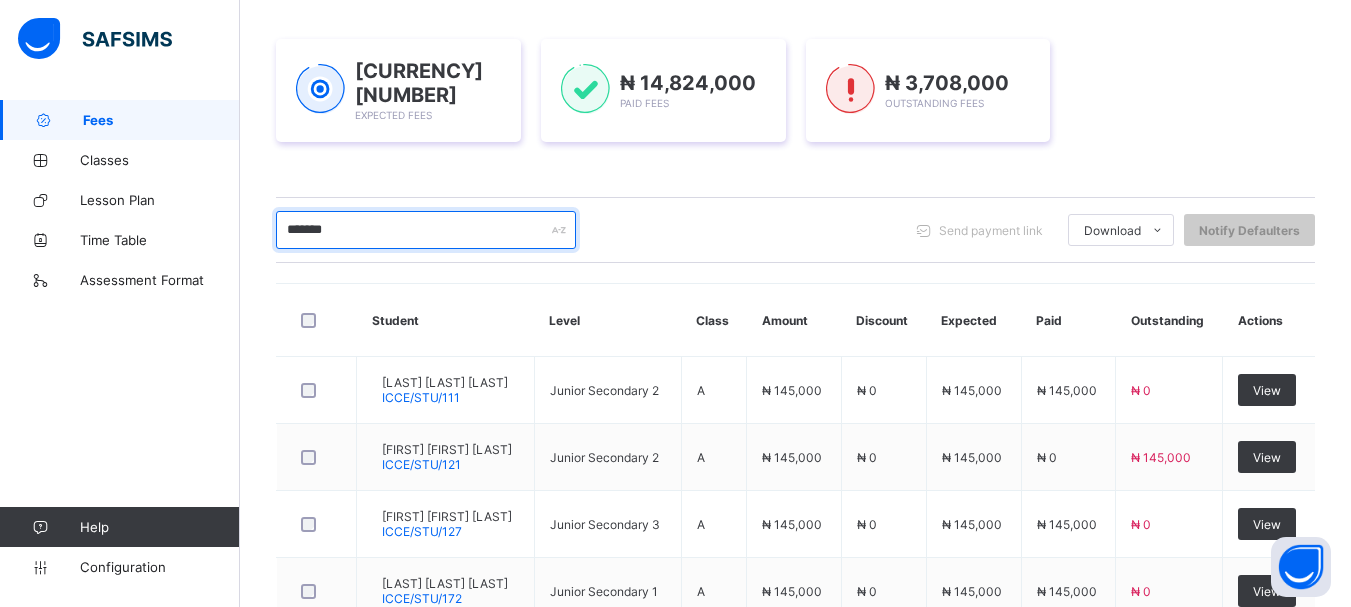 type on "*******" 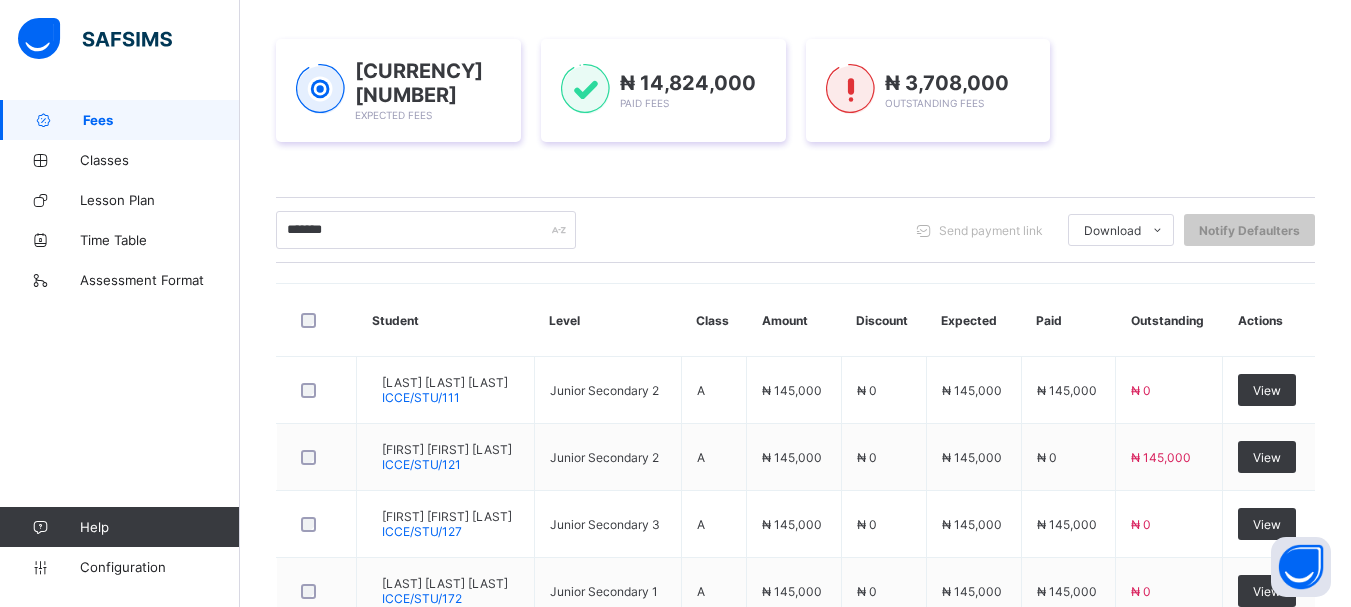 click on "View" at bounding box center [1267, 457] 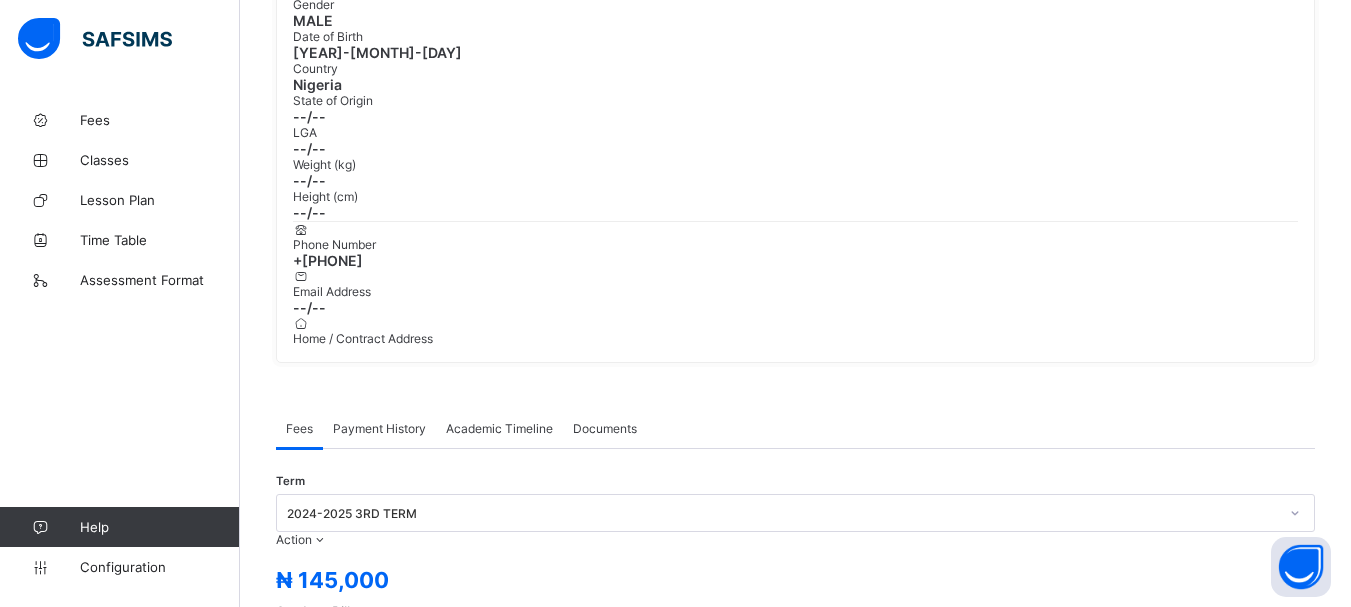 scroll, scrollTop: 533, scrollLeft: 0, axis: vertical 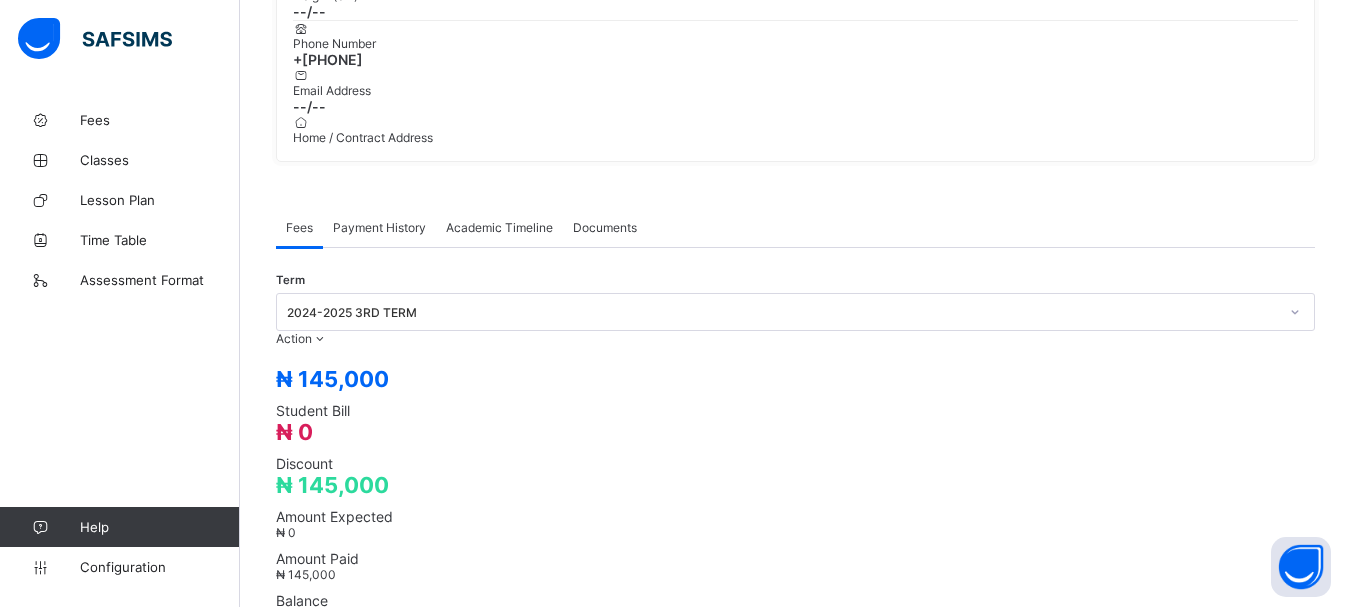 click on "Receive Payment" at bounding box center [0, 0] 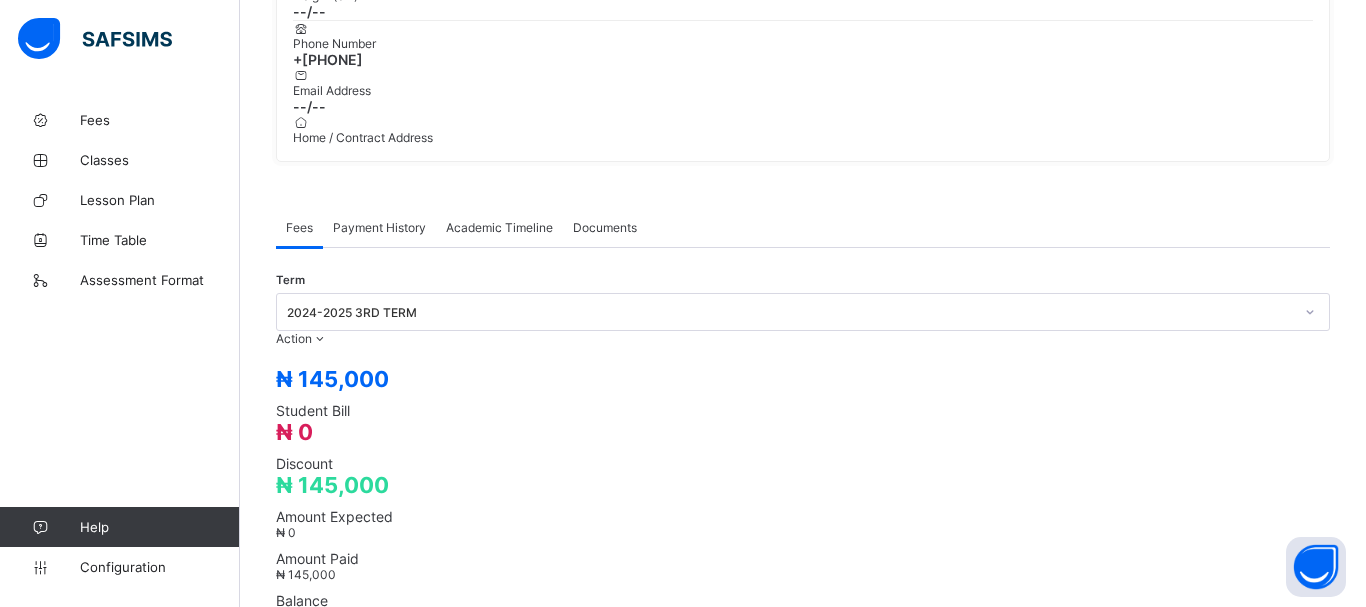 click on "Select bank" at bounding box center (784, 1332) 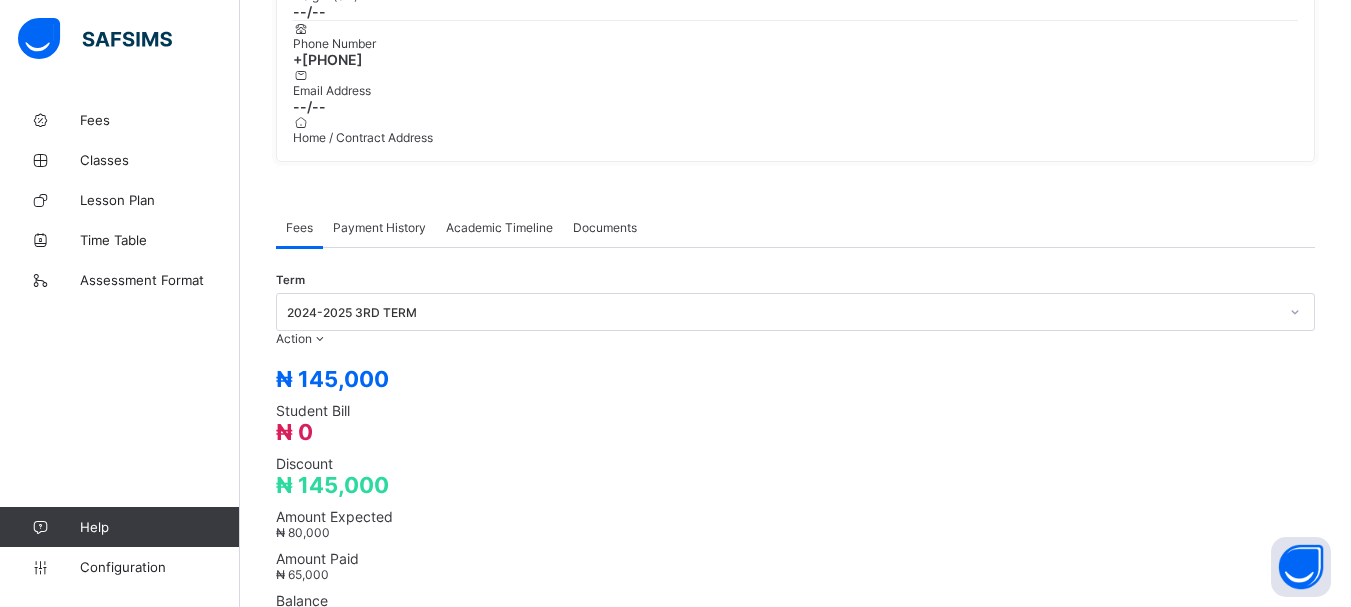 click on "Payment History" at bounding box center (379, 227) 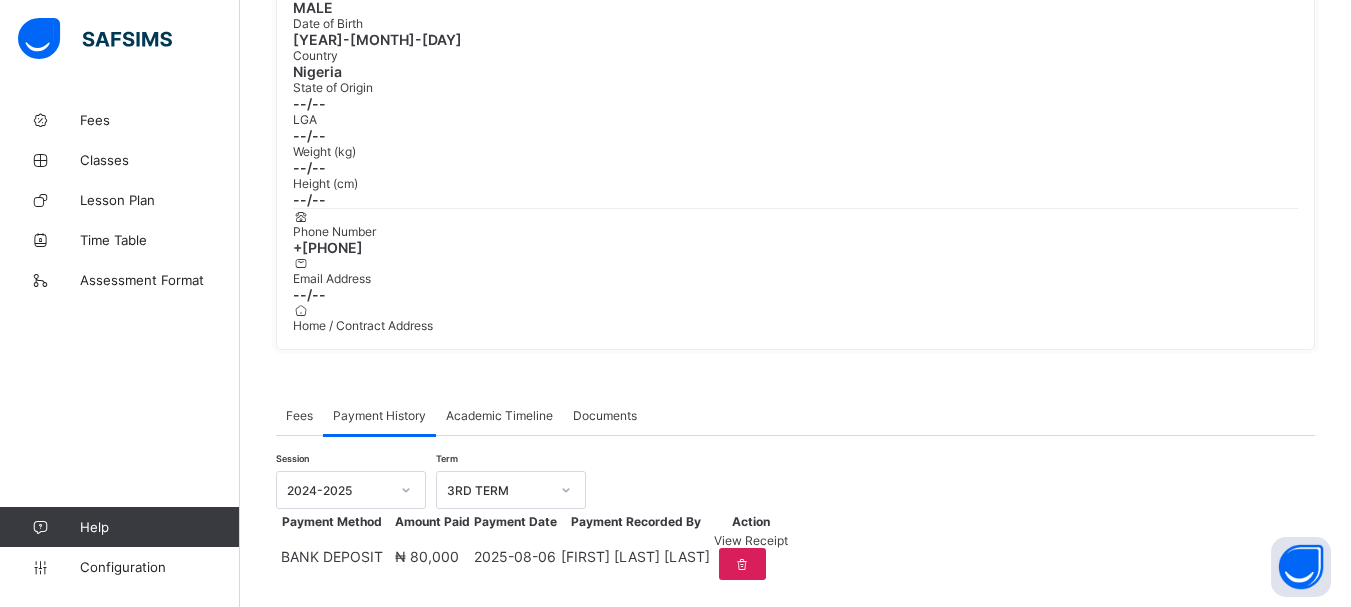scroll, scrollTop: 78, scrollLeft: 0, axis: vertical 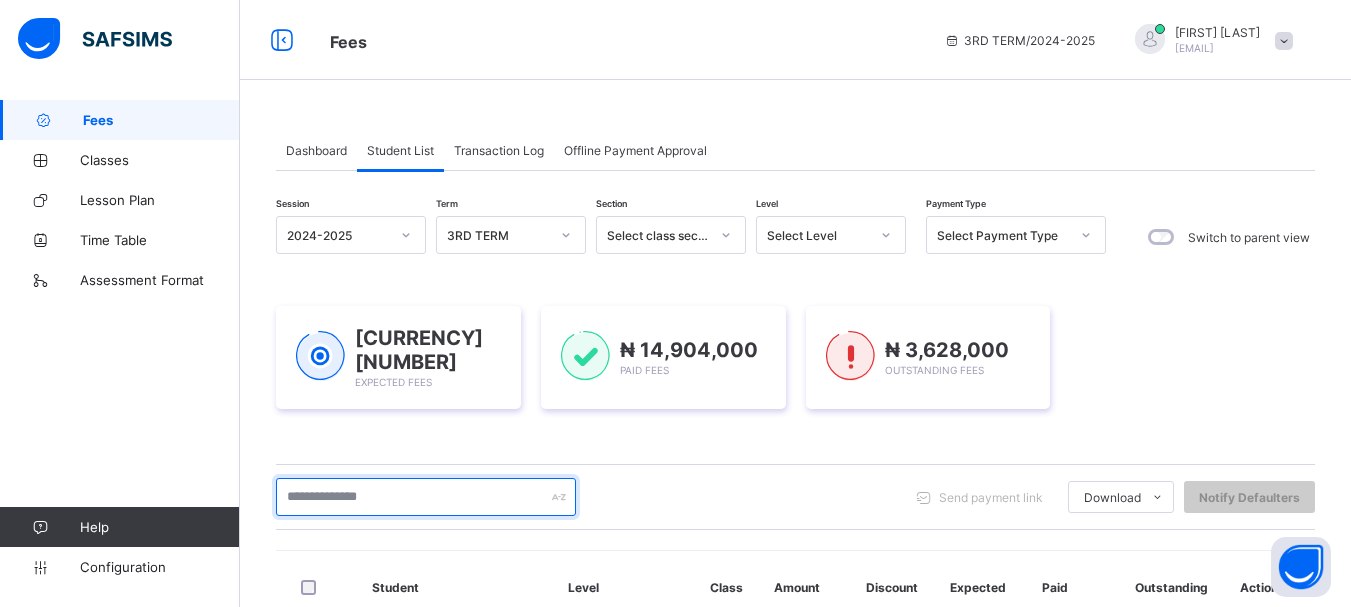 click at bounding box center [426, 497] 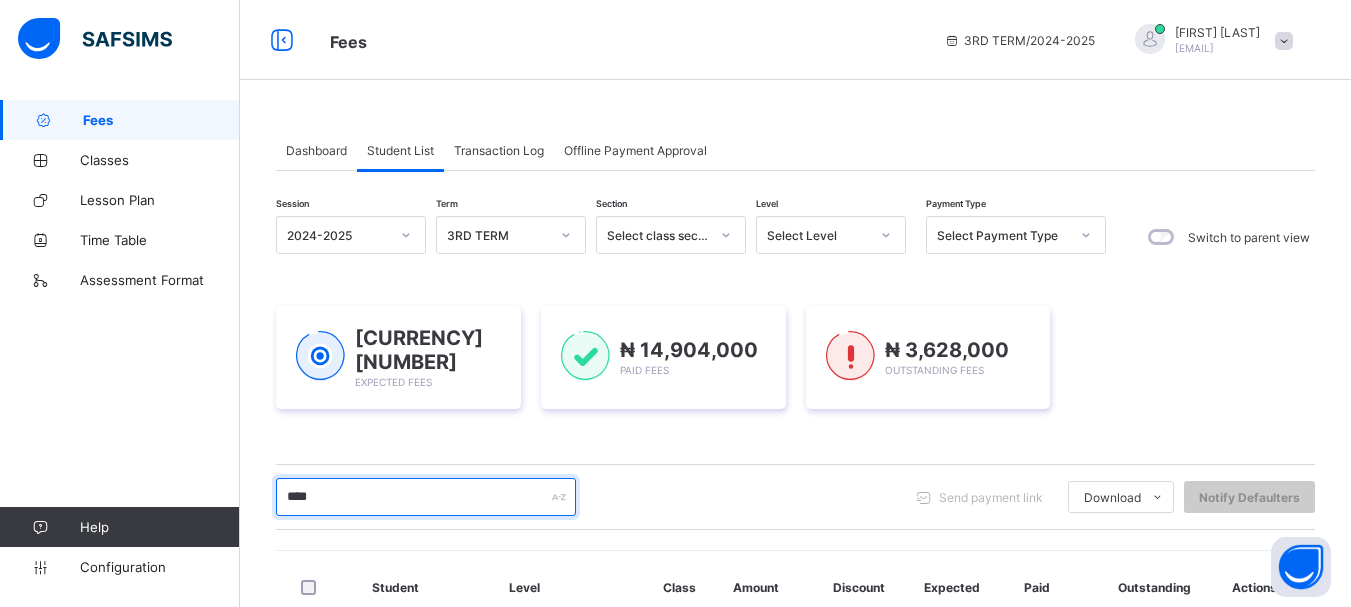 type on "****" 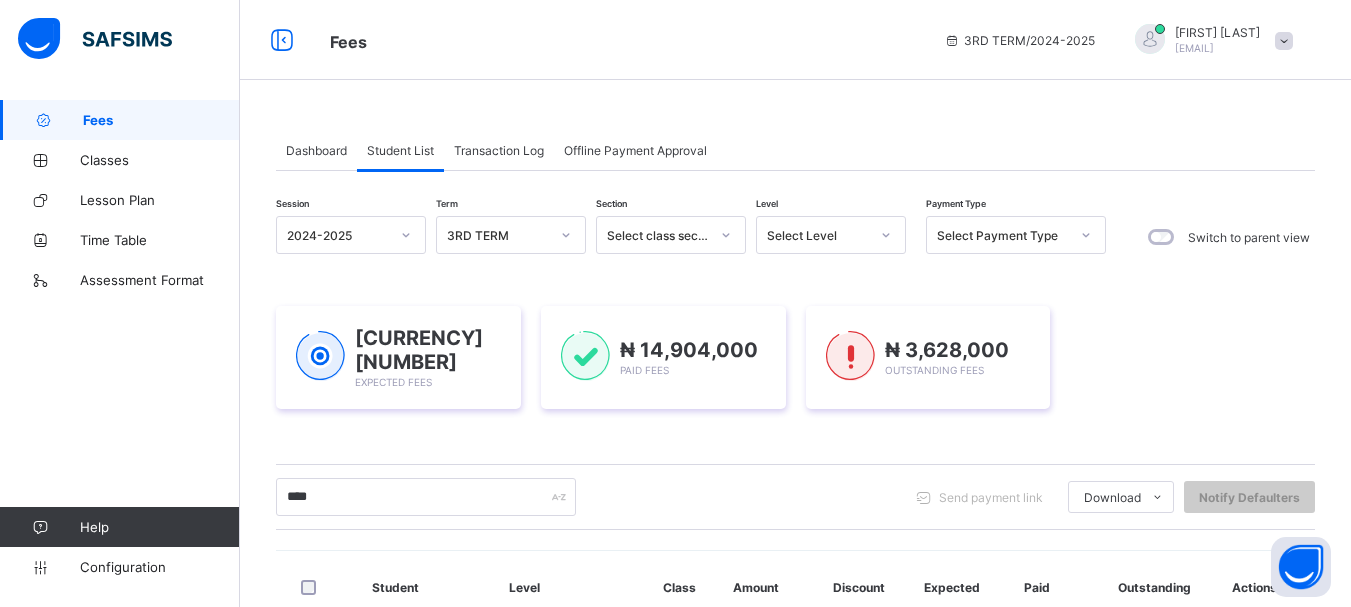 click on "****   Send payment link Download  Students Payment Students Payment Status Student Items Report Student Discount Report   Notify Defaulters" at bounding box center (795, 497) 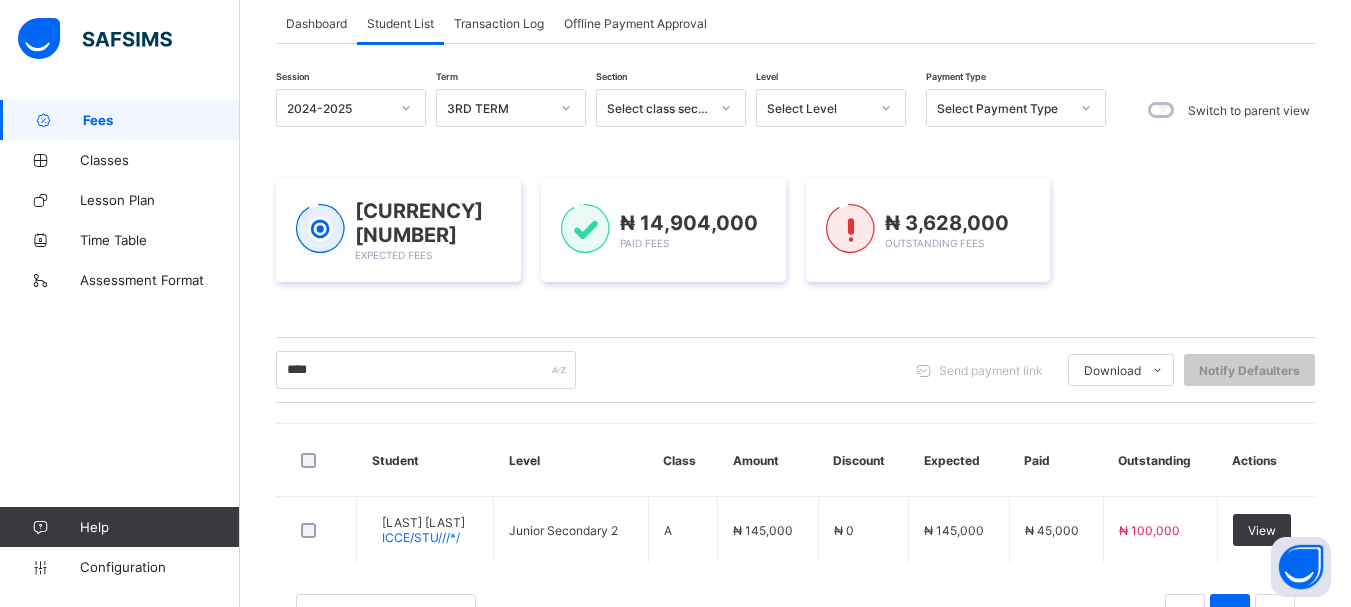 scroll, scrollTop: 201, scrollLeft: 0, axis: vertical 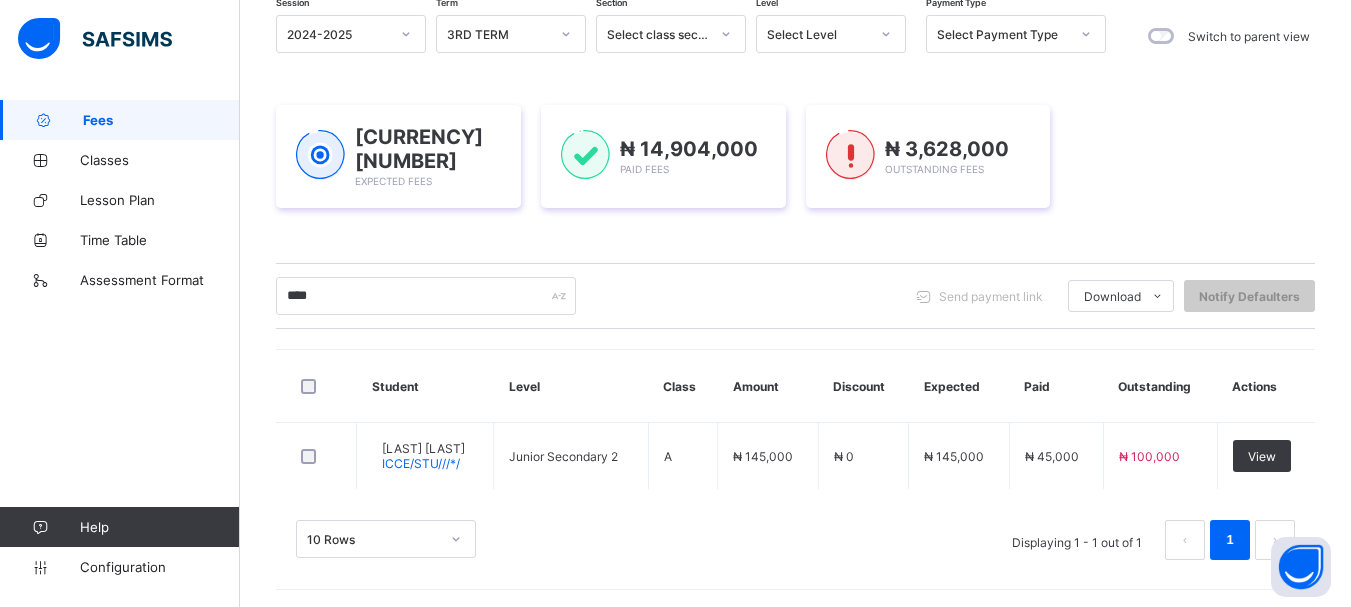 drag, startPoint x: 1284, startPoint y: 450, endPoint x: 366, endPoint y: 0, distance: 1022.362 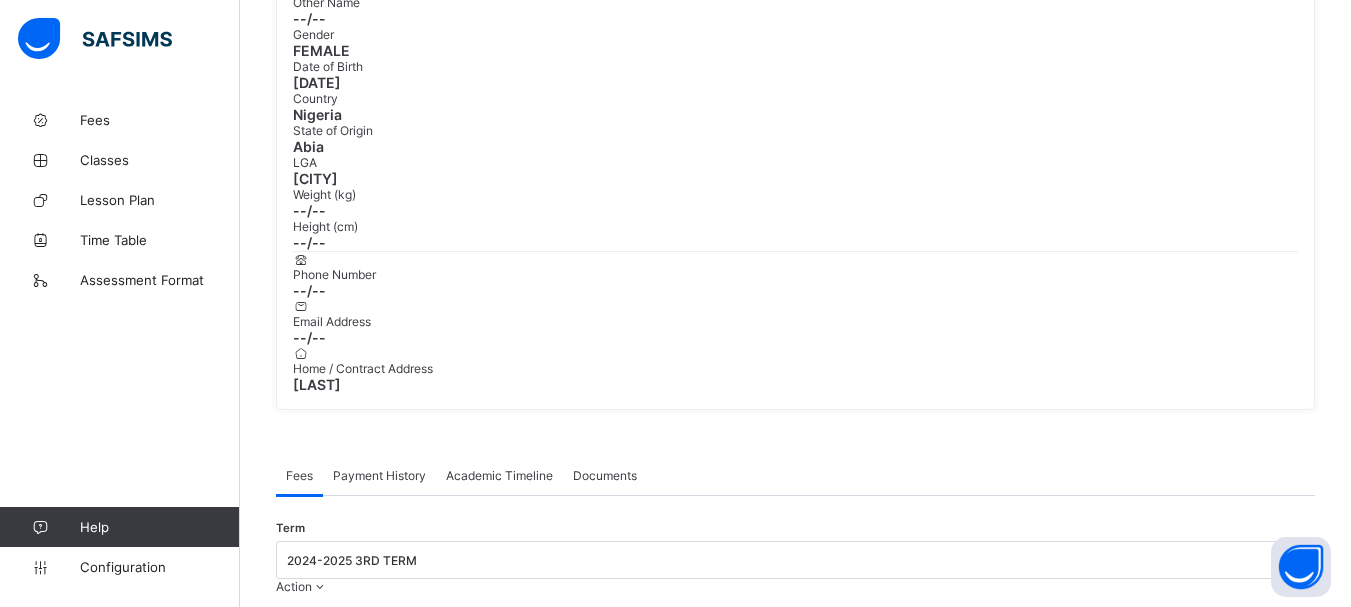 scroll, scrollTop: 267, scrollLeft: 0, axis: vertical 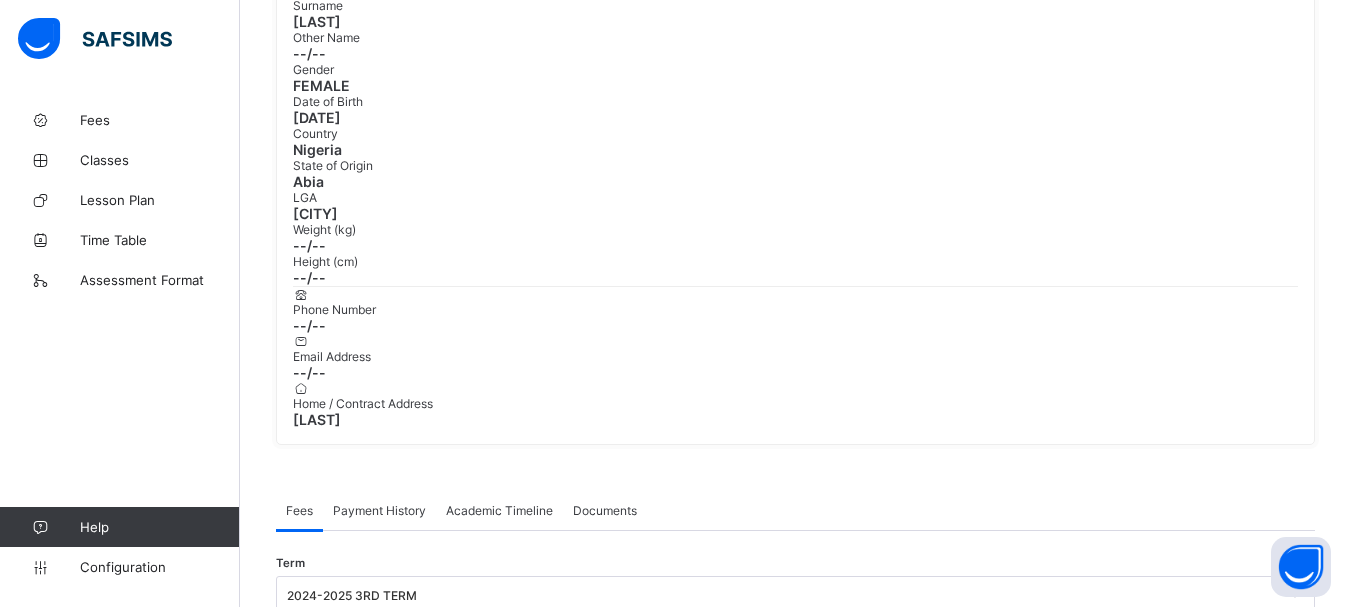 click on "Action" at bounding box center [294, 621] 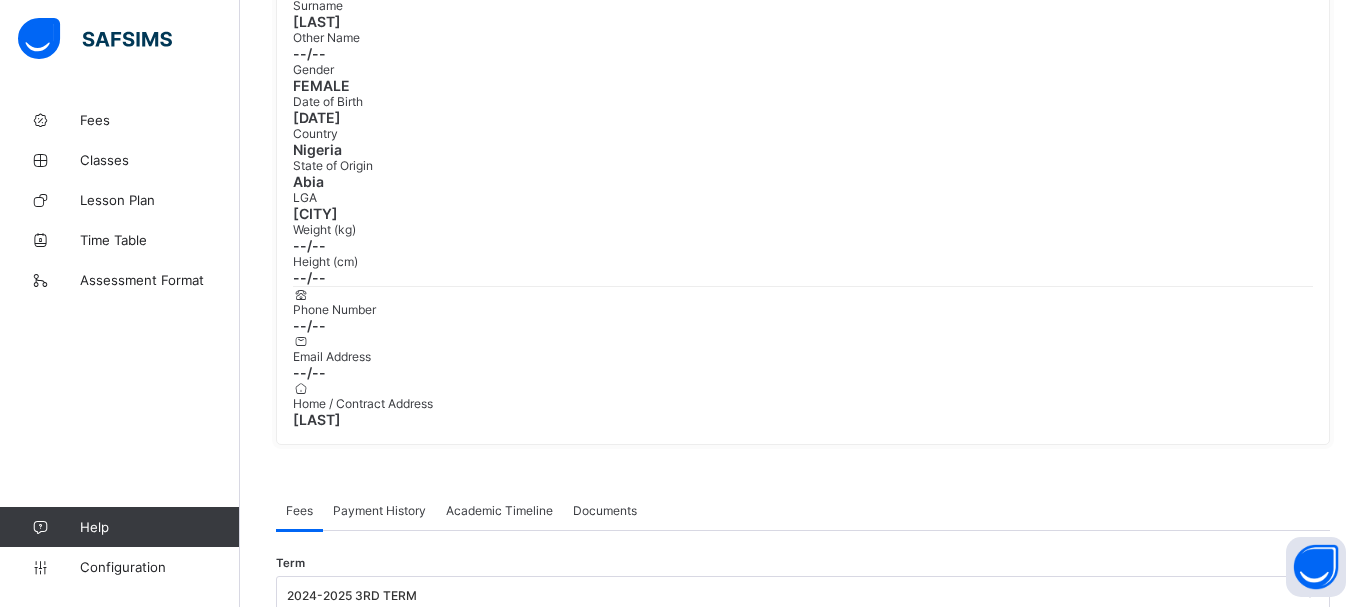 click at bounding box center (958, 1615) 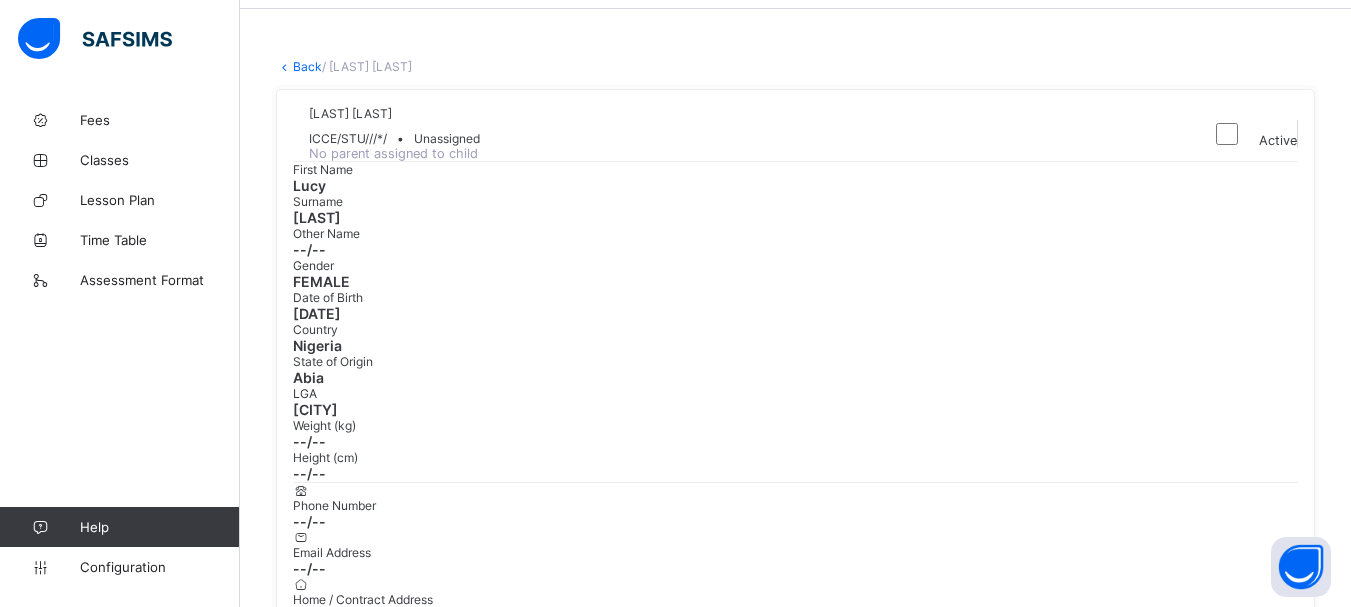 scroll, scrollTop: 0, scrollLeft: 0, axis: both 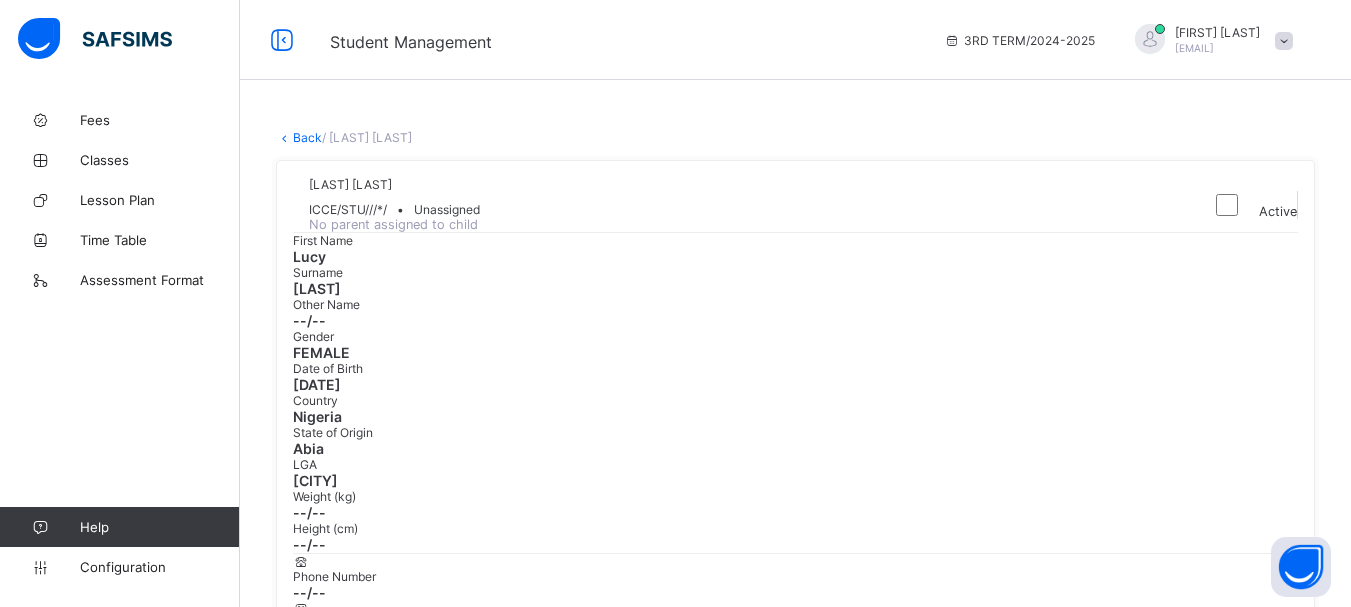 click on "Back" at bounding box center (307, 137) 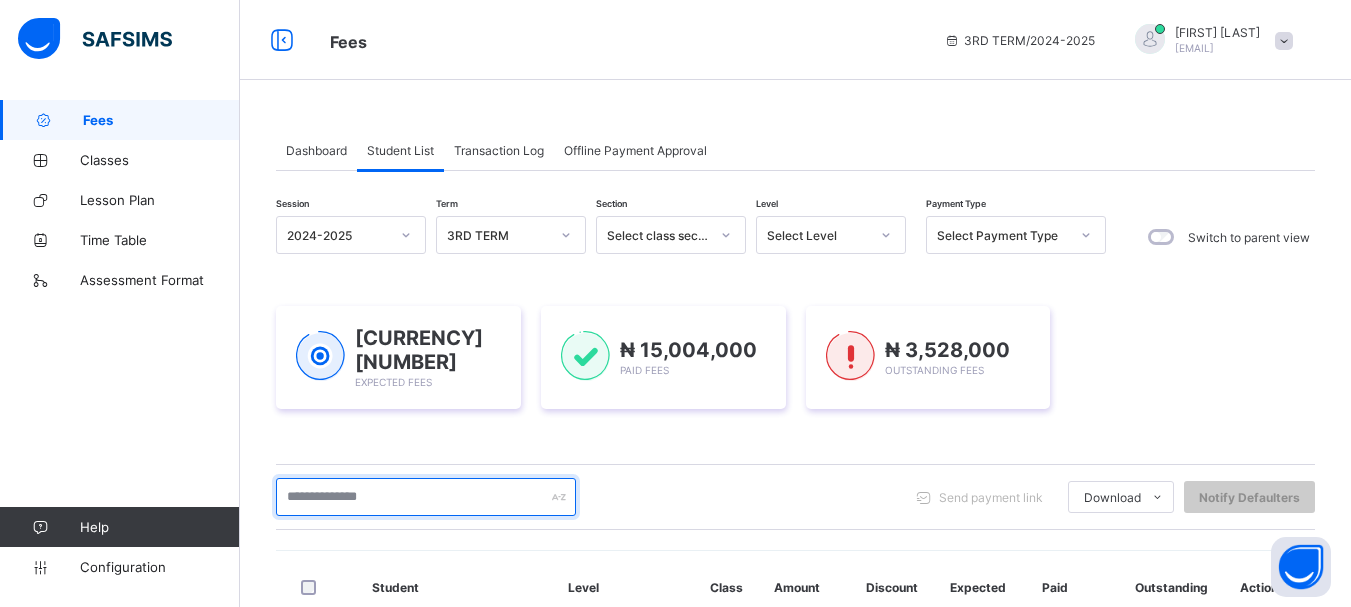 click at bounding box center [426, 497] 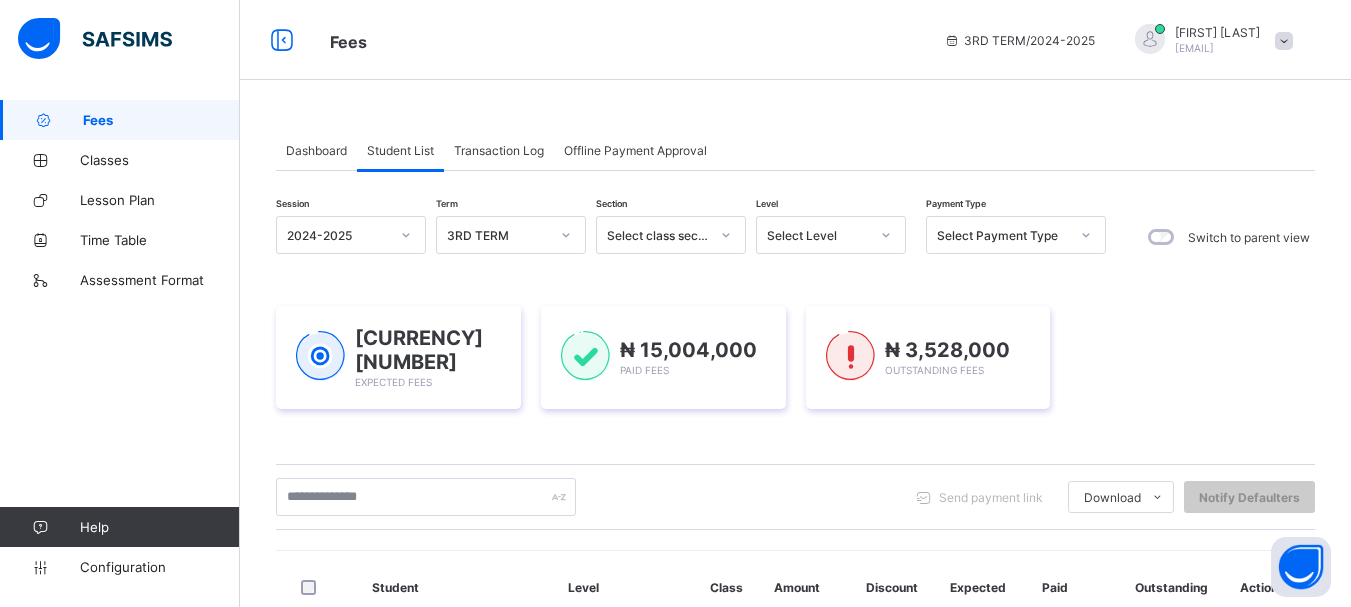 click on "2024-2025" at bounding box center [338, 235] 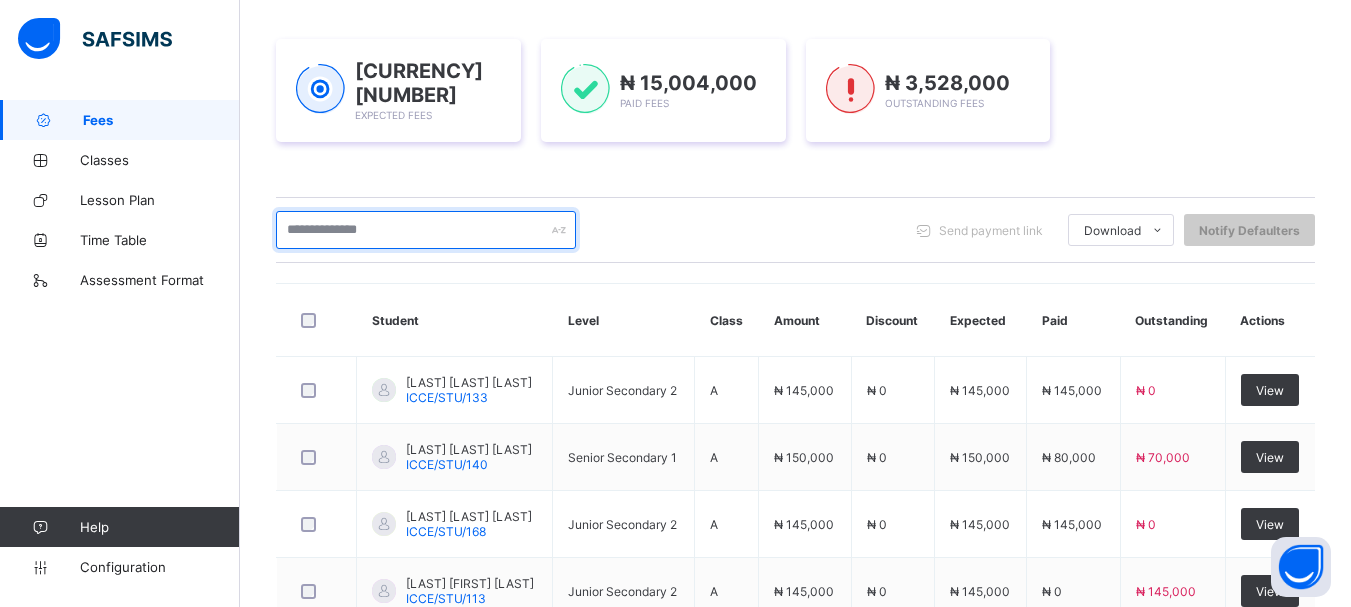 click at bounding box center [426, 230] 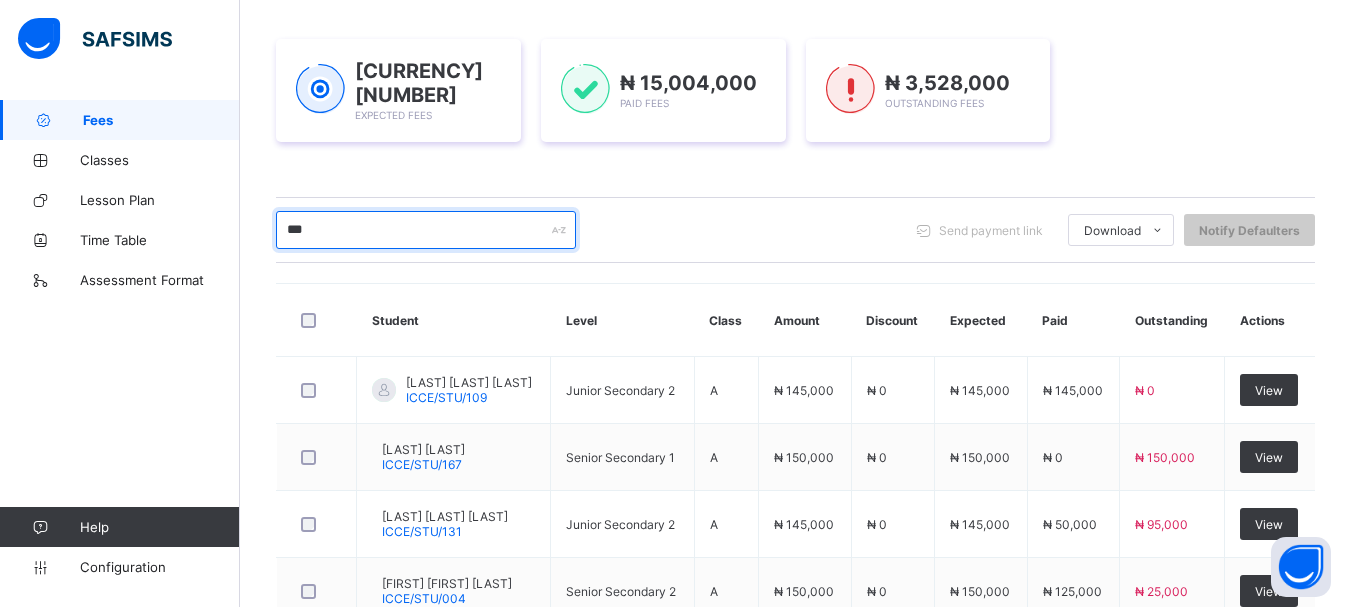 type on "***" 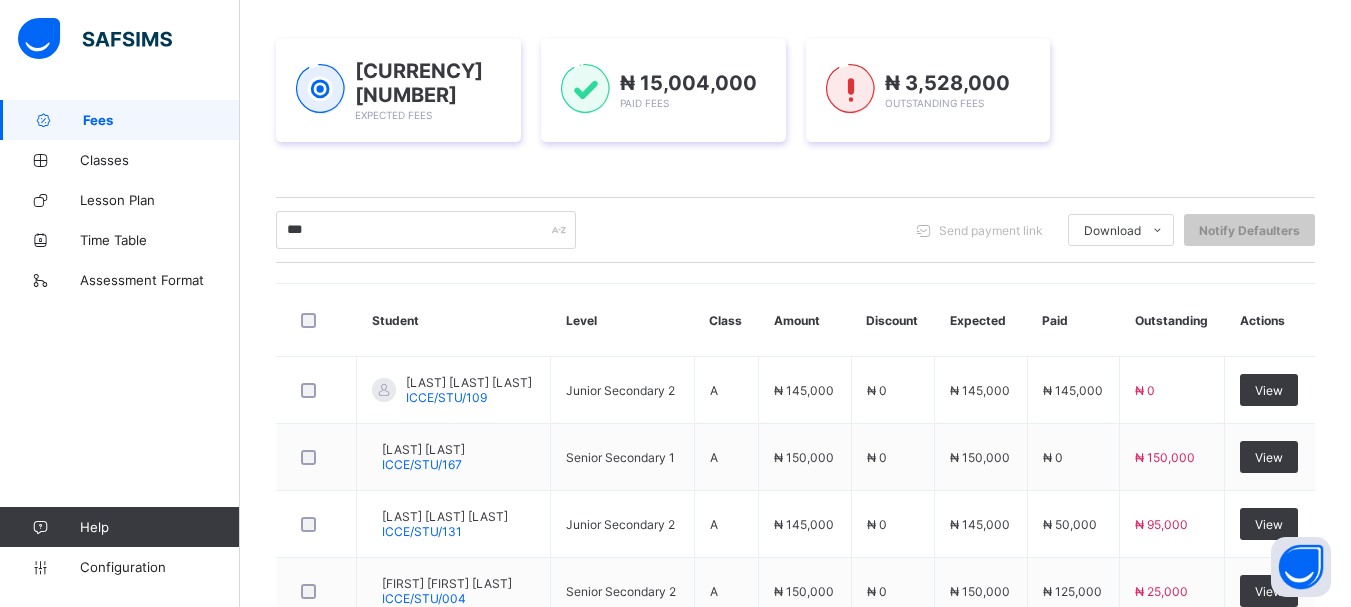 drag, startPoint x: 467, startPoint y: 524, endPoint x: 409, endPoint y: 1, distance: 526.20624 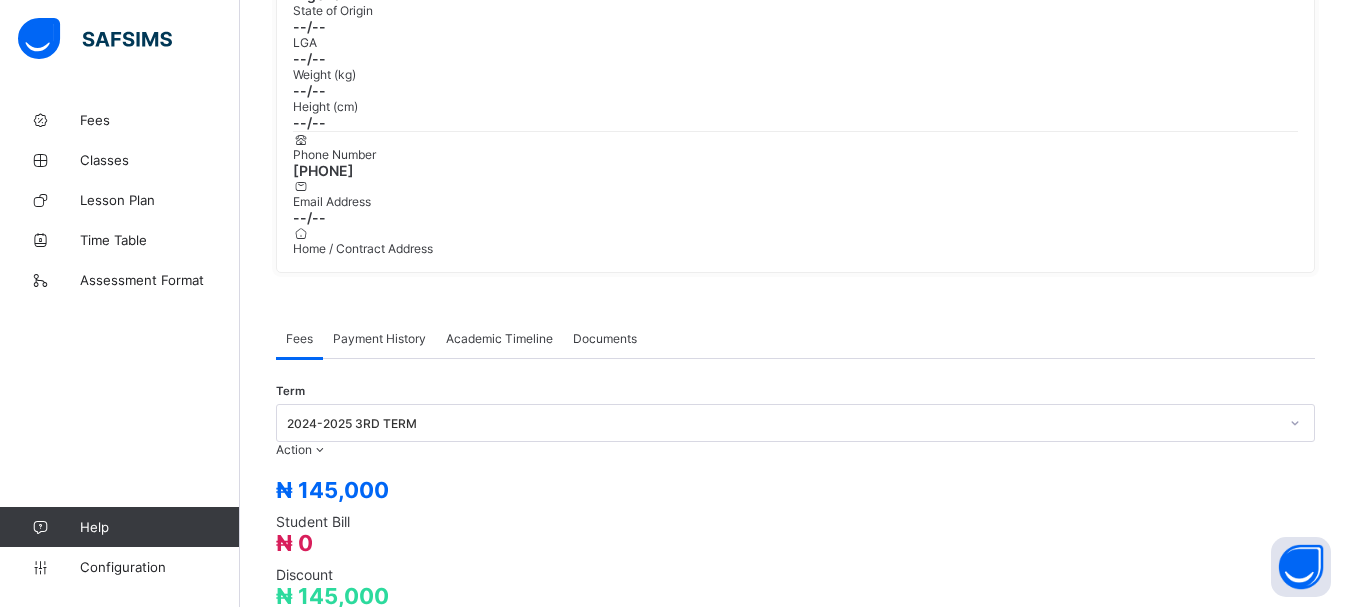 scroll, scrollTop: 482, scrollLeft: 0, axis: vertical 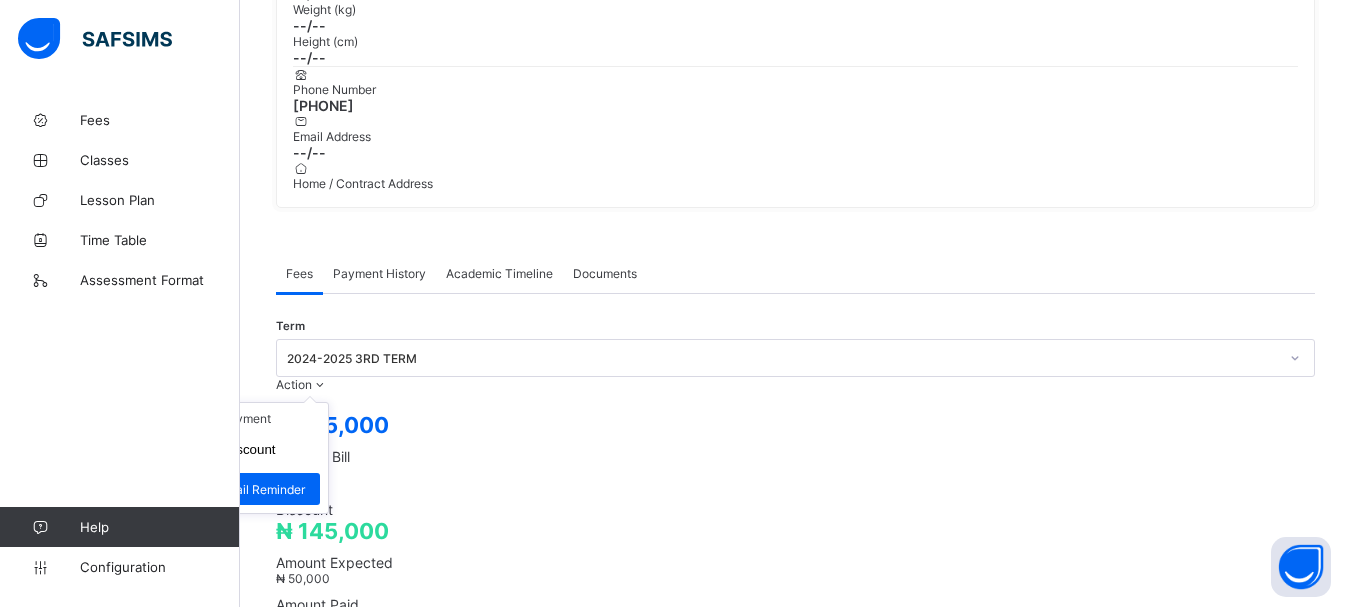 click on "Action" at bounding box center [294, 384] 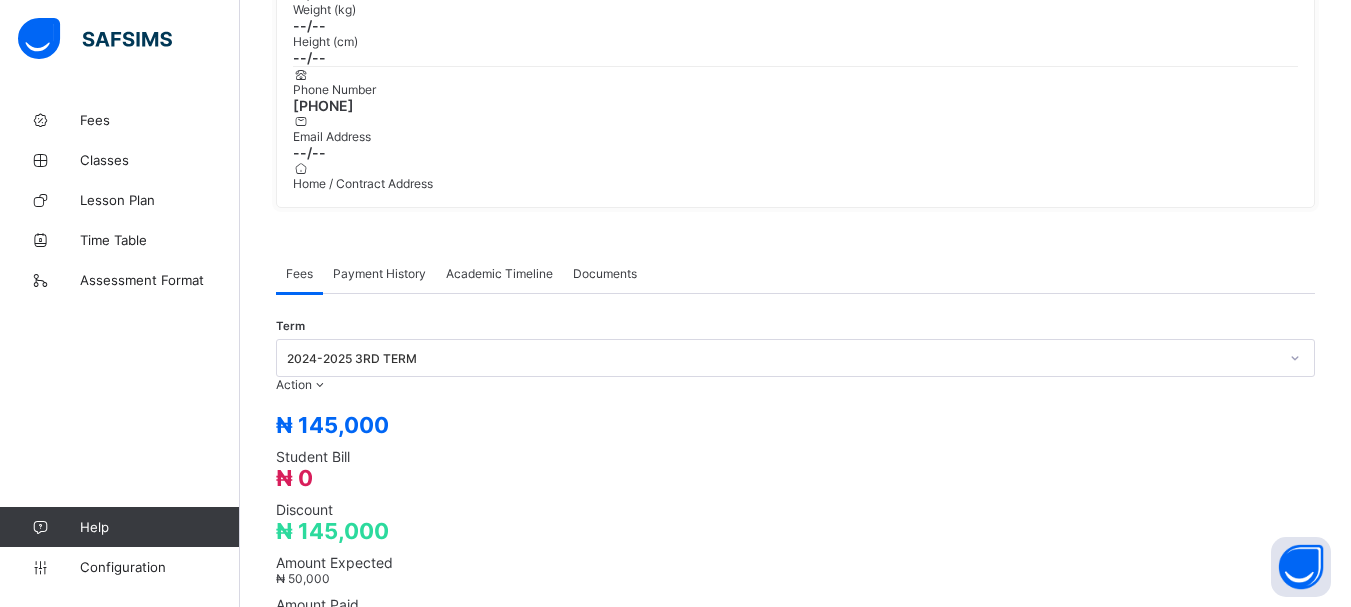 click on "Receive Payment" at bounding box center [0, 0] 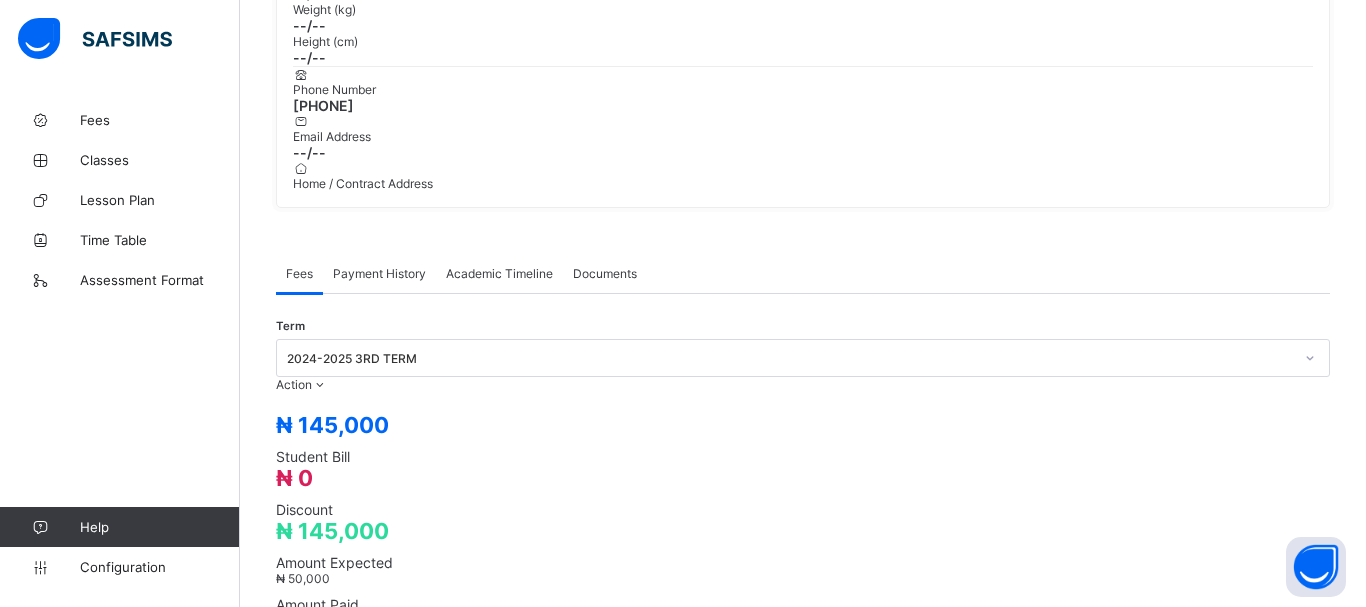click on "Select bank" at bounding box center [784, 1378] 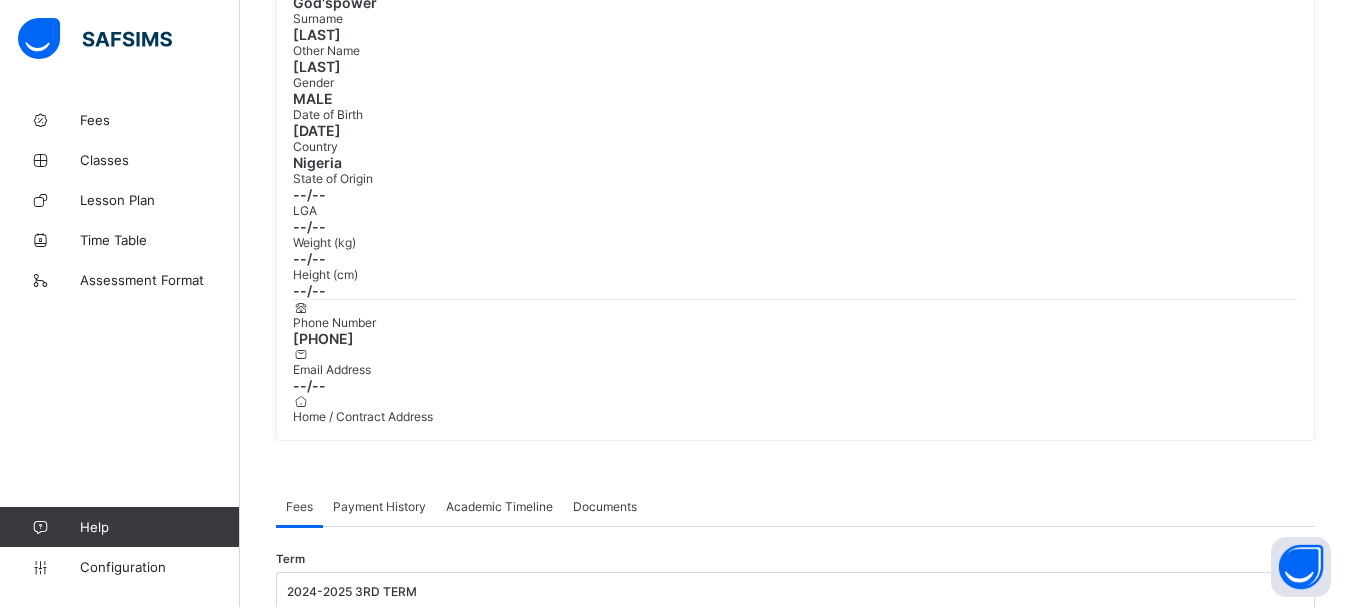 scroll, scrollTop: 0, scrollLeft: 0, axis: both 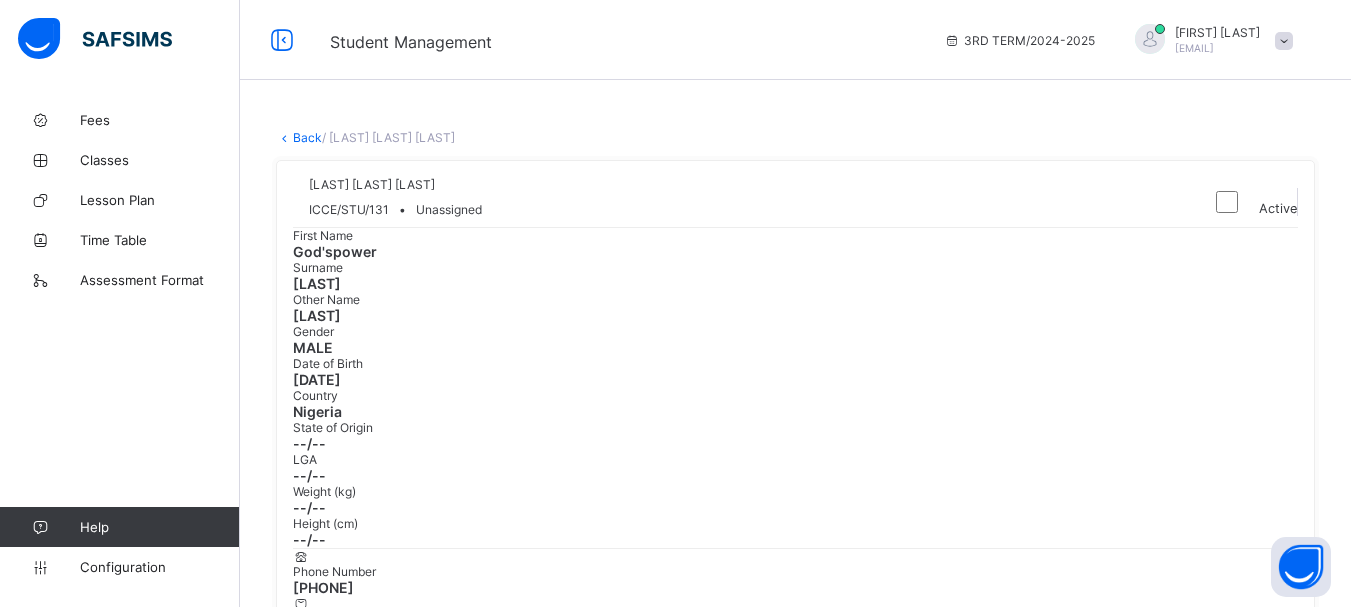 click on "Back" at bounding box center (307, 137) 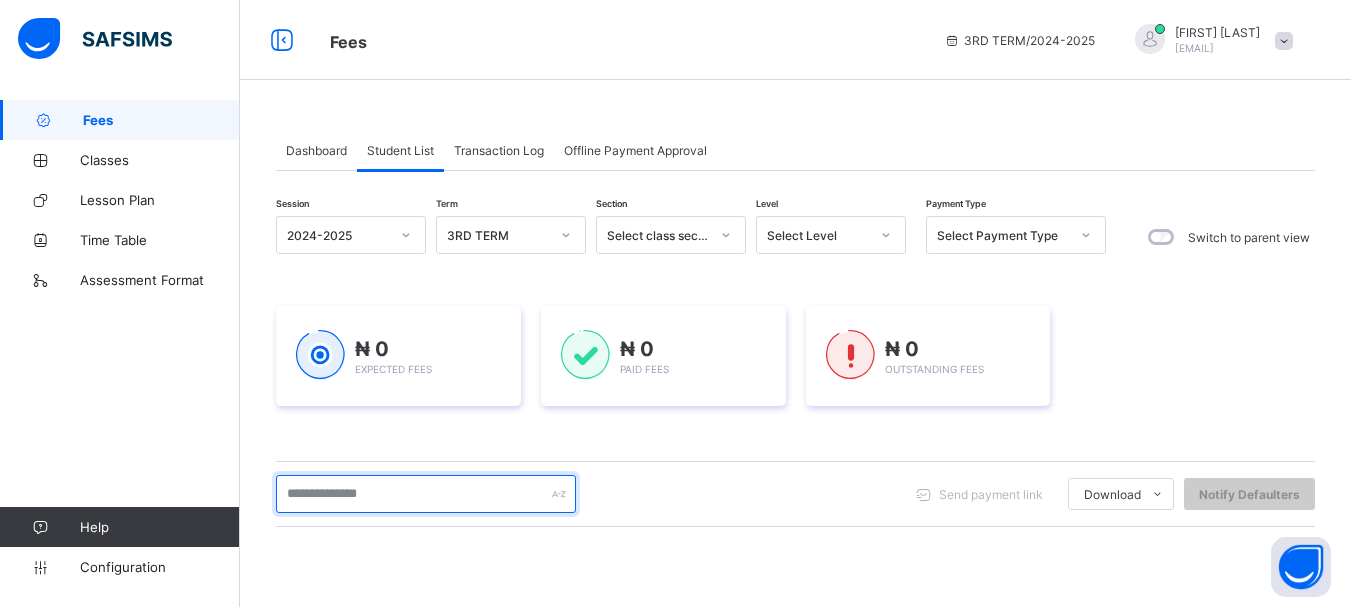 click at bounding box center [426, 494] 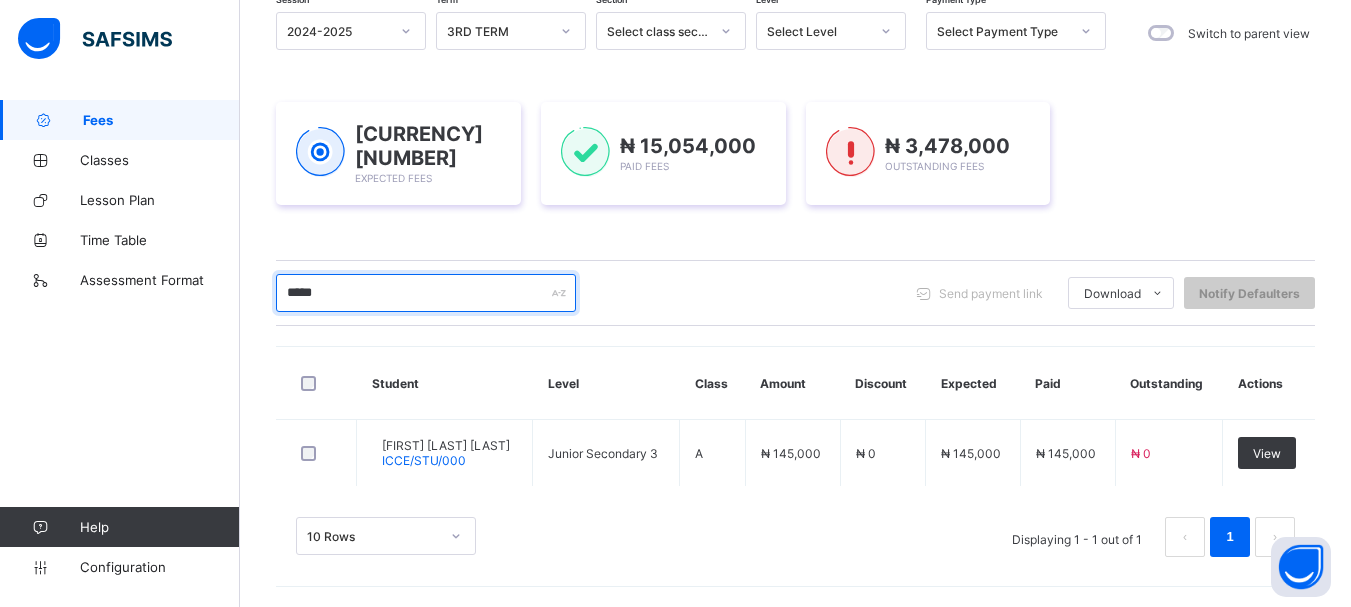 scroll, scrollTop: 201, scrollLeft: 0, axis: vertical 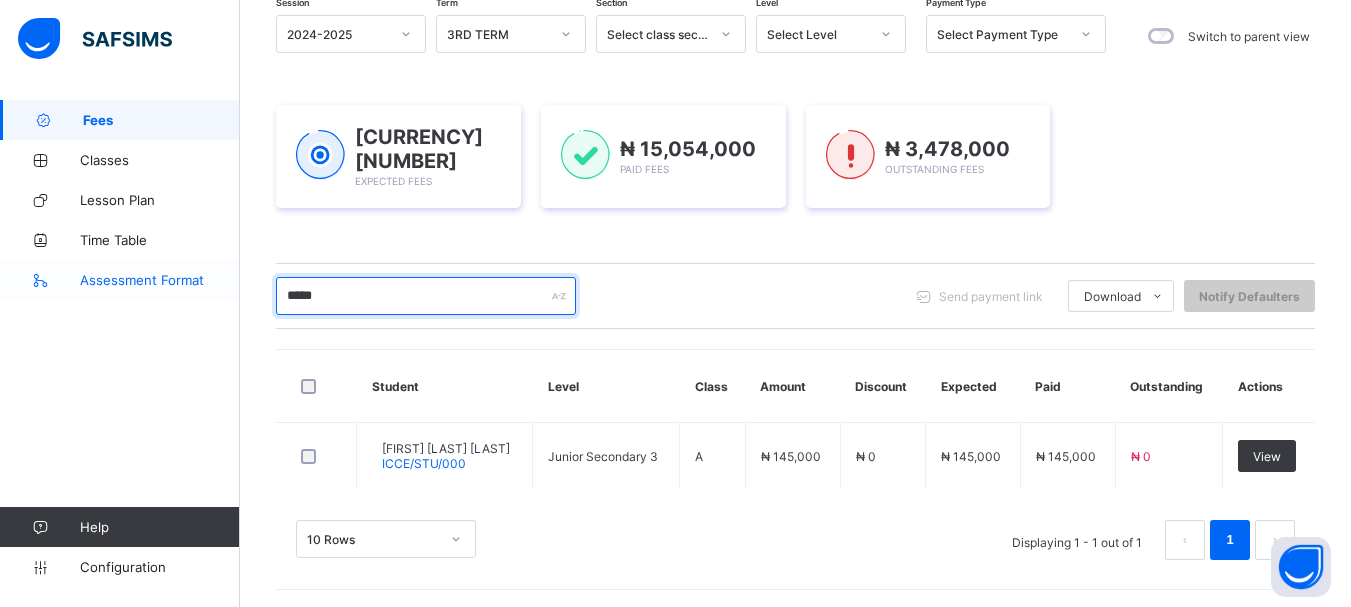 drag, startPoint x: 351, startPoint y: 294, endPoint x: 234, endPoint y: 290, distance: 117.06836 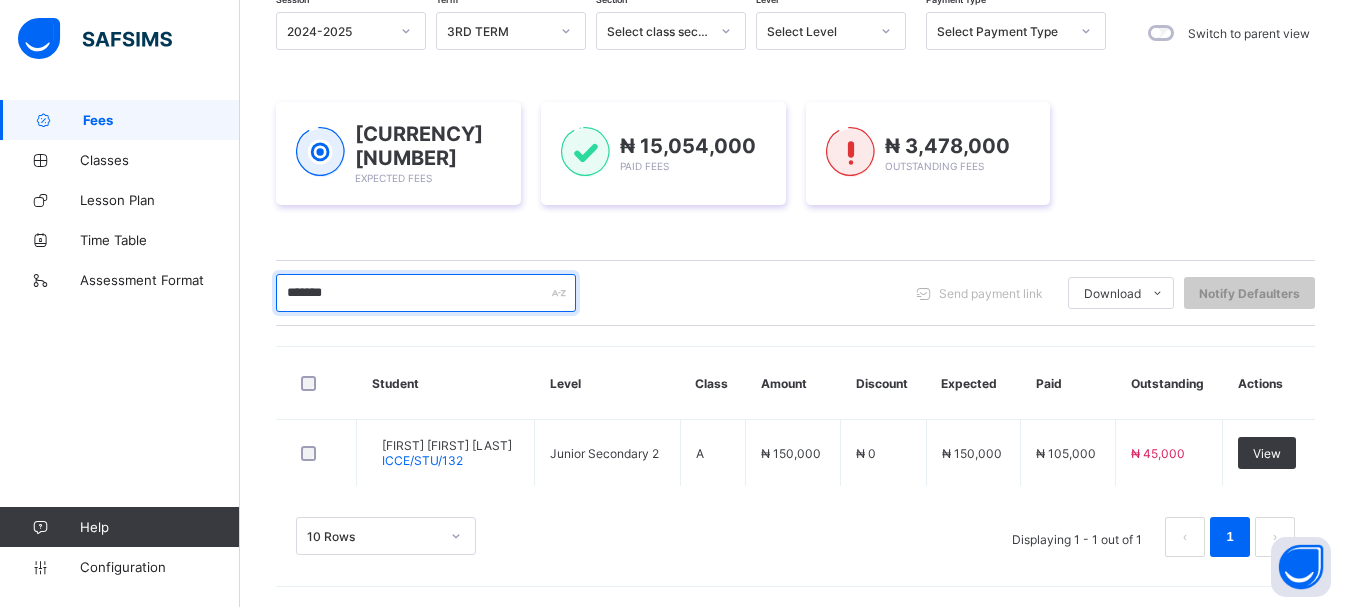 scroll, scrollTop: 201, scrollLeft: 0, axis: vertical 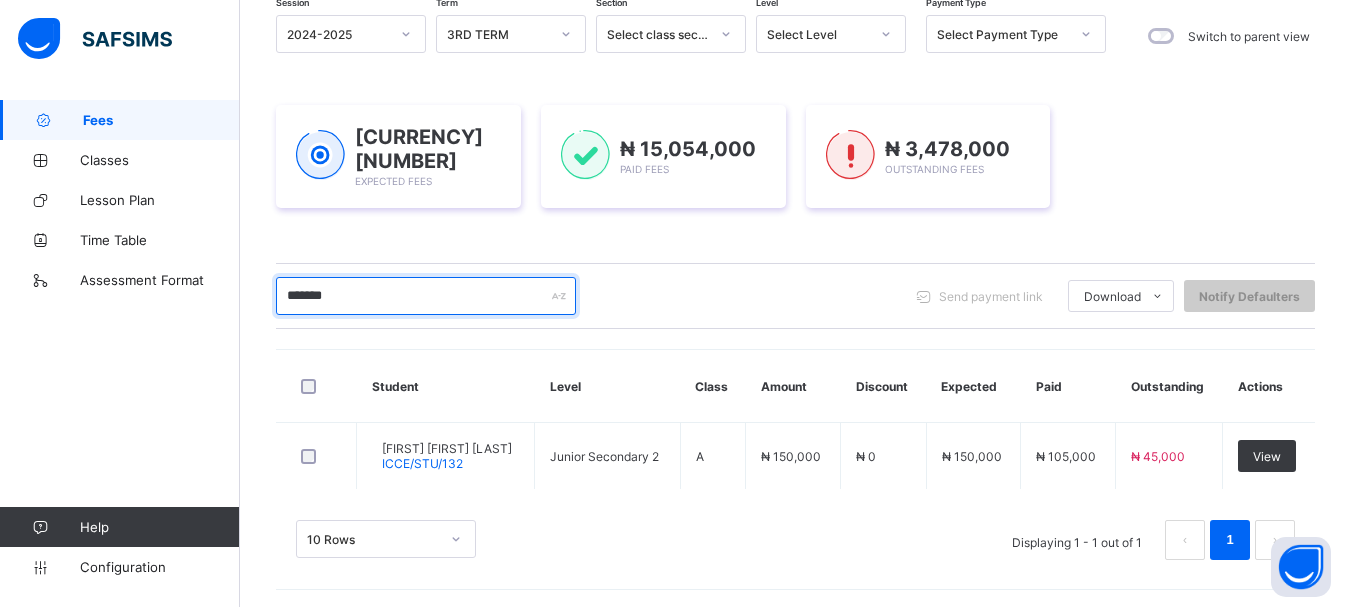 drag, startPoint x: 363, startPoint y: 293, endPoint x: 269, endPoint y: 293, distance: 94 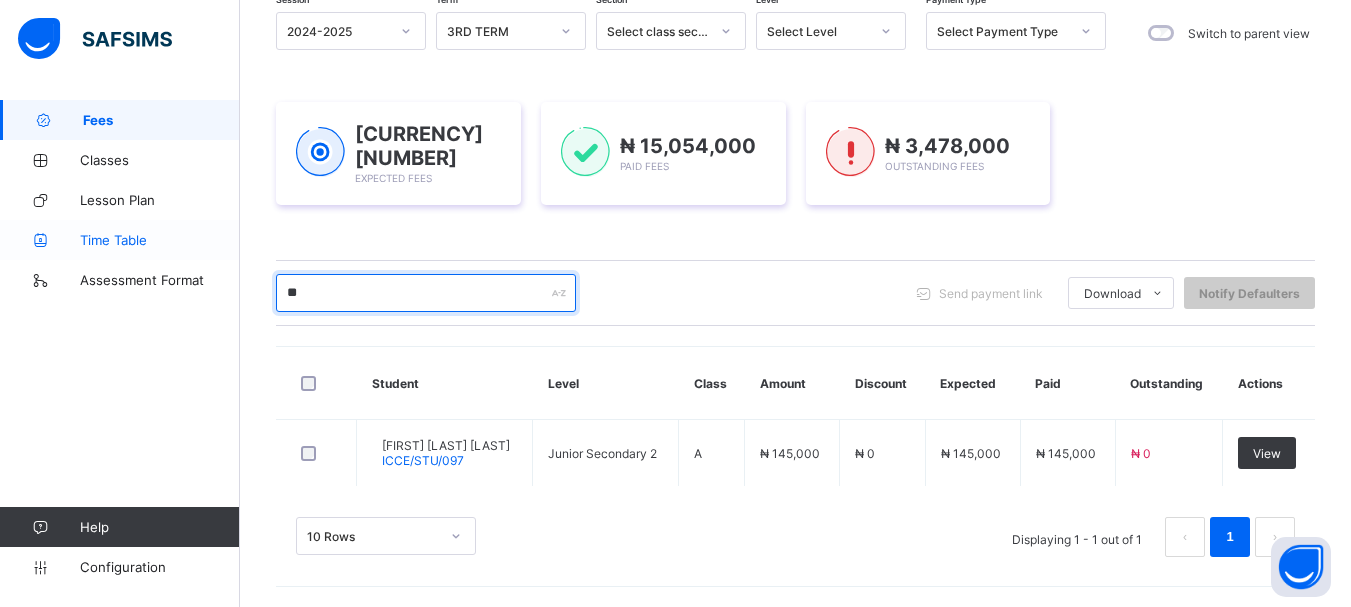 scroll, scrollTop: 201, scrollLeft: 0, axis: vertical 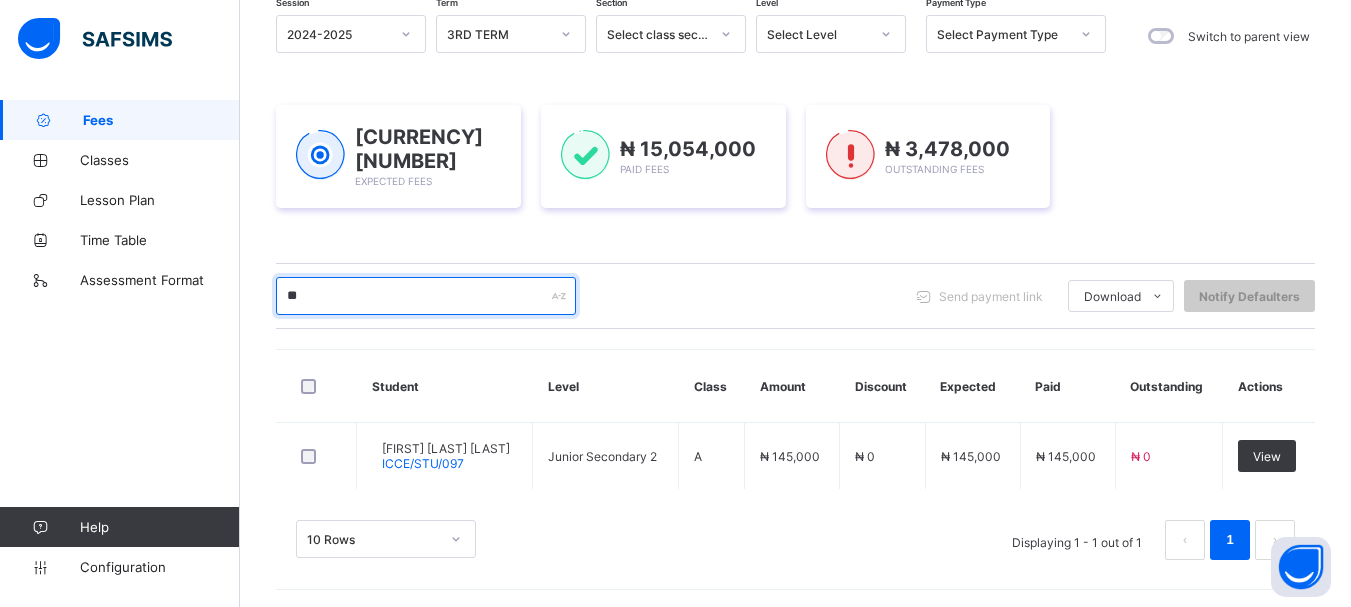 drag, startPoint x: 331, startPoint y: 298, endPoint x: 271, endPoint y: 295, distance: 60.074955 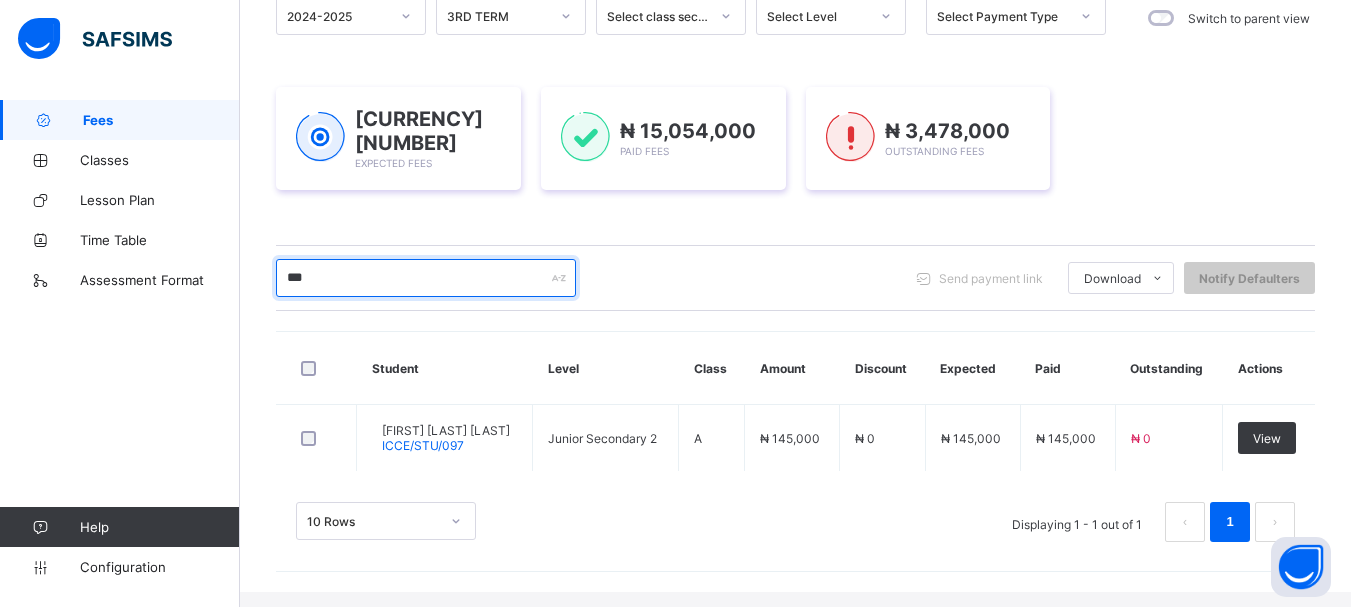 scroll, scrollTop: 201, scrollLeft: 0, axis: vertical 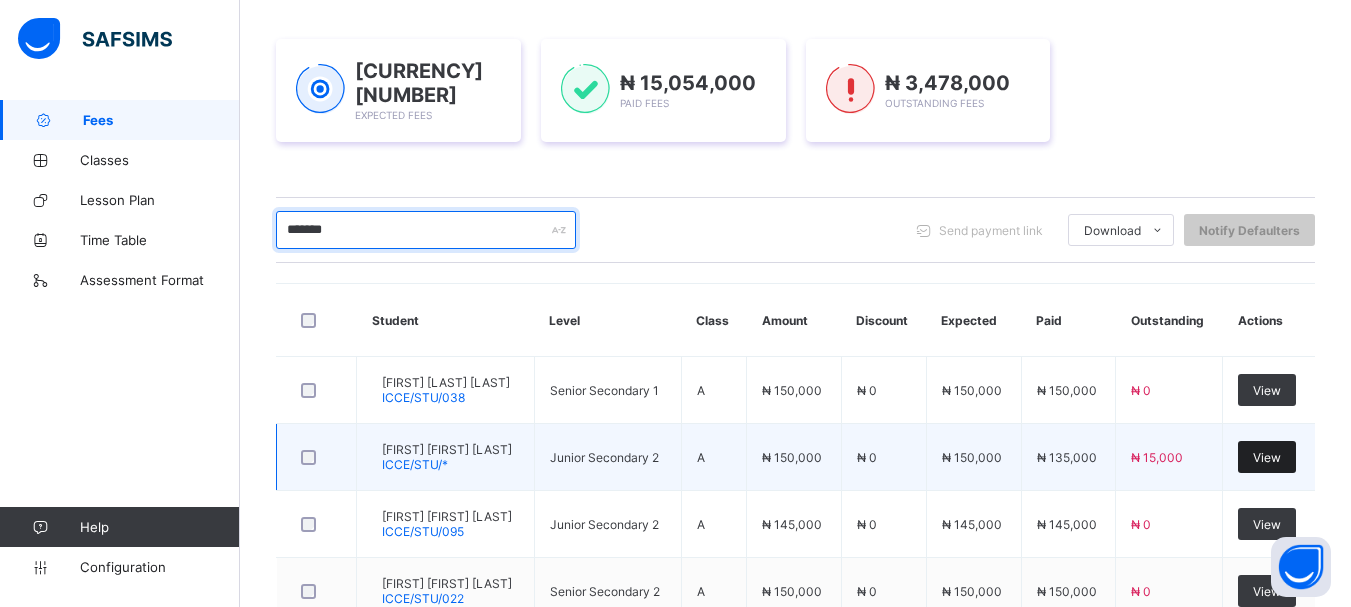 type on "*******" 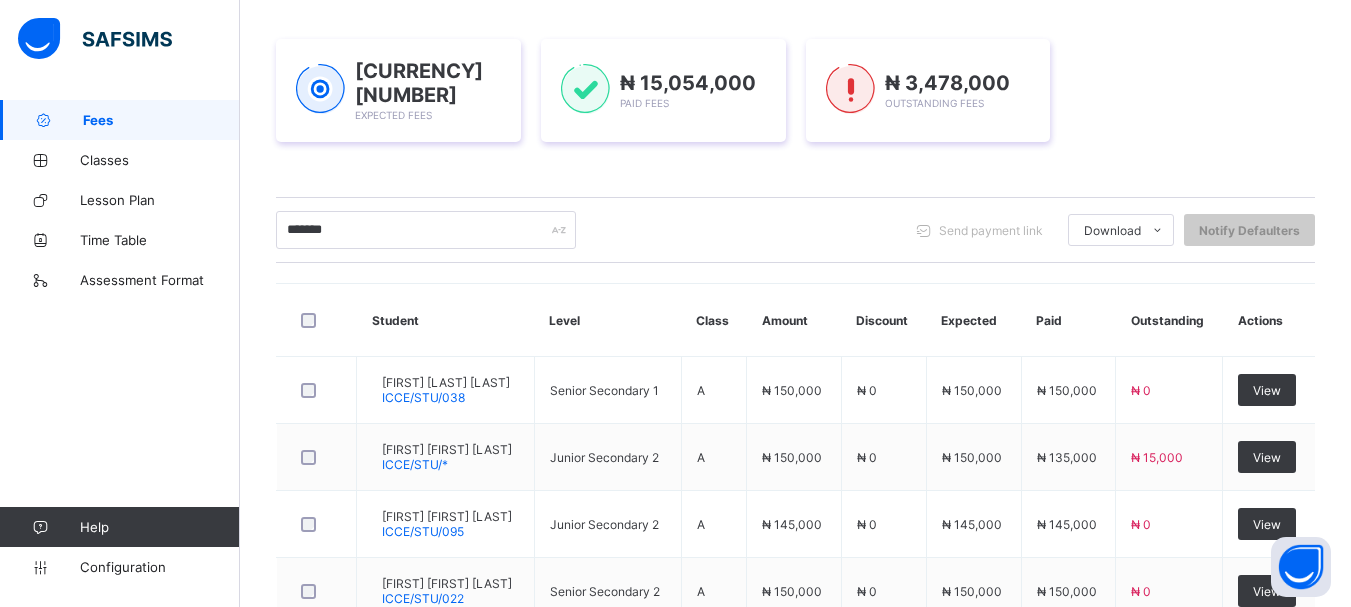 drag, startPoint x: 1292, startPoint y: 459, endPoint x: 460, endPoint y: 1, distance: 949.73047 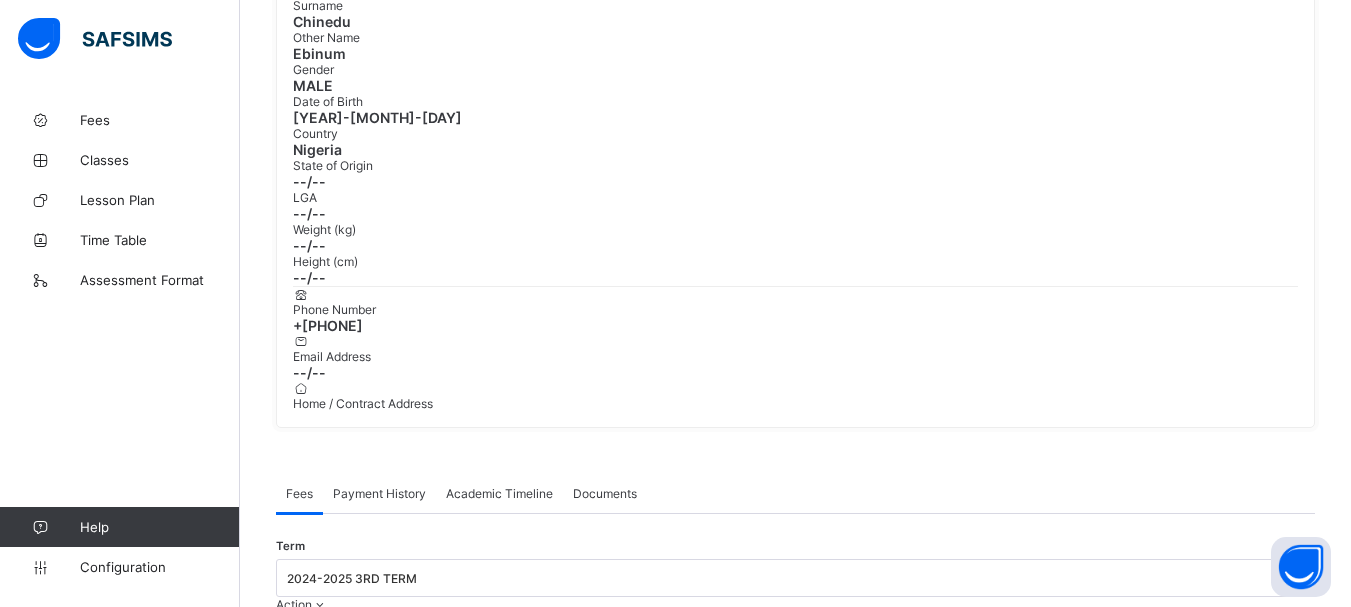 click at bounding box center (320, 604) 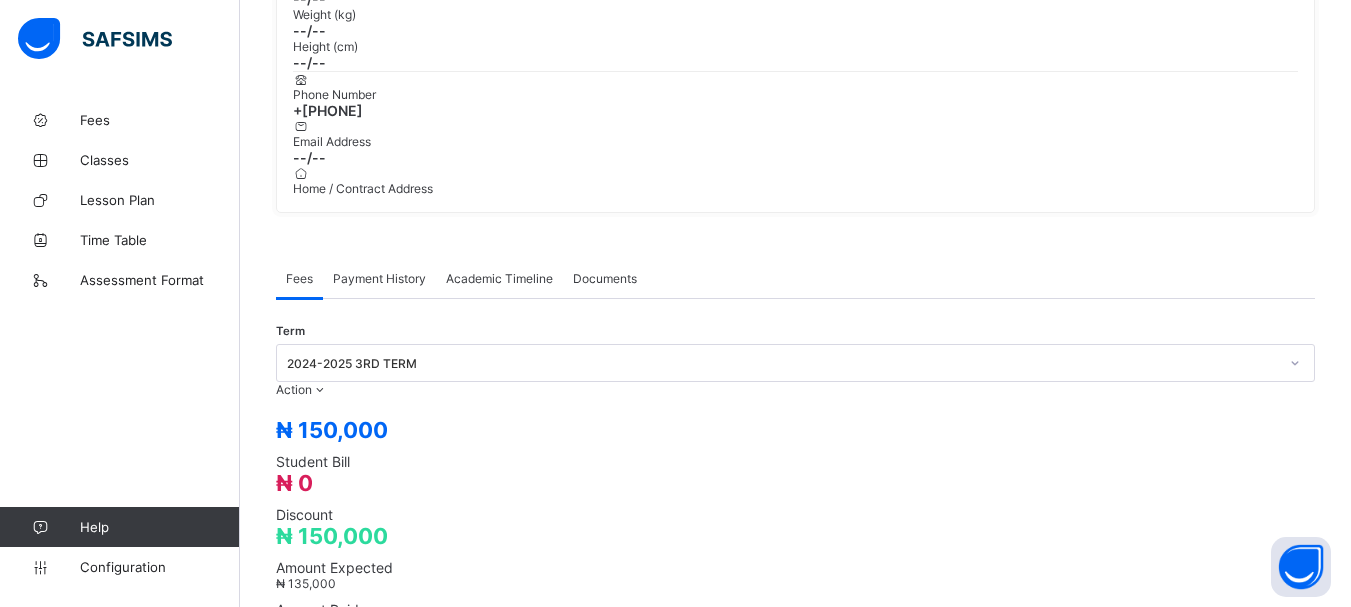 click on "Receive Payment" at bounding box center (0, 0) 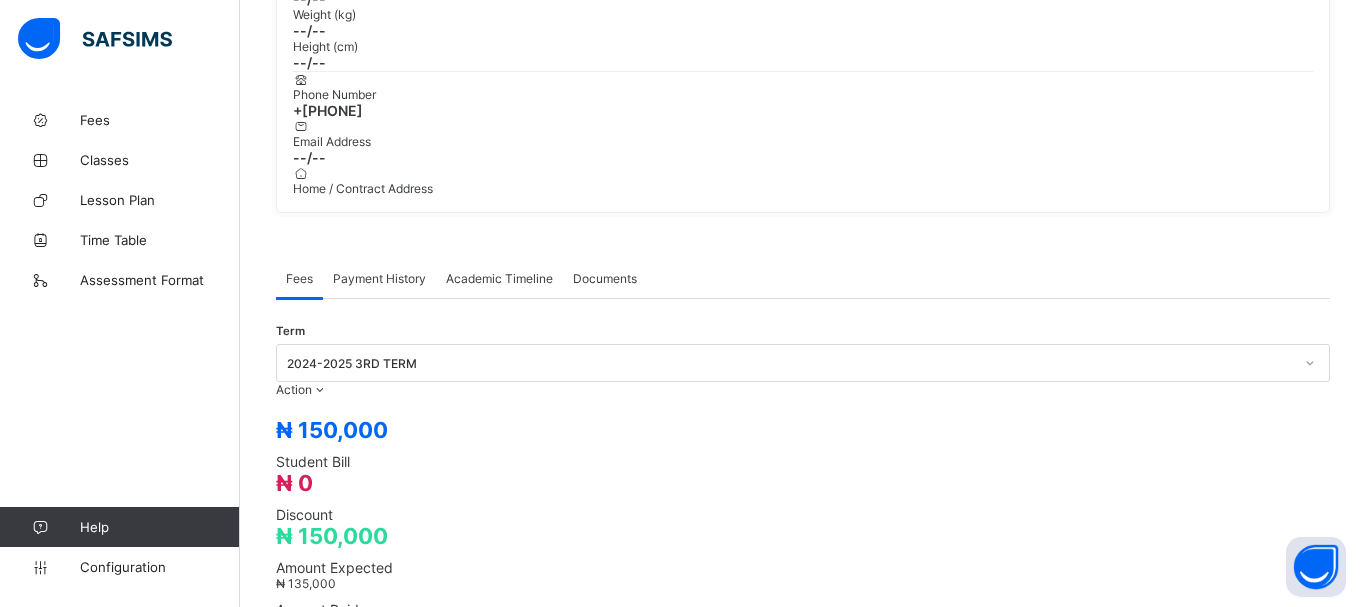 click on "Select bank" at bounding box center [784, 1498] 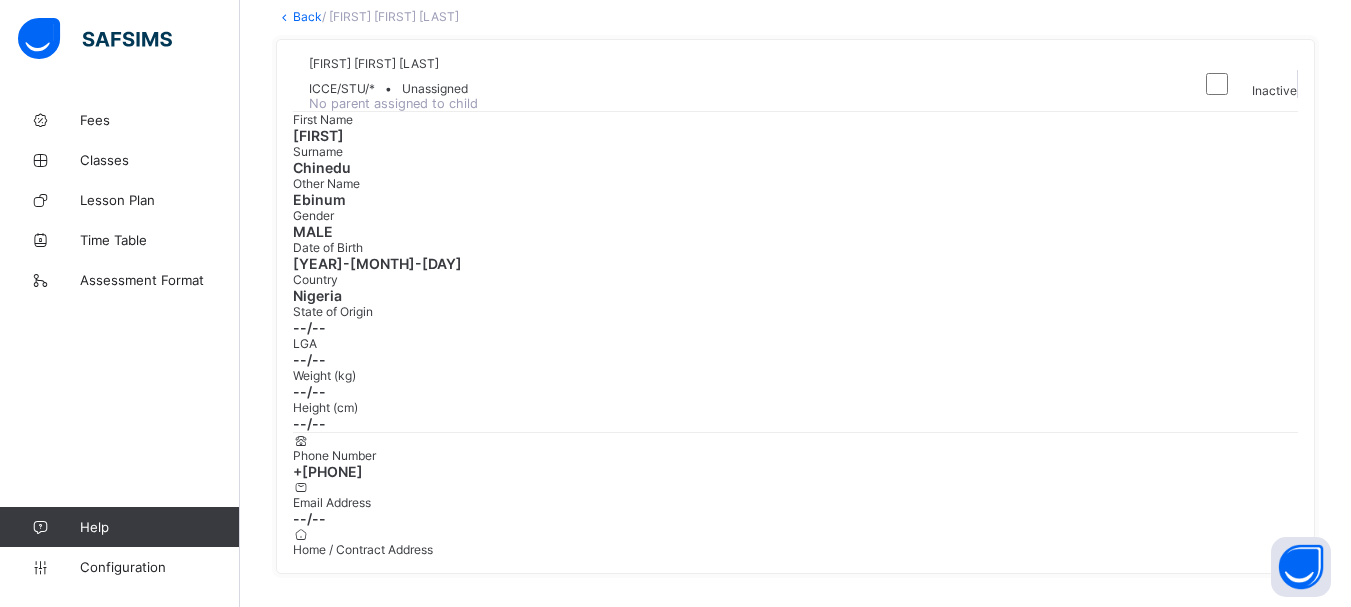 scroll, scrollTop: 0, scrollLeft: 0, axis: both 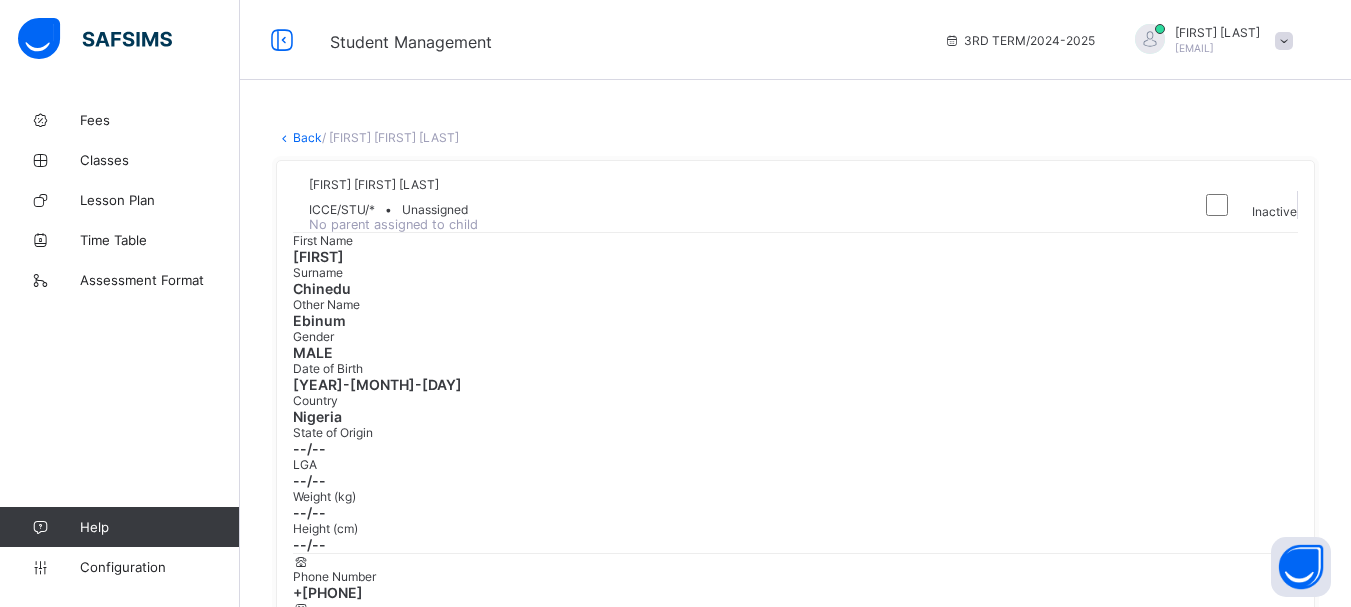 click on "Back" at bounding box center [307, 137] 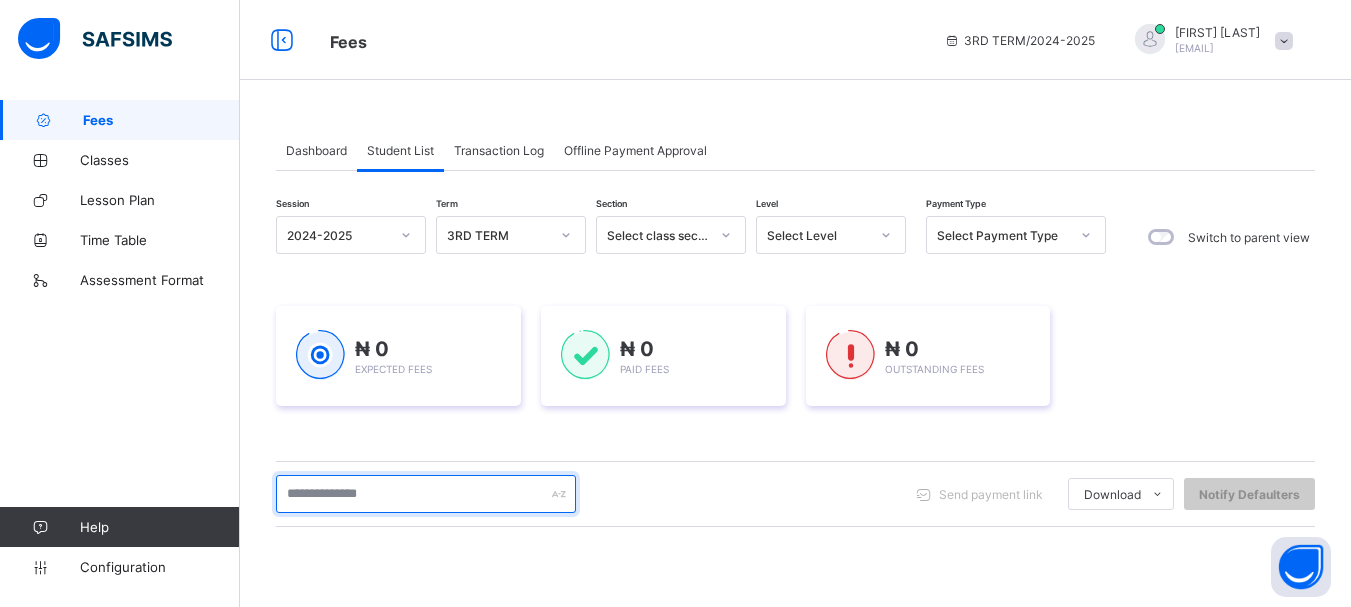 click at bounding box center [426, 494] 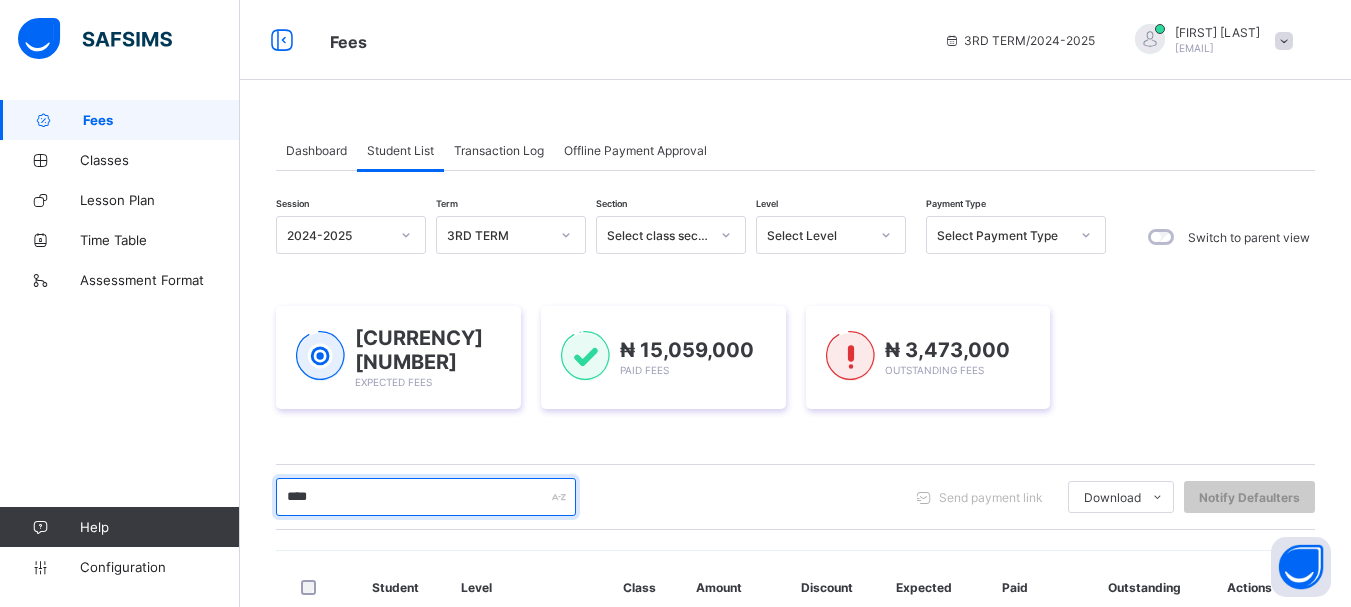 type on "****" 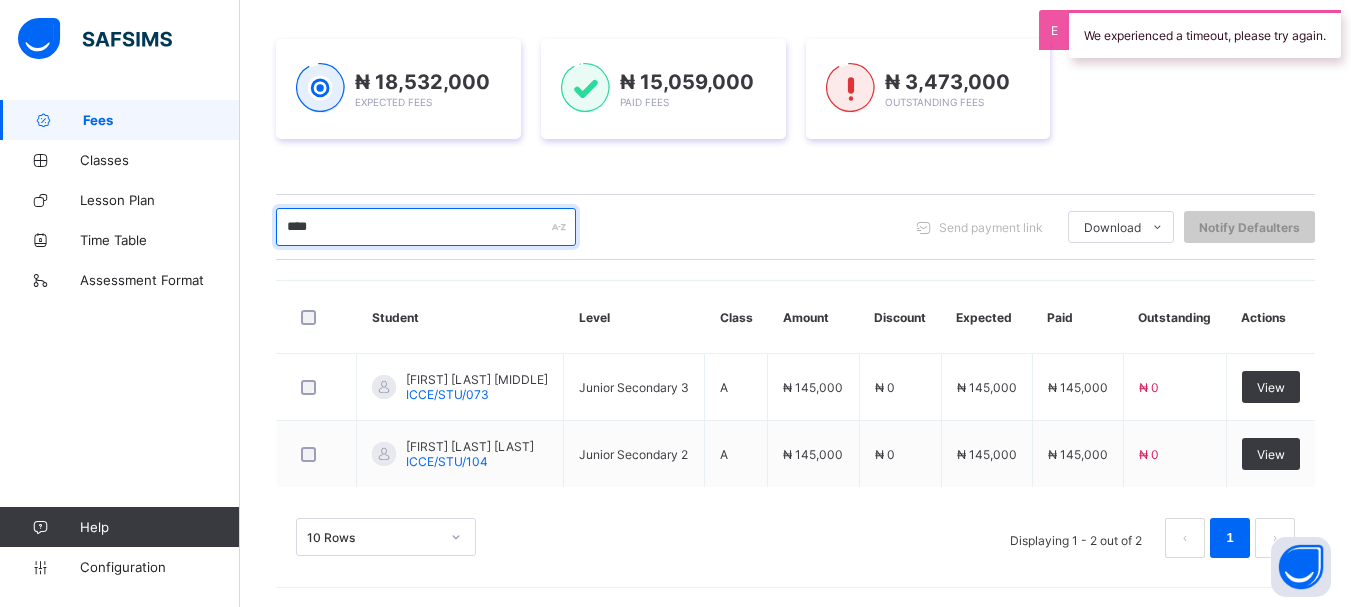 scroll, scrollTop: 267, scrollLeft: 0, axis: vertical 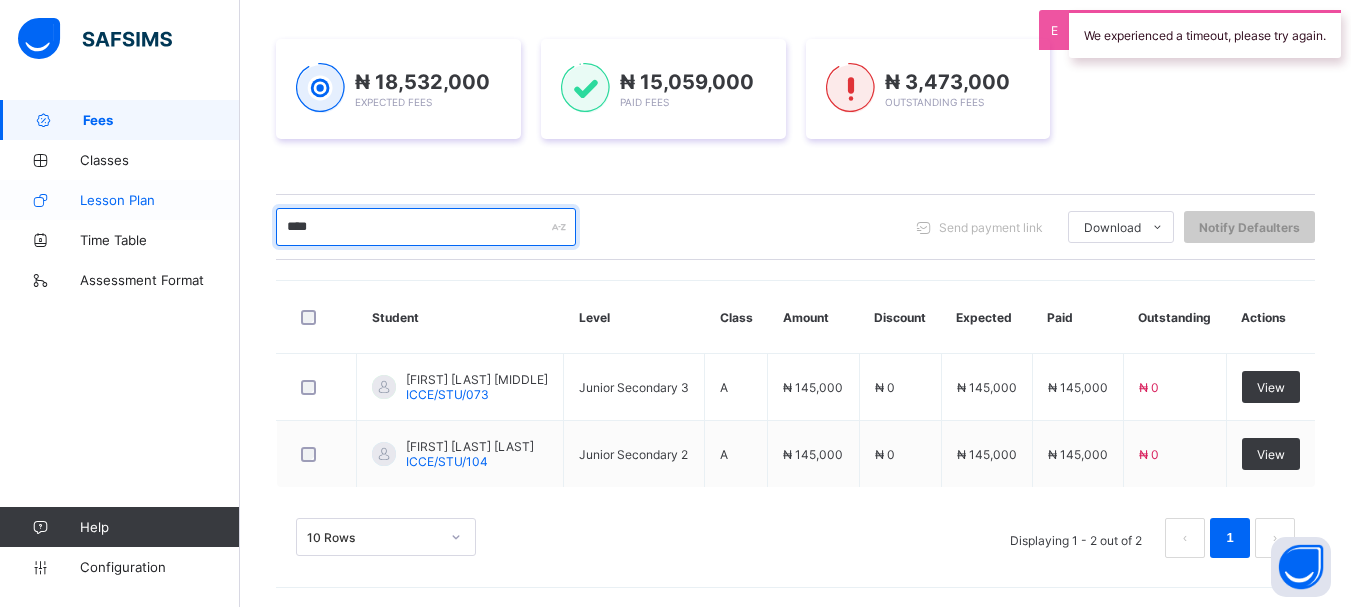 drag, startPoint x: 336, startPoint y: 228, endPoint x: 237, endPoint y: 217, distance: 99.60924 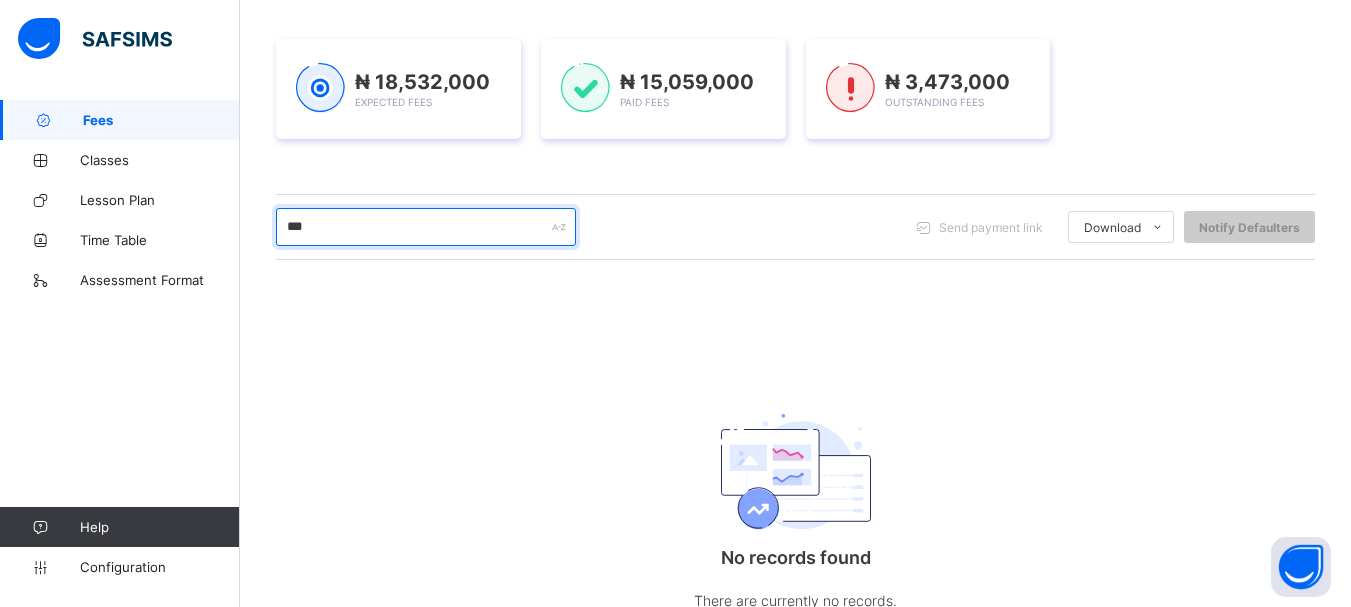 drag, startPoint x: 327, startPoint y: 236, endPoint x: 254, endPoint y: 228, distance: 73.43705 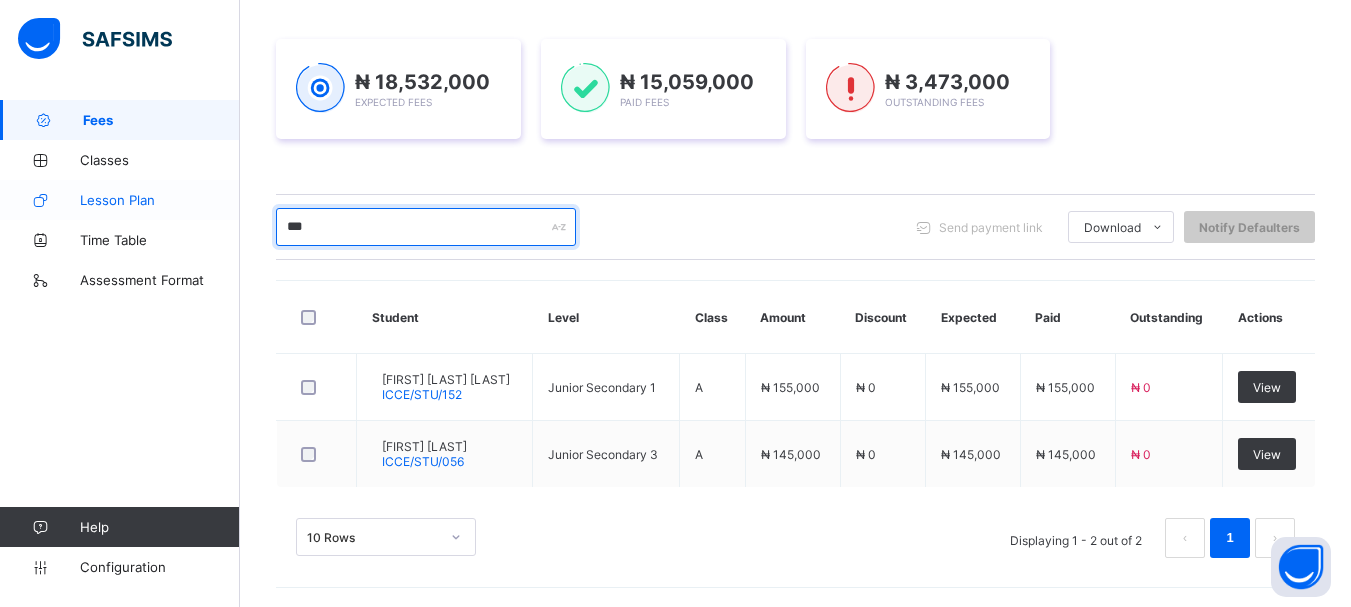 drag, startPoint x: 376, startPoint y: 225, endPoint x: 218, endPoint y: 195, distance: 160.82289 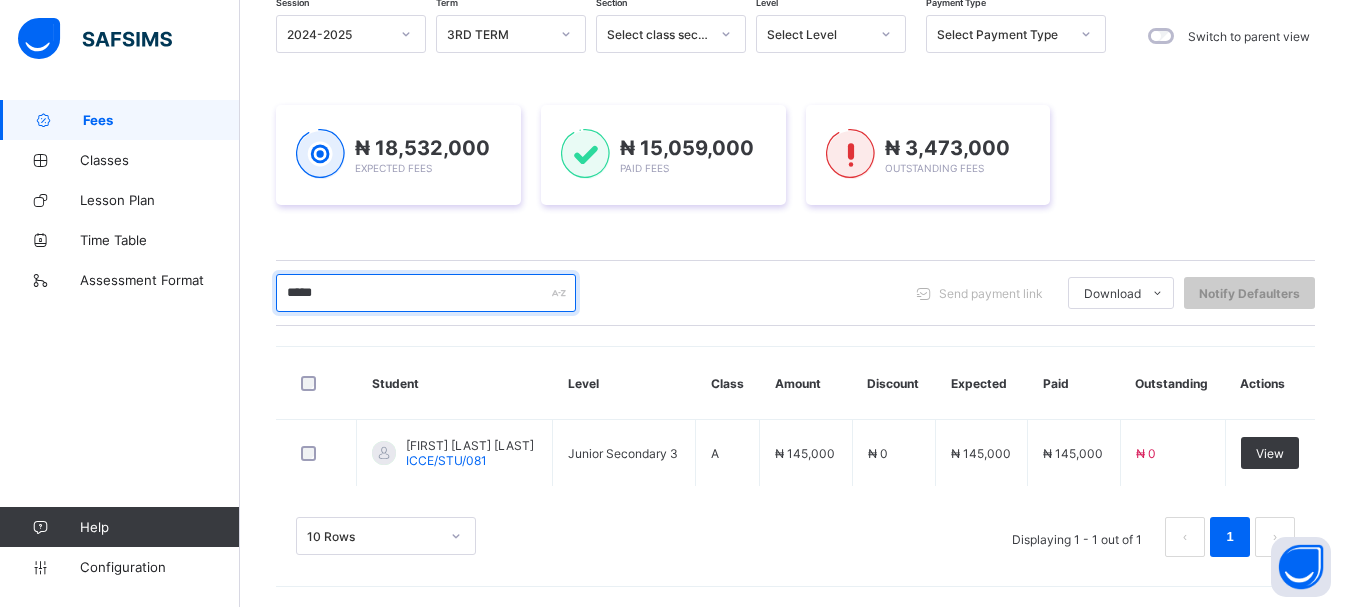 scroll, scrollTop: 204, scrollLeft: 0, axis: vertical 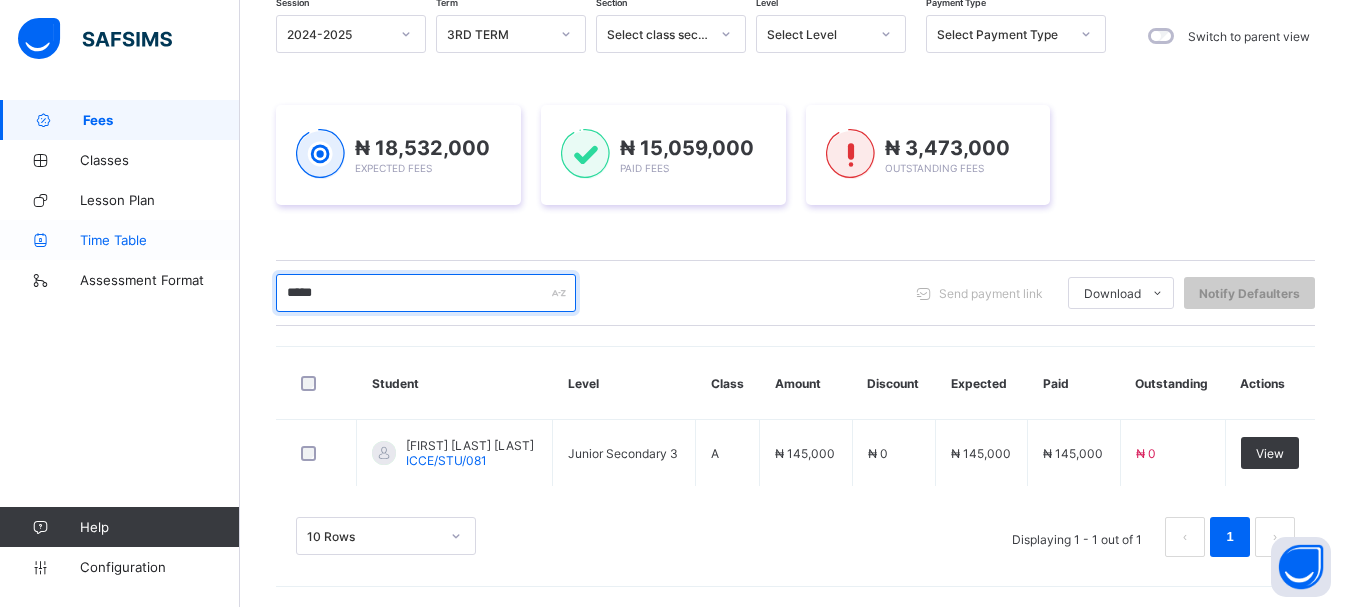 drag, startPoint x: 400, startPoint y: 285, endPoint x: 140, endPoint y: 231, distance: 265.5485 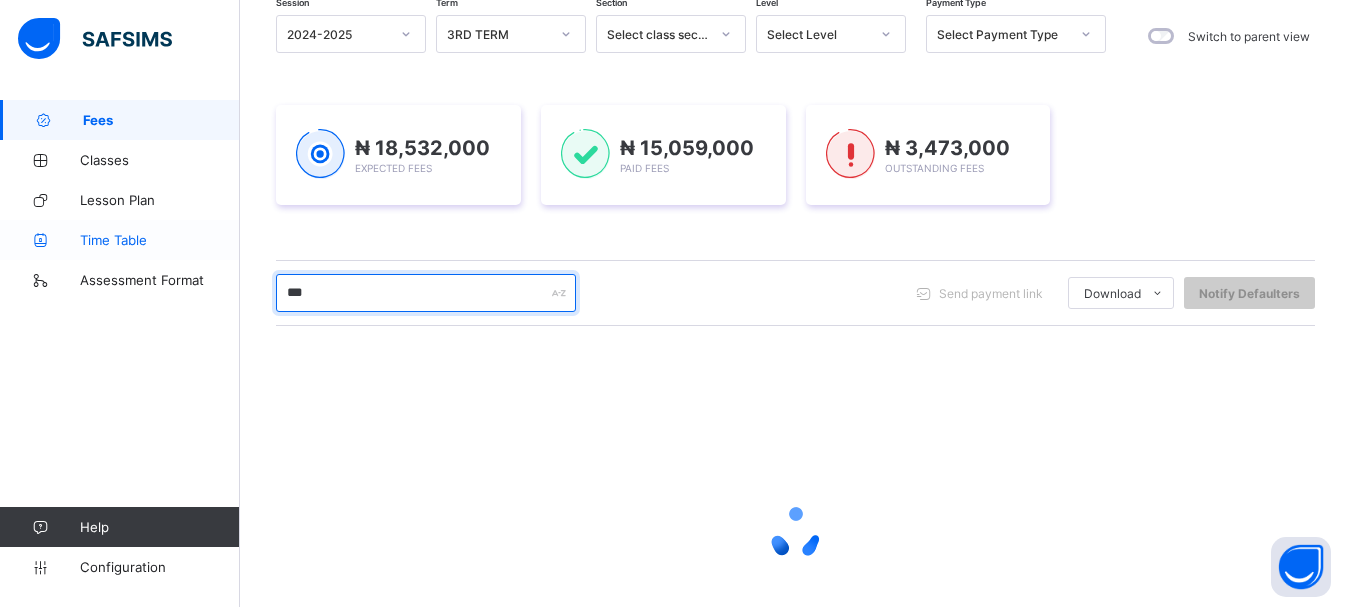 scroll, scrollTop: 267, scrollLeft: 0, axis: vertical 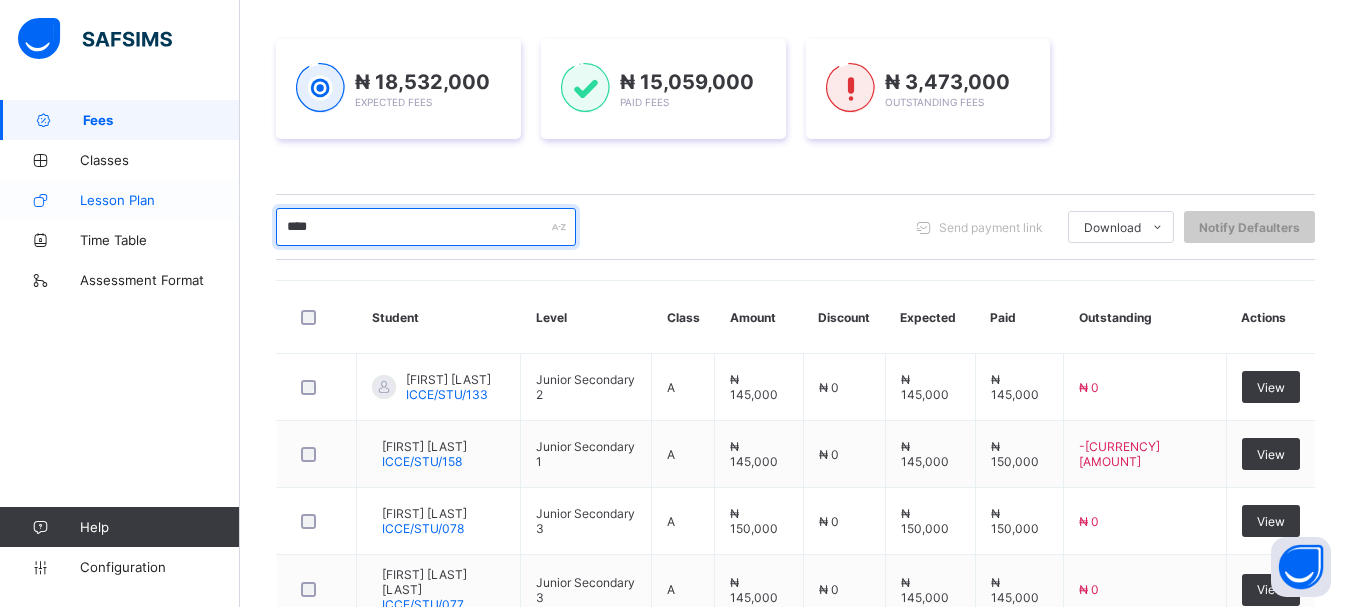 drag, startPoint x: 292, startPoint y: 225, endPoint x: 206, endPoint y: 219, distance: 86.209045 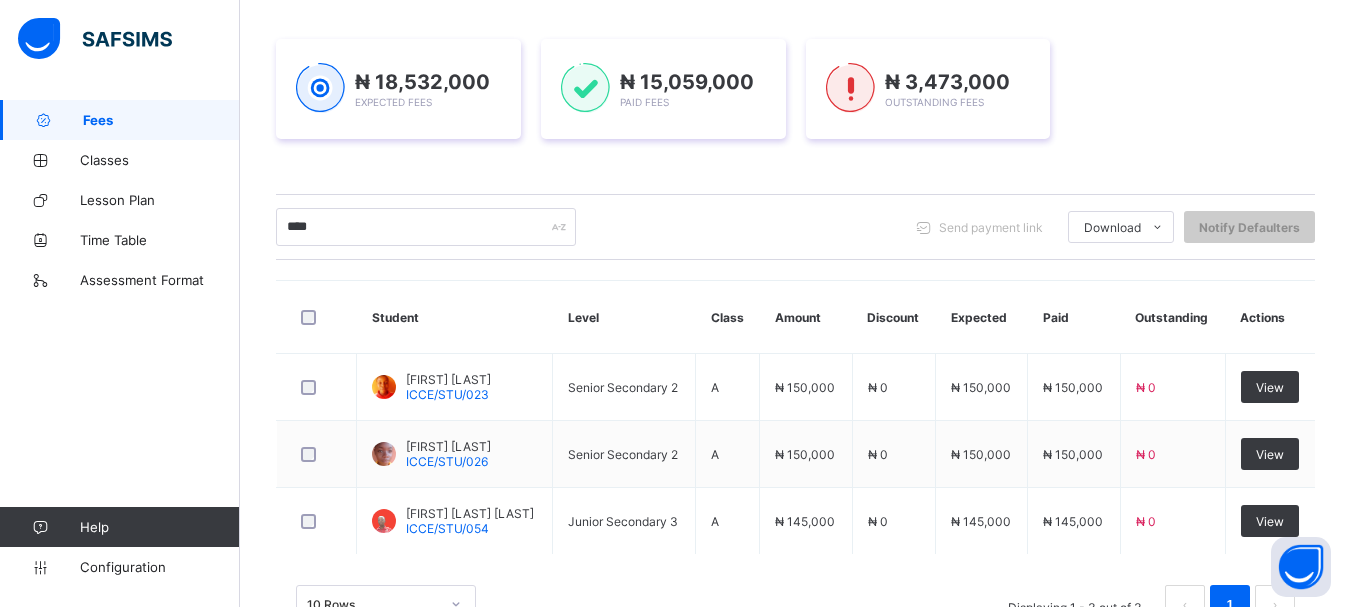 click on "Level" at bounding box center (624, 317) 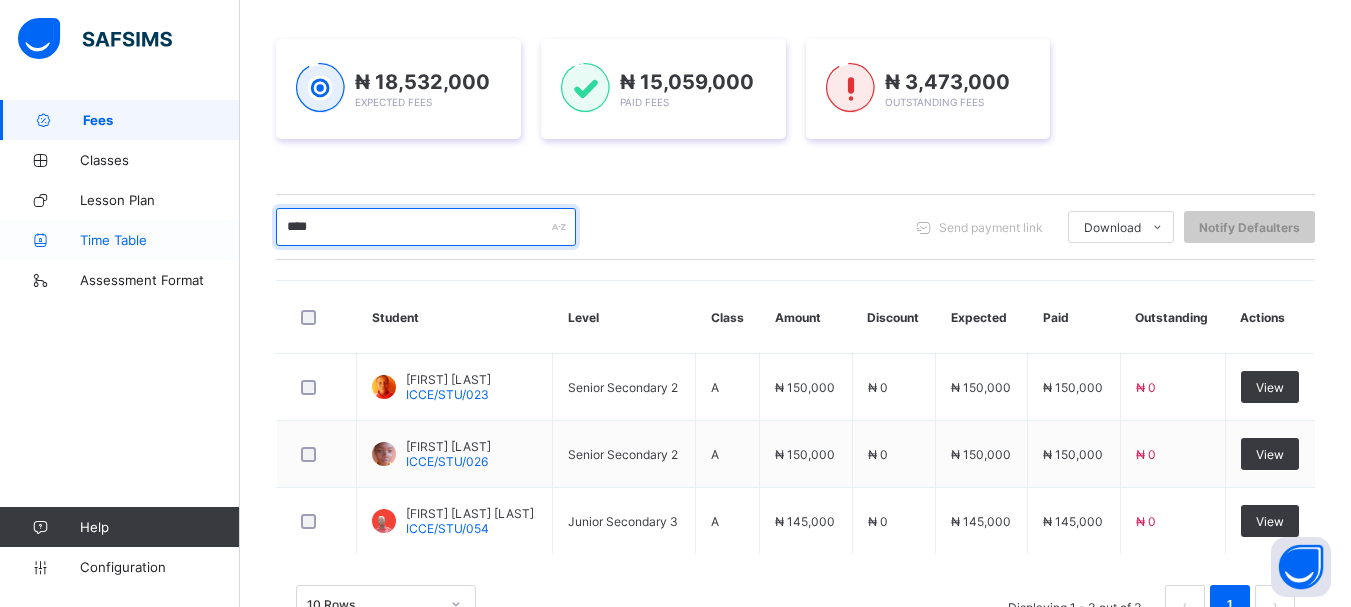 drag, startPoint x: 360, startPoint y: 224, endPoint x: 109, endPoint y: 226, distance: 251.00797 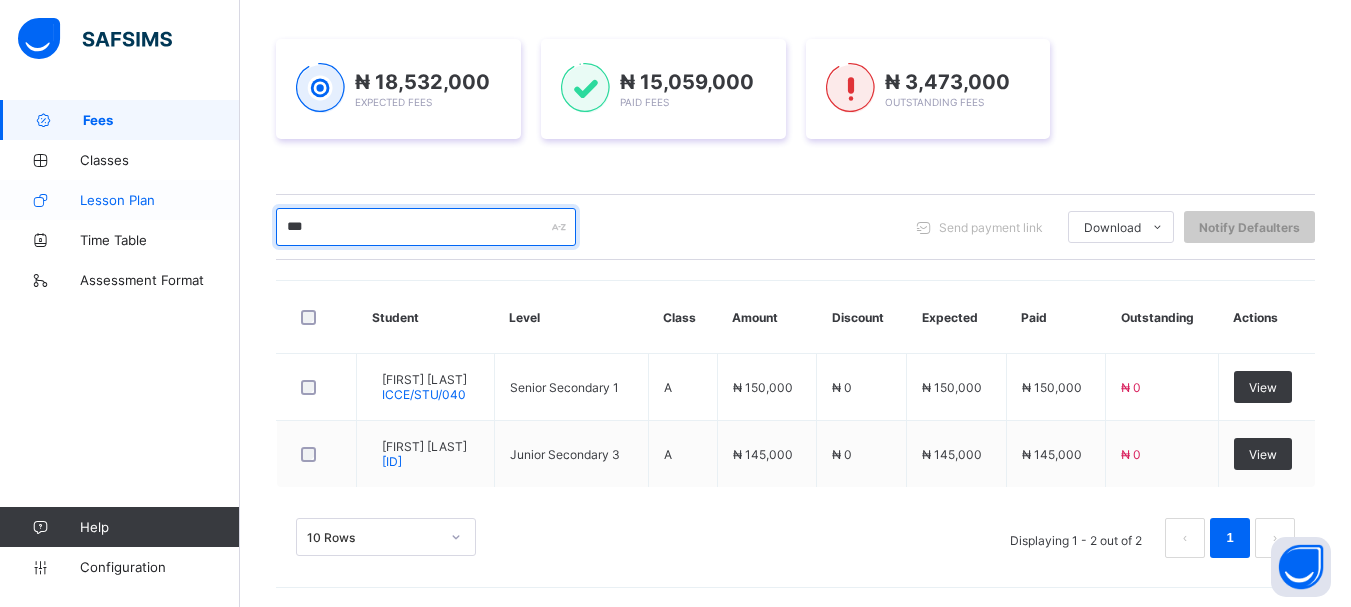 drag, startPoint x: 308, startPoint y: 229, endPoint x: 228, endPoint y: 196, distance: 86.53901 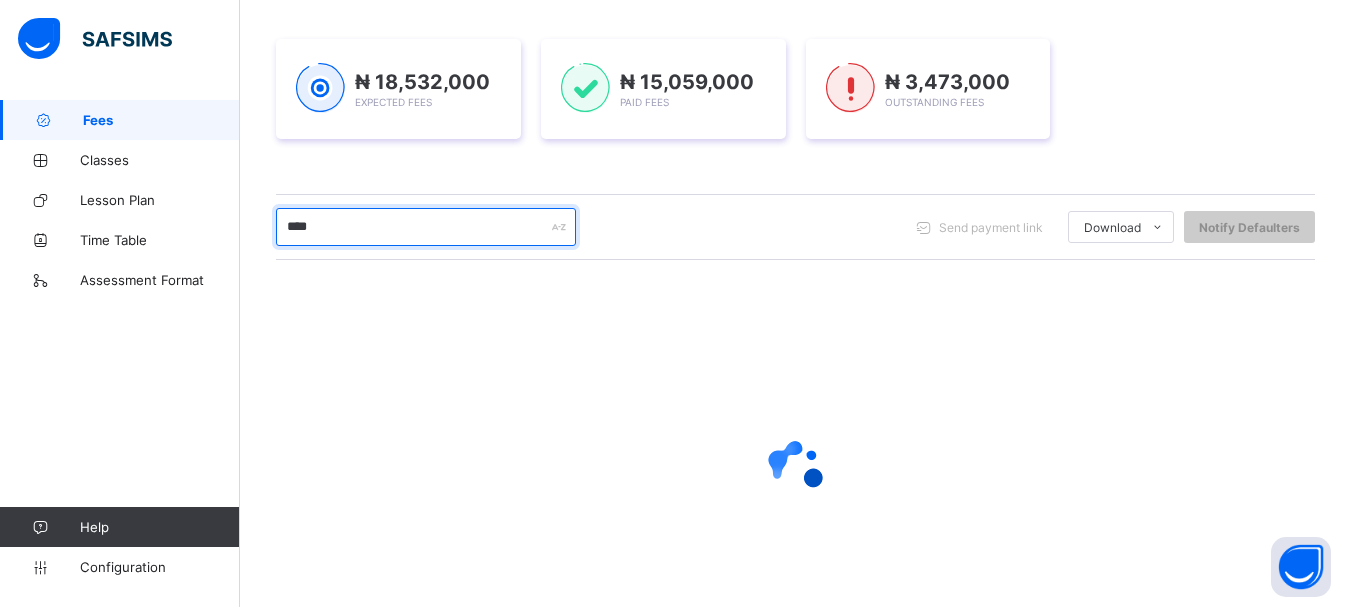click on "****" at bounding box center (426, 227) 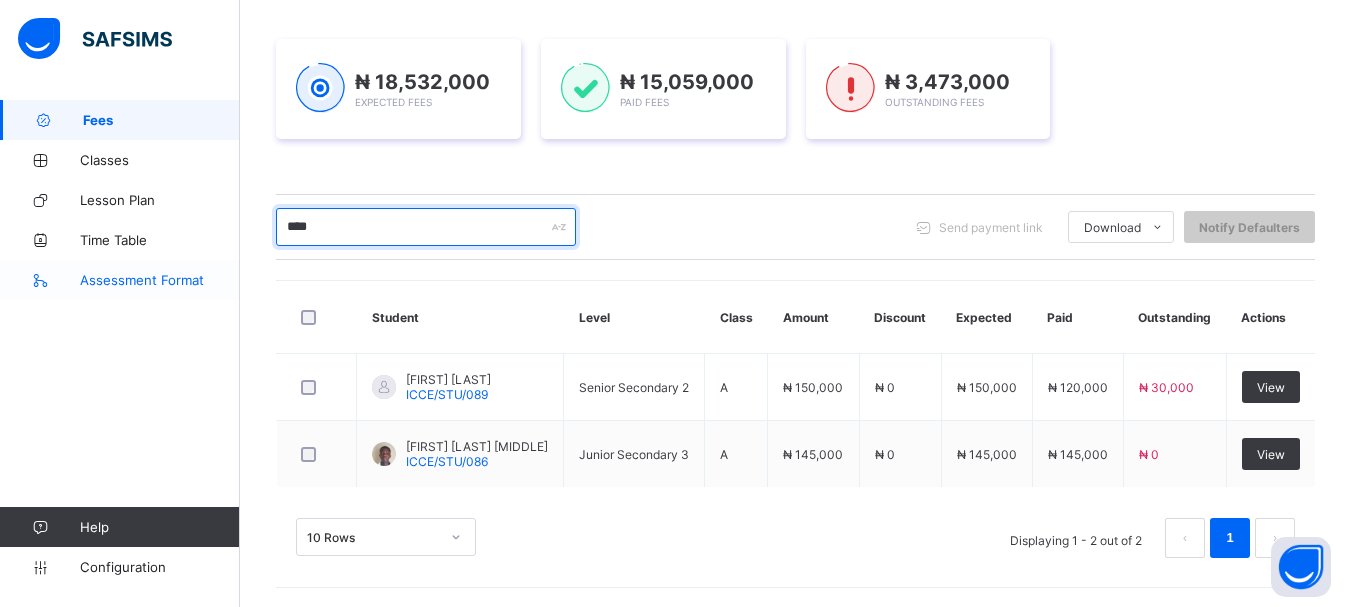 drag, startPoint x: 354, startPoint y: 212, endPoint x: 128, endPoint y: 271, distance: 233.5744 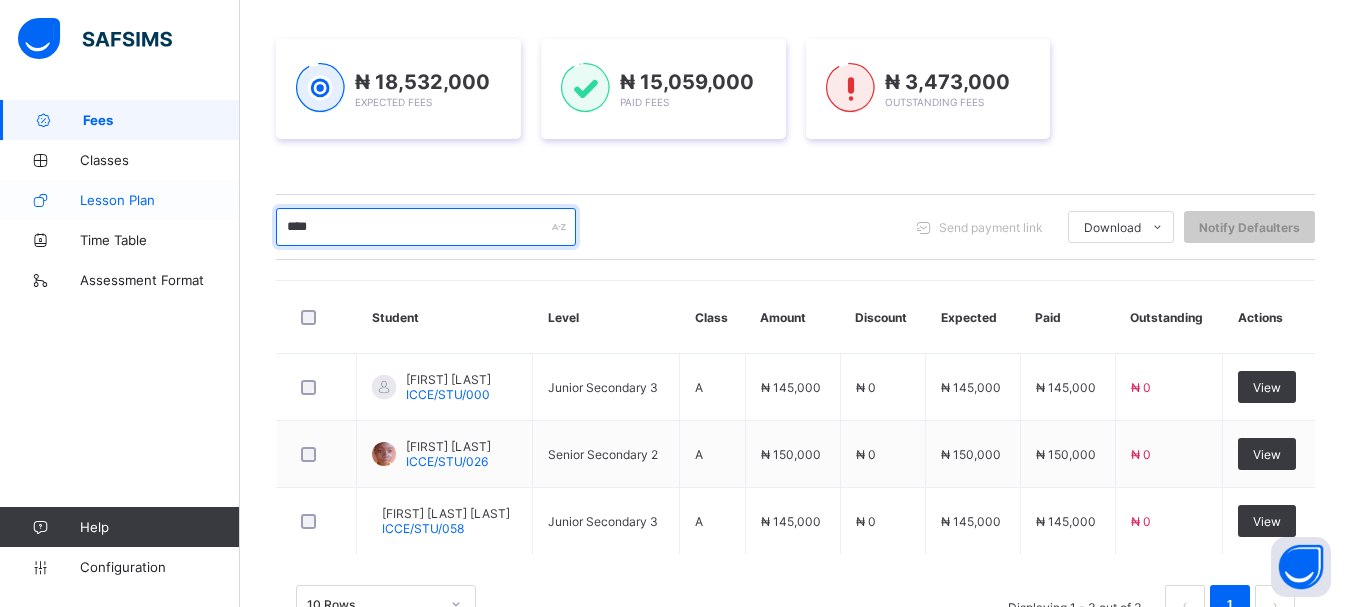 drag, startPoint x: 352, startPoint y: 225, endPoint x: 228, endPoint y: 211, distance: 124.78782 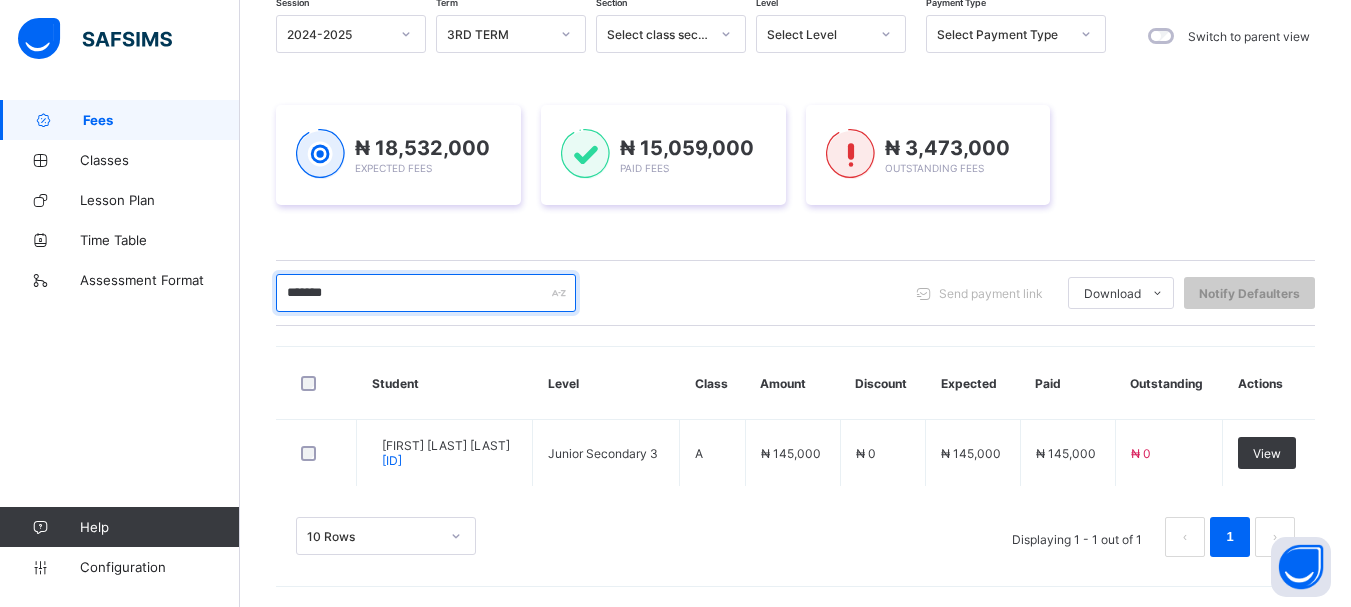 scroll, scrollTop: 204, scrollLeft: 0, axis: vertical 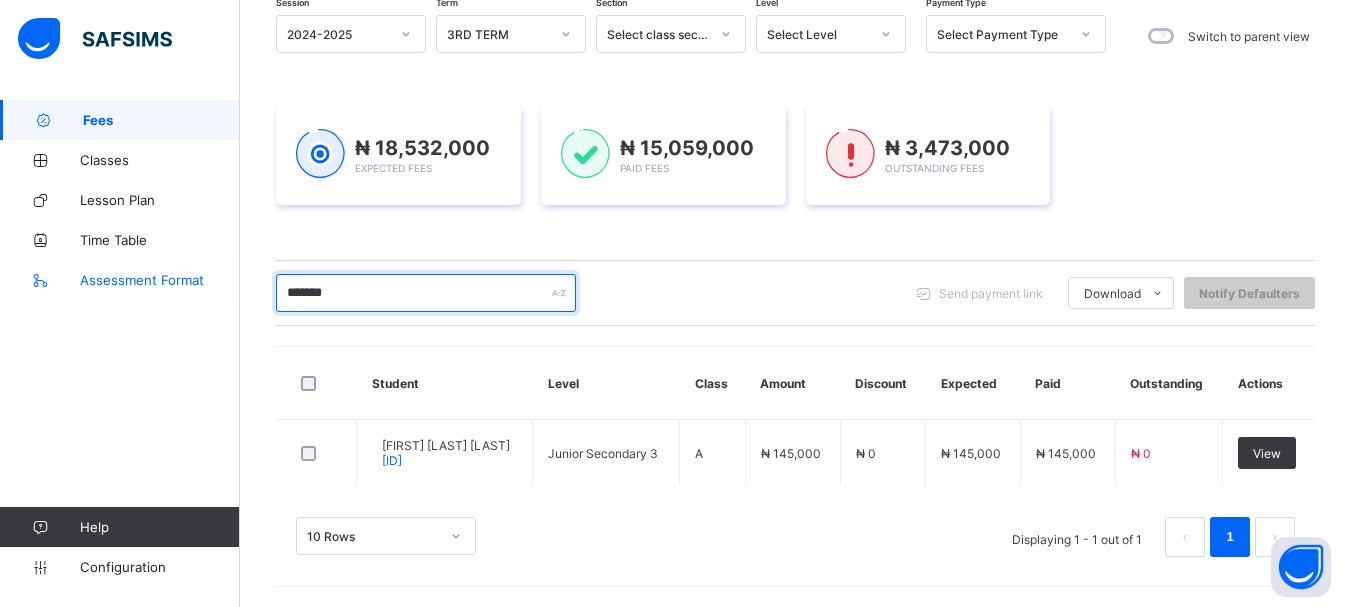 drag, startPoint x: 365, startPoint y: 287, endPoint x: 212, endPoint y: 295, distance: 153.20901 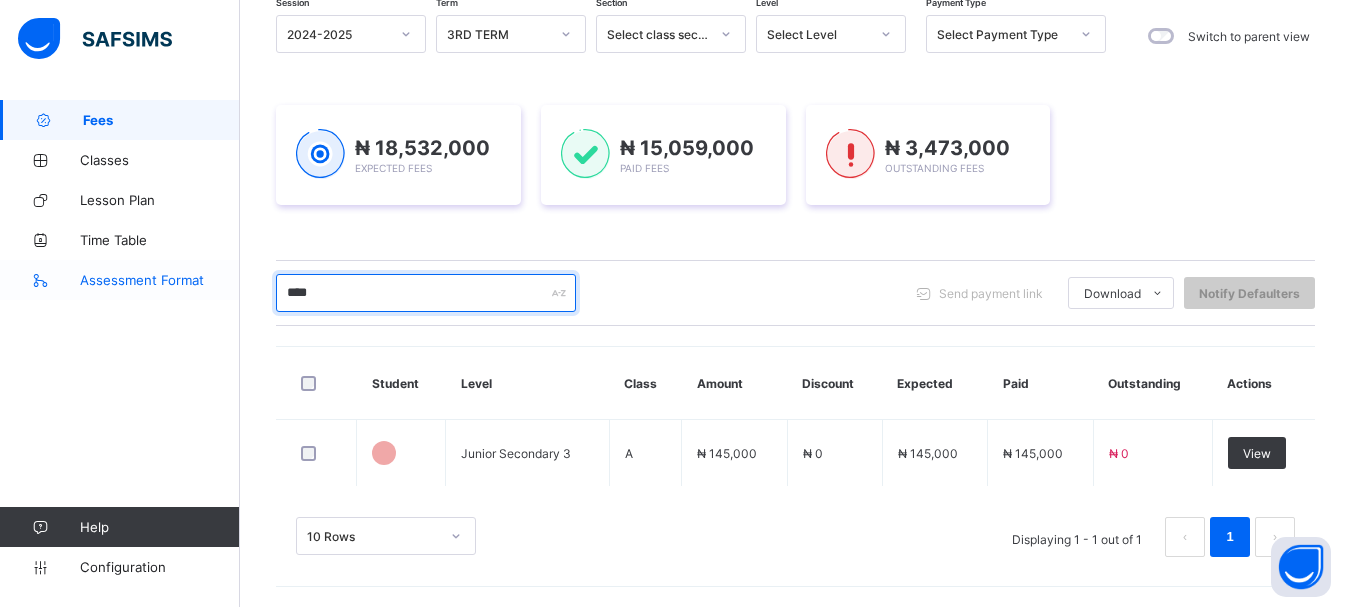 scroll, scrollTop: 267, scrollLeft: 0, axis: vertical 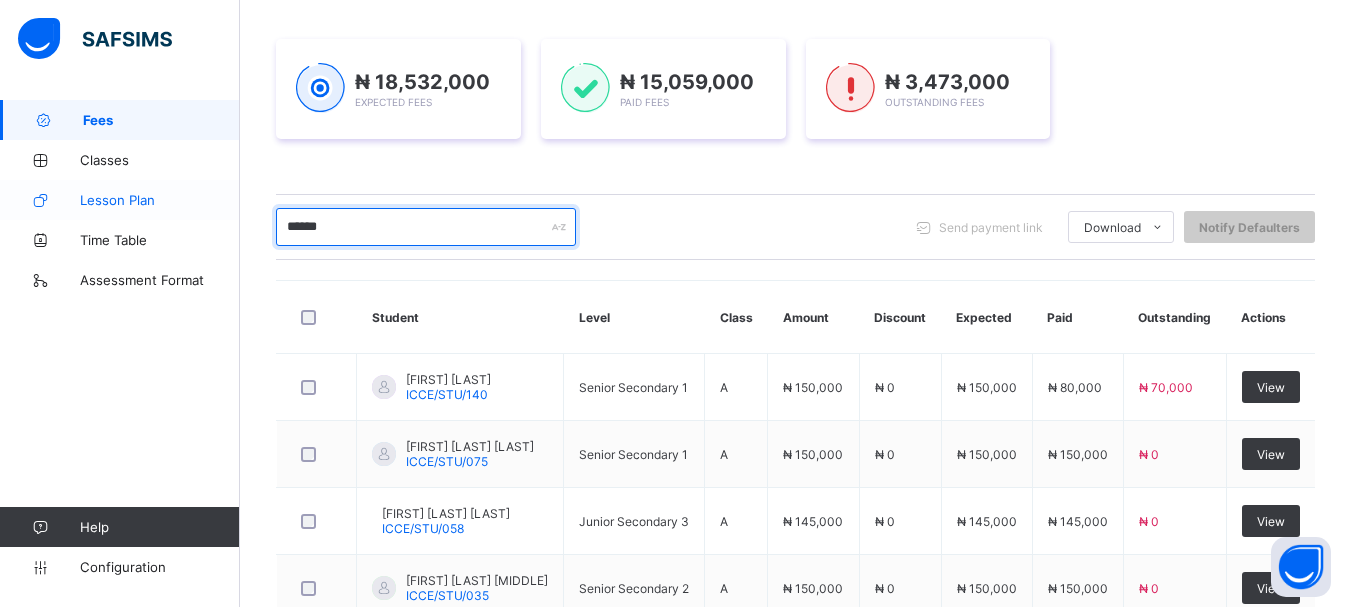 drag, startPoint x: 353, startPoint y: 232, endPoint x: 187, endPoint y: 219, distance: 166.50826 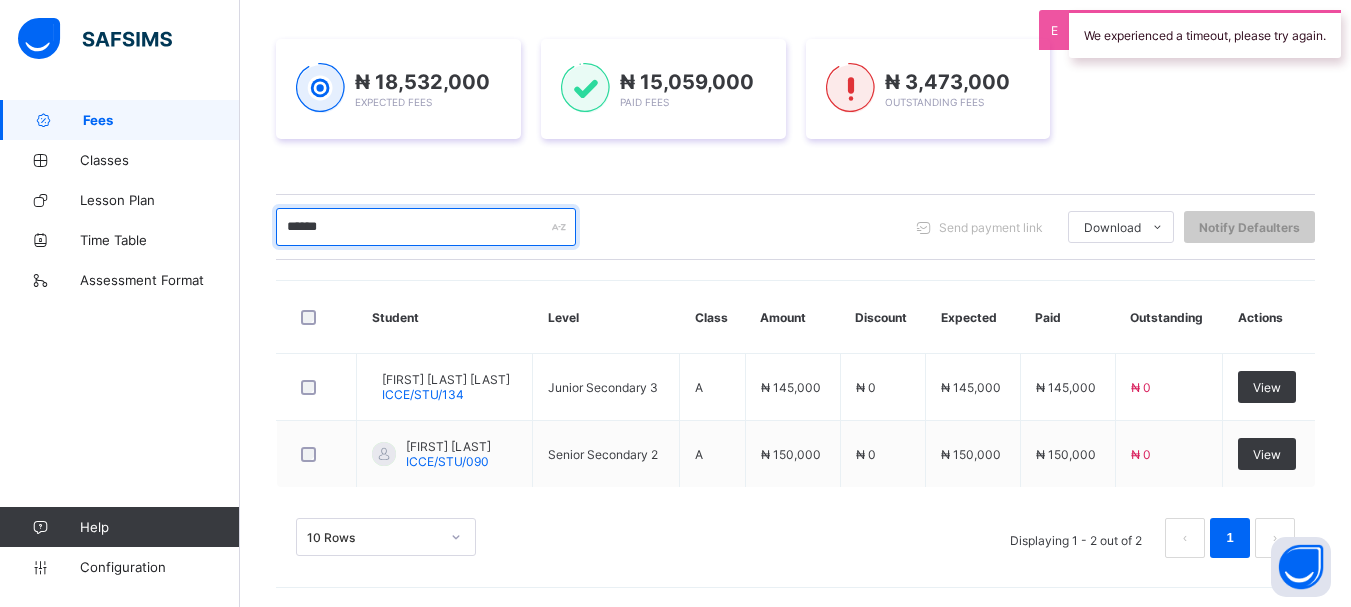 drag, startPoint x: 368, startPoint y: 231, endPoint x: 265, endPoint y: 217, distance: 103.947105 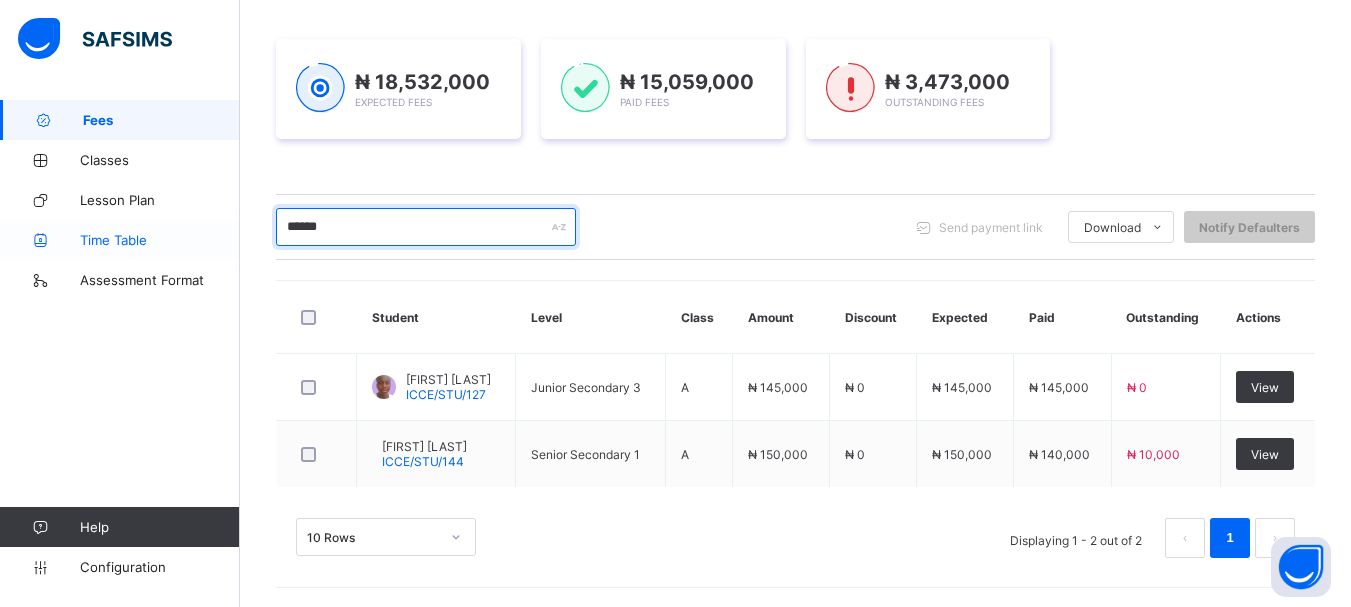 drag, startPoint x: 377, startPoint y: 222, endPoint x: 200, endPoint y: 231, distance: 177.22867 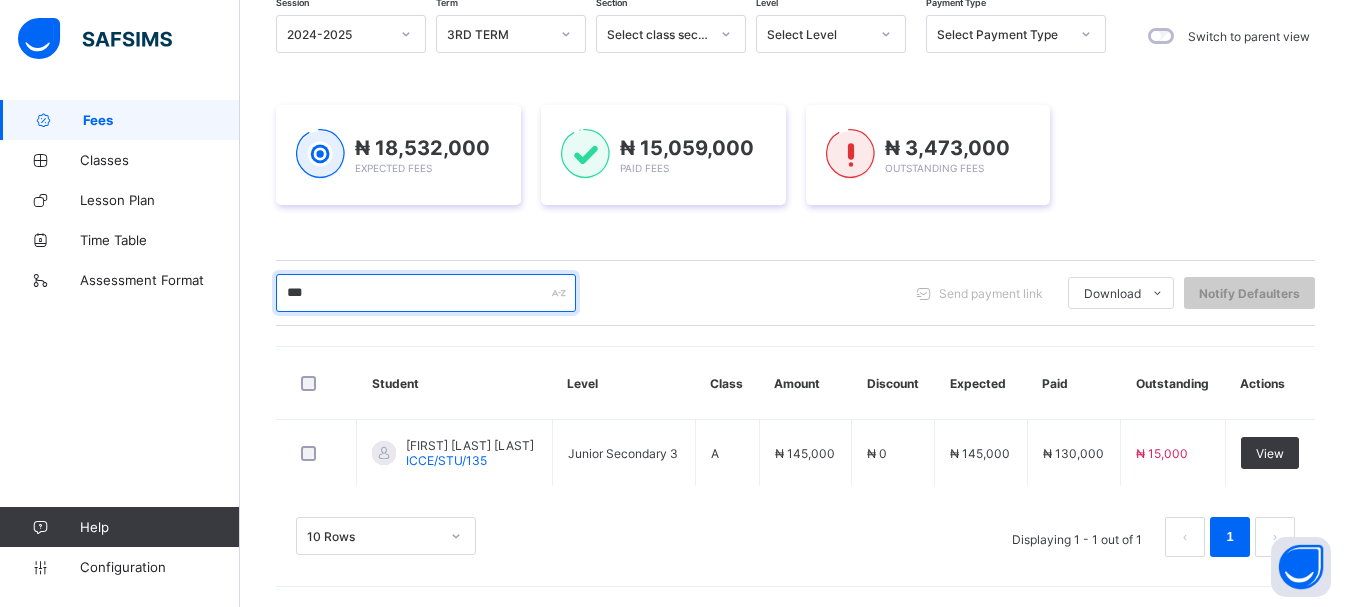 scroll, scrollTop: 201, scrollLeft: 0, axis: vertical 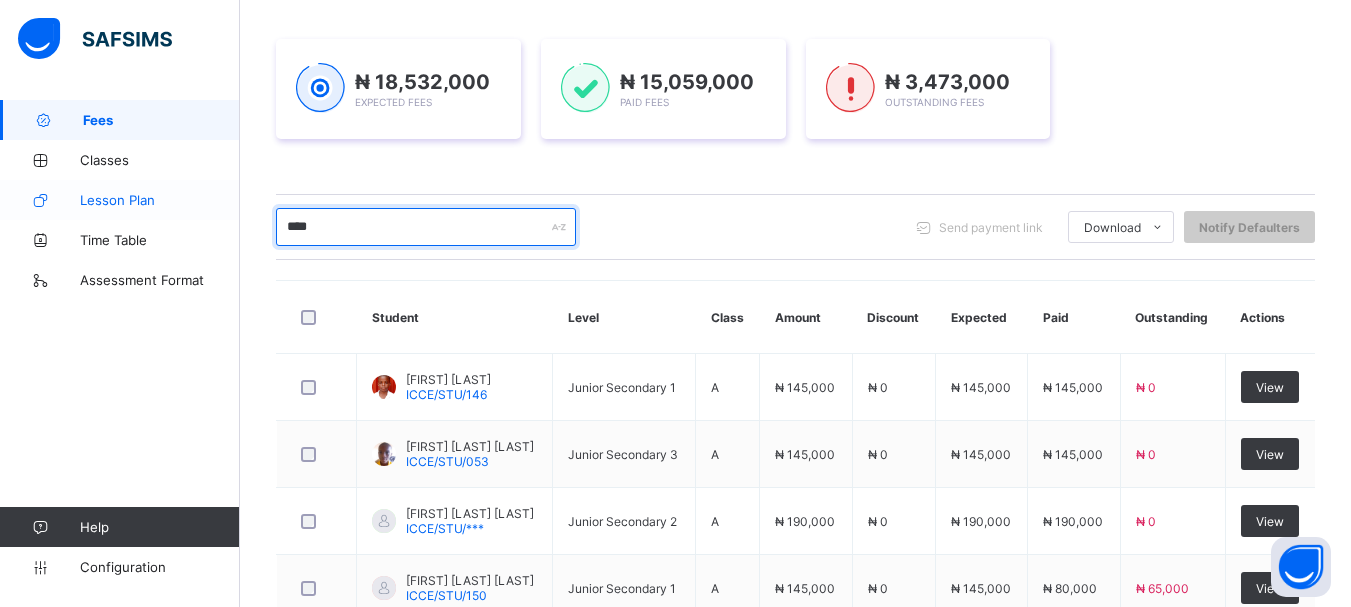 drag, startPoint x: 339, startPoint y: 229, endPoint x: 222, endPoint y: 205, distance: 119.43617 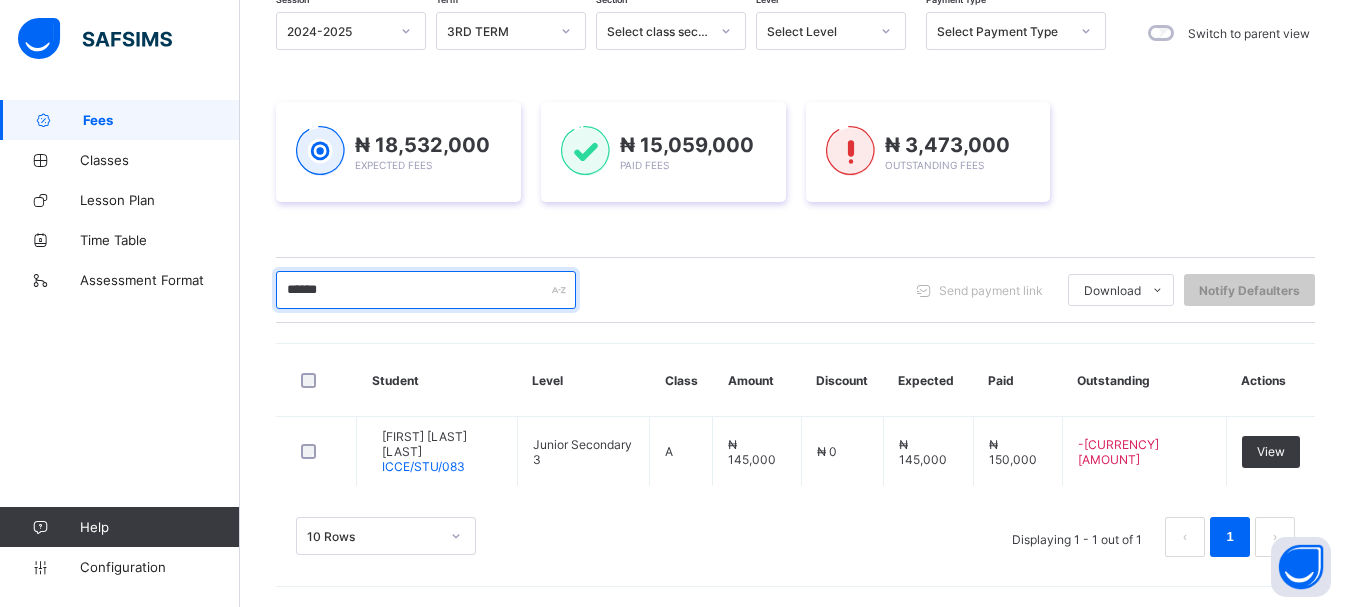 scroll, scrollTop: 201, scrollLeft: 0, axis: vertical 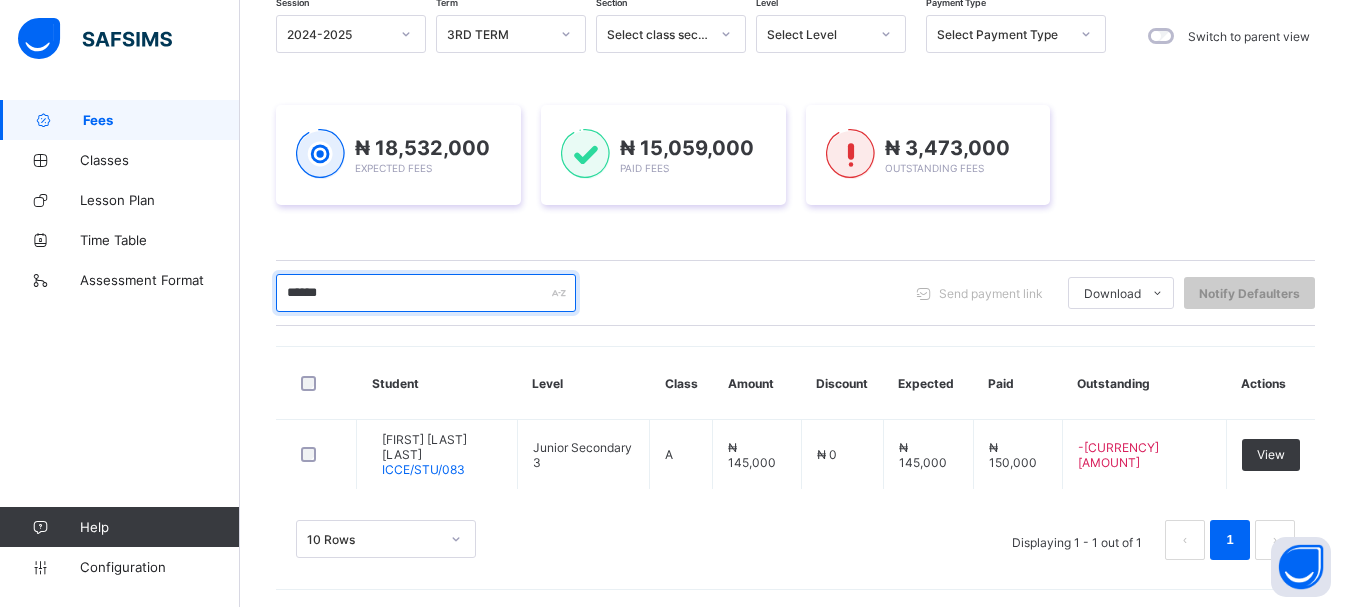 type on "******" 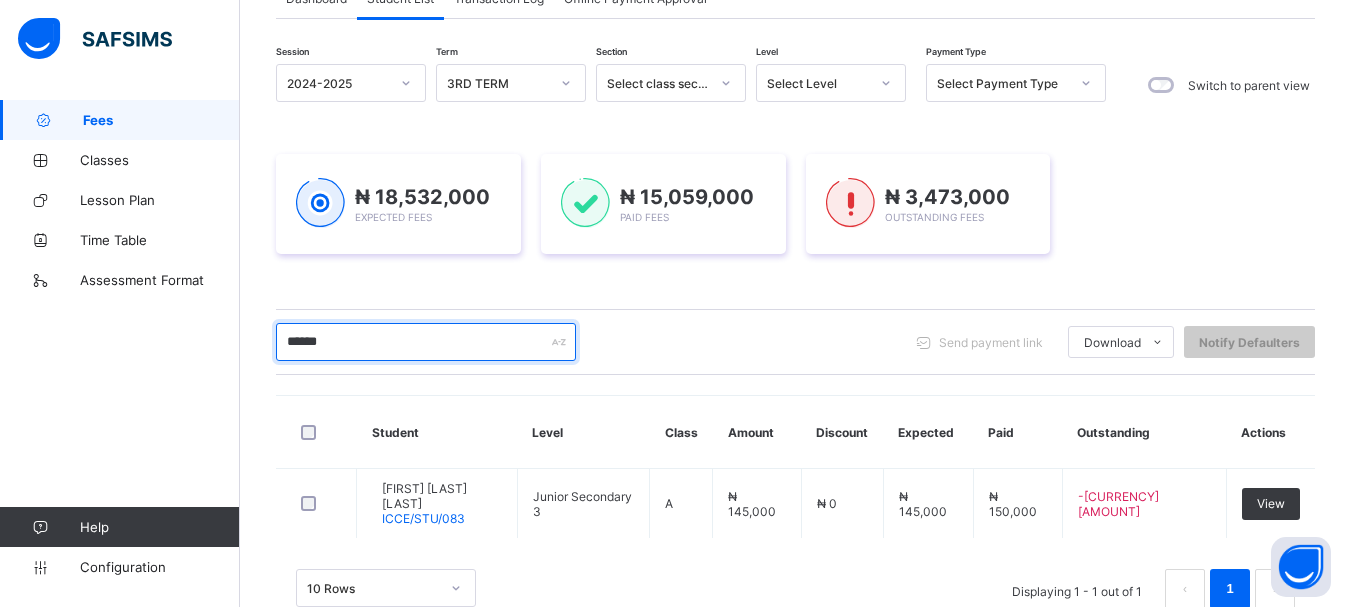 scroll, scrollTop: 201, scrollLeft: 0, axis: vertical 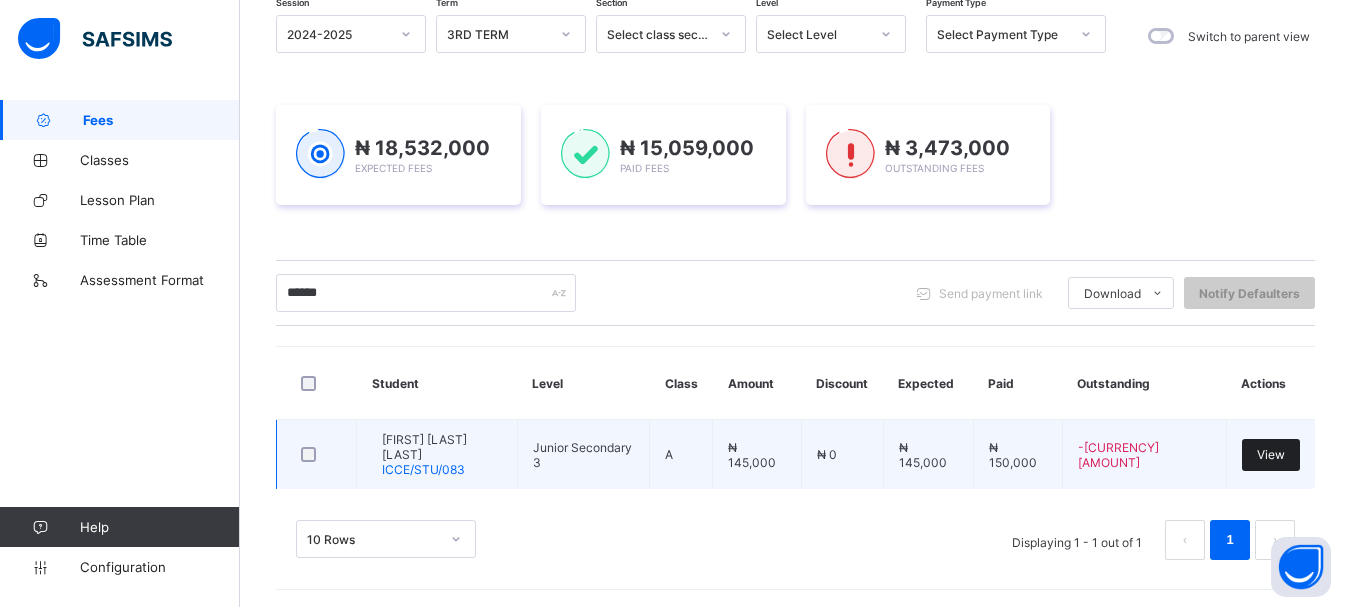 click on "View" at bounding box center (1271, 455) 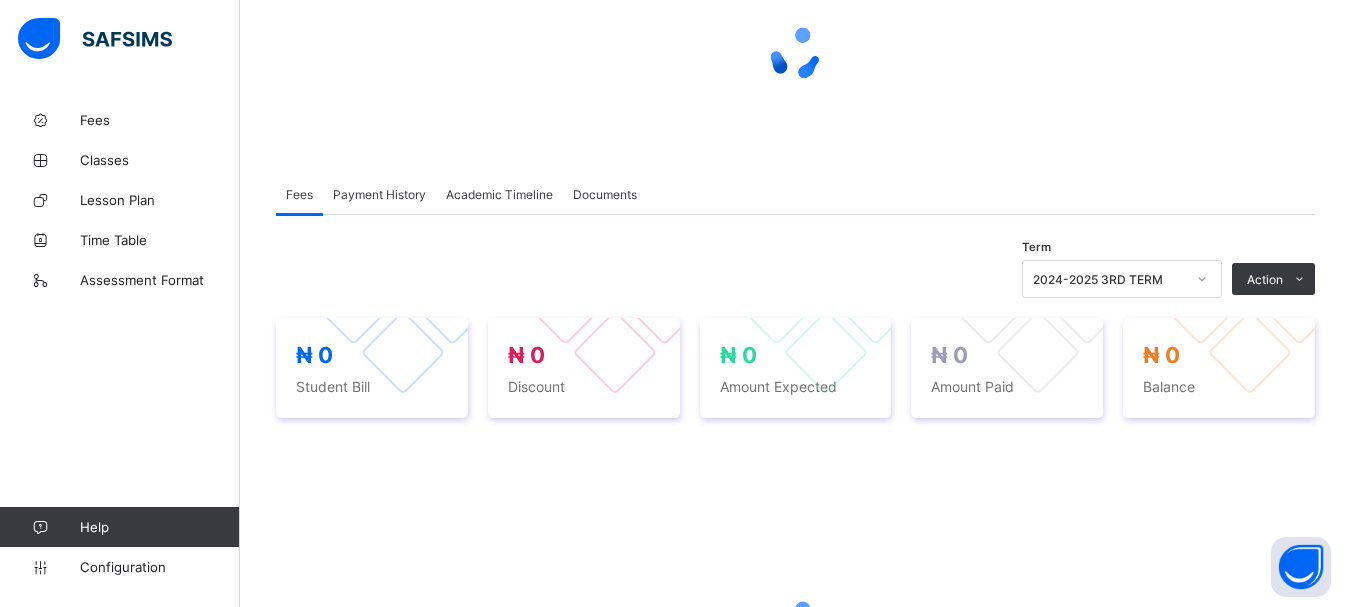 scroll, scrollTop: 0, scrollLeft: 0, axis: both 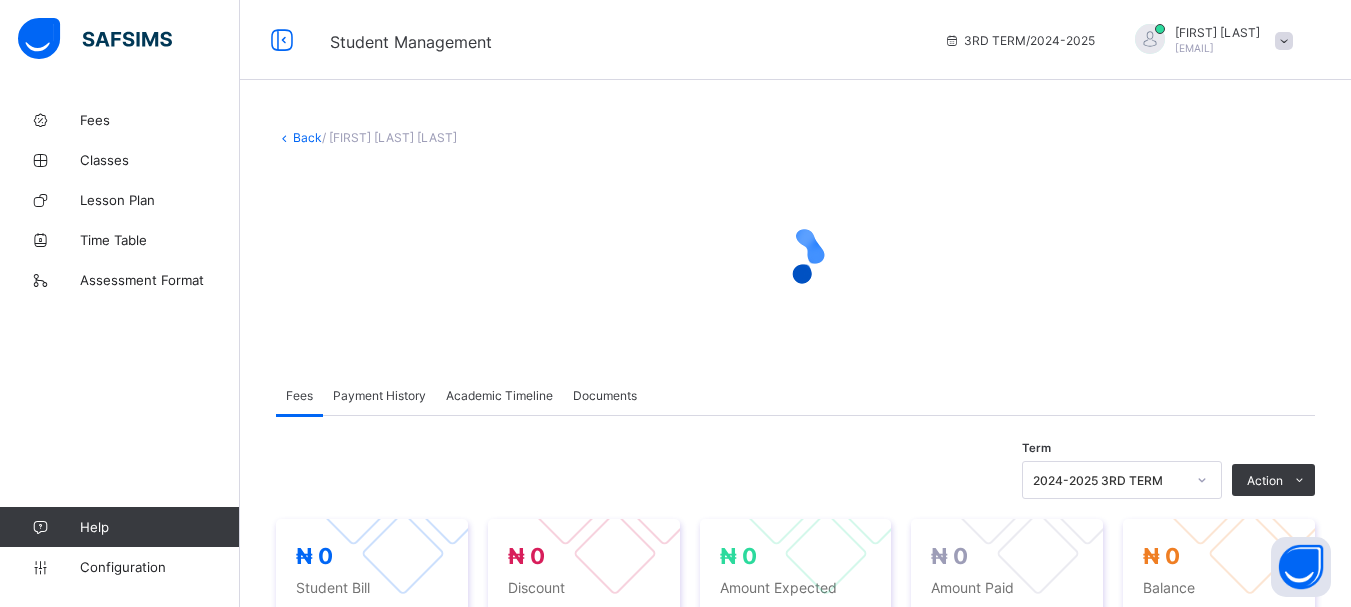 click on "Payment History" at bounding box center (379, 395) 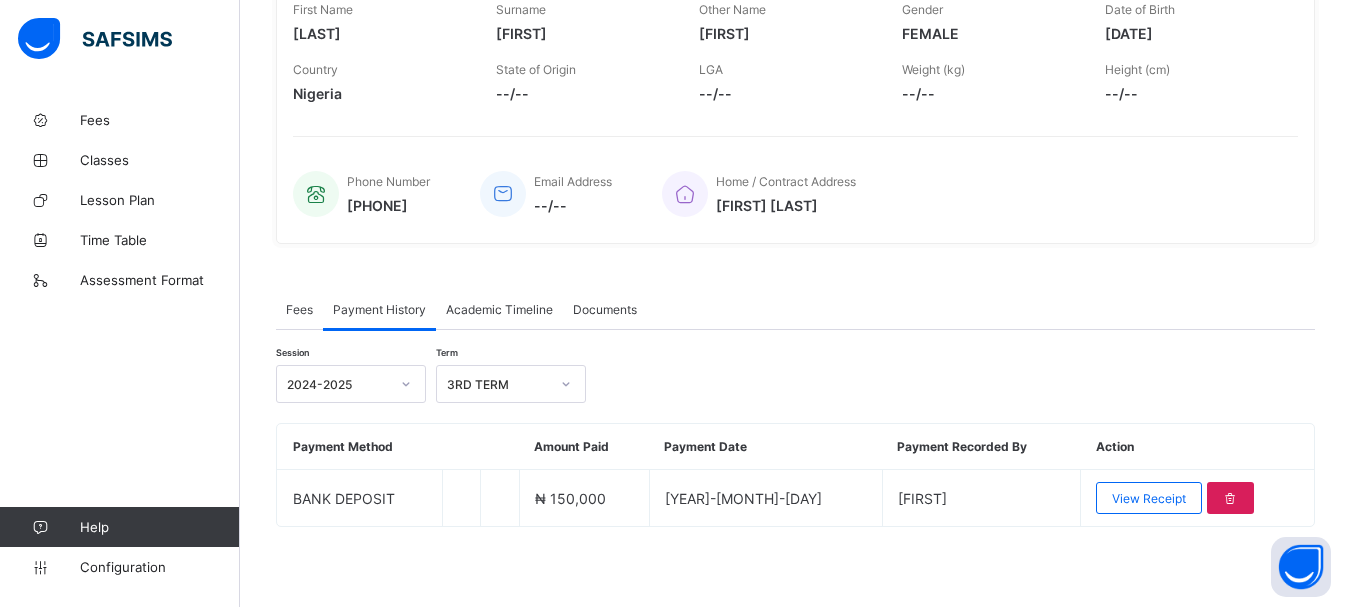 scroll, scrollTop: 0, scrollLeft: 0, axis: both 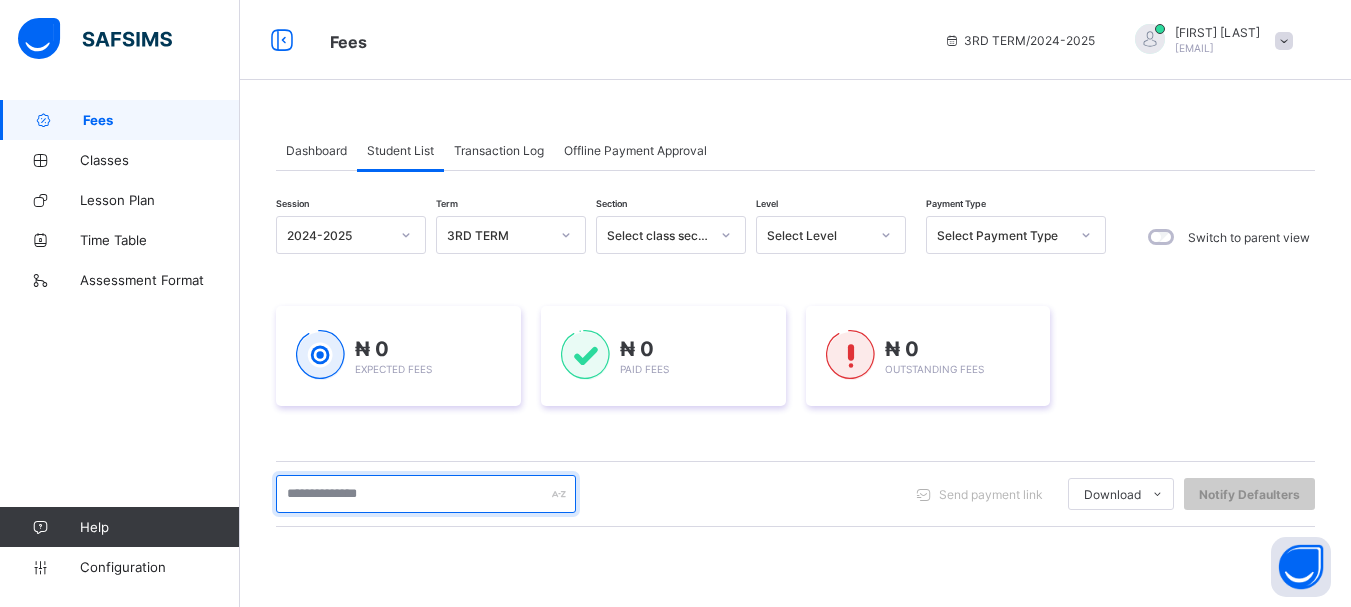 click at bounding box center (426, 494) 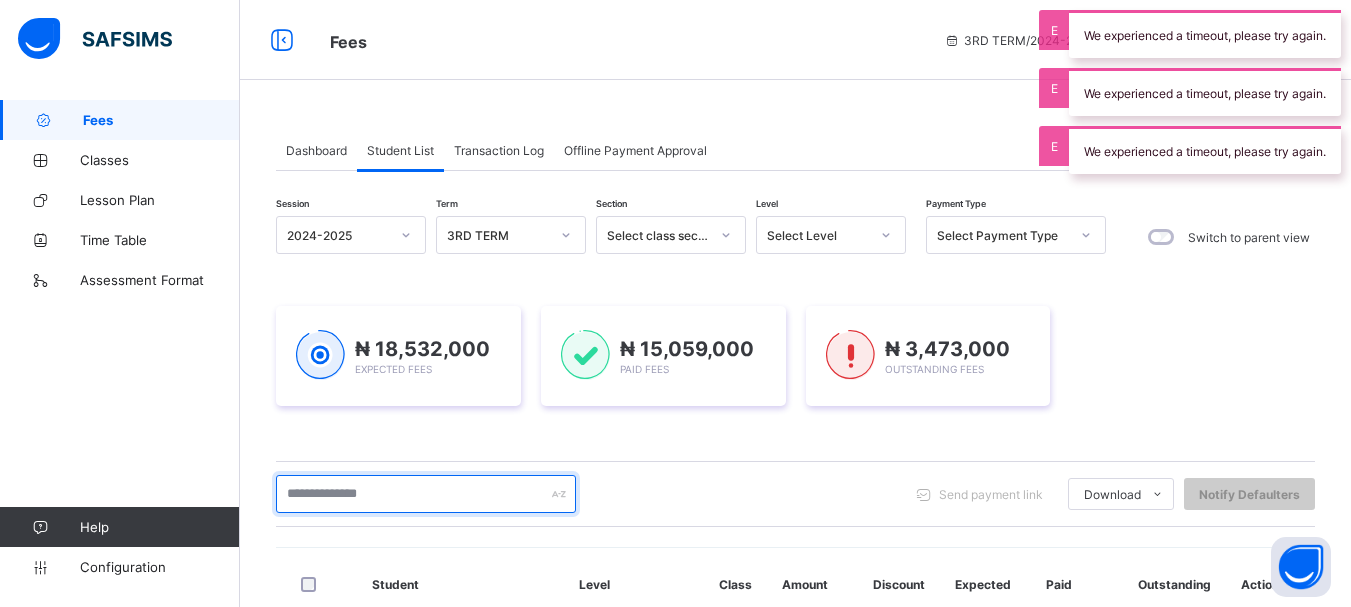 click at bounding box center [426, 494] 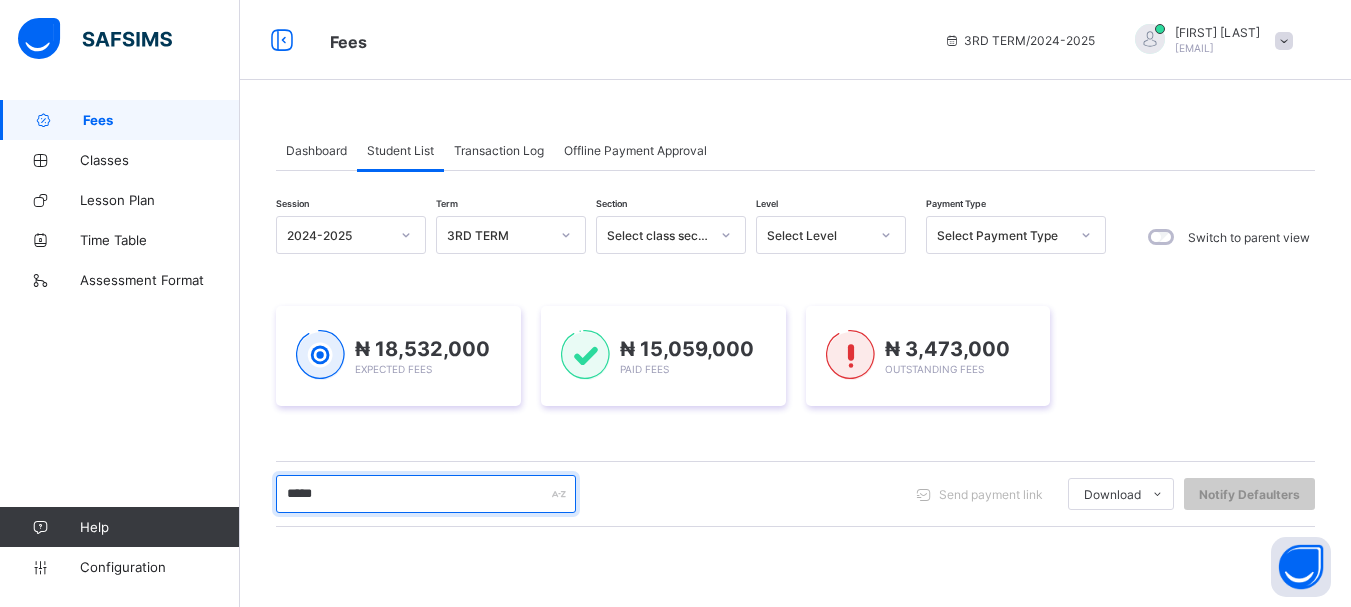 scroll, scrollTop: 348, scrollLeft: 0, axis: vertical 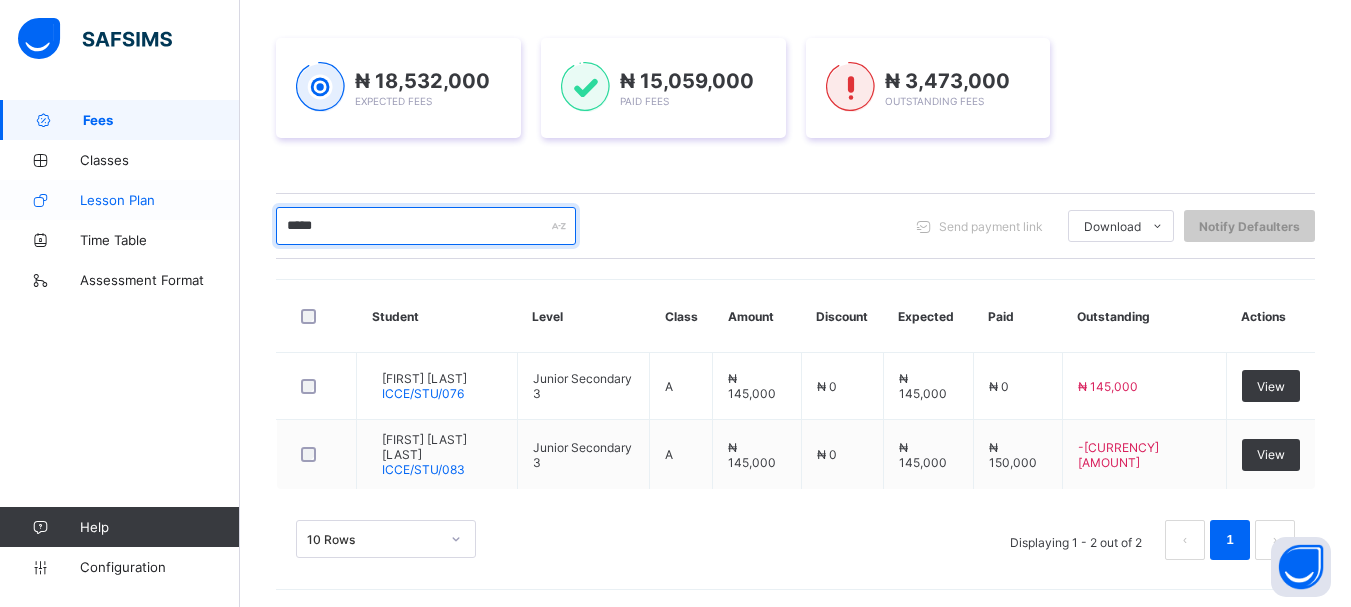 drag, startPoint x: 252, startPoint y: 214, endPoint x: 232, endPoint y: 216, distance: 20.09975 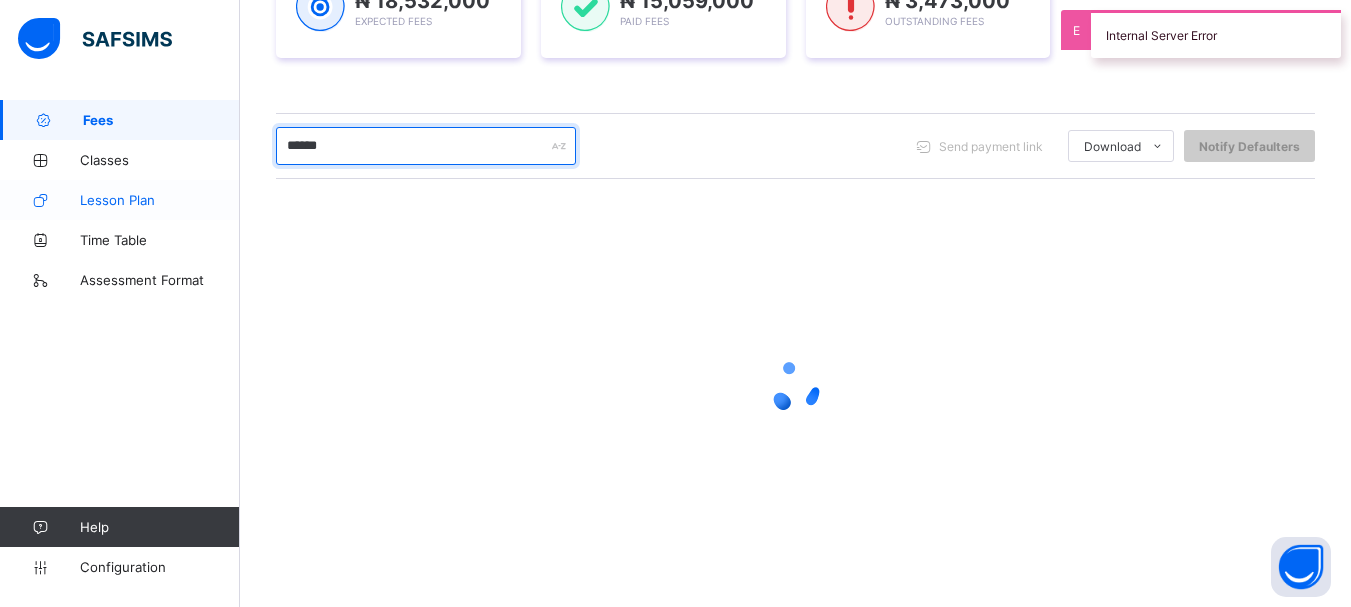 scroll, scrollTop: 344, scrollLeft: 0, axis: vertical 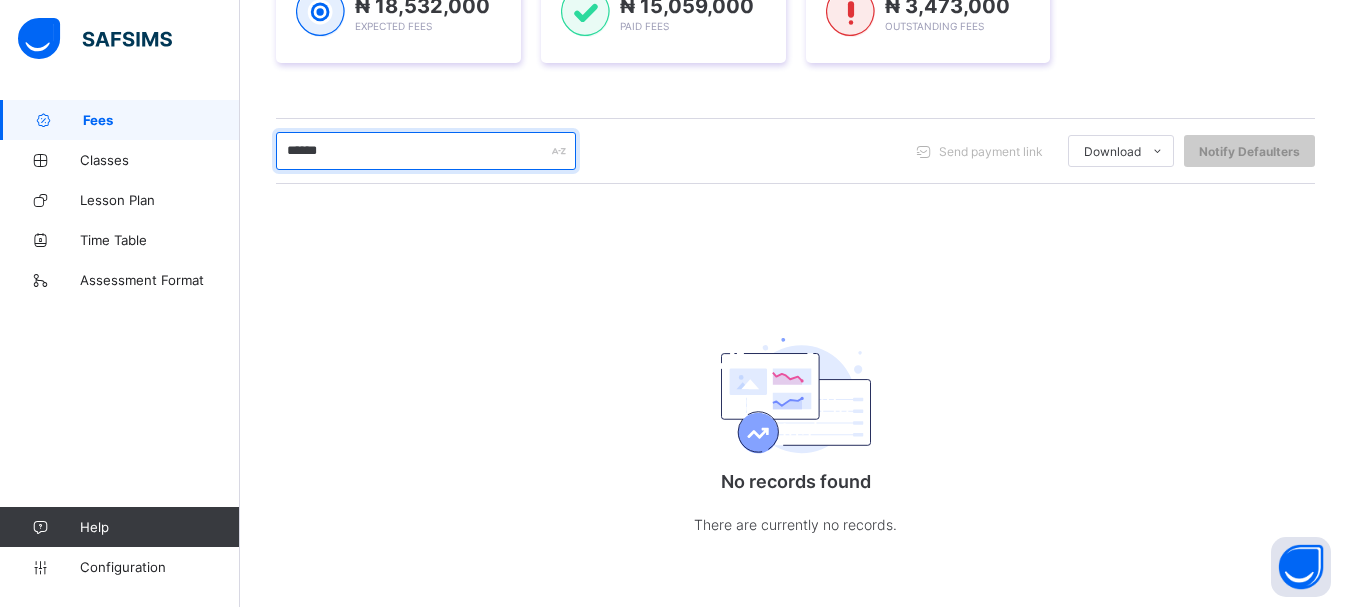 click on "*****" at bounding box center (426, 151) 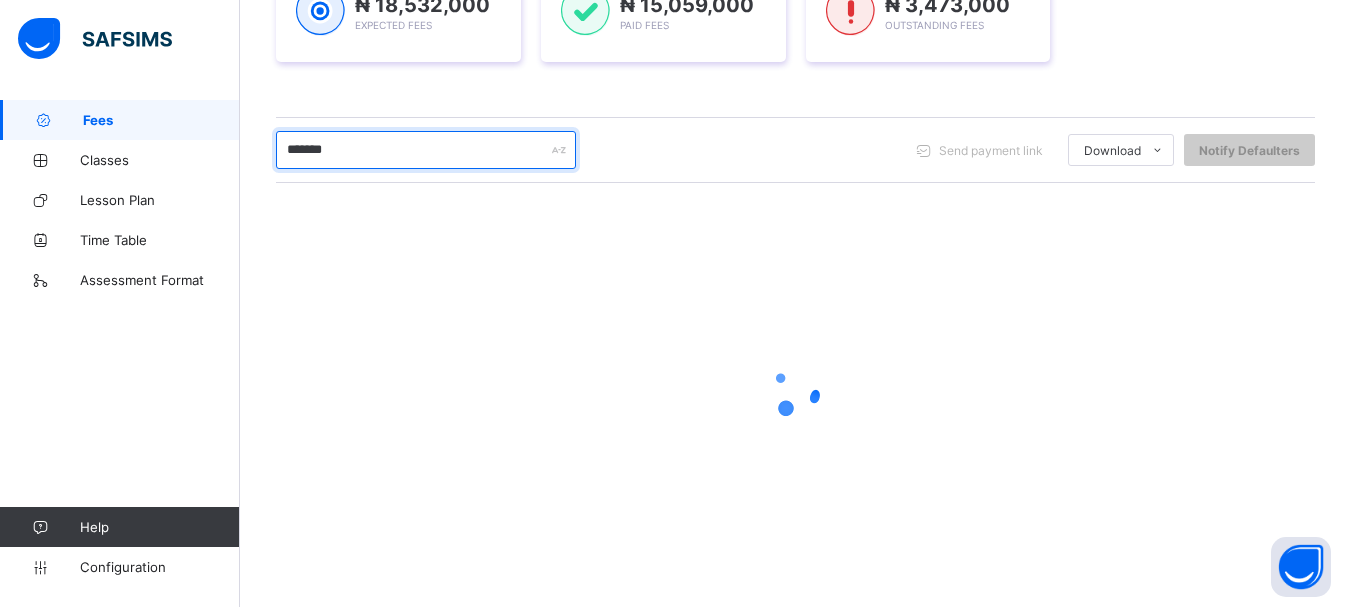 scroll, scrollTop: 348, scrollLeft: 0, axis: vertical 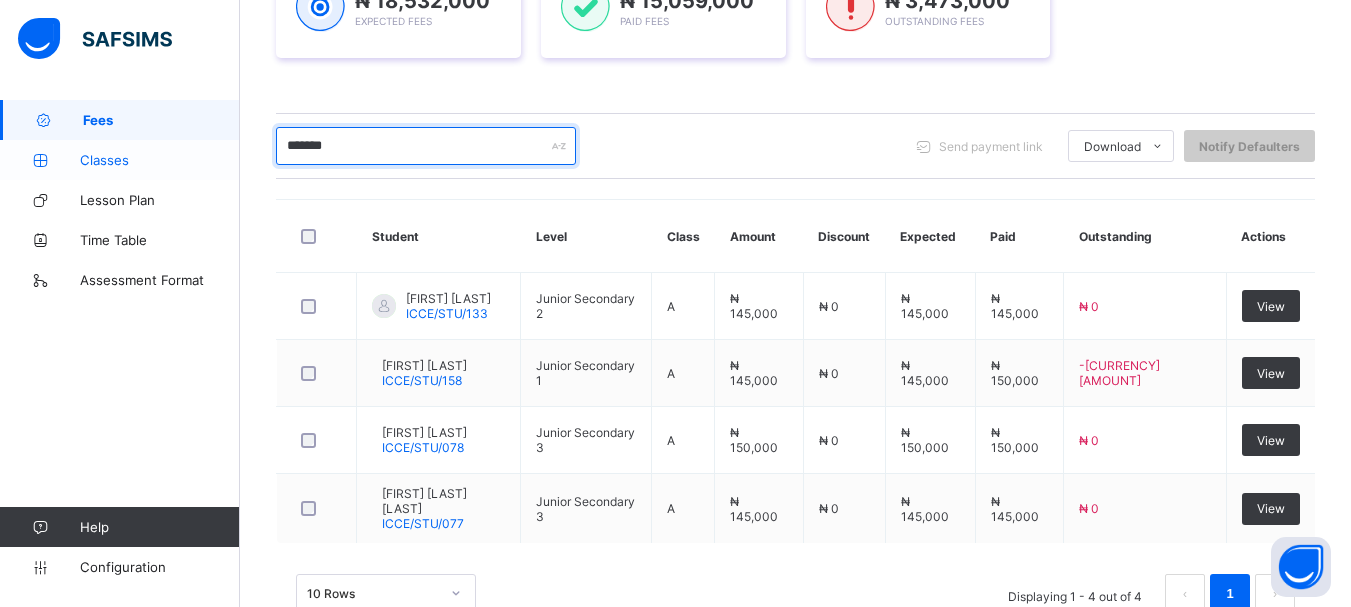 drag, startPoint x: 259, startPoint y: 144, endPoint x: 220, endPoint y: 147, distance: 39.115215 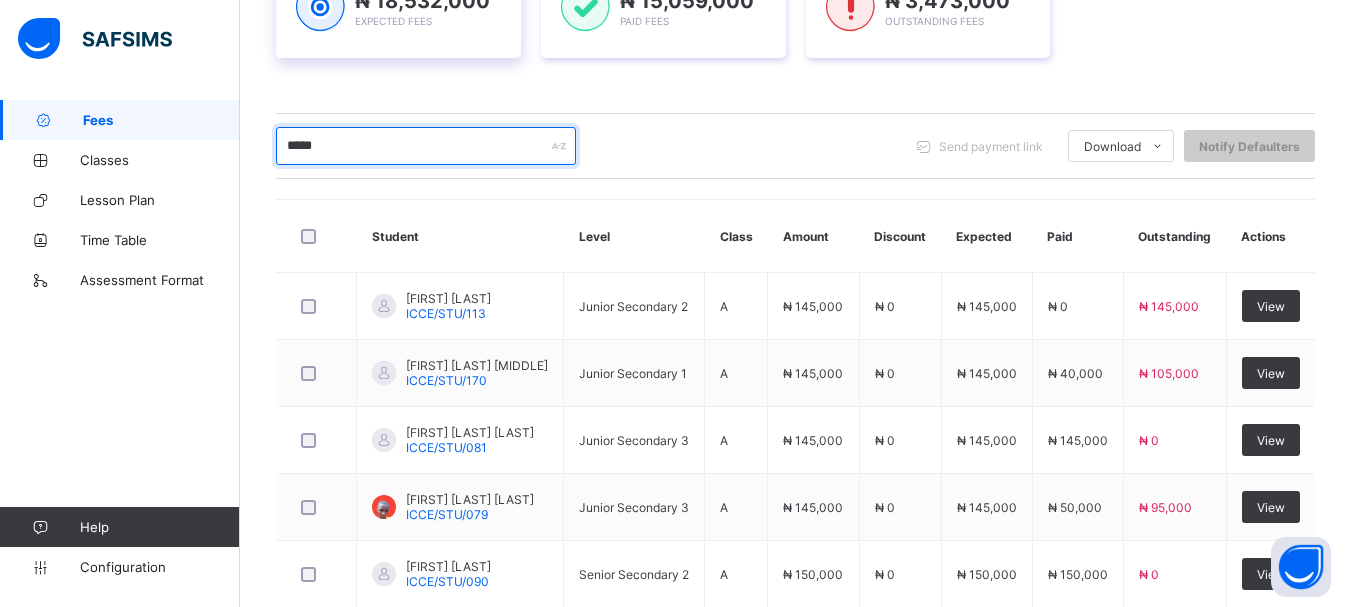 type on "*****" 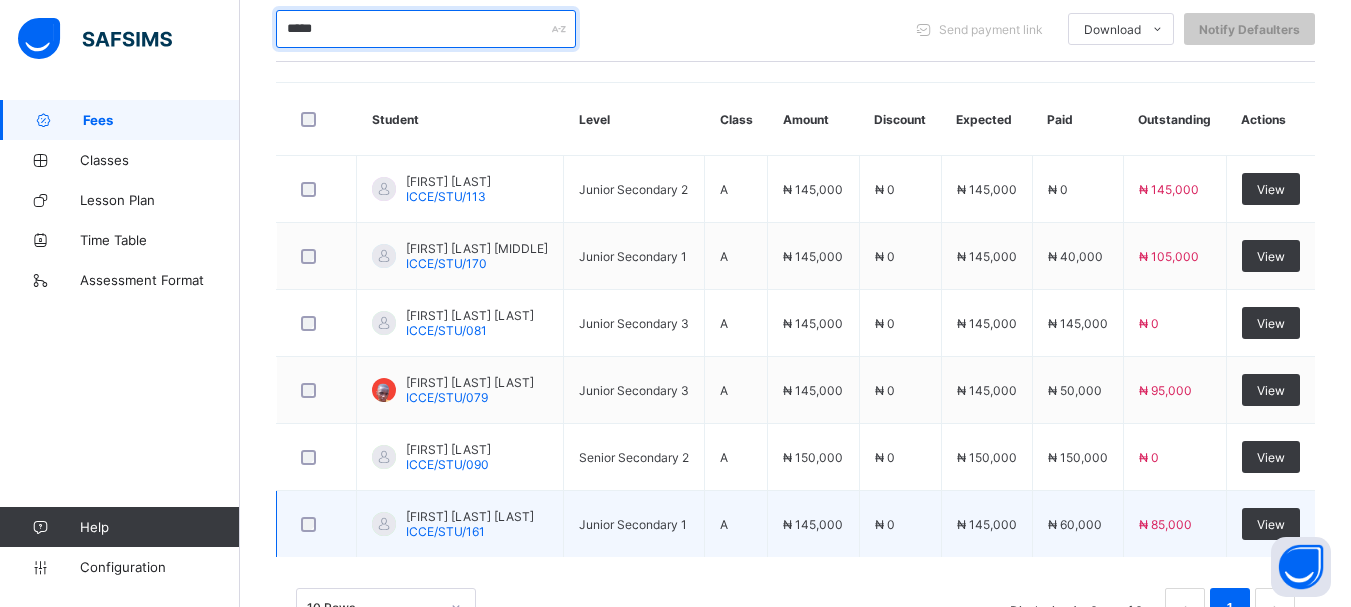 scroll, scrollTop: 539, scrollLeft: 0, axis: vertical 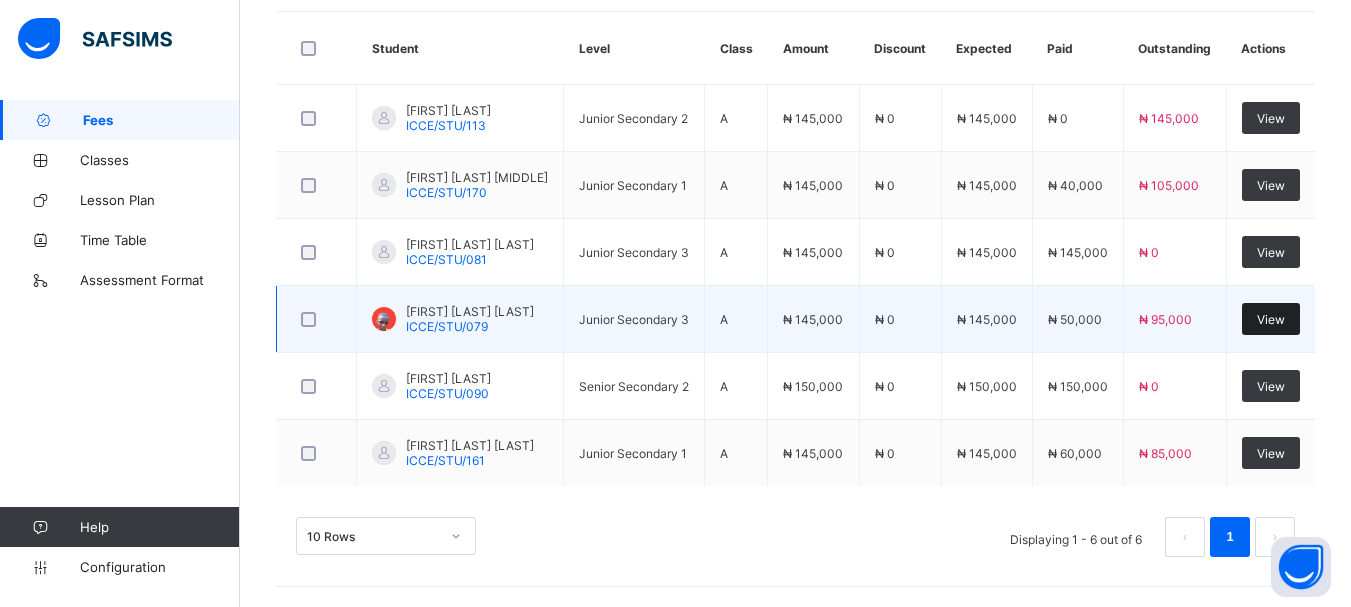 click on "View" at bounding box center [1271, 319] 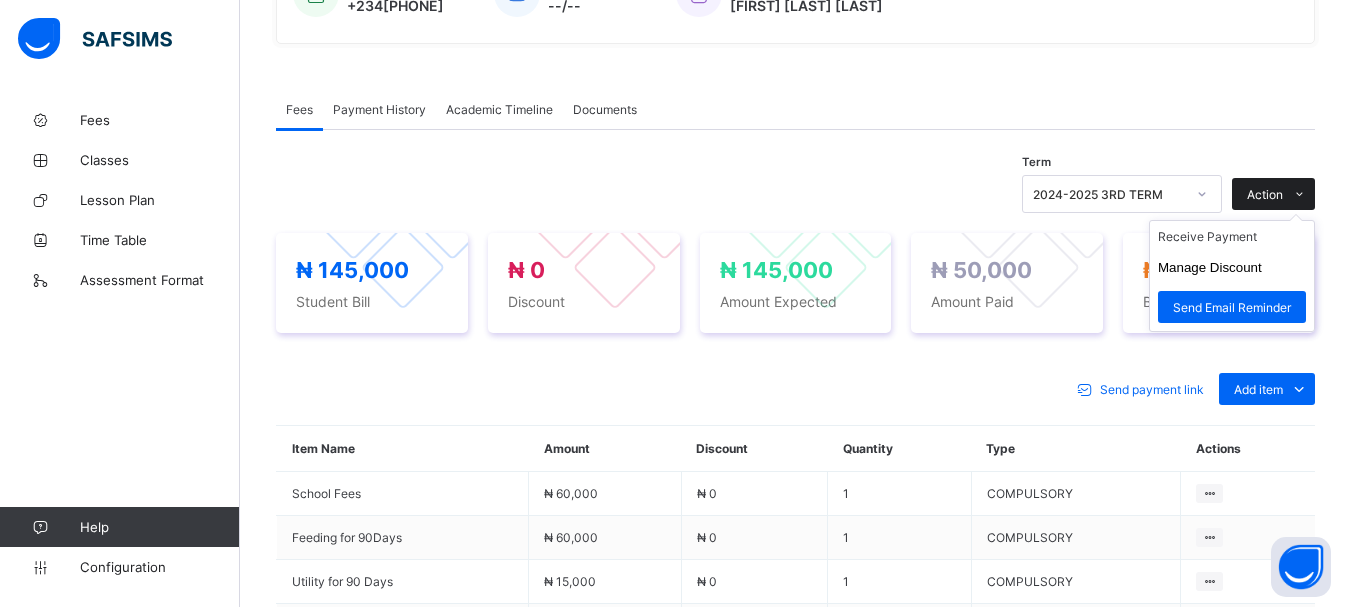 click on "Action" at bounding box center [1265, 194] 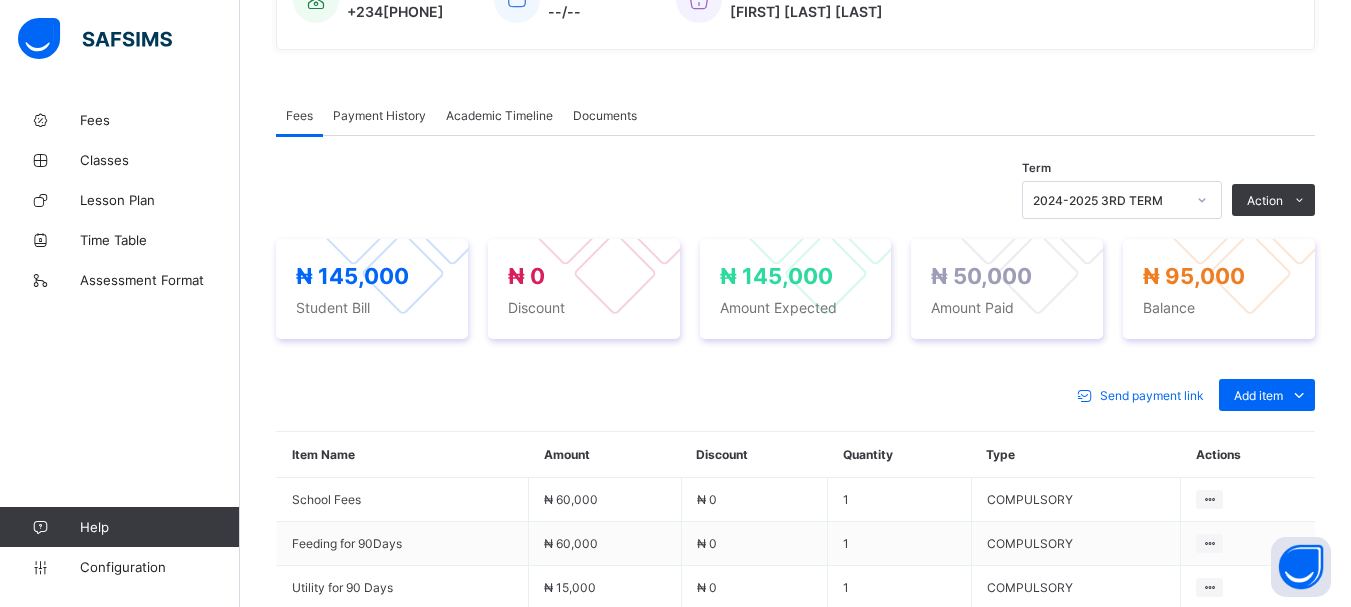 click on "Receive Payment" at bounding box center [0, 0] 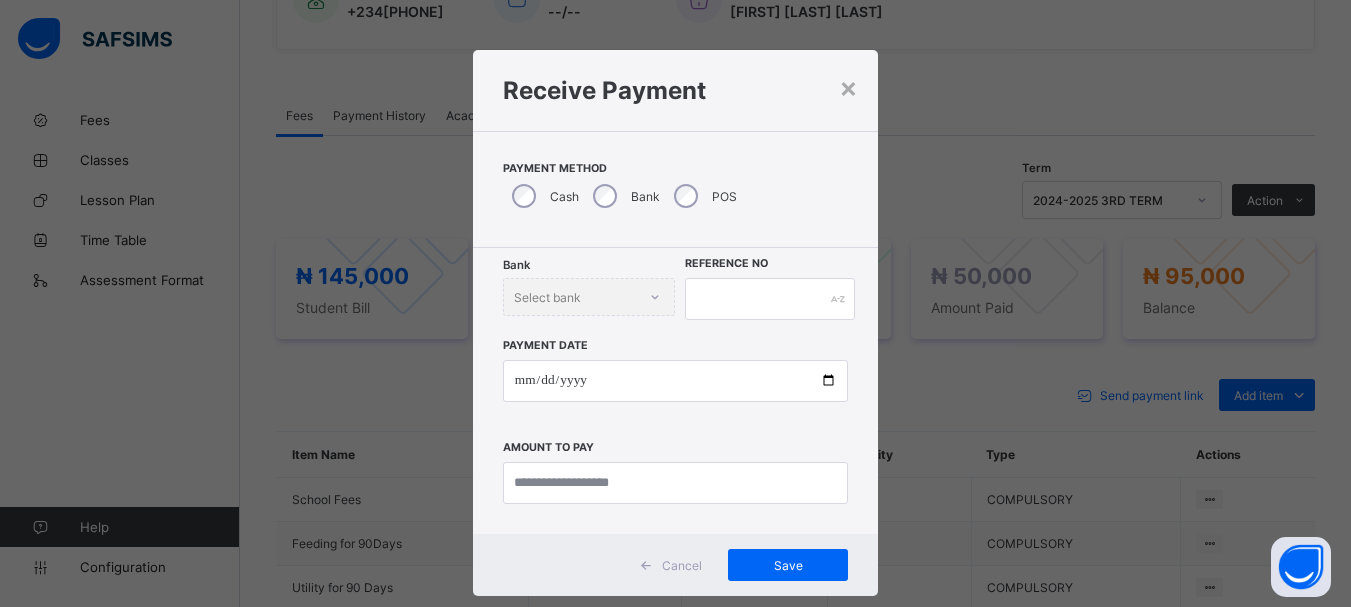 click on "Bank" at bounding box center (624, 196) 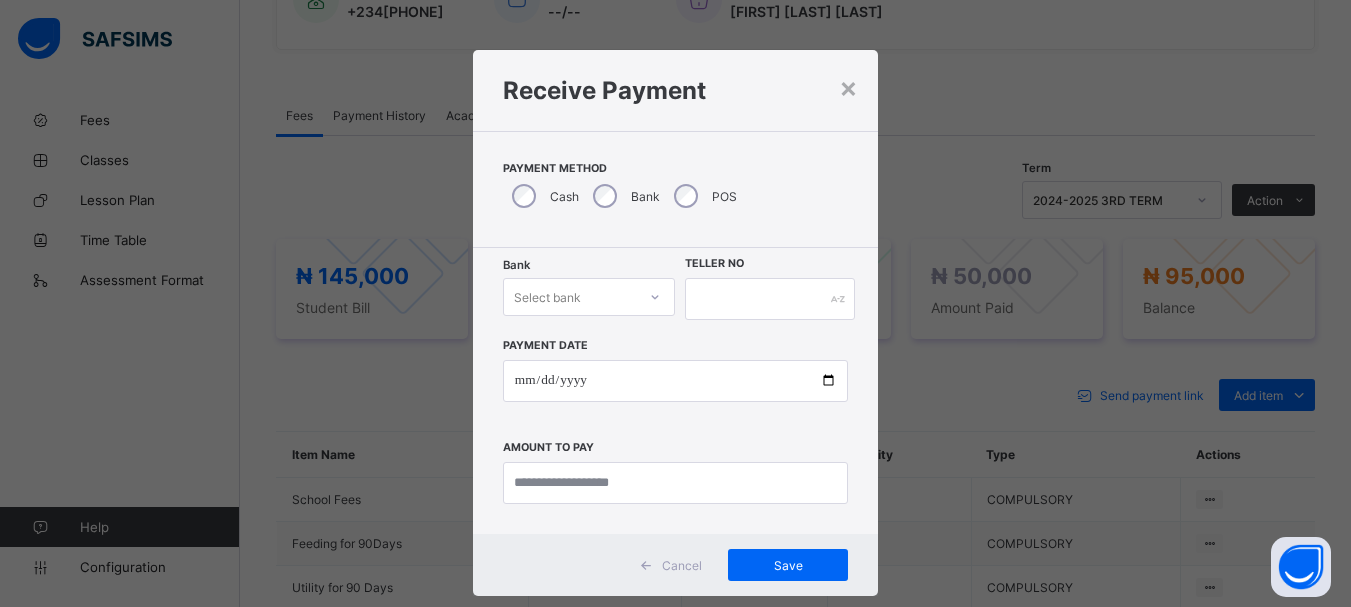 click on "Select bank" at bounding box center [547, 297] 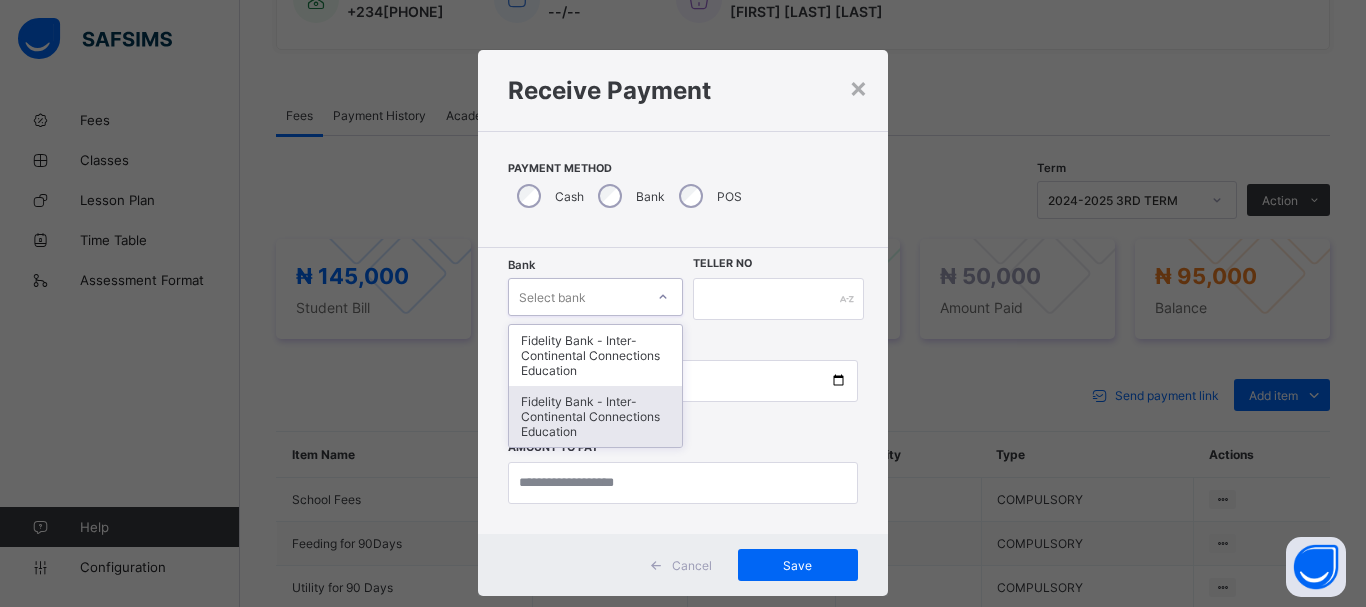 click on "Fidelity Bank - Inter-Continental Connections Education" at bounding box center (595, 416) 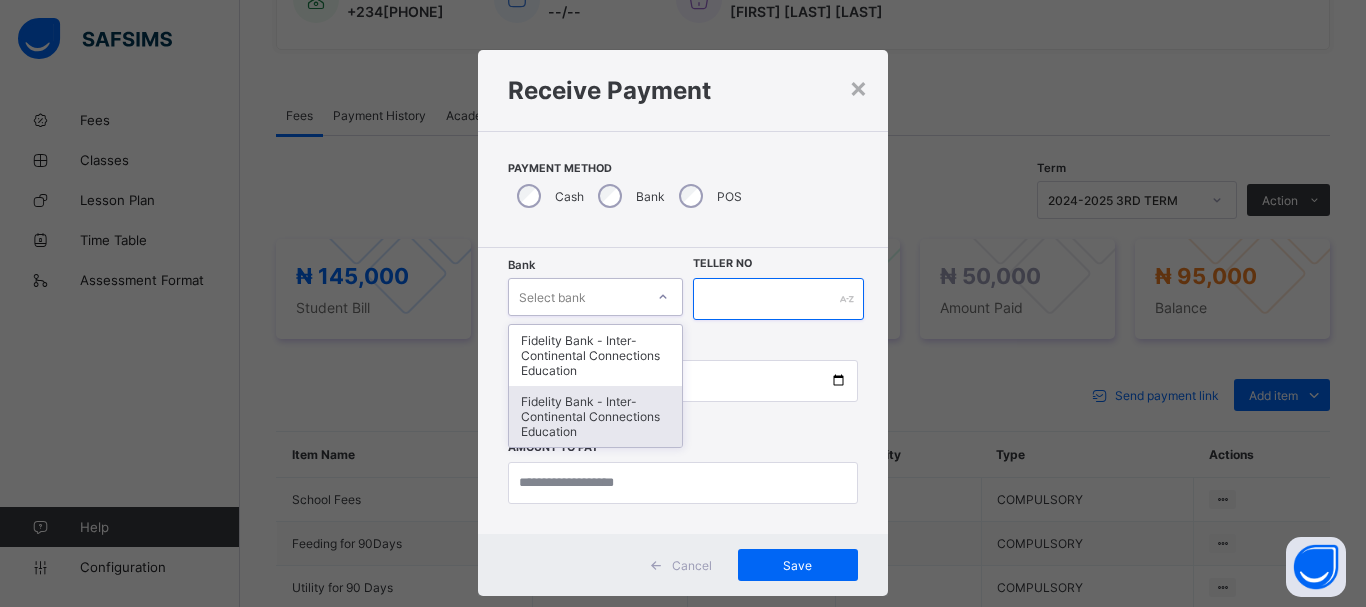 click at bounding box center (778, 299) 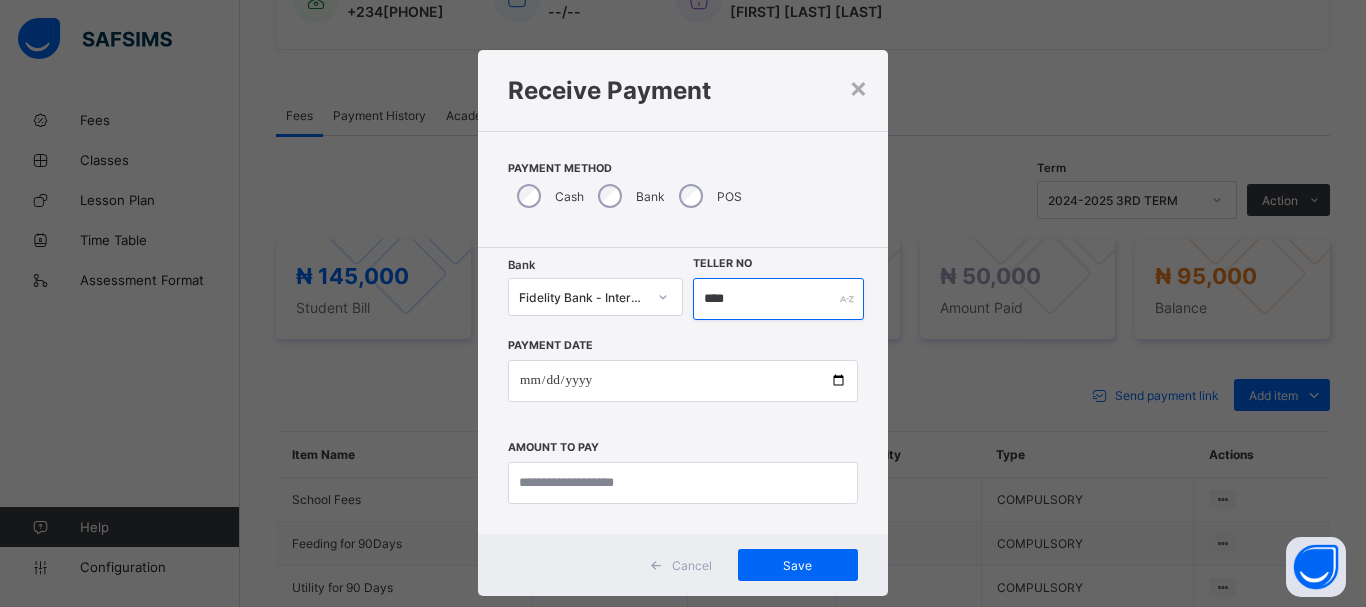 type on "****" 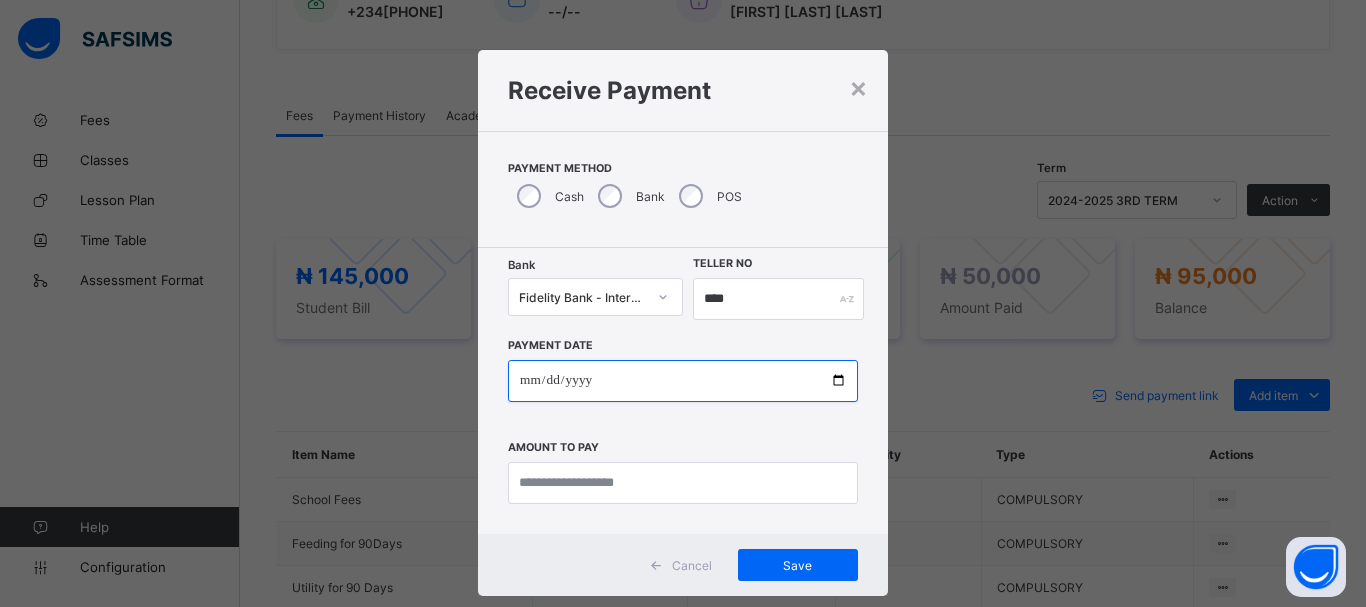 click at bounding box center (683, 381) 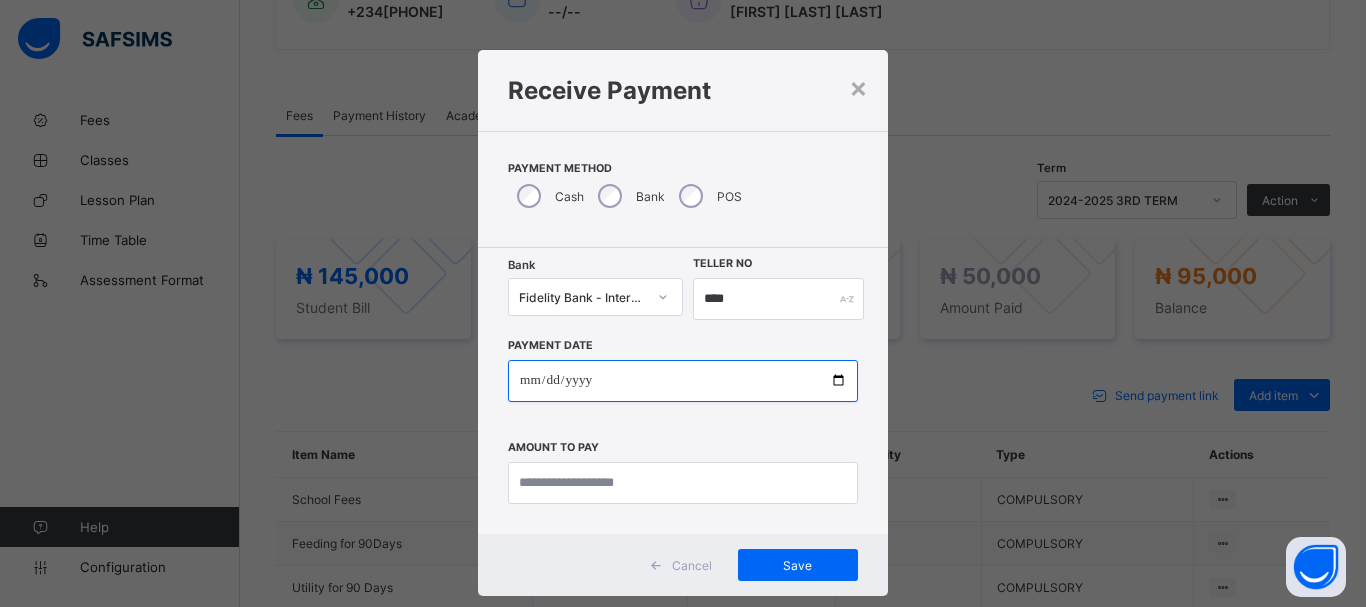 type on "**********" 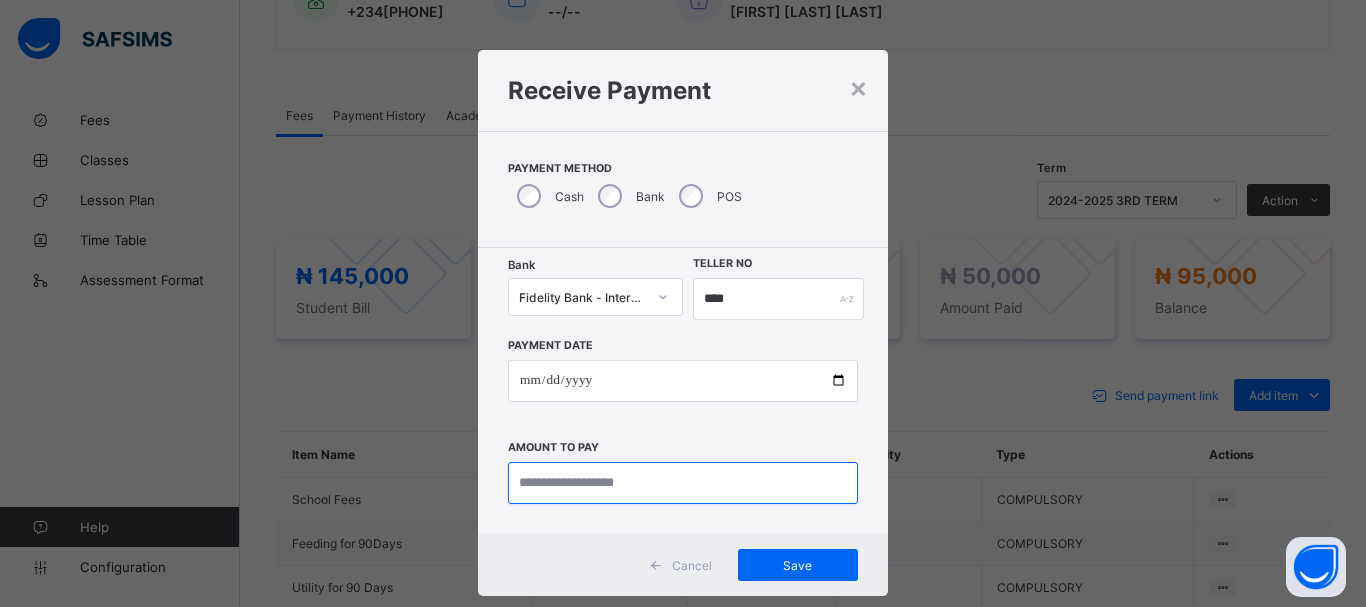 click at bounding box center [683, 483] 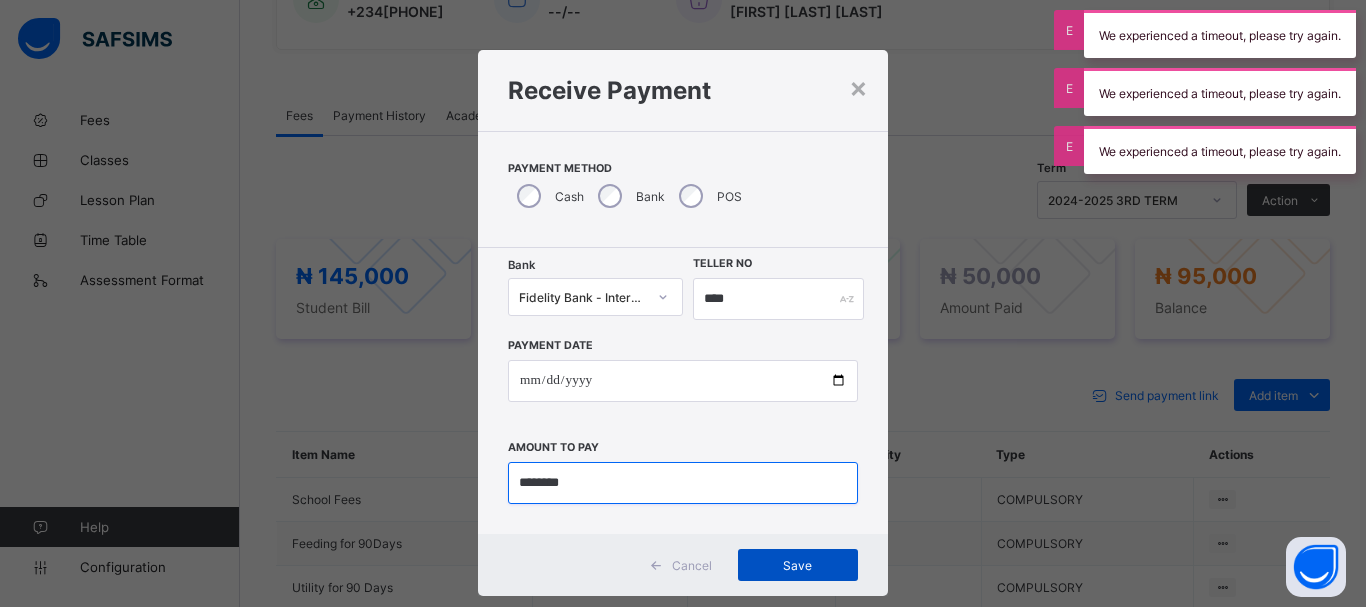 type on "********" 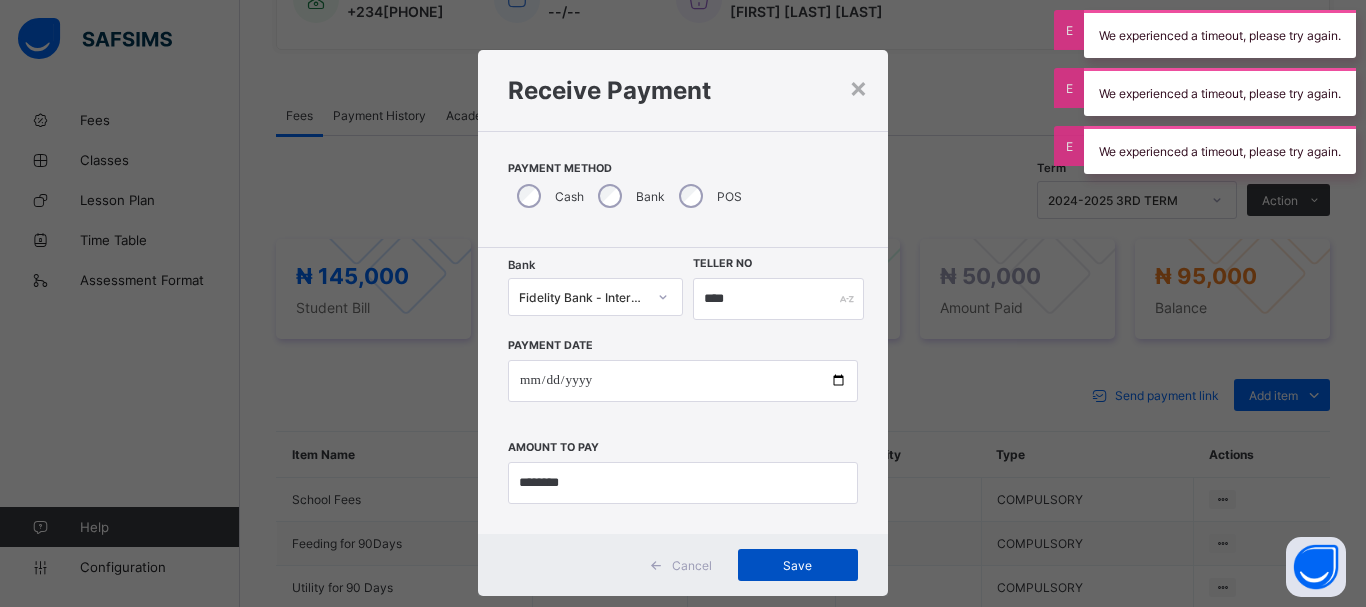 click on "Save" at bounding box center [798, 565] 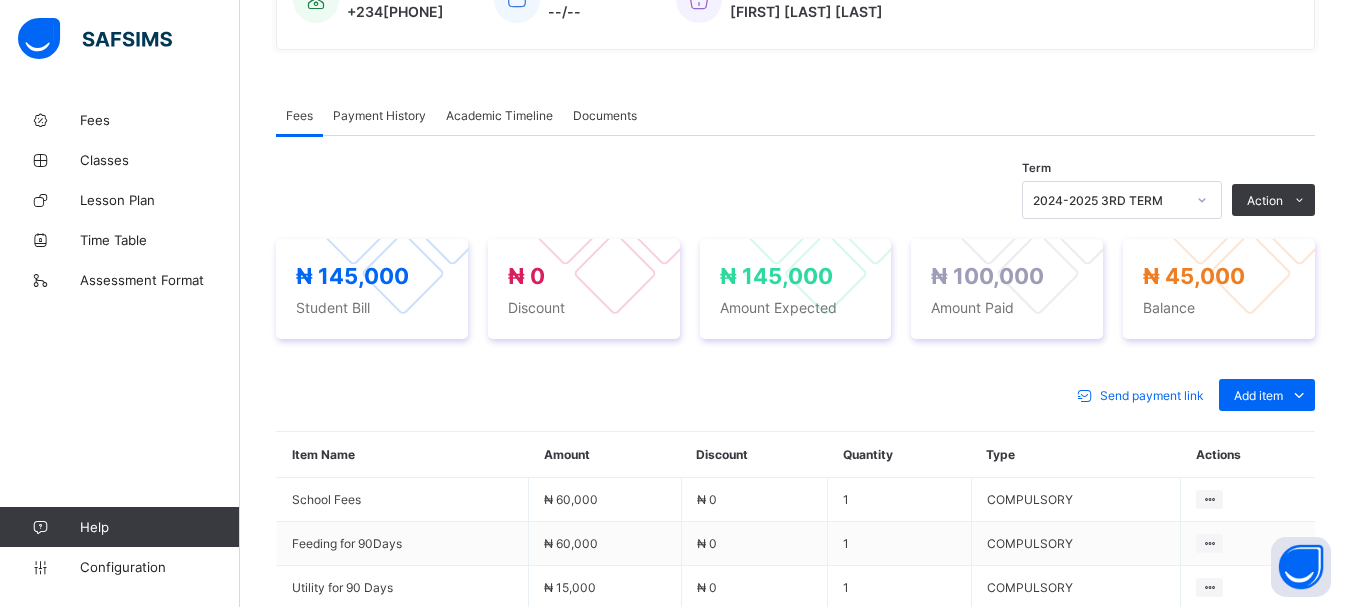scroll, scrollTop: 0, scrollLeft: 0, axis: both 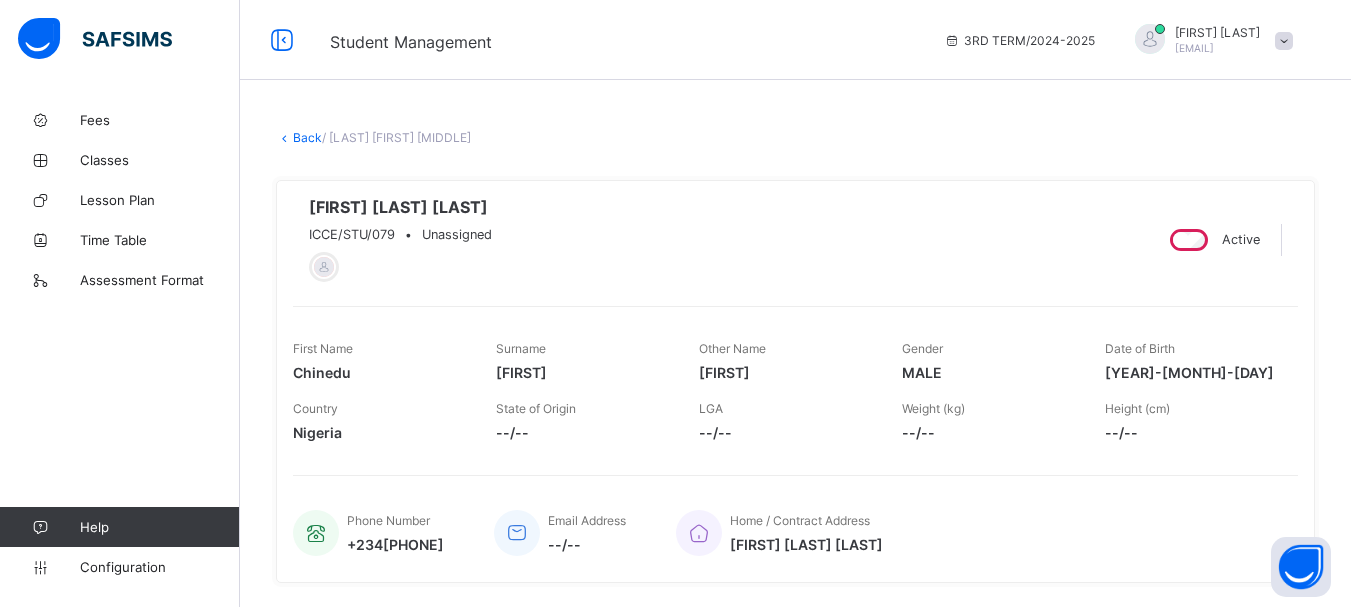 click on "× Delete Document This action would delete the document with name:    from the system. Are you sure you want to carry on? Cancel Yes, Delete Document Back  / [LAST] [FIRST] [LAST] [FIRST] ICCE/STU/079 •  Unassigned  Active  First Name [FIRST]  Surname [LAST] Other Name [FIRST] Gender MALE Date of Birth [DATE] Country Nigeria State of Origin --/-- LGA --/-- Weight (kg) --/-- Height (cm) --/-- Phone Number +234[PHONE] Email Address --/-- Home / Contract Address Bende okoro Enyi ndeto Fees Payment History Academic Timeline Documents Fees More Options   Term 2024-2025 3RD TERM Action Receive Payment Manage Discount Send Email Reminder   ₦ 145,000   Student Bill   ₦ 0   Discount   ₦ 145,000   Amount Expected   ₦ 100,000   Amount Paid   ₦ 45,000   Balance   Send payment link Add item Optional items Special bill Item Name Amount Discount Quantity Type Actions School Fees   ₦ 60,000 ₦ 0 1 COMPULSORY Feeding for 90Days   ₦ 60,000 ₦ 0 1 COMPULSORY Utility for 90 Days   1" at bounding box center (795, 792) 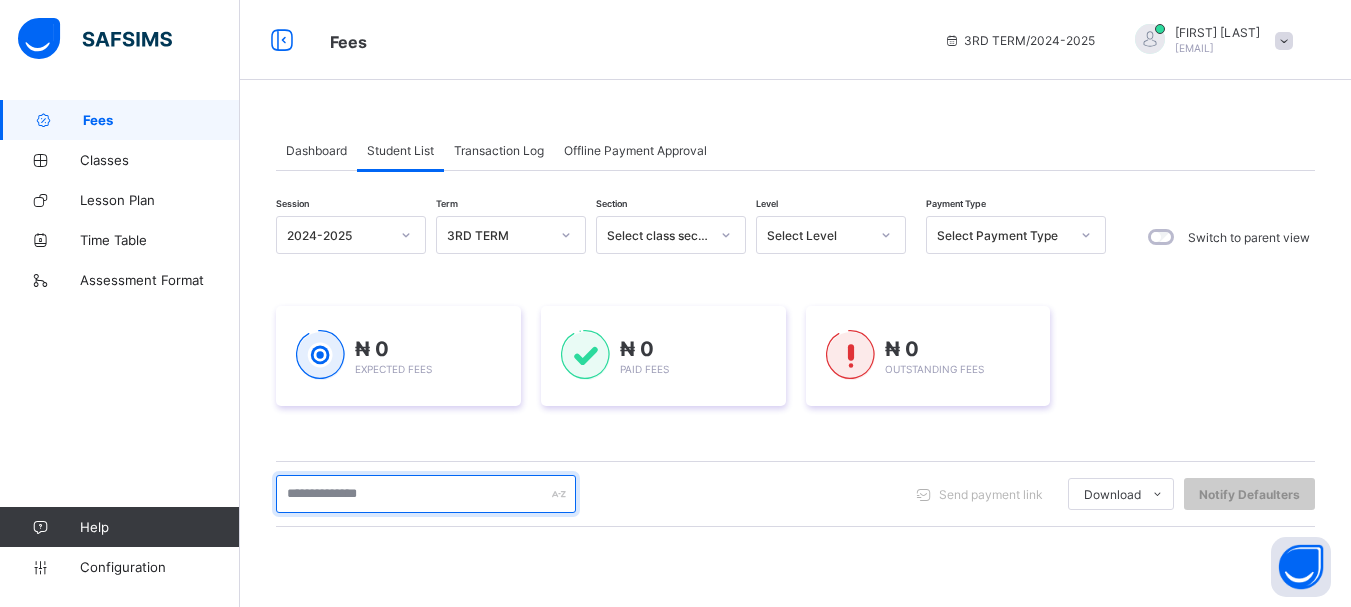 click at bounding box center [426, 494] 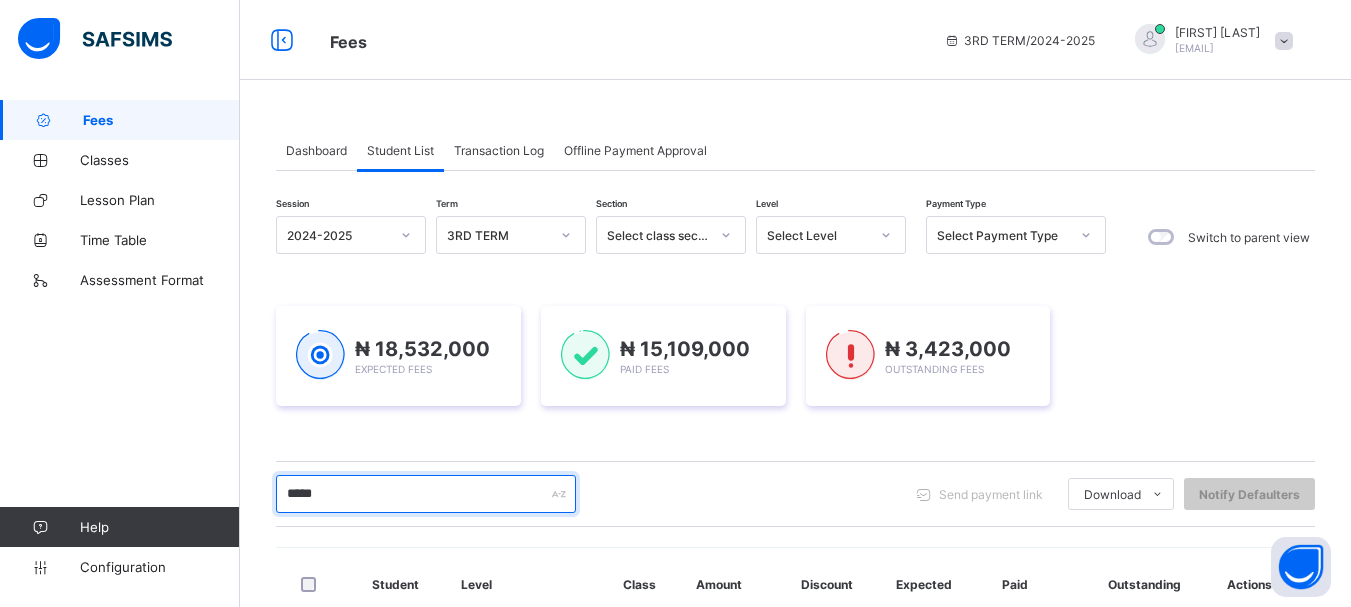 type on "*****" 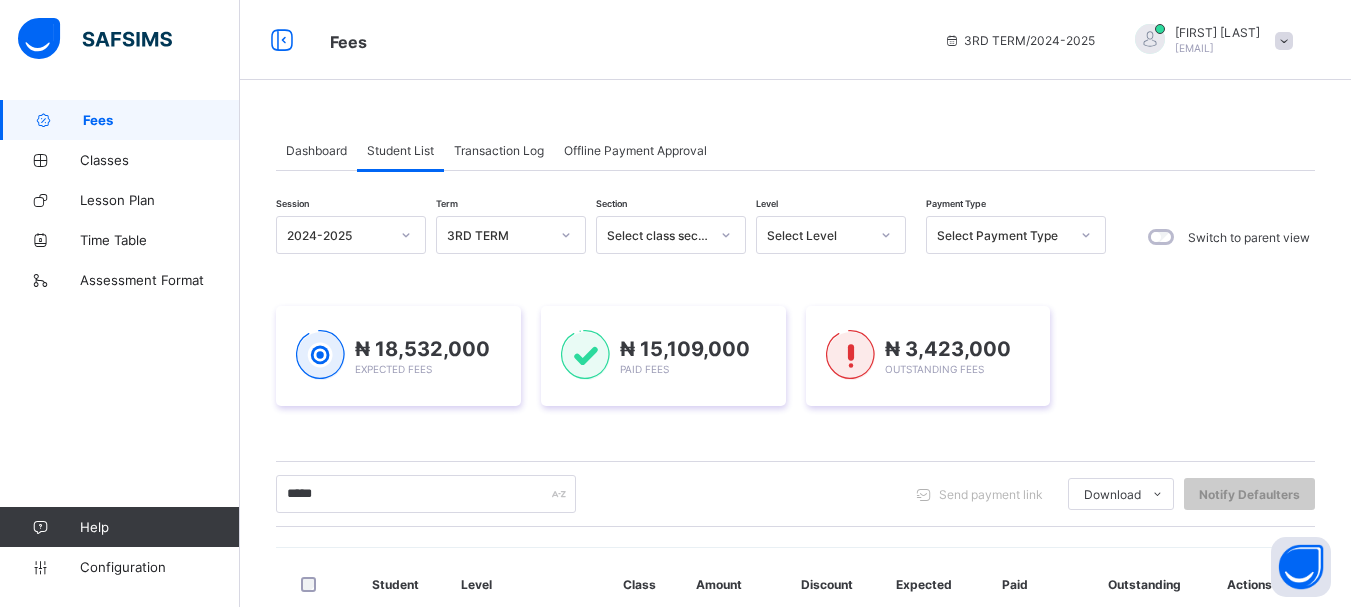 click on "3RD TERM" at bounding box center (492, 235) 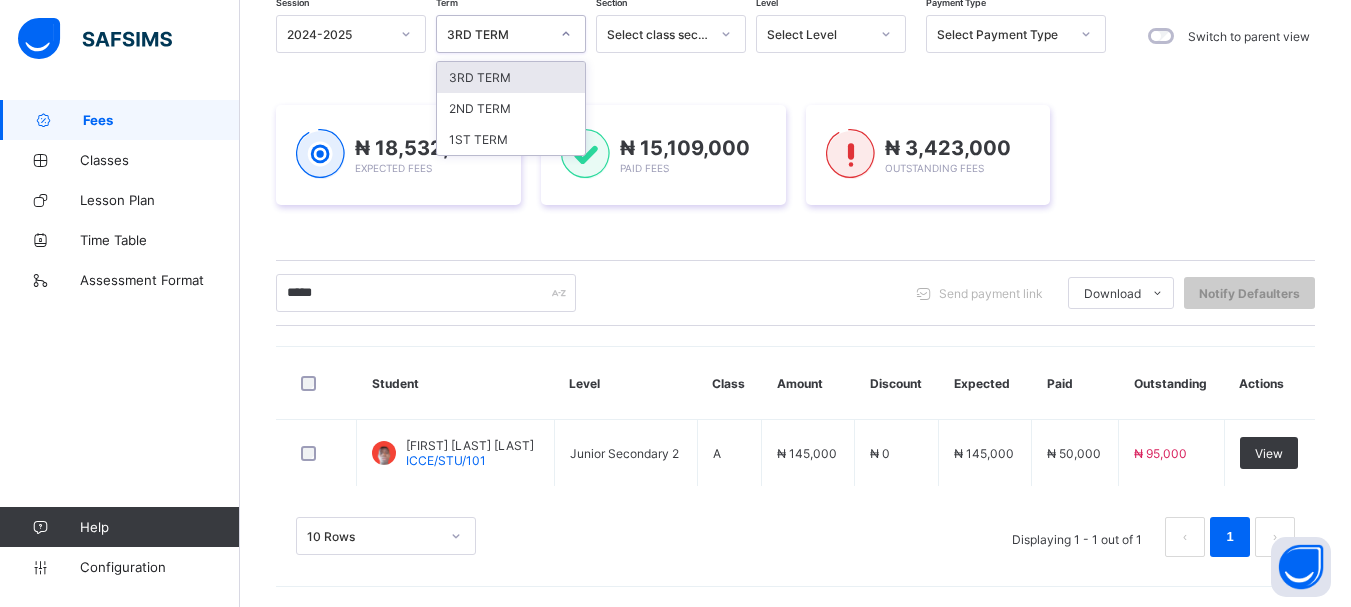 scroll, scrollTop: 201, scrollLeft: 0, axis: vertical 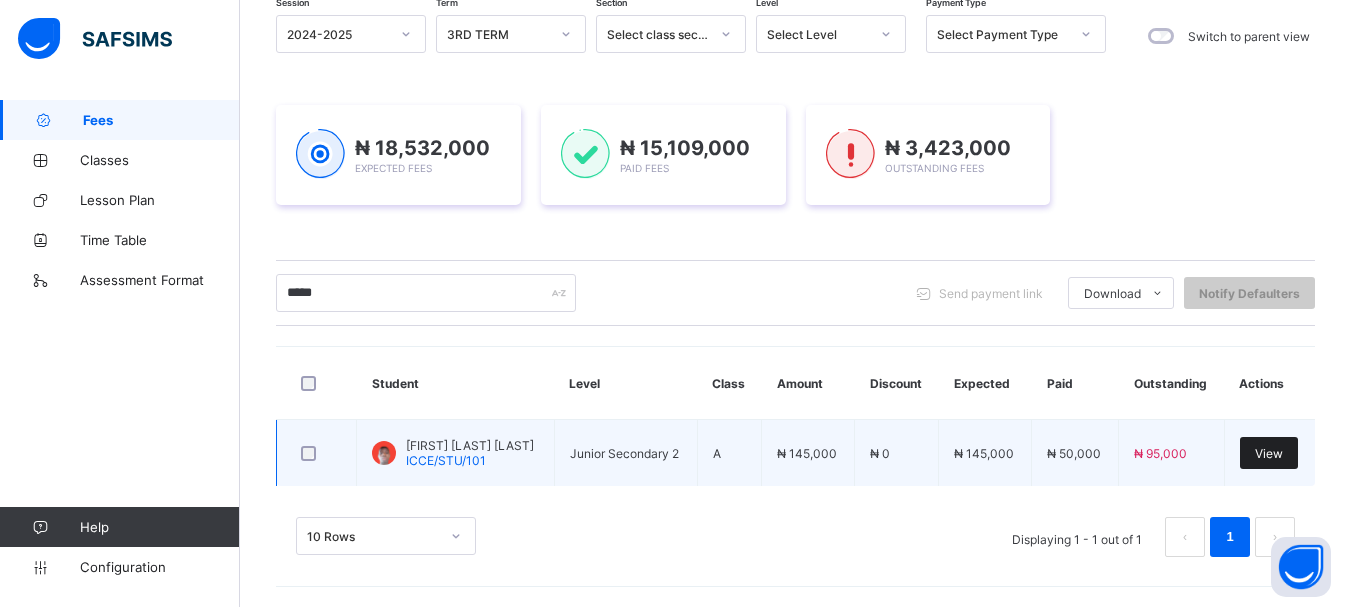 click on "View" at bounding box center (1269, 453) 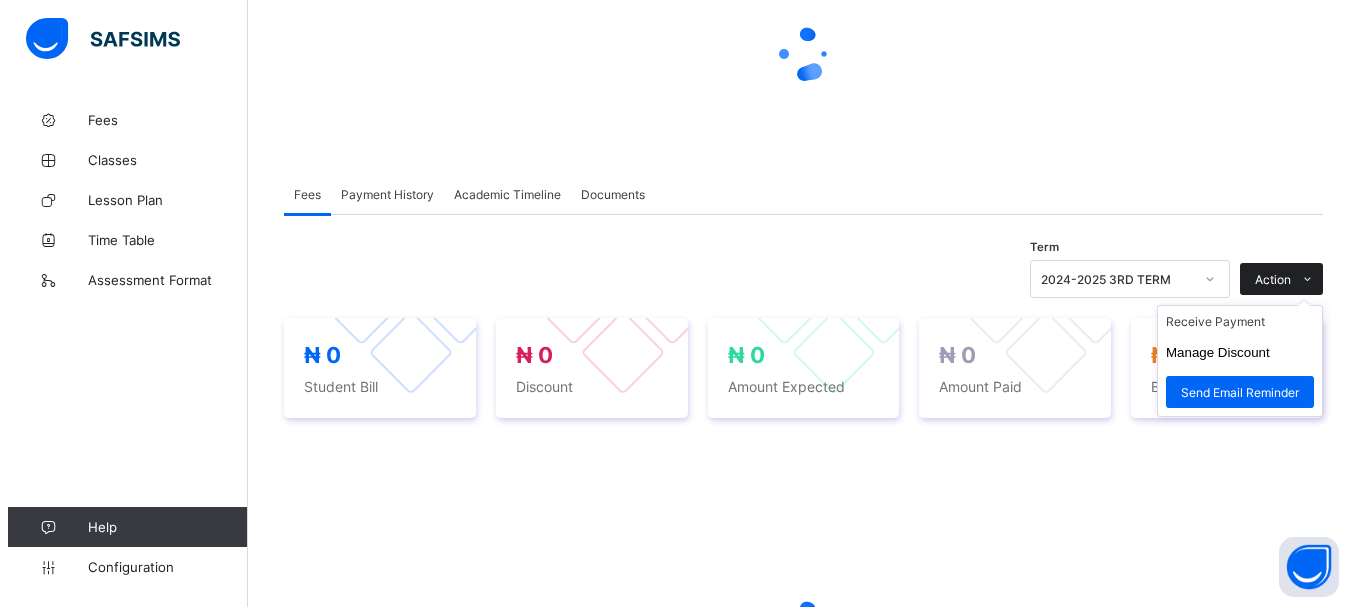 scroll, scrollTop: 0, scrollLeft: 0, axis: both 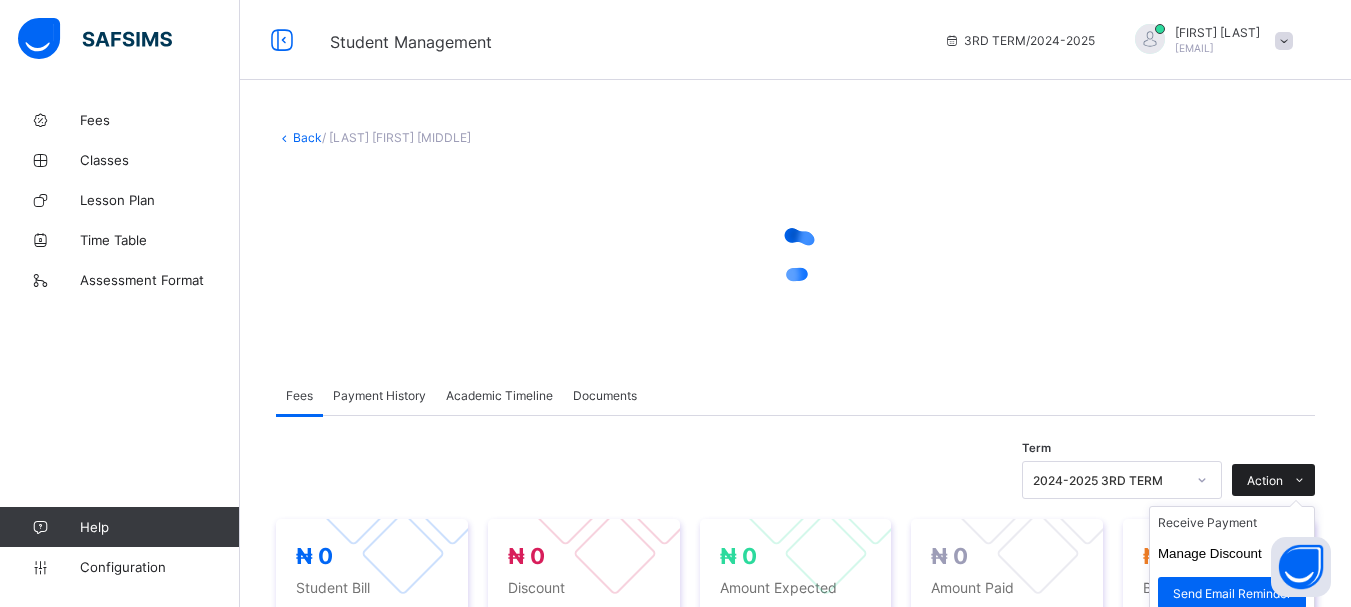 click on "Action" at bounding box center [1265, 480] 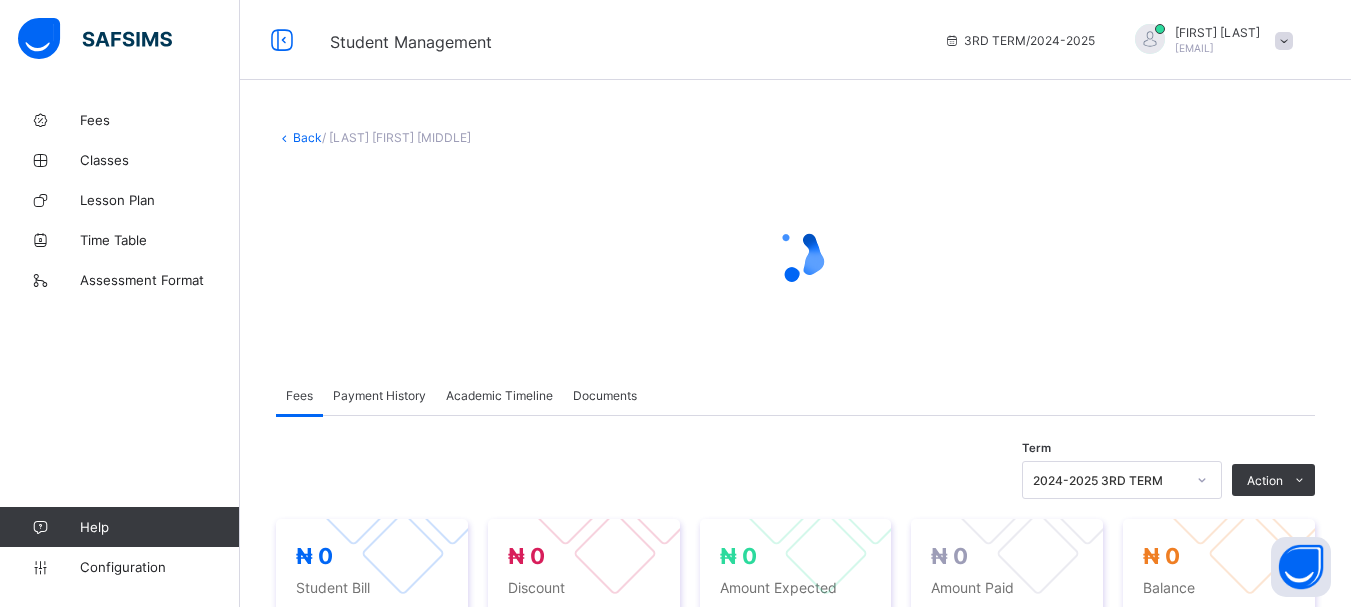 drag, startPoint x: 1253, startPoint y: 524, endPoint x: 1243, endPoint y: 521, distance: 10.440307 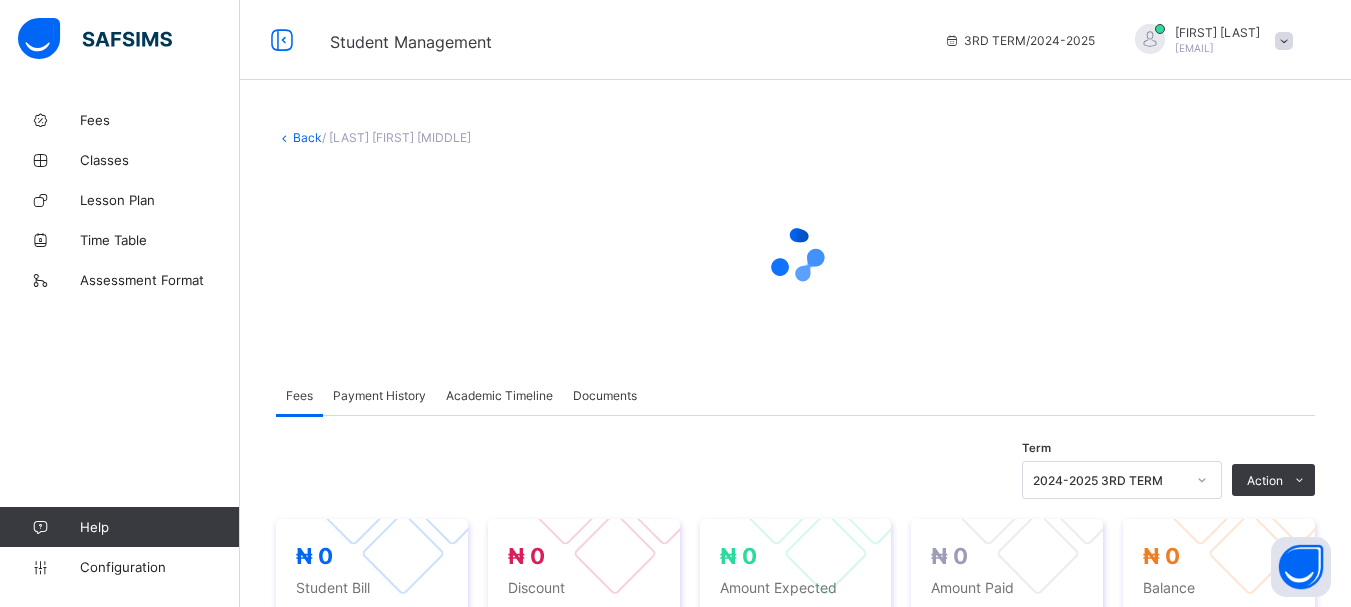 click on "Receive Payment" at bounding box center (0, 0) 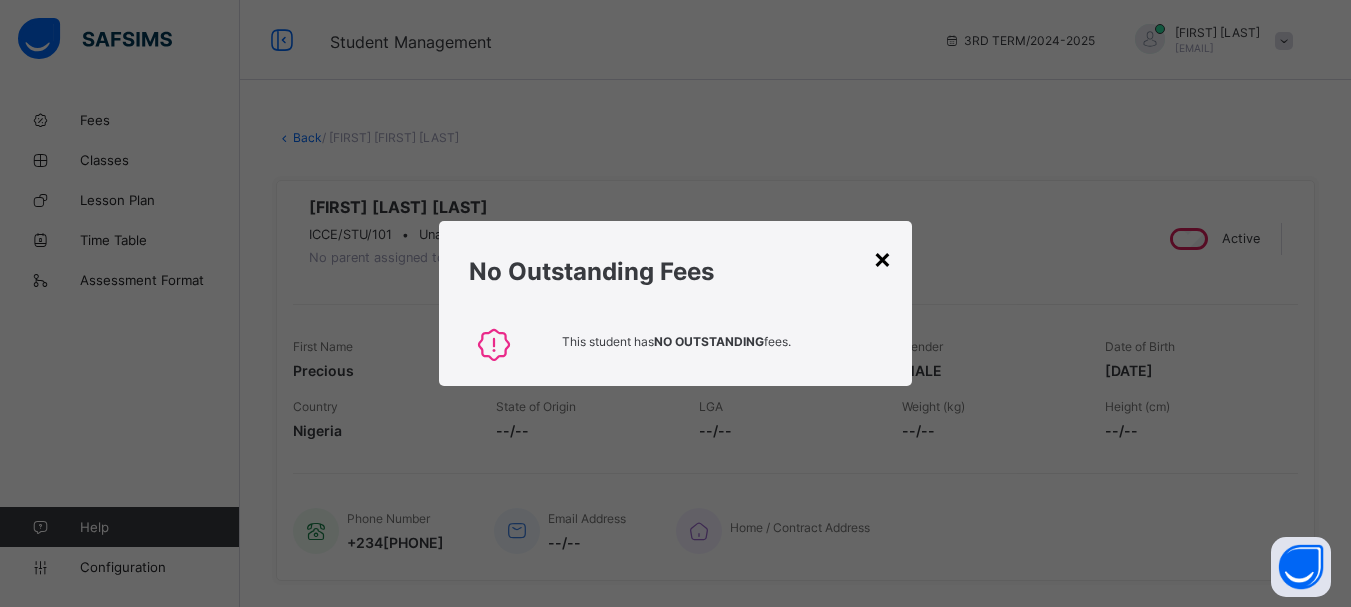 click on "×" at bounding box center (882, 258) 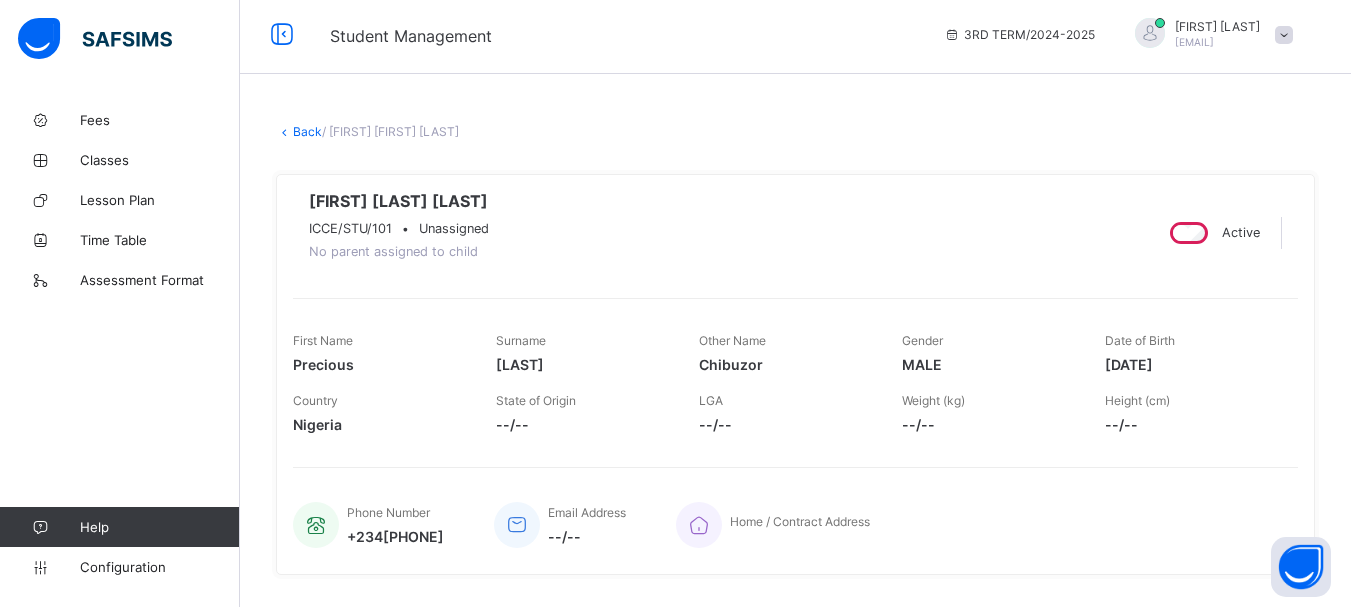 scroll, scrollTop: 0, scrollLeft: 0, axis: both 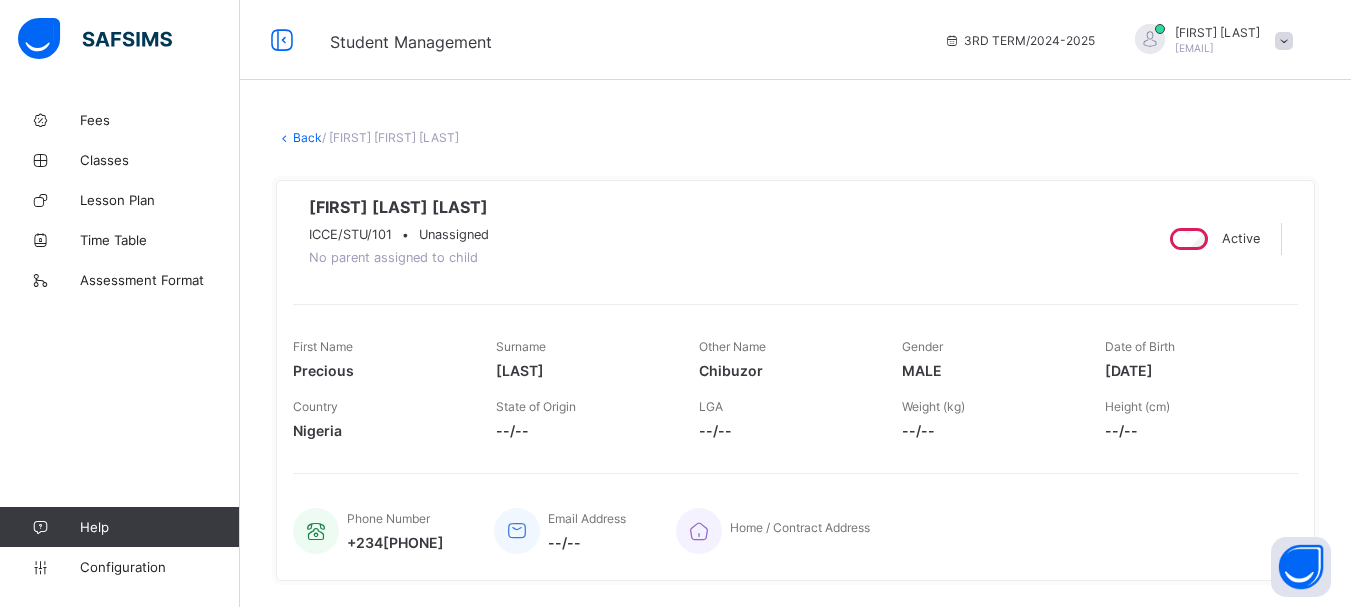 click on "Back" at bounding box center [307, 137] 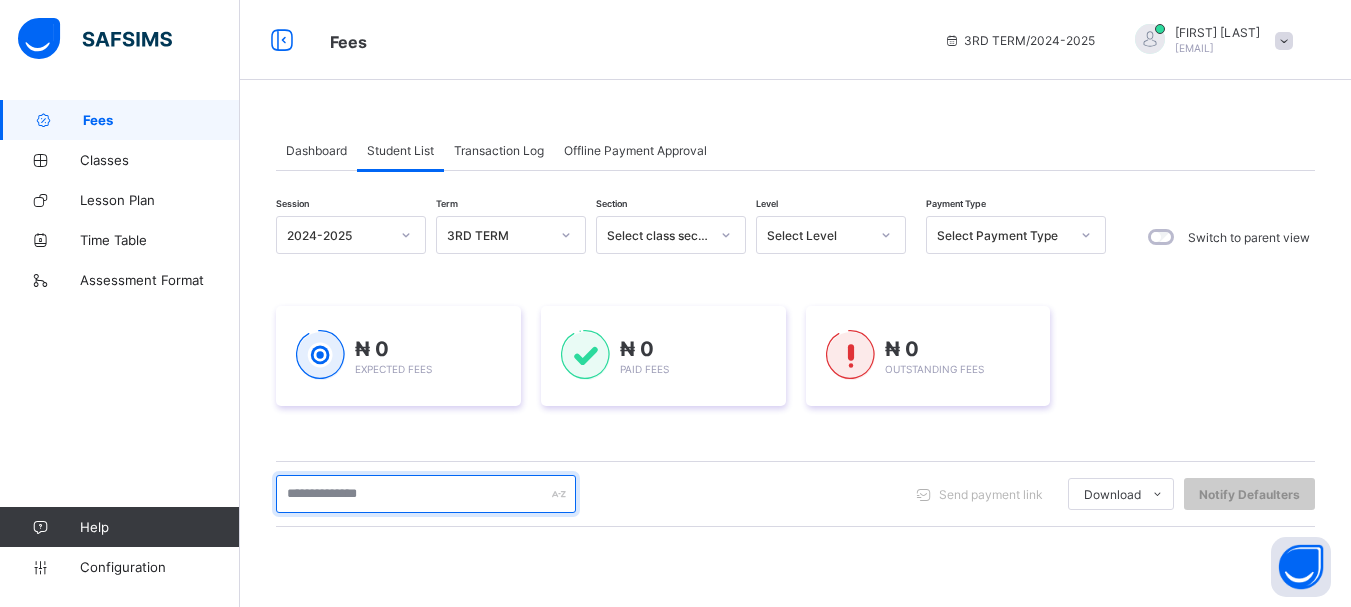 click at bounding box center [426, 494] 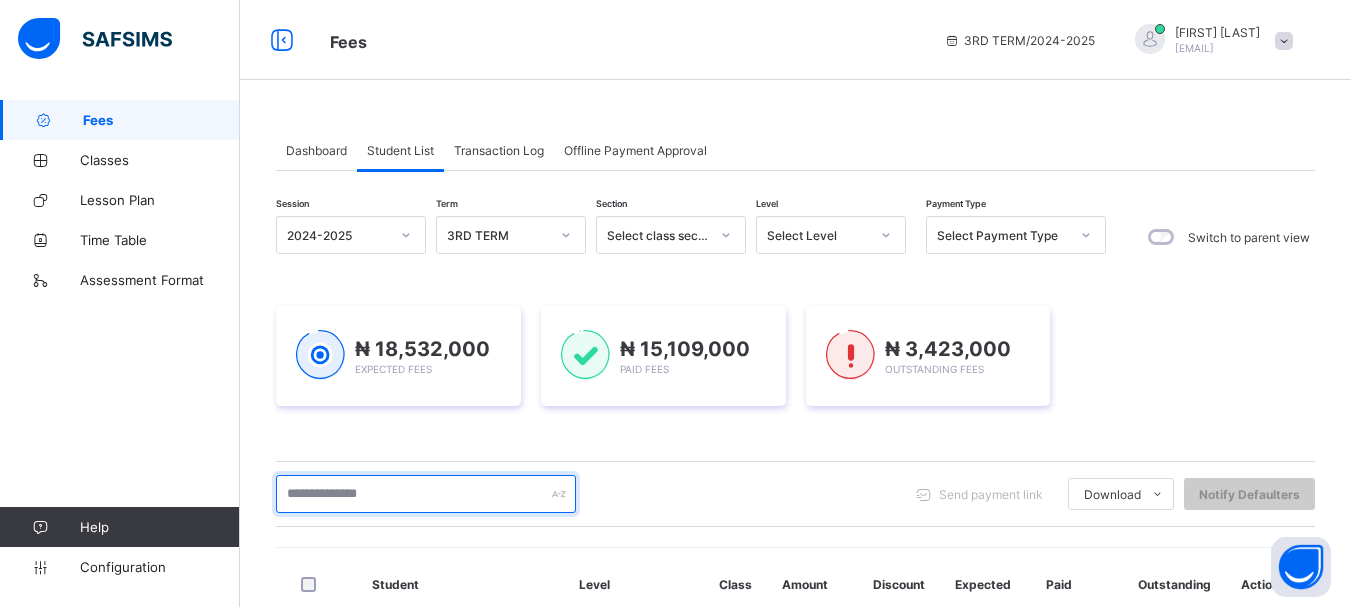 click at bounding box center (426, 494) 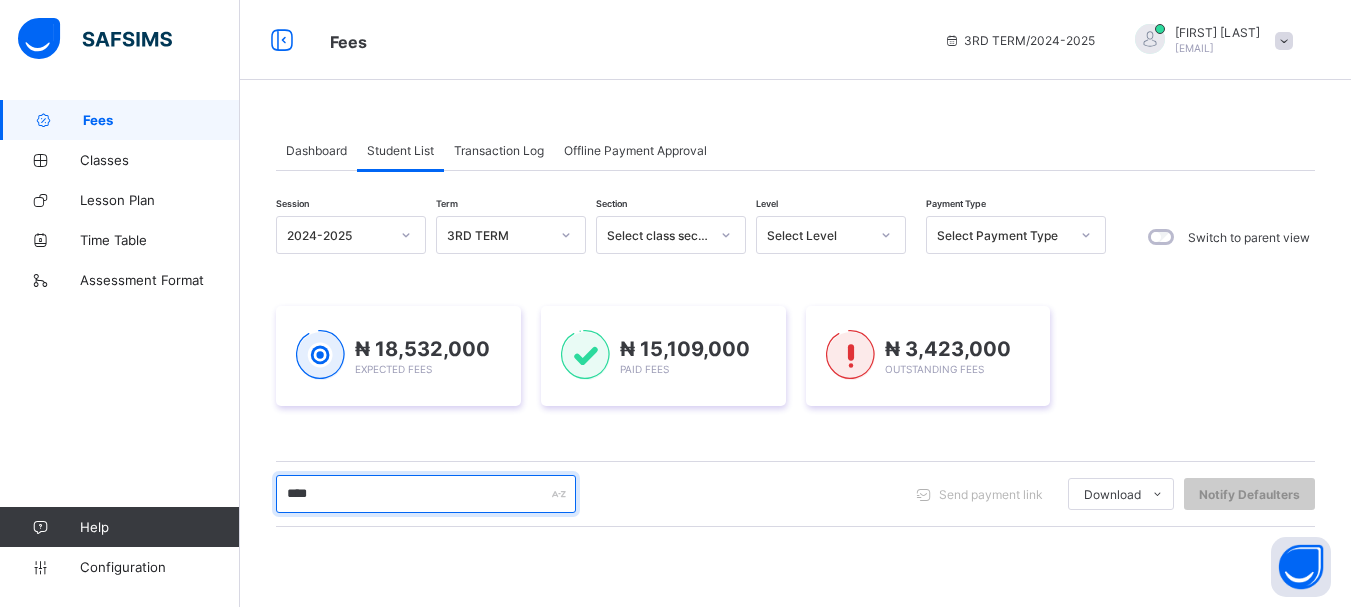 type on "*****" 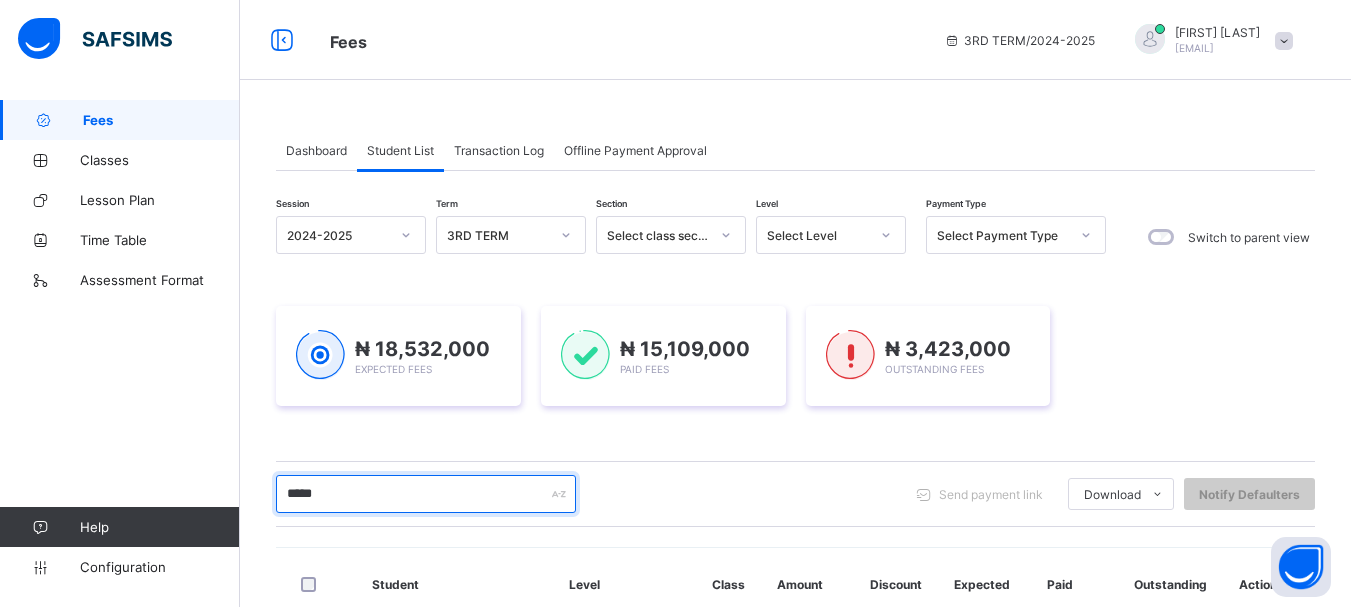 scroll, scrollTop: 268, scrollLeft: 0, axis: vertical 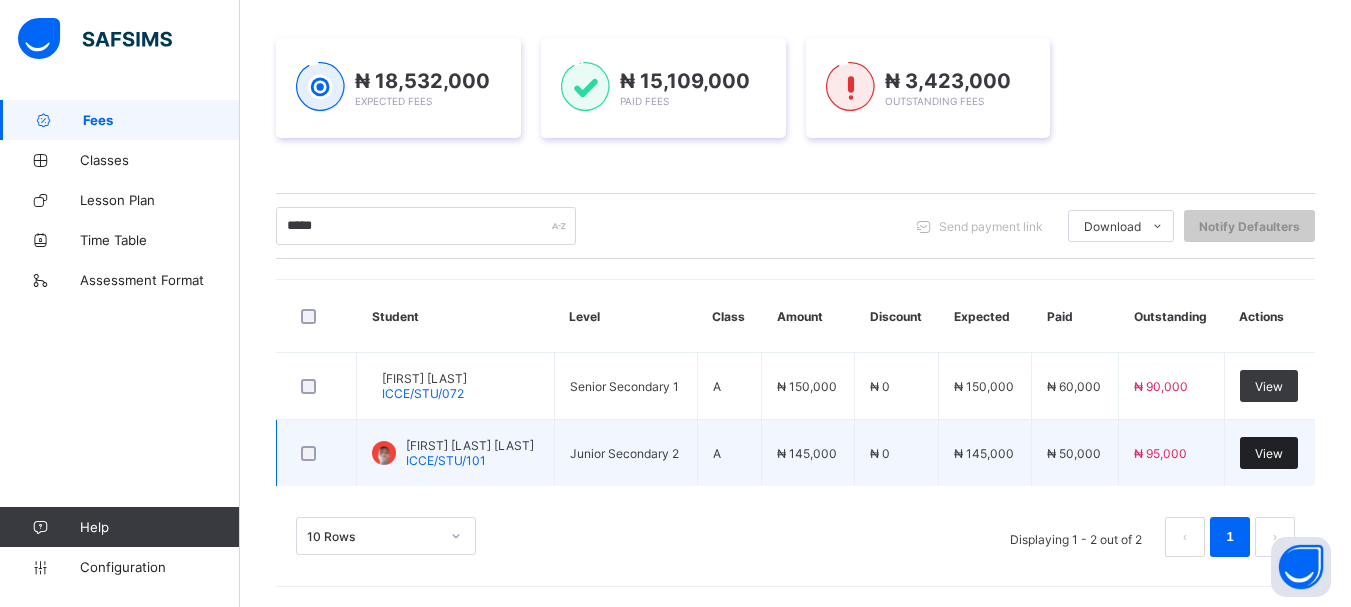 click on "View" at bounding box center [1269, 453] 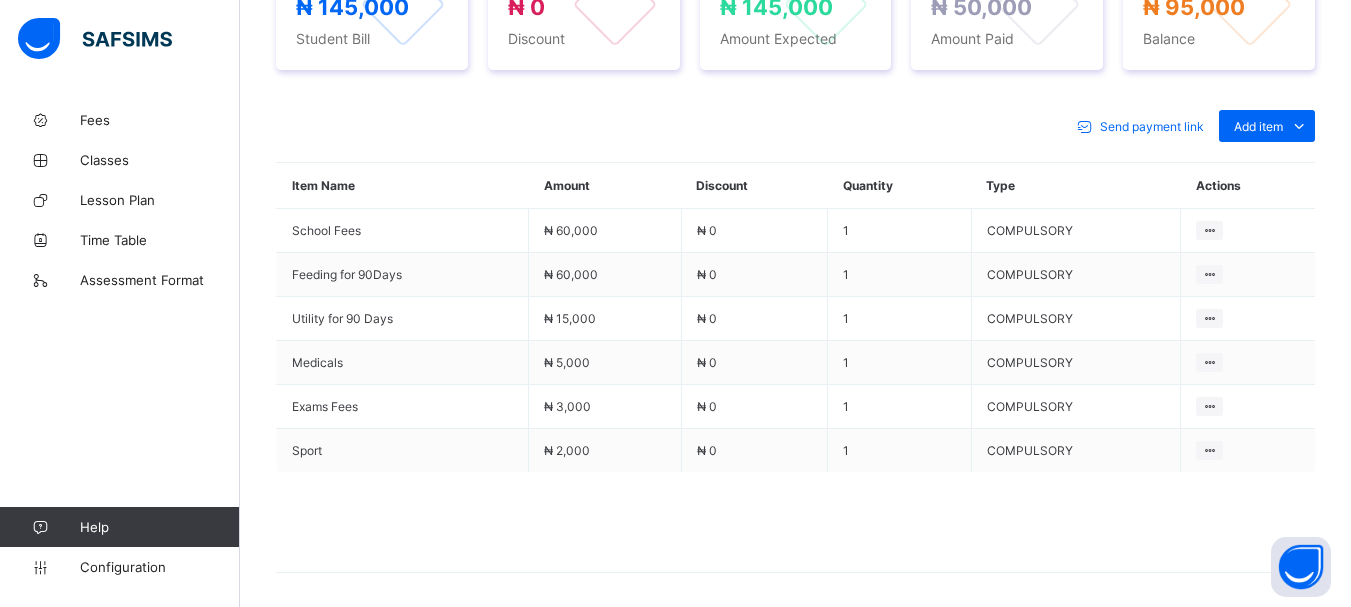 scroll, scrollTop: 533, scrollLeft: 0, axis: vertical 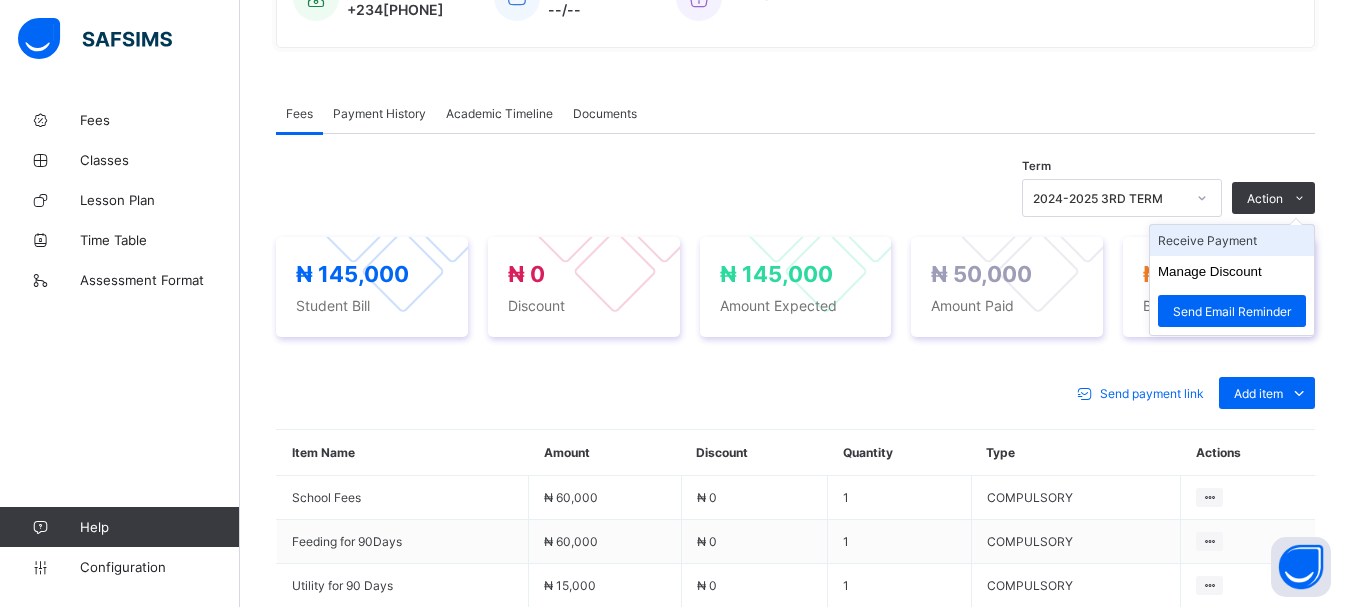 click on "Receive Payment" at bounding box center [1232, 240] 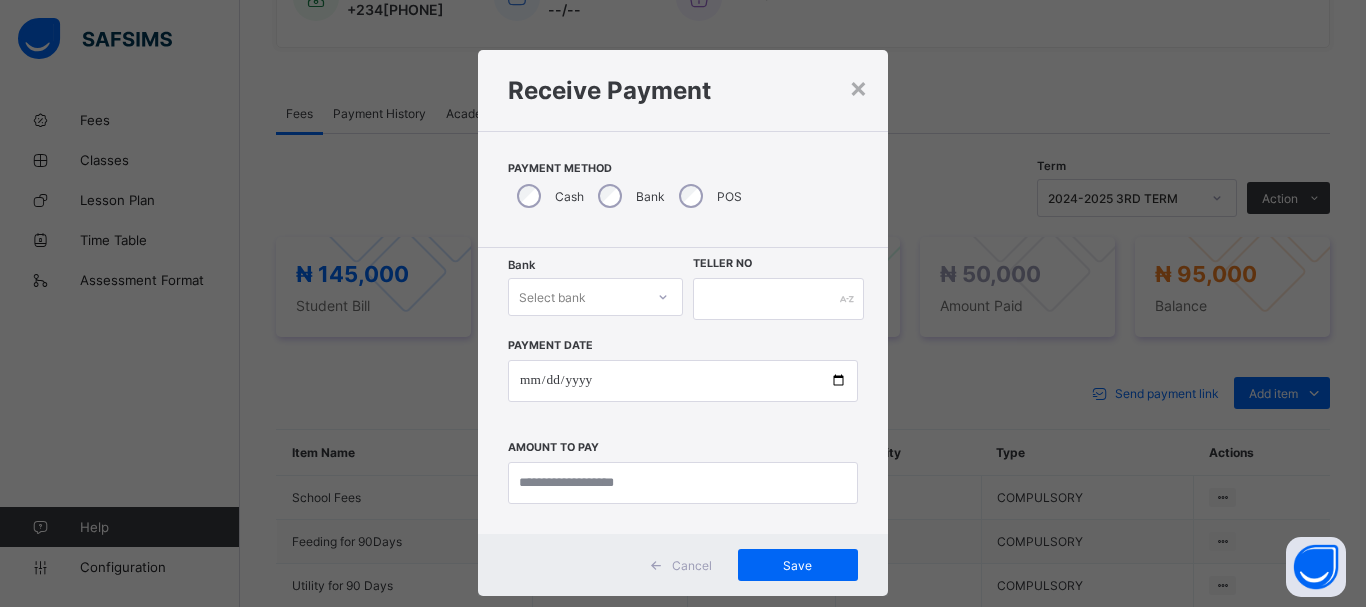 click on "Select bank" at bounding box center (576, 297) 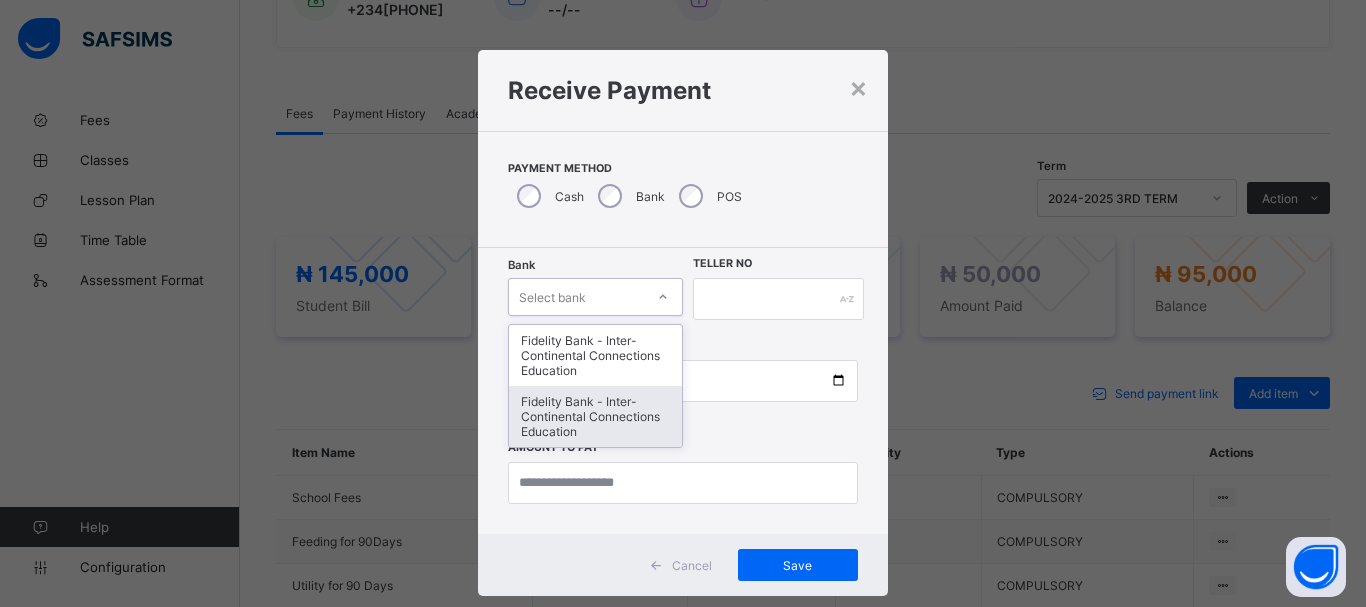 drag, startPoint x: 582, startPoint y: 413, endPoint x: 648, endPoint y: 361, distance: 84.0238 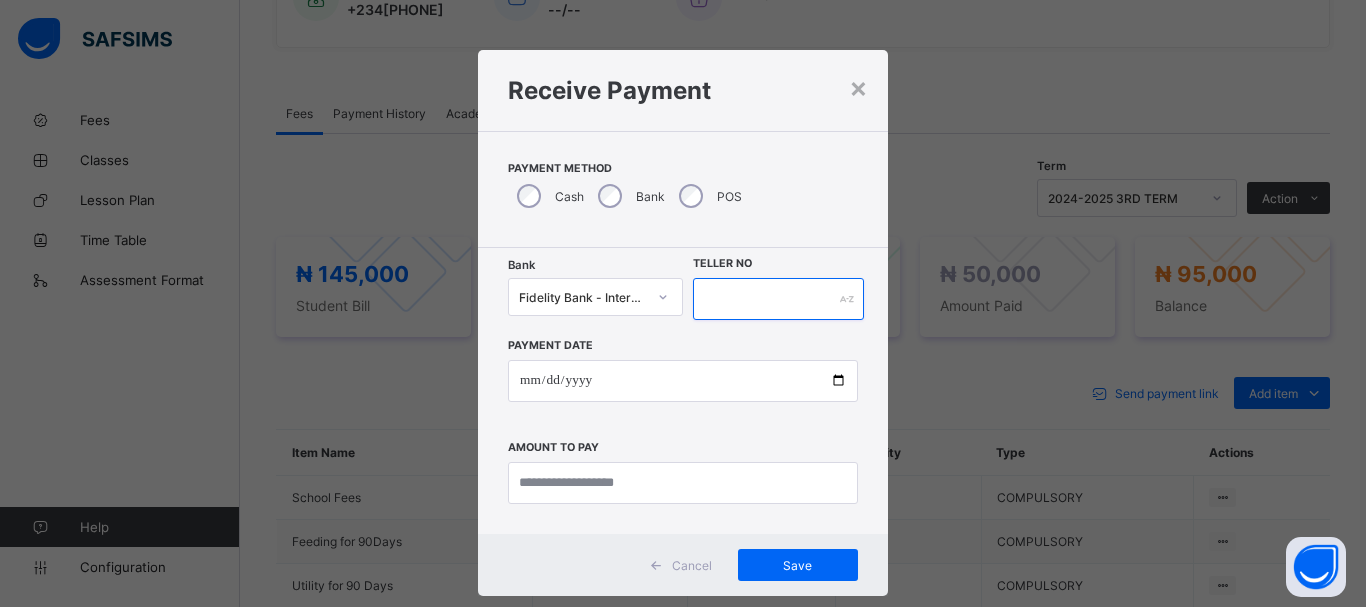 click at bounding box center (778, 299) 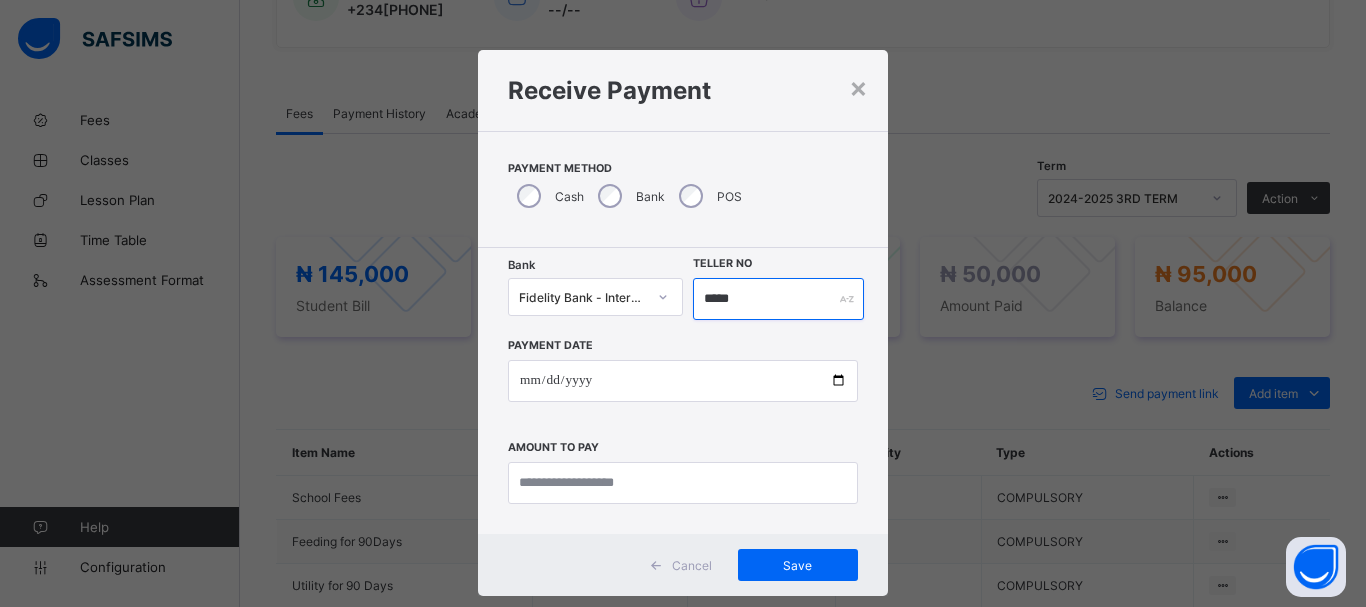 type on "*****" 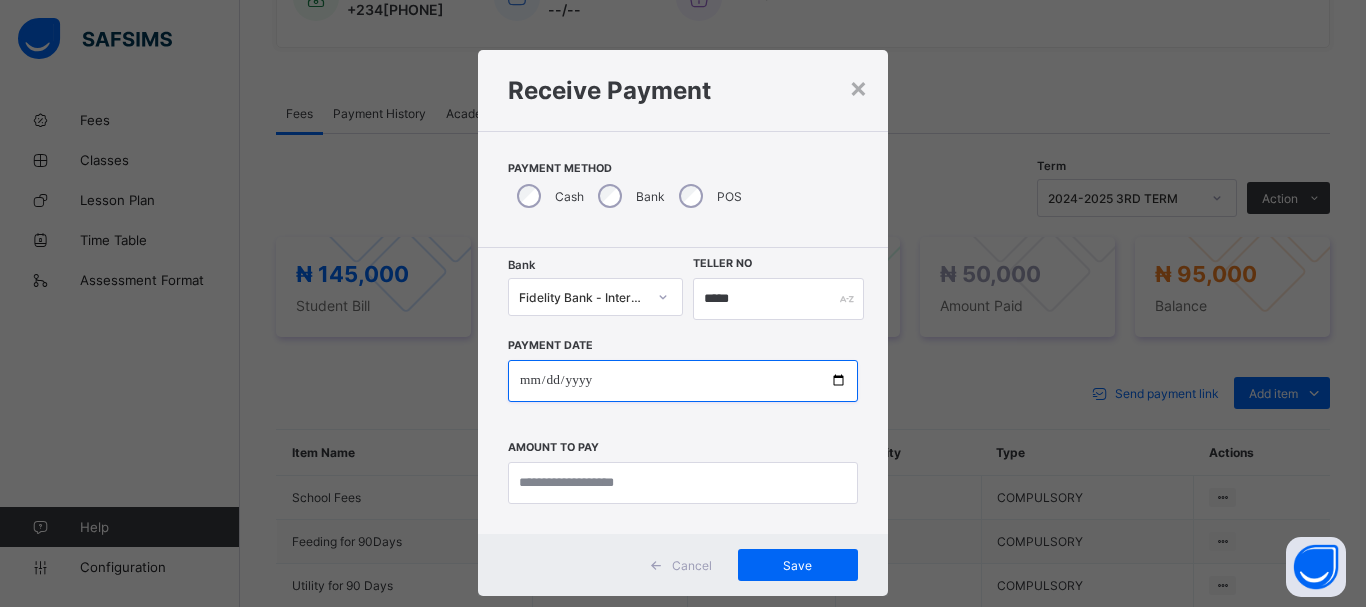 click at bounding box center [683, 381] 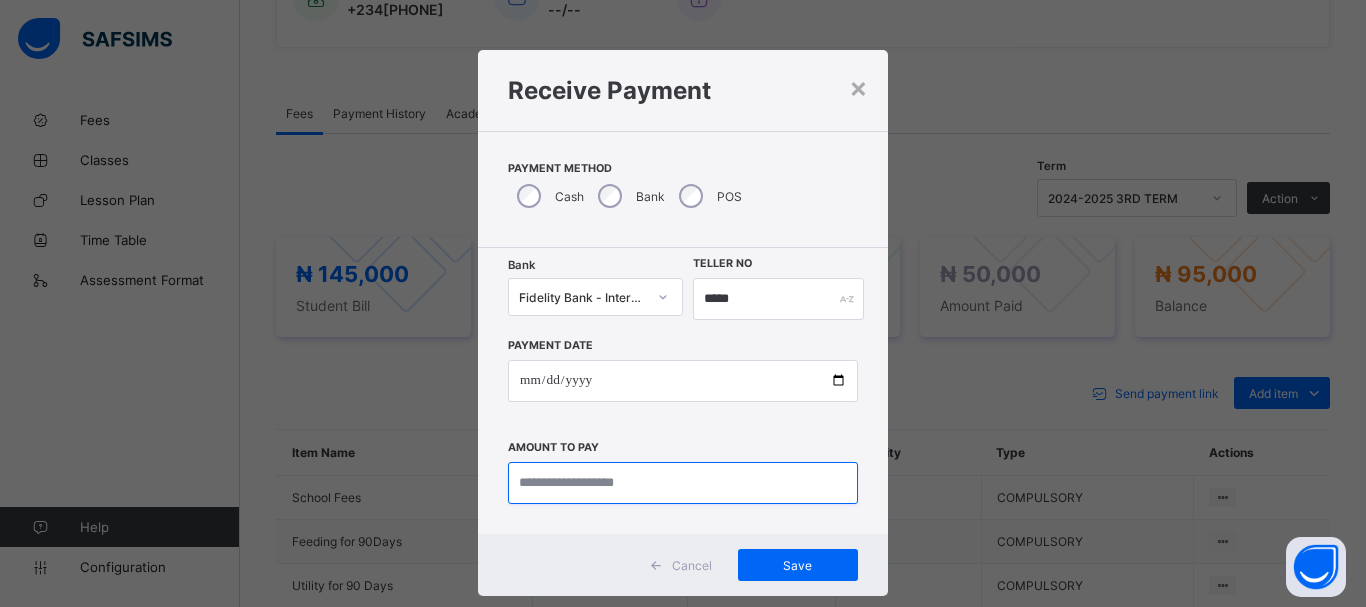 click at bounding box center (683, 483) 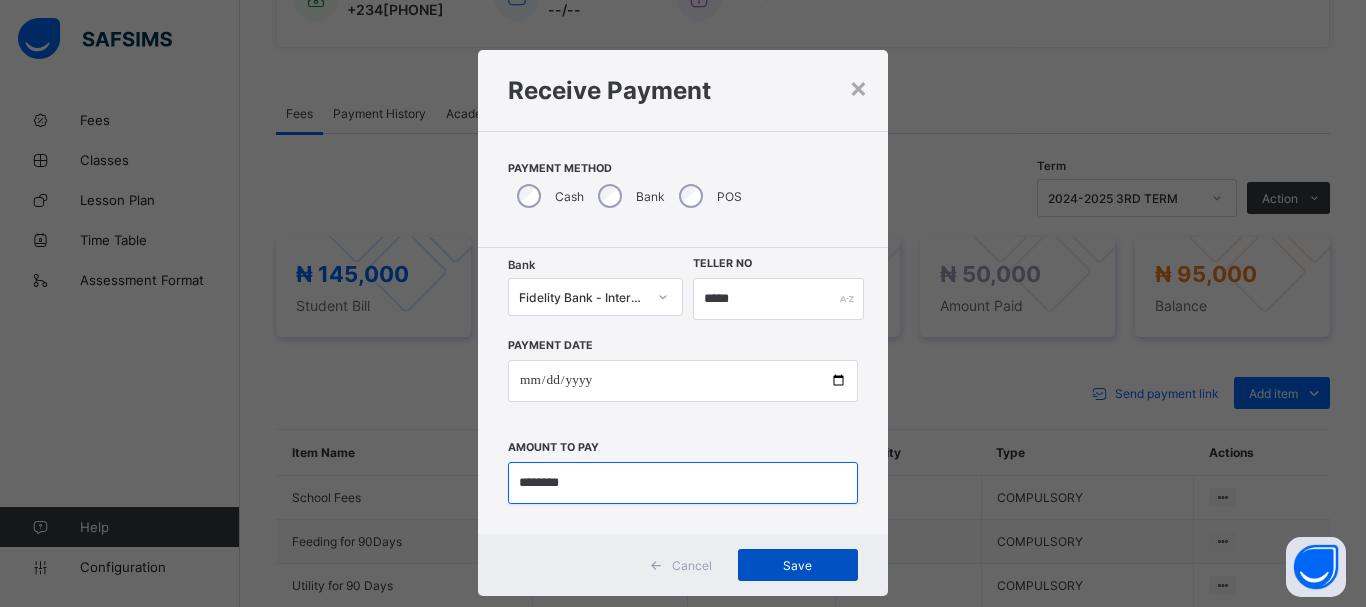 type on "********" 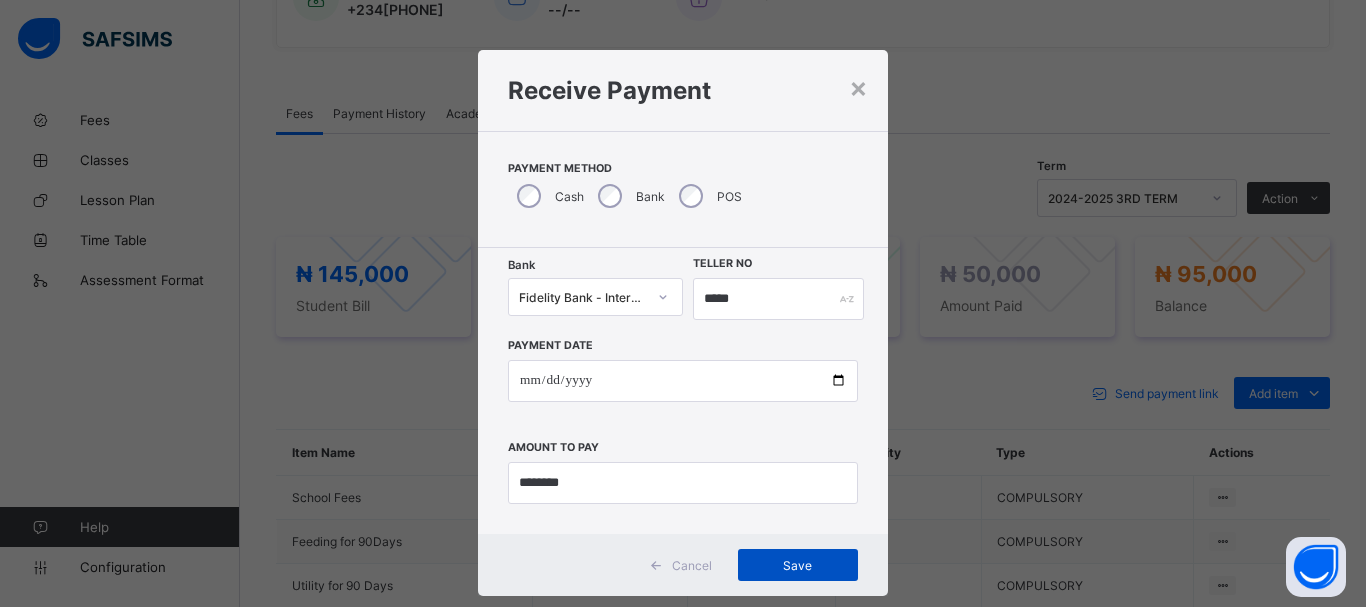click on "Save" at bounding box center (798, 565) 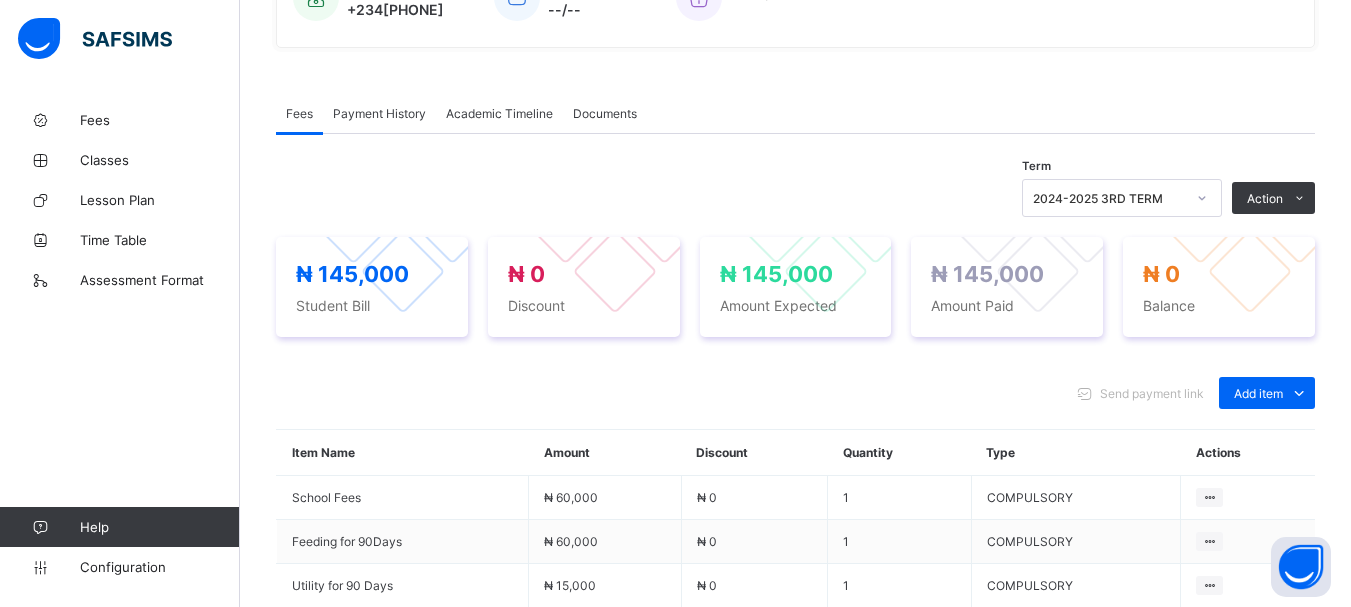 scroll, scrollTop: 0, scrollLeft: 0, axis: both 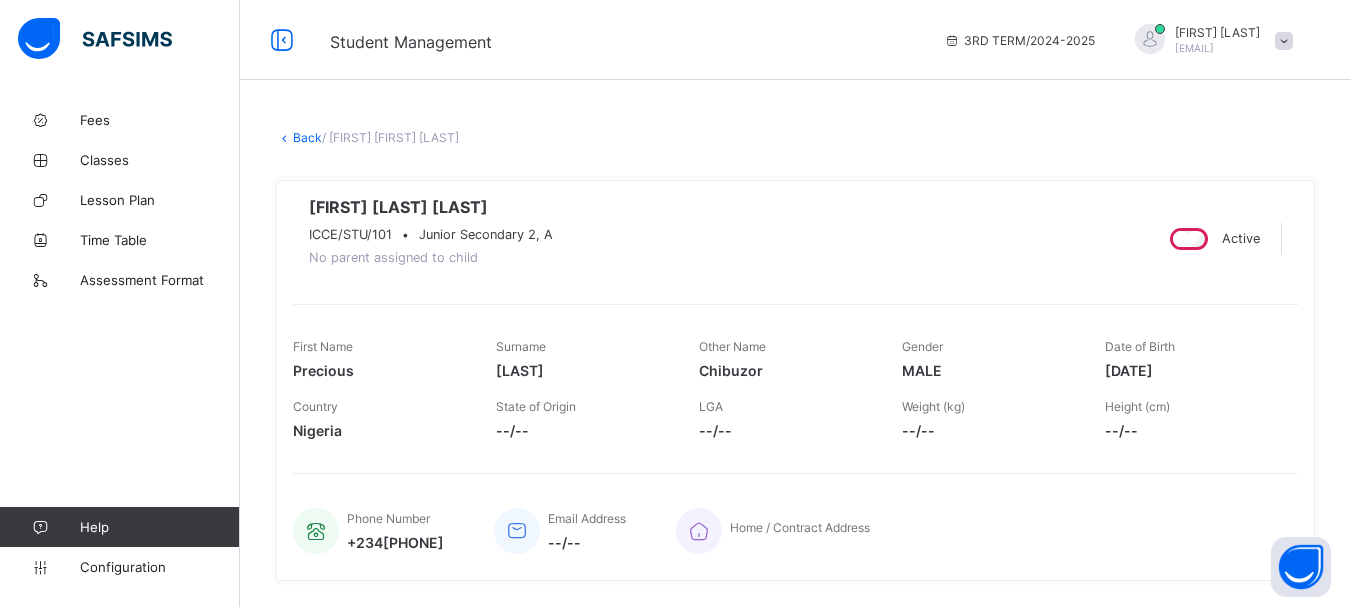 click on "Back" at bounding box center (307, 137) 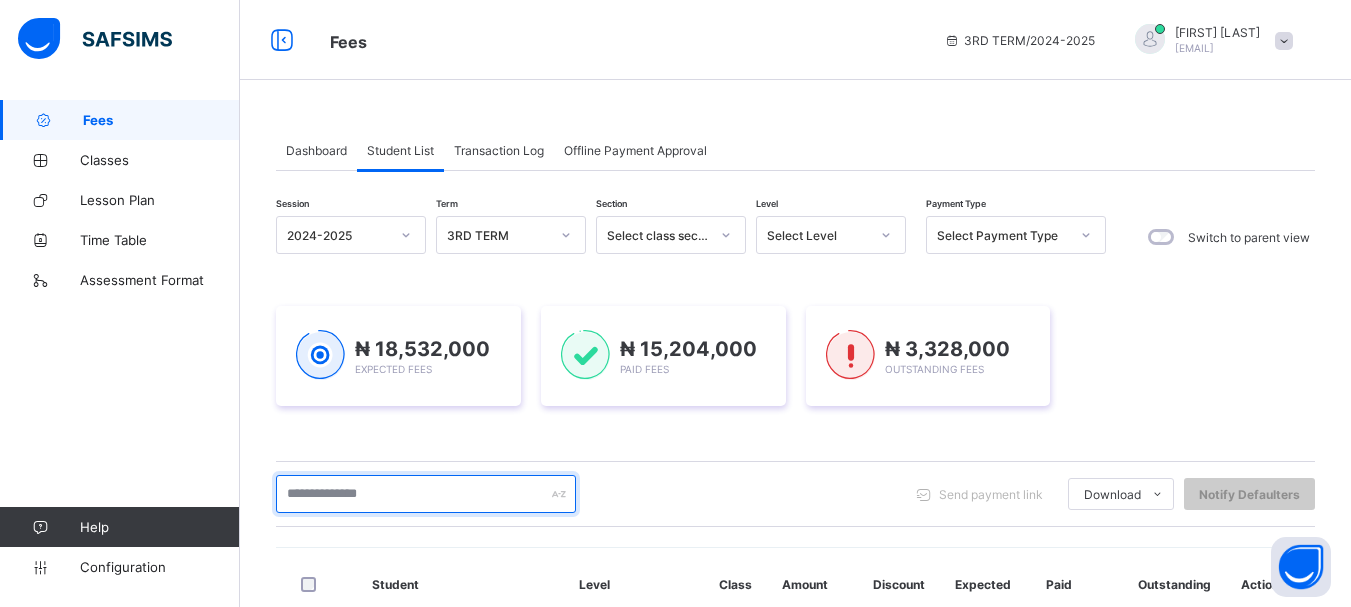 click at bounding box center (426, 494) 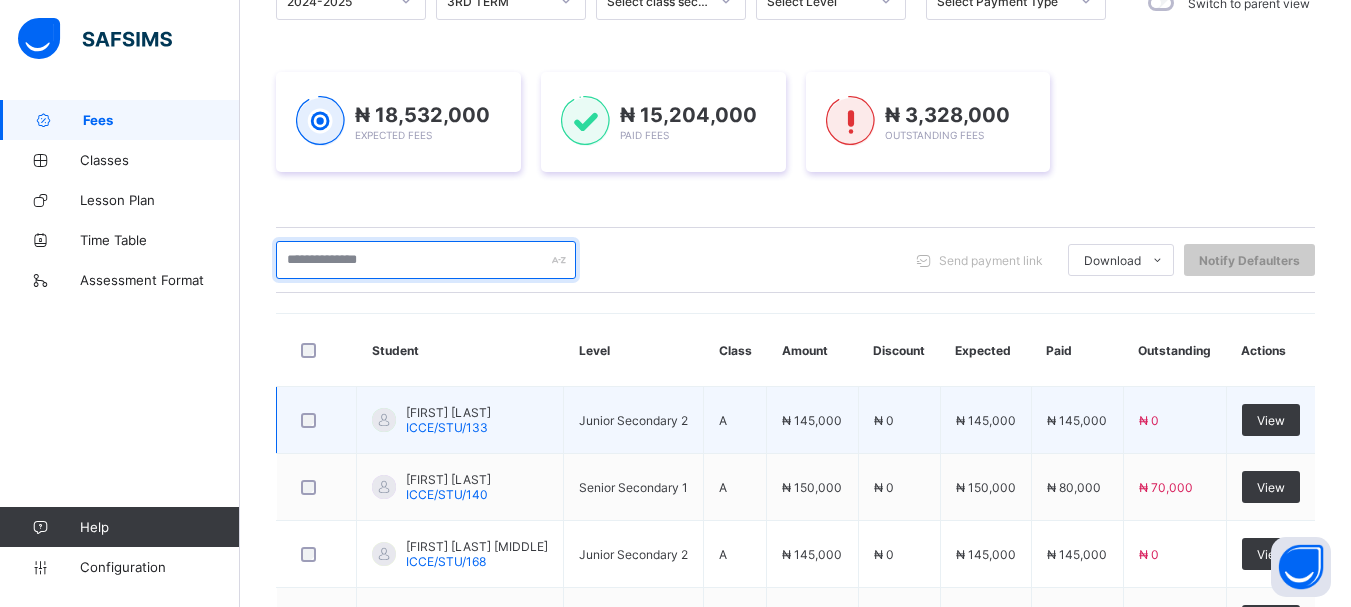 scroll, scrollTop: 267, scrollLeft: 0, axis: vertical 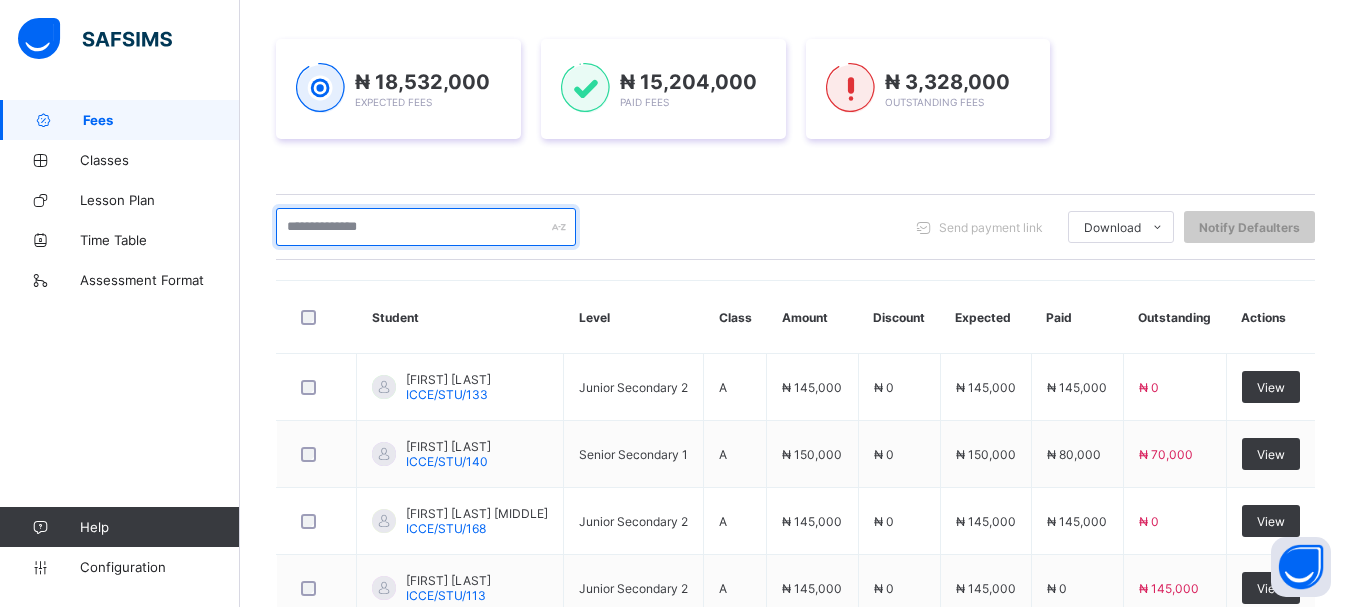 click at bounding box center (426, 227) 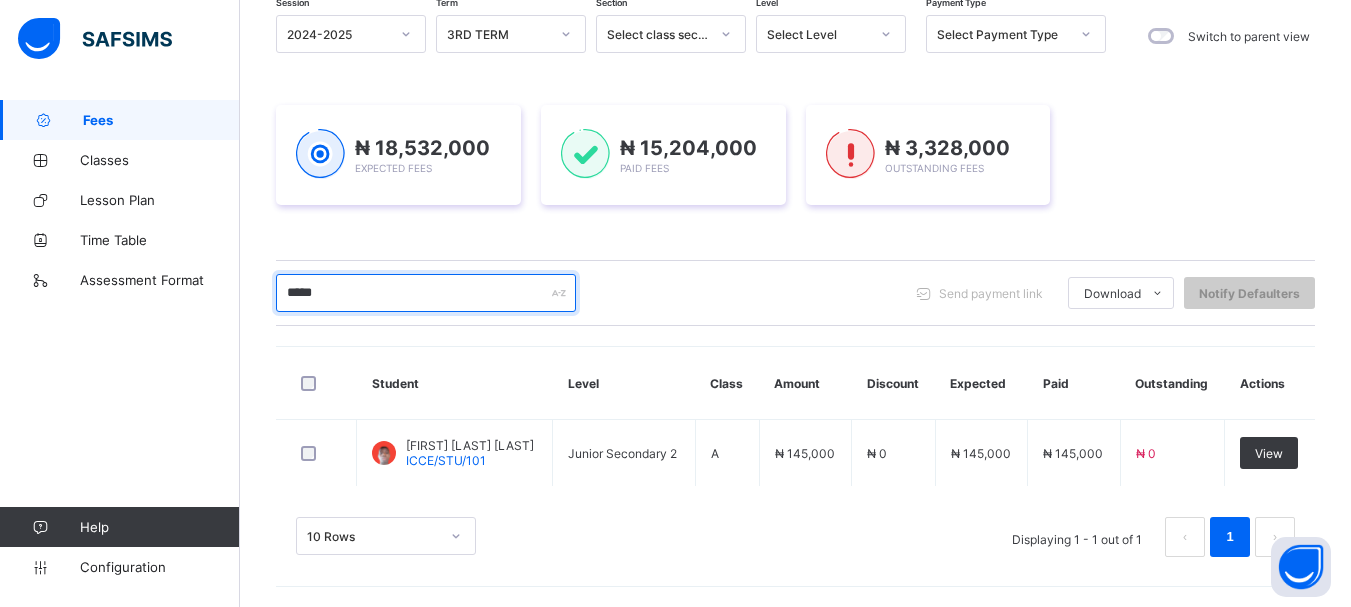 scroll, scrollTop: 201, scrollLeft: 0, axis: vertical 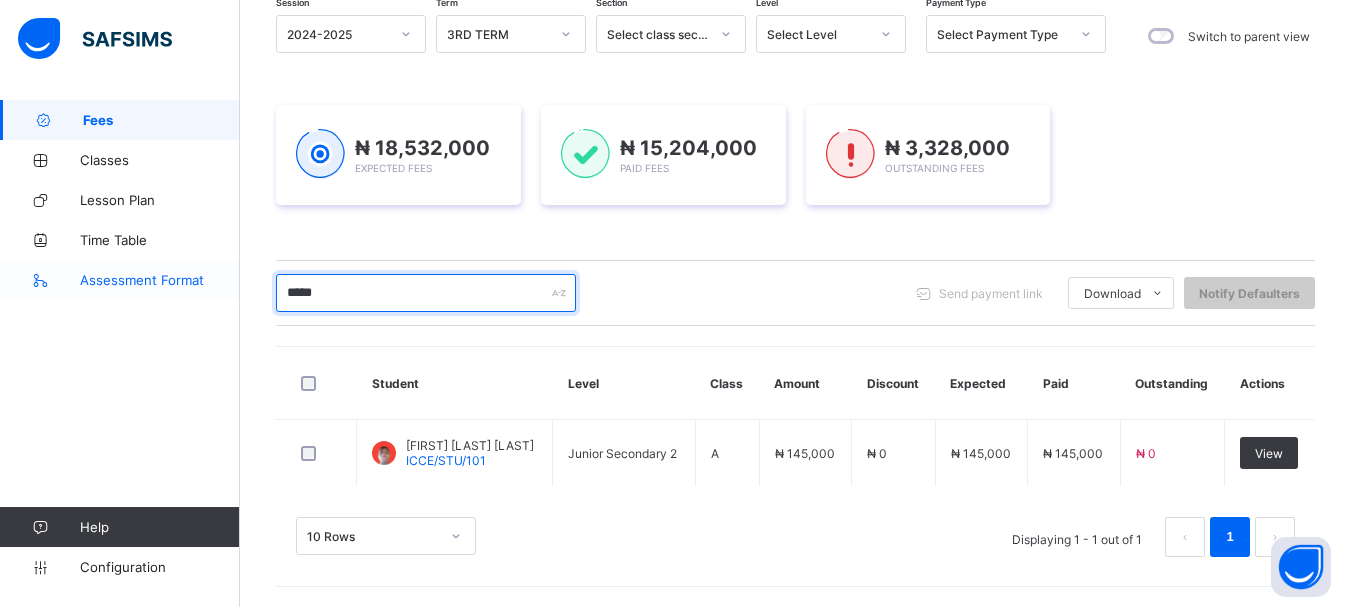drag, startPoint x: 355, startPoint y: 297, endPoint x: 220, endPoint y: 292, distance: 135.09256 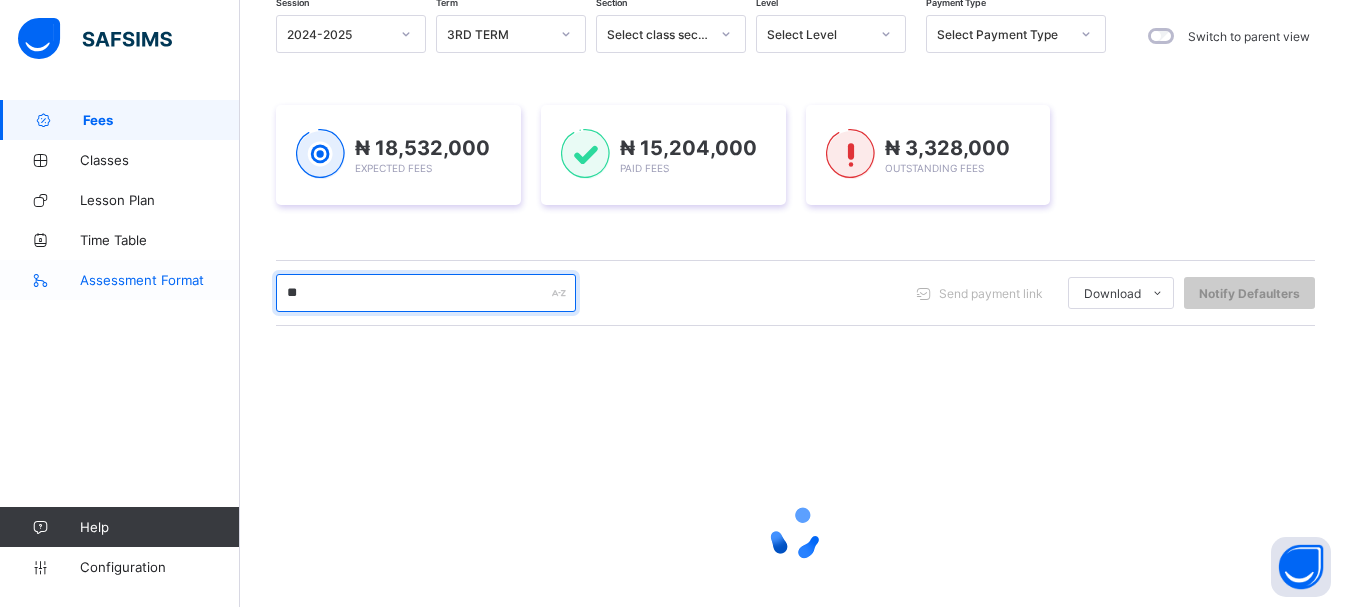 scroll, scrollTop: 267, scrollLeft: 0, axis: vertical 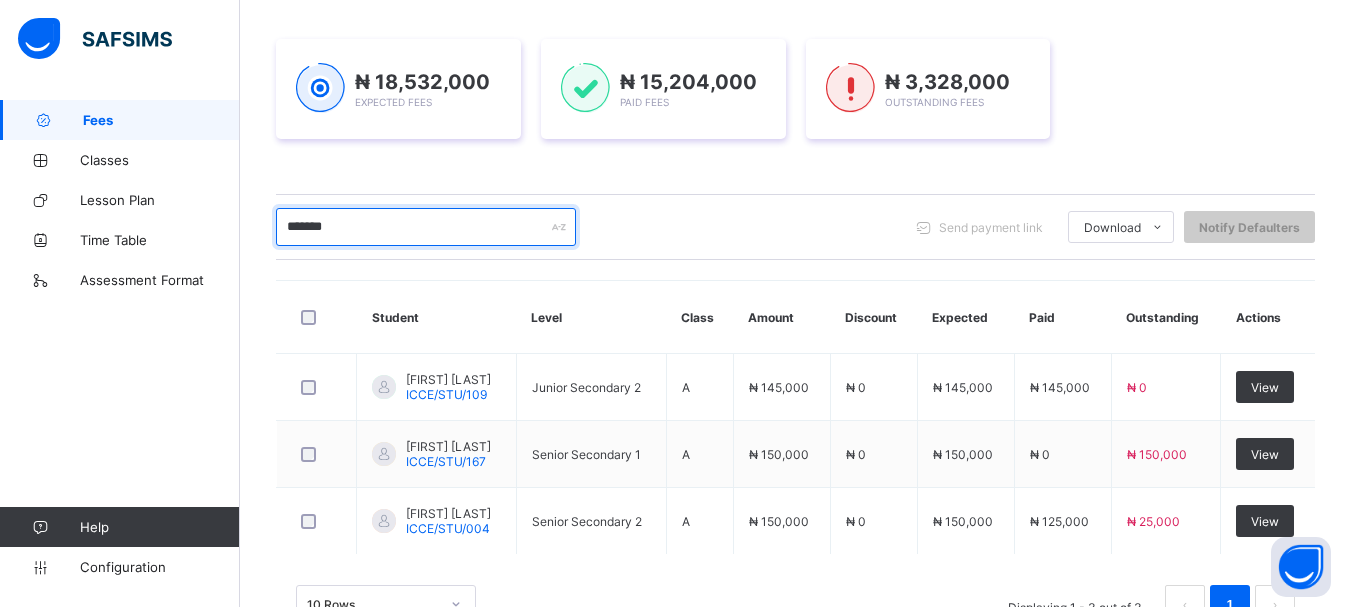 click on "Fees   3RD TERM  /  2024-2025   [FIRST]   [LAST] [EMAIL] Fees Classes Lesson Plan Time Table Assessment Format   Help   Configuration Onboarding Great job! You have finished setting up all essential configurations. Our wizard which has lots of in-built templates will continue to guide you through with the academic configurations. Academic Configuration Steps Continue × Idle Mode Due to inactivity you would be logged out to the system in the next   15mins , click the "Resume" button to keep working or the "Log me out" button to log out of the system. Log me out Resume Dashboard Student List Transaction Log Offline Payment Approval Student List More Options    Filter by :  Session 2024-2025 Term 3RD TERM   ₦ 18,532,000   Expected Revenue   ₦ 15,204,000   Generated Revenue 82 % of expected revenue   ₦ 3,328,000   Outstanding 18 % of expected still outstanding 6 / 6  class level(s) configured   view list Configured Not Configured Payment Distibution on numbers by   Month   Class Level  ×    JS 1" at bounding box center (675, 204) 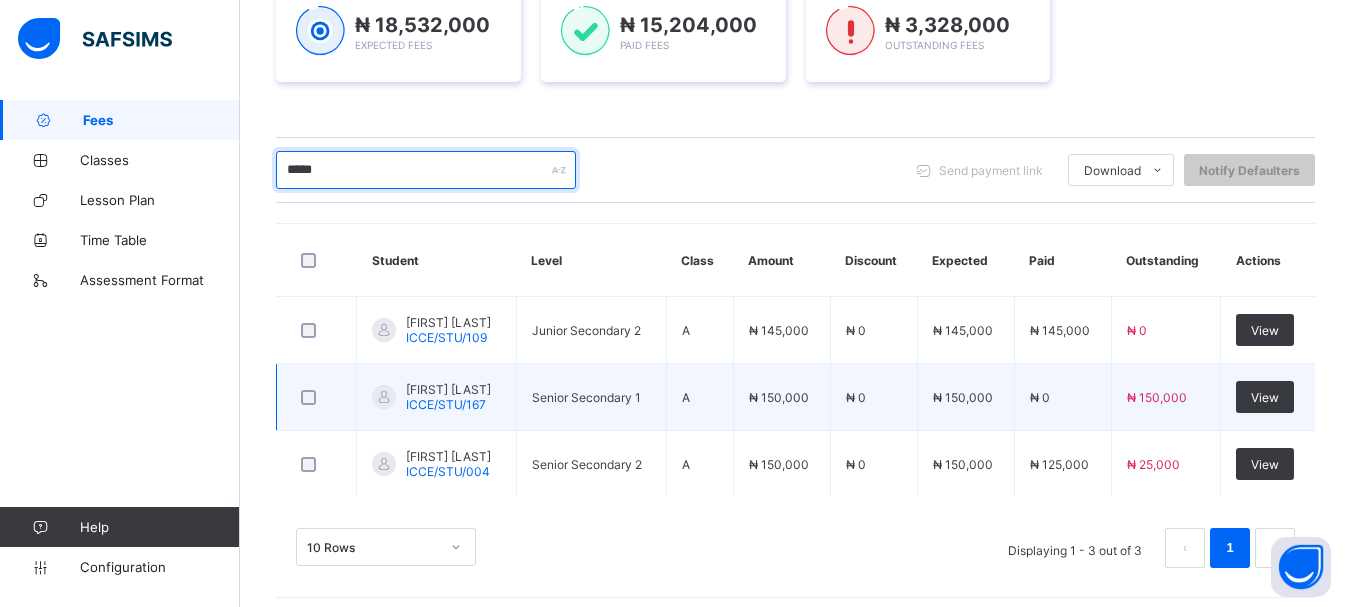 scroll, scrollTop: 338, scrollLeft: 0, axis: vertical 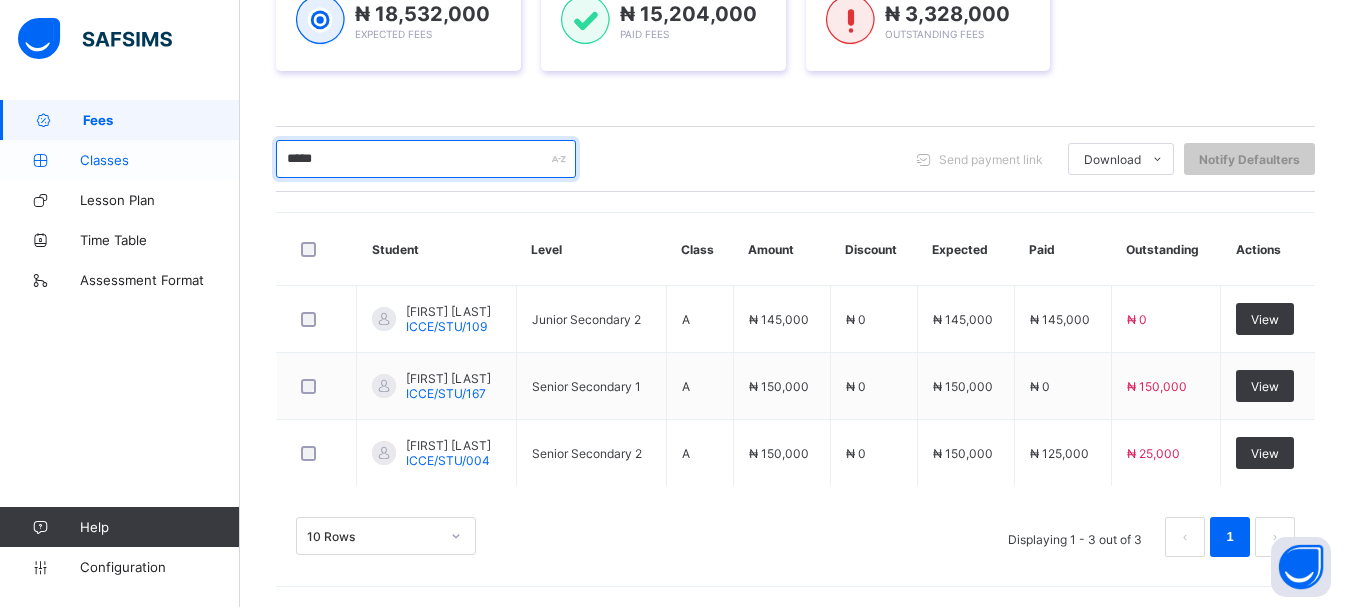 drag, startPoint x: 377, startPoint y: 161, endPoint x: 201, endPoint y: 172, distance: 176.34341 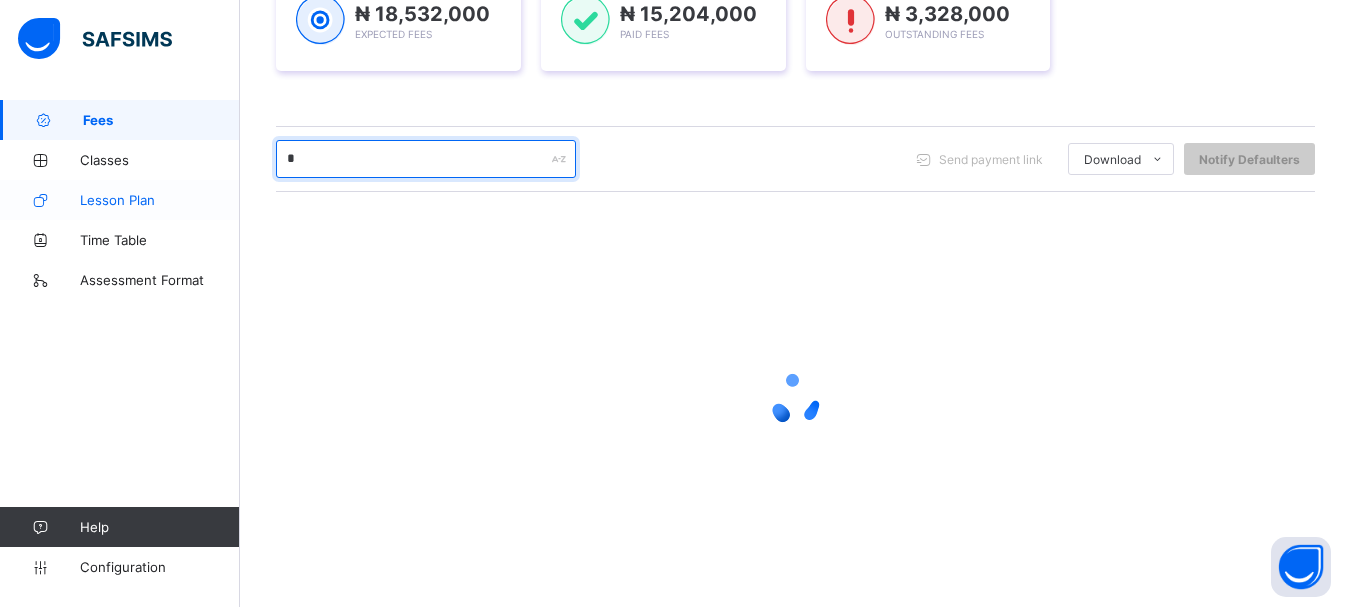 scroll, scrollTop: 338, scrollLeft: 0, axis: vertical 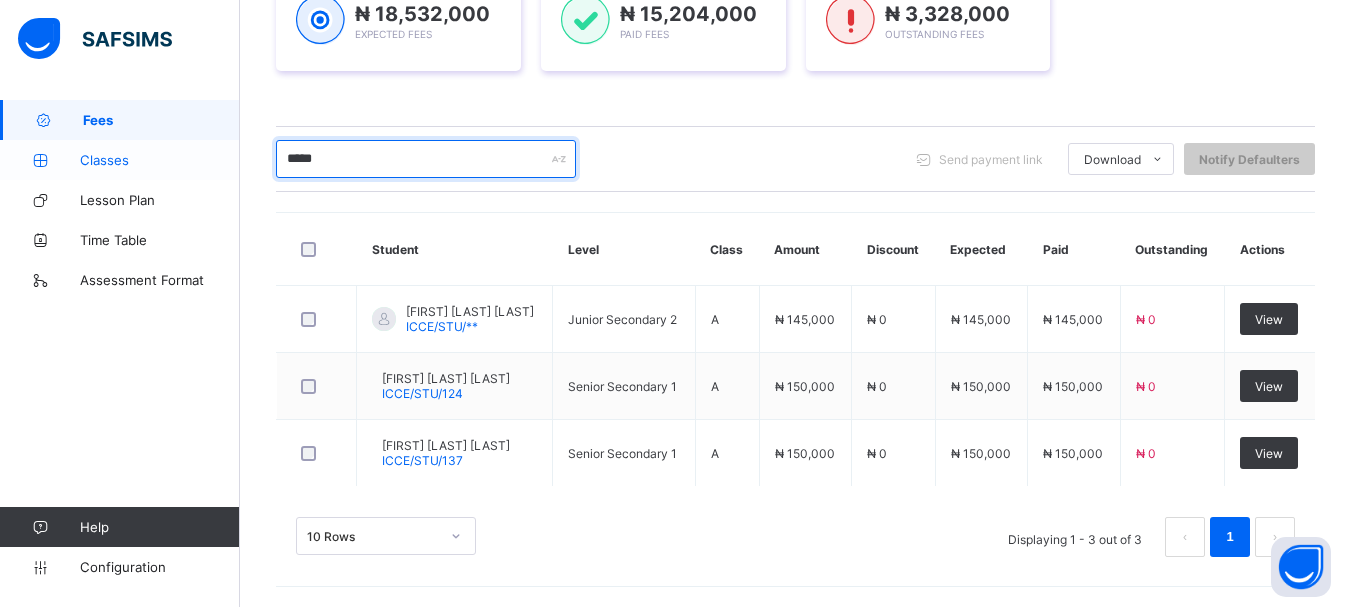 drag, startPoint x: 359, startPoint y: 159, endPoint x: 190, endPoint y: 149, distance: 169.2956 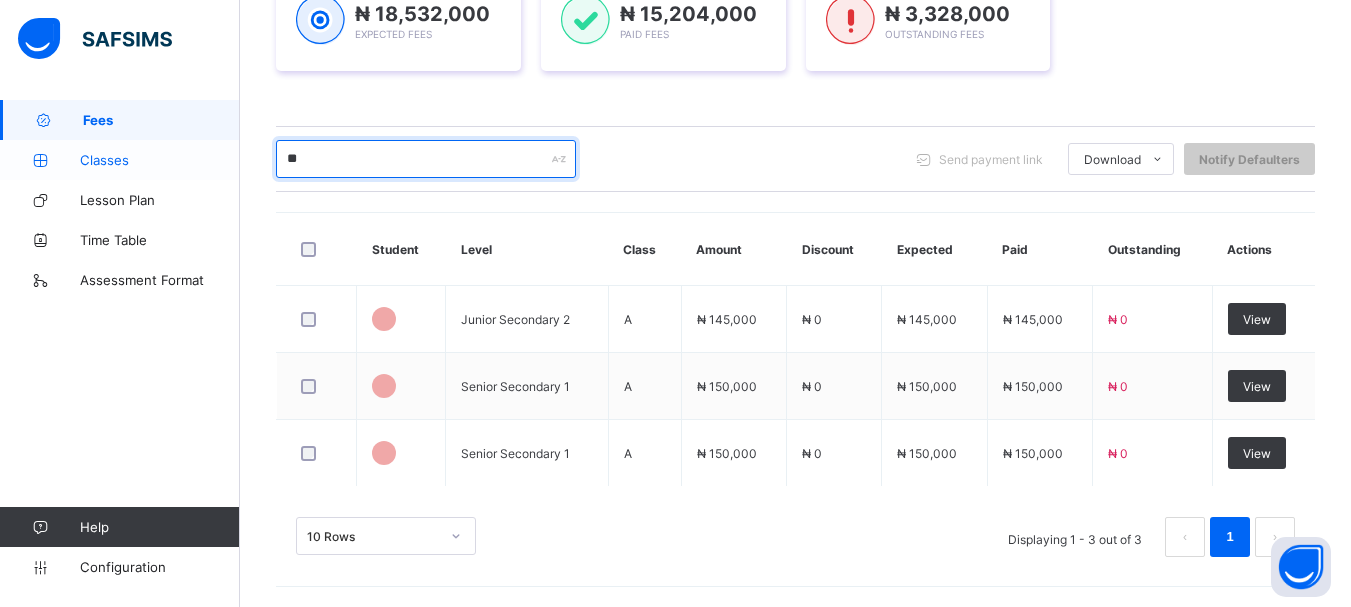 scroll, scrollTop: 338, scrollLeft: 0, axis: vertical 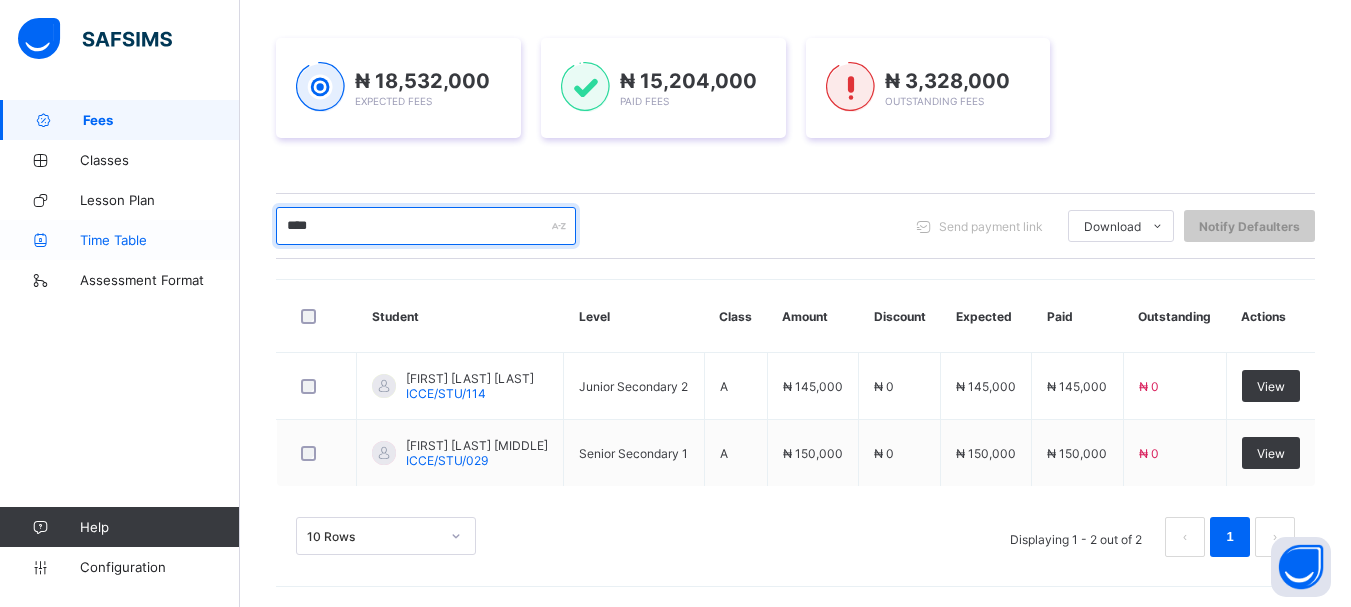 drag, startPoint x: 358, startPoint y: 225, endPoint x: 226, endPoint y: 234, distance: 132.30646 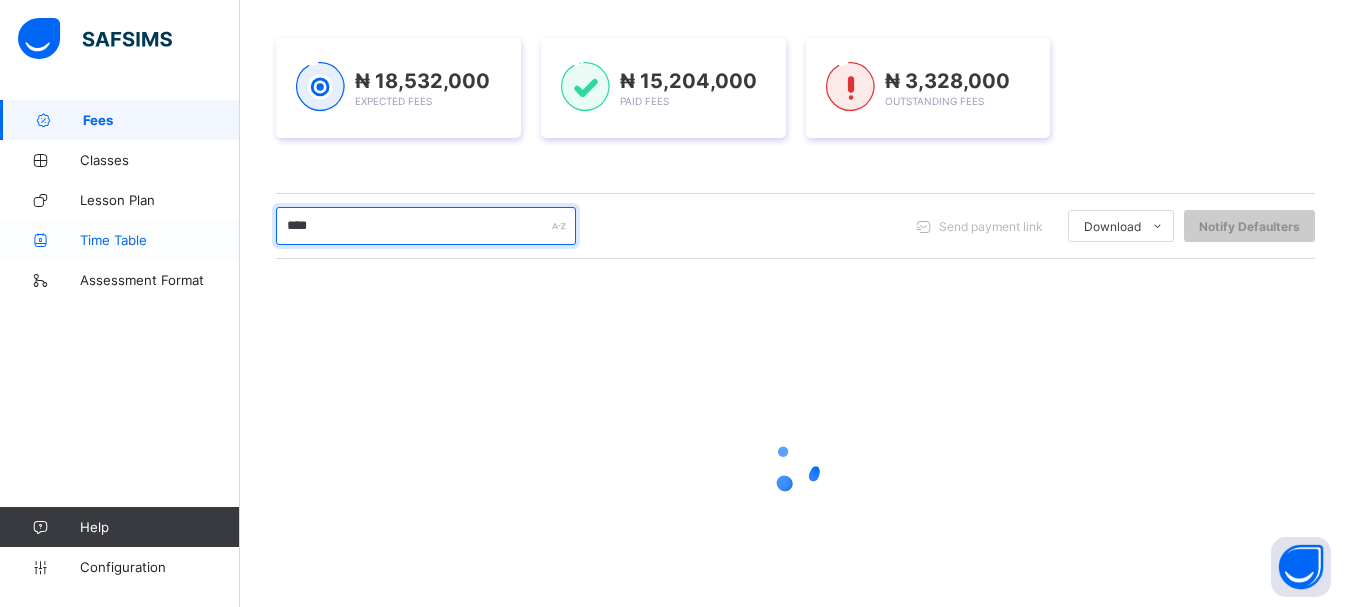 scroll, scrollTop: 338, scrollLeft: 0, axis: vertical 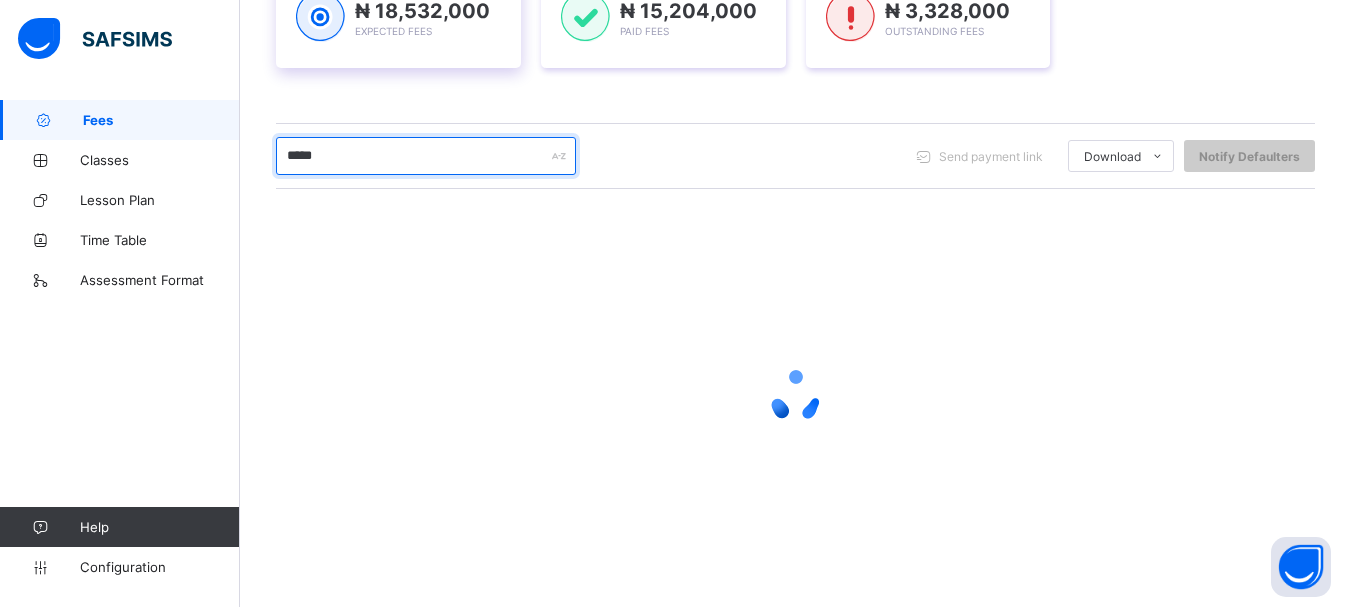 type on "*****" 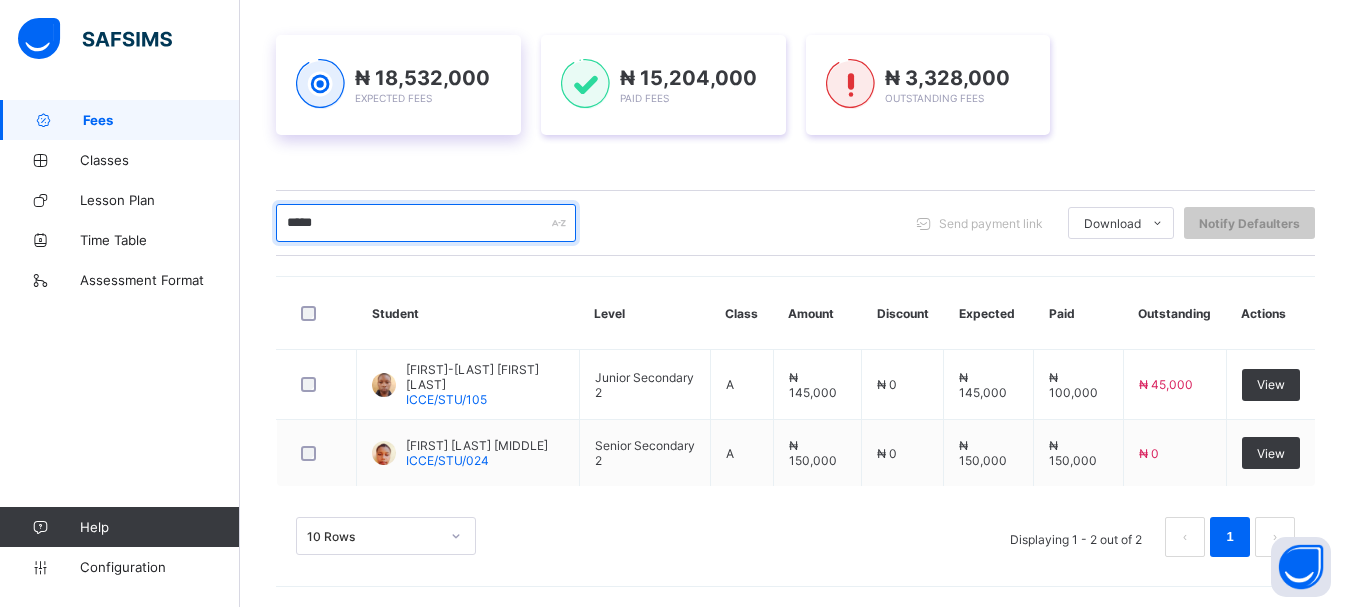 scroll, scrollTop: 271, scrollLeft: 0, axis: vertical 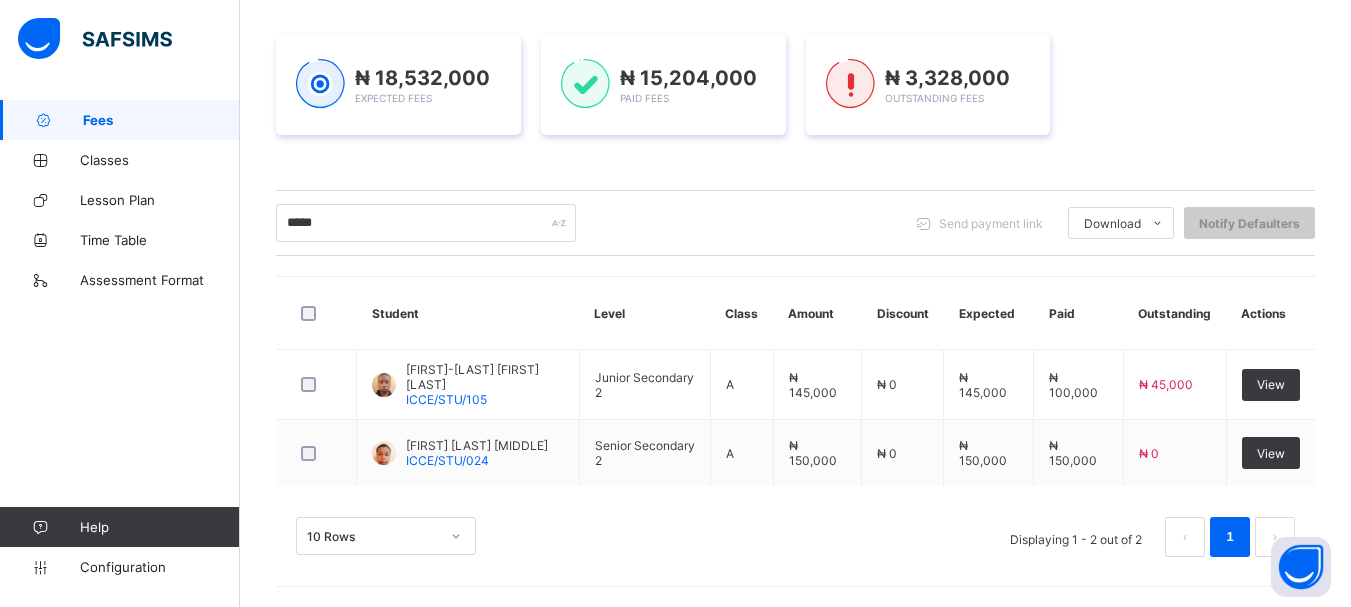 drag, startPoint x: 1282, startPoint y: 383, endPoint x: 625, endPoint y: 2, distance: 759.4801 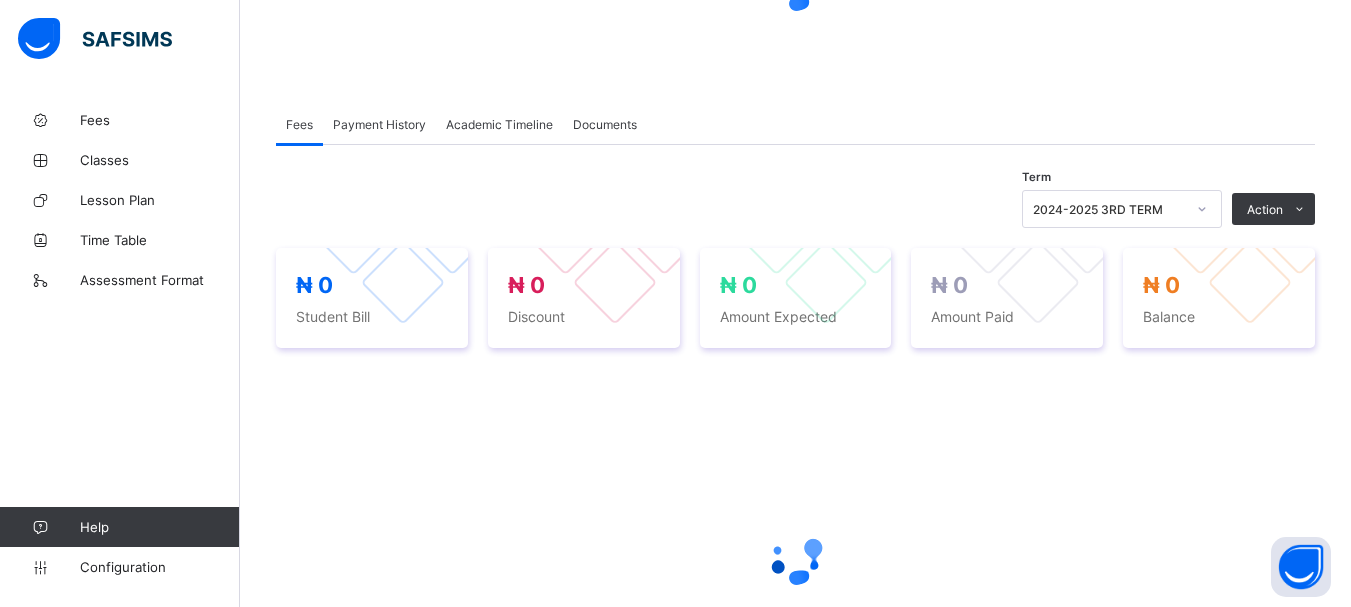 scroll, scrollTop: 482, scrollLeft: 0, axis: vertical 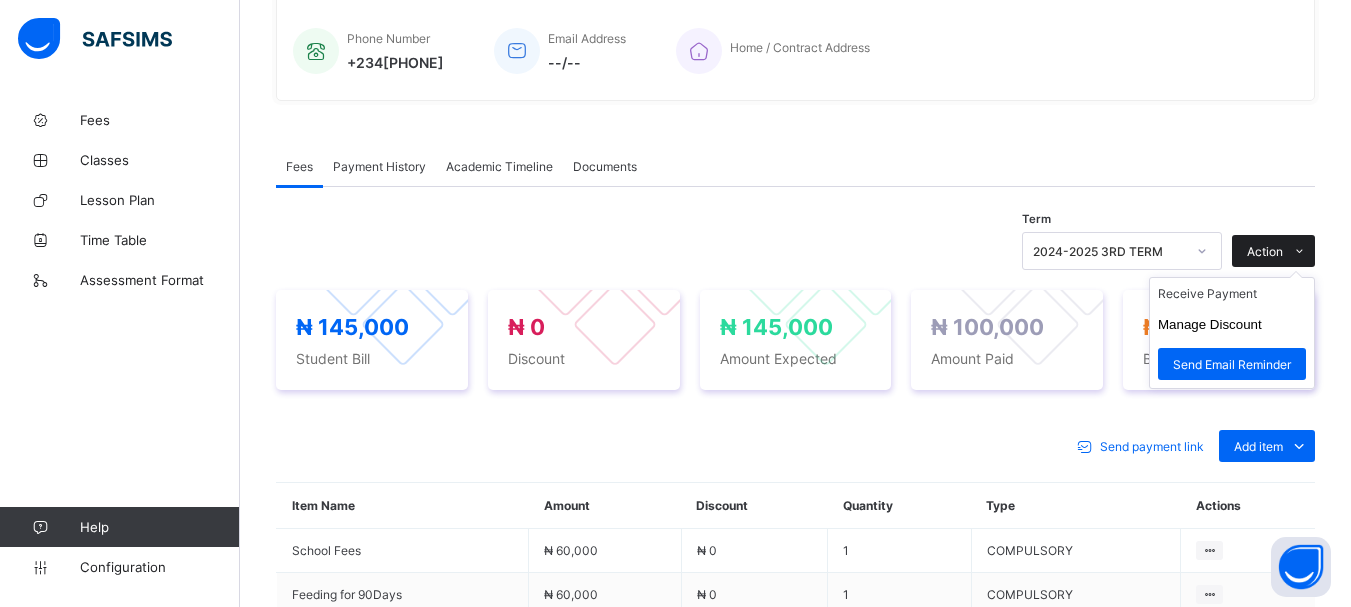 click on "Action" at bounding box center [1265, 251] 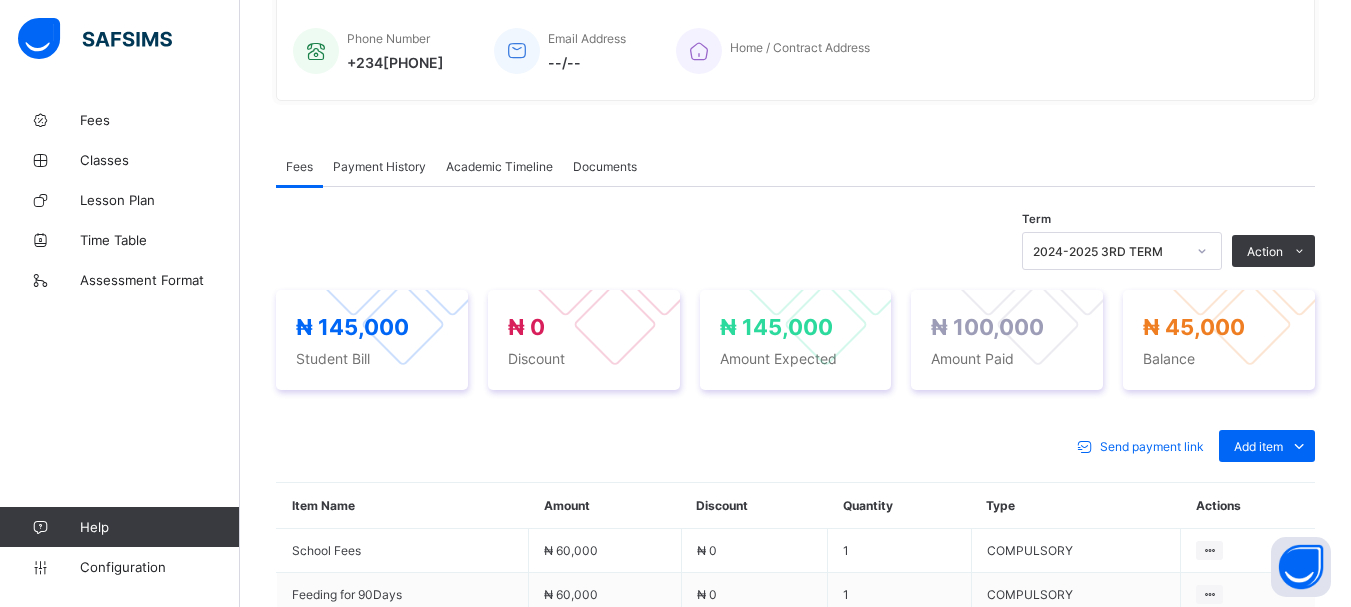 click on "Receive Payment" at bounding box center (0, 0) 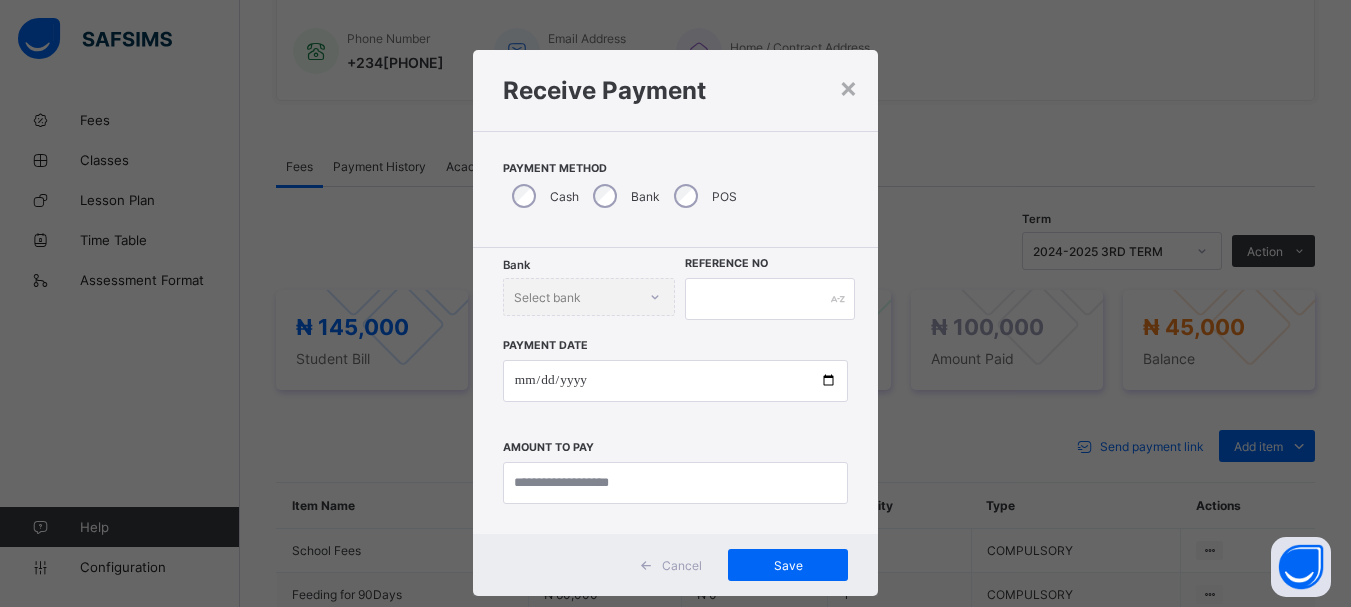 click on "Select bank" at bounding box center [570, 297] 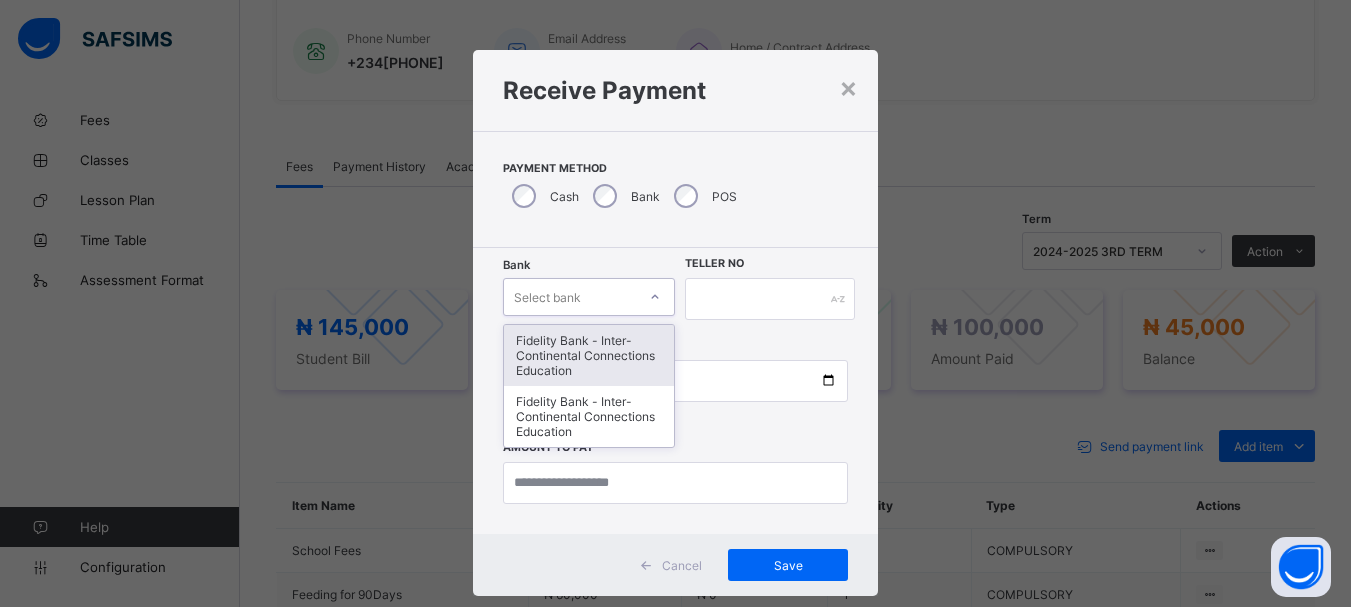 click on "Select bank" at bounding box center [570, 297] 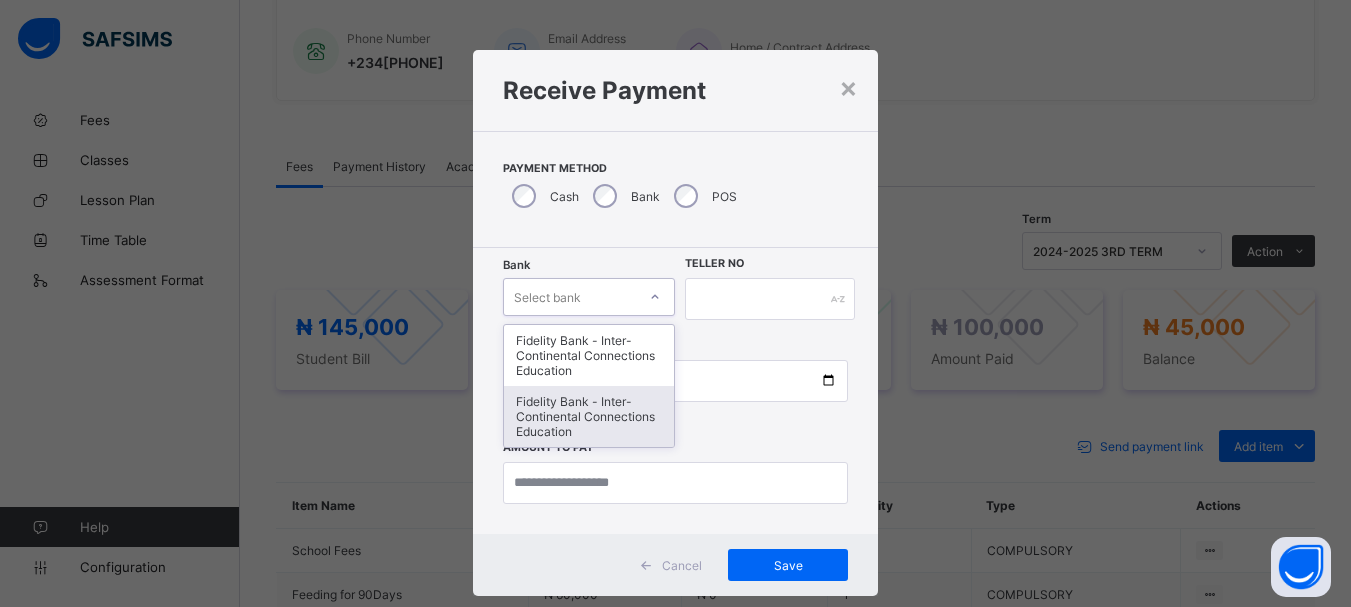 click on "Fidelity Bank - Inter-Continental Connections Education" at bounding box center [589, 416] 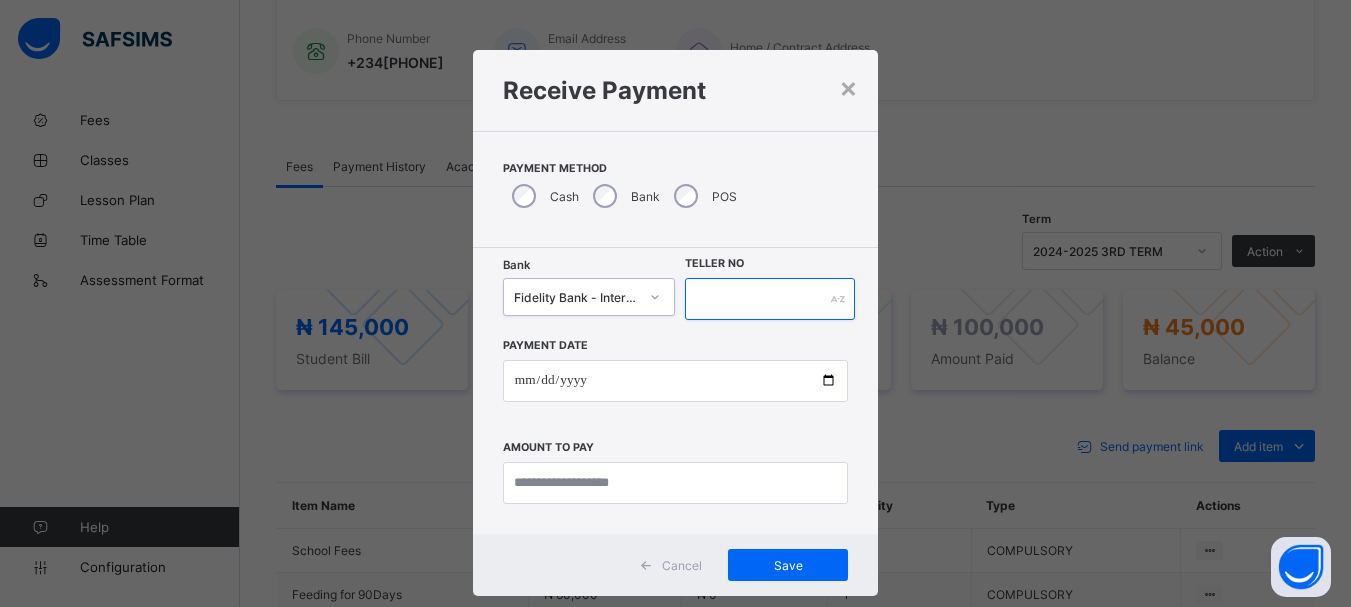 click at bounding box center [769, 299] 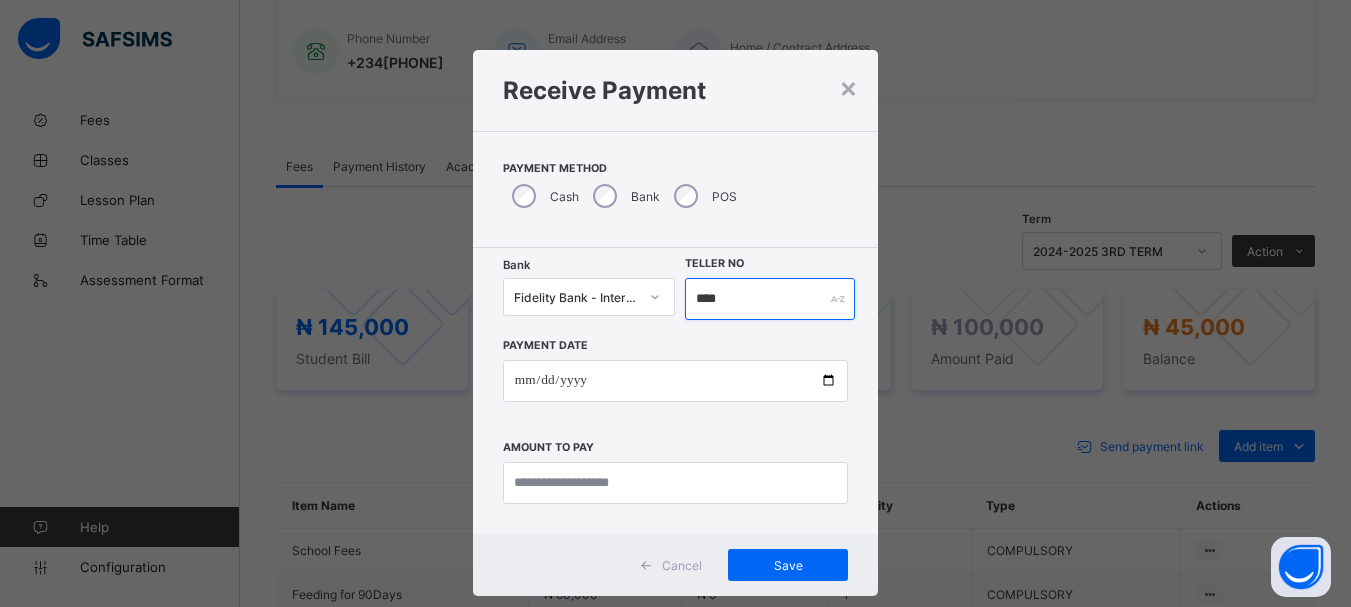 drag, startPoint x: 744, startPoint y: 300, endPoint x: 696, endPoint y: 295, distance: 48.259712 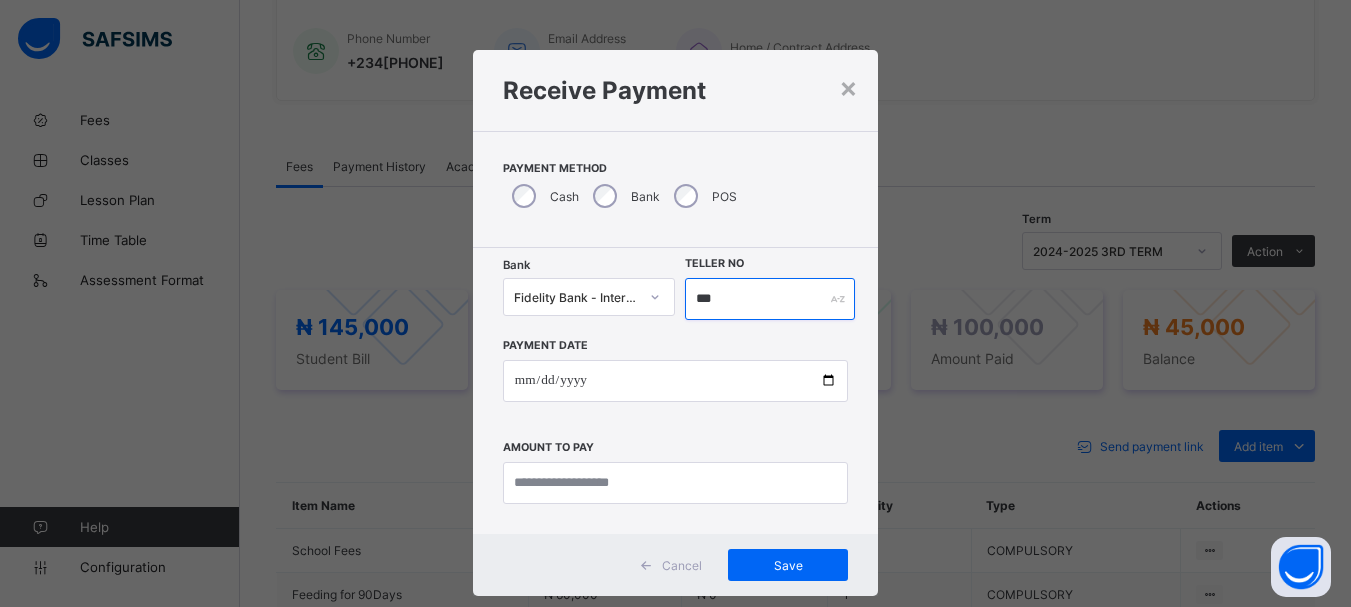 scroll, scrollTop: 474, scrollLeft: 0, axis: vertical 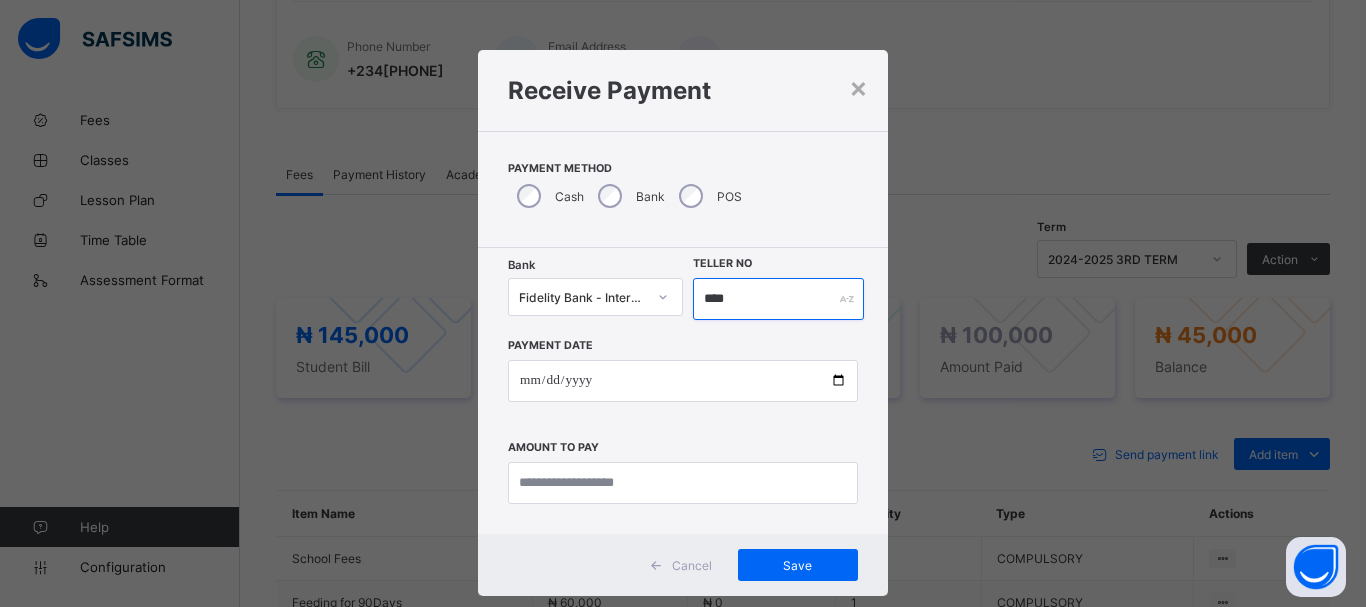 type on "****" 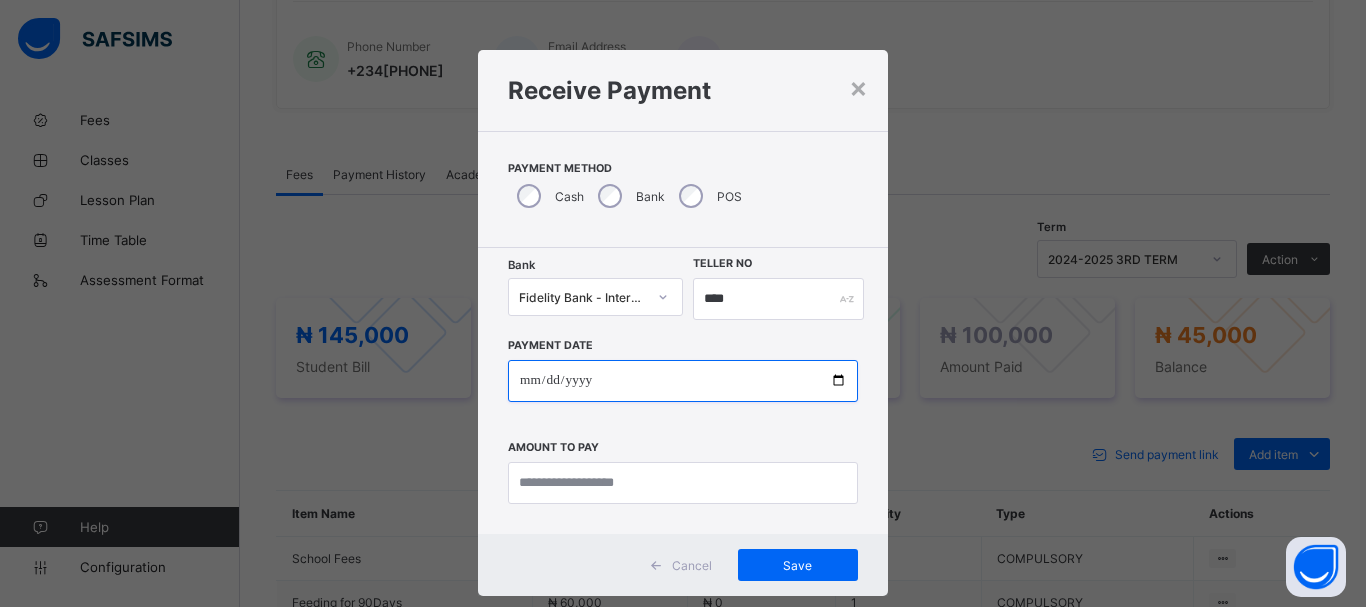 click at bounding box center [683, 381] 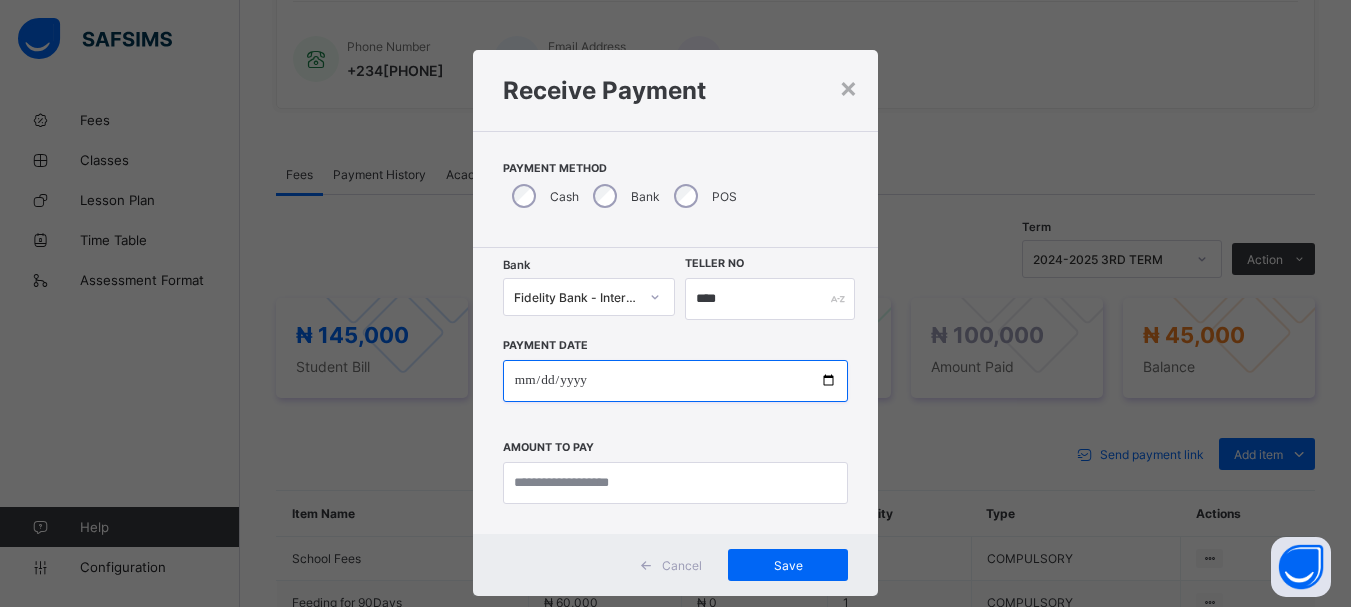 click at bounding box center [675, 381] 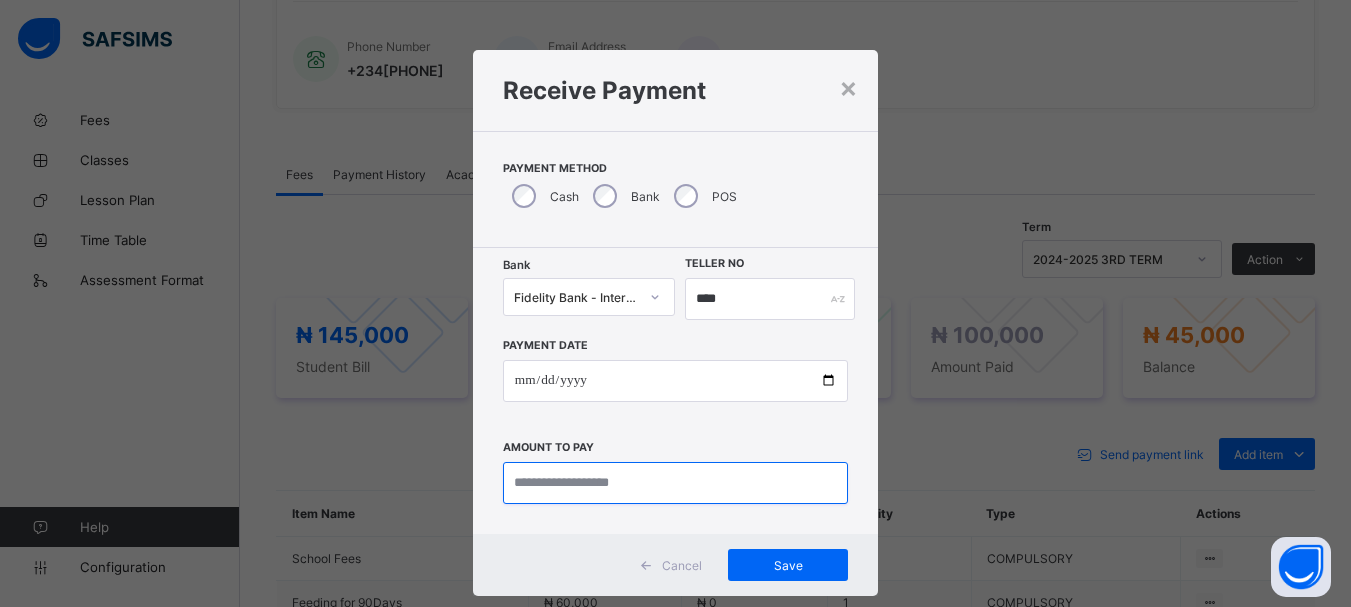 click at bounding box center [675, 483] 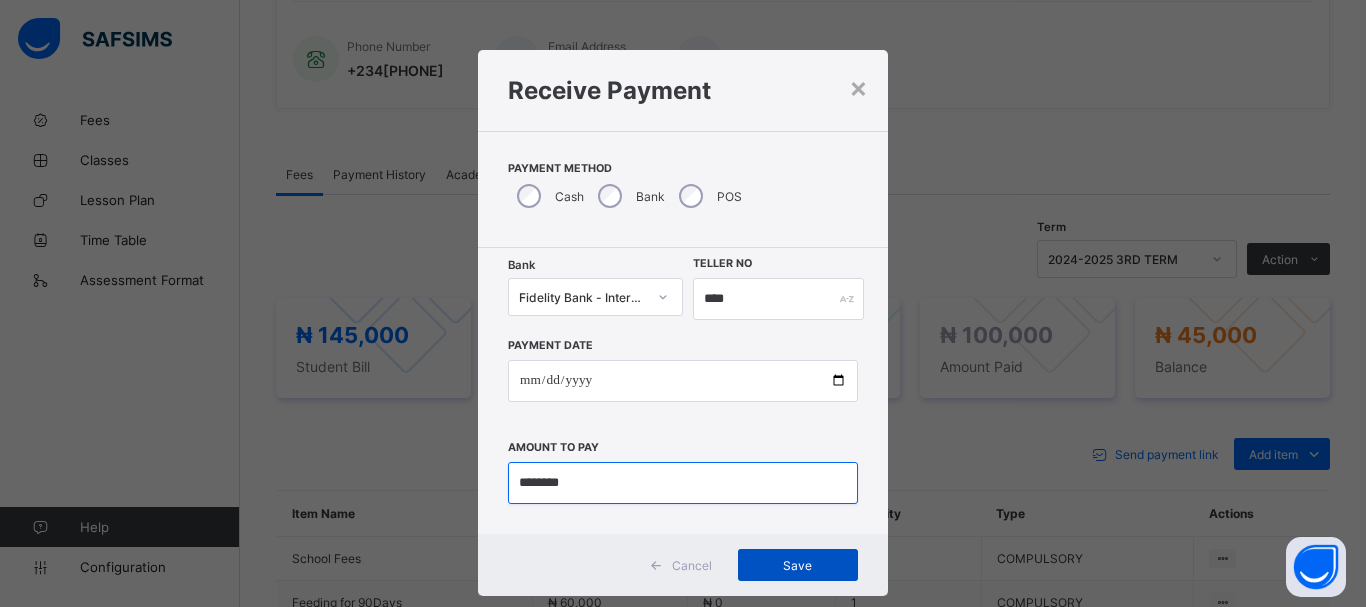 type on "********" 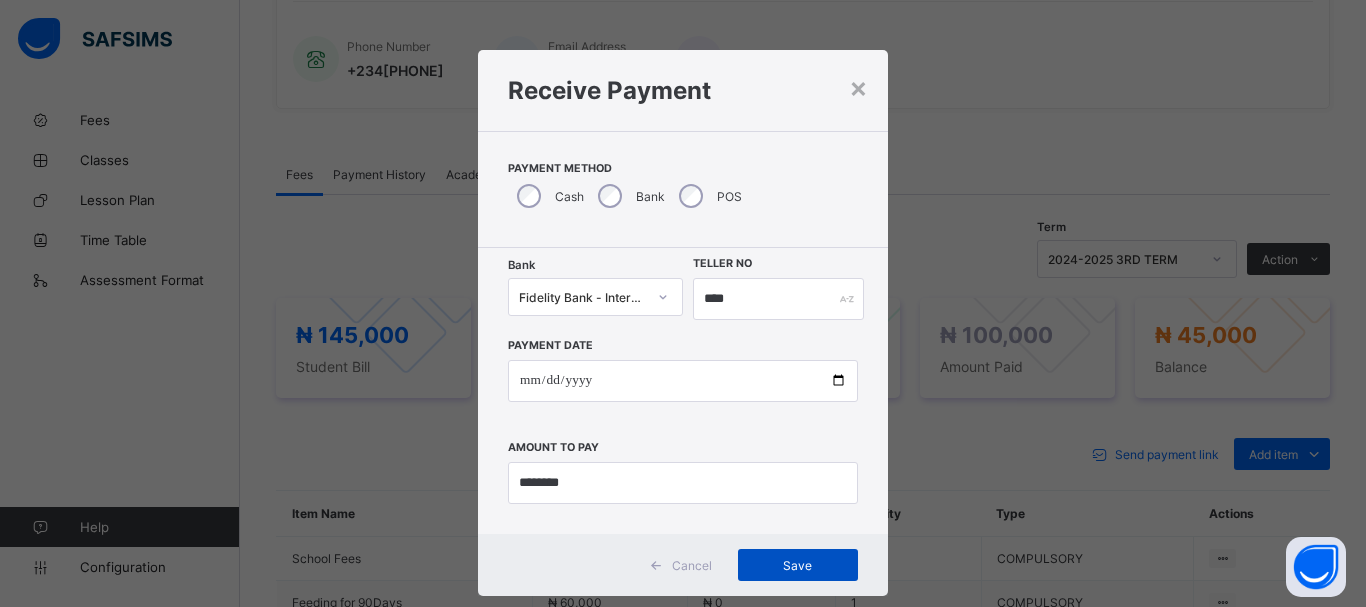 click on "Save" at bounding box center (798, 565) 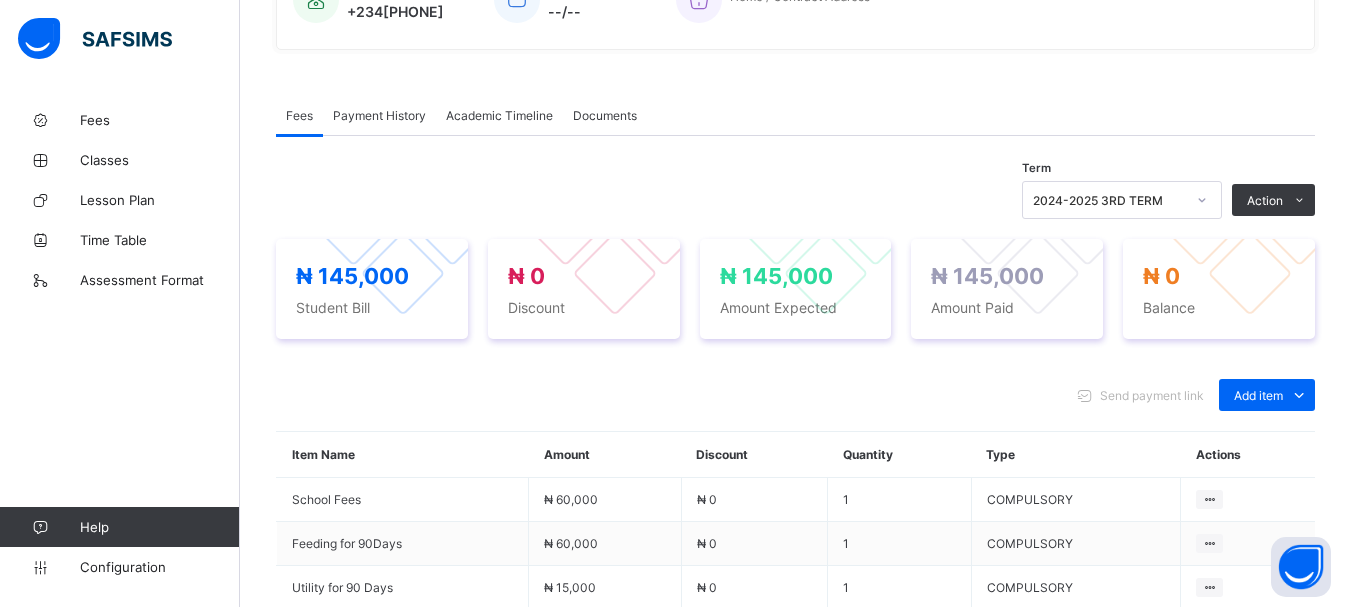 scroll, scrollTop: 0, scrollLeft: 0, axis: both 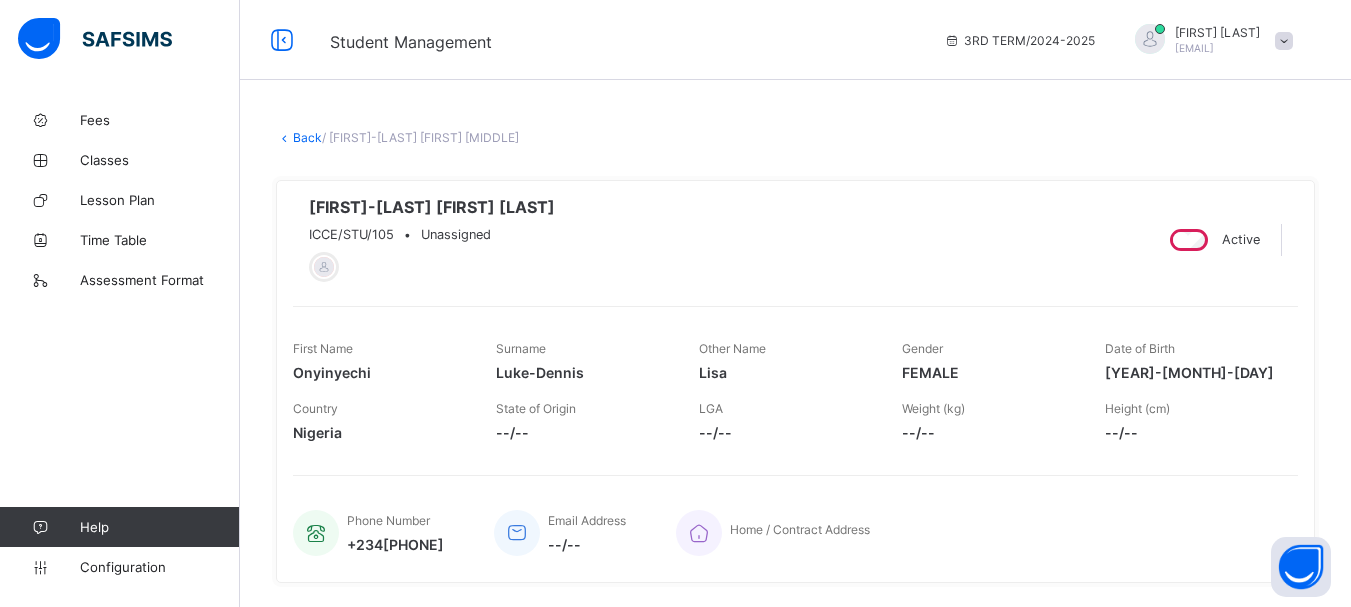click on "Back" at bounding box center (307, 137) 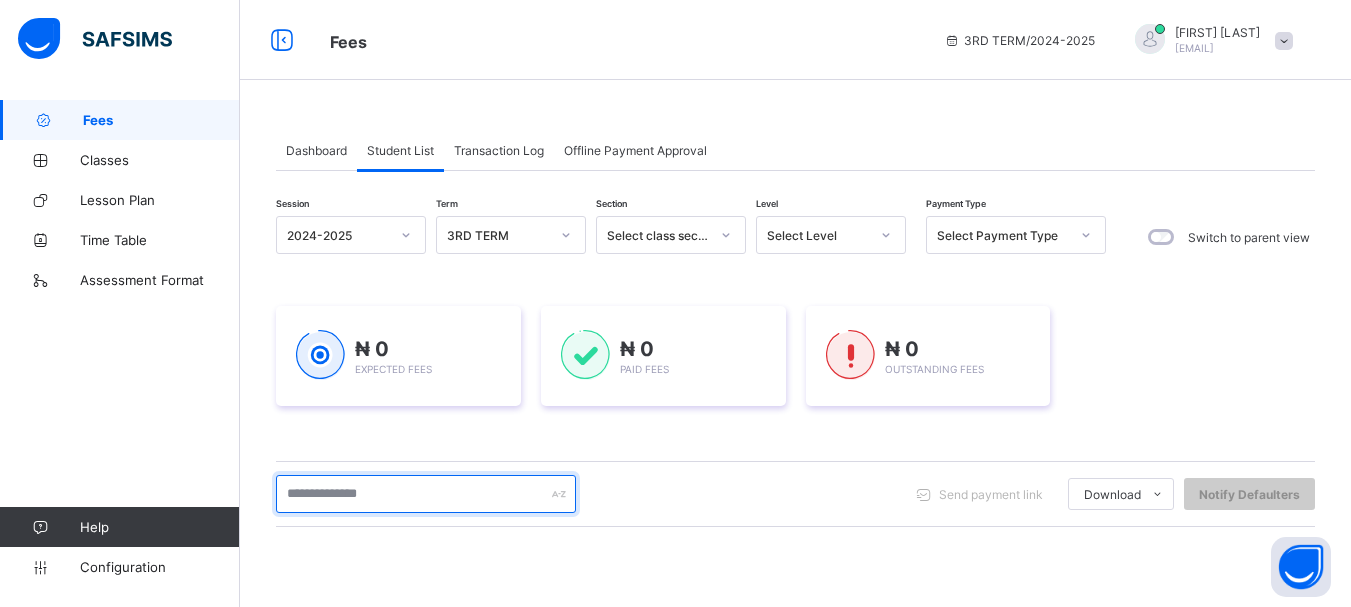 click at bounding box center [426, 494] 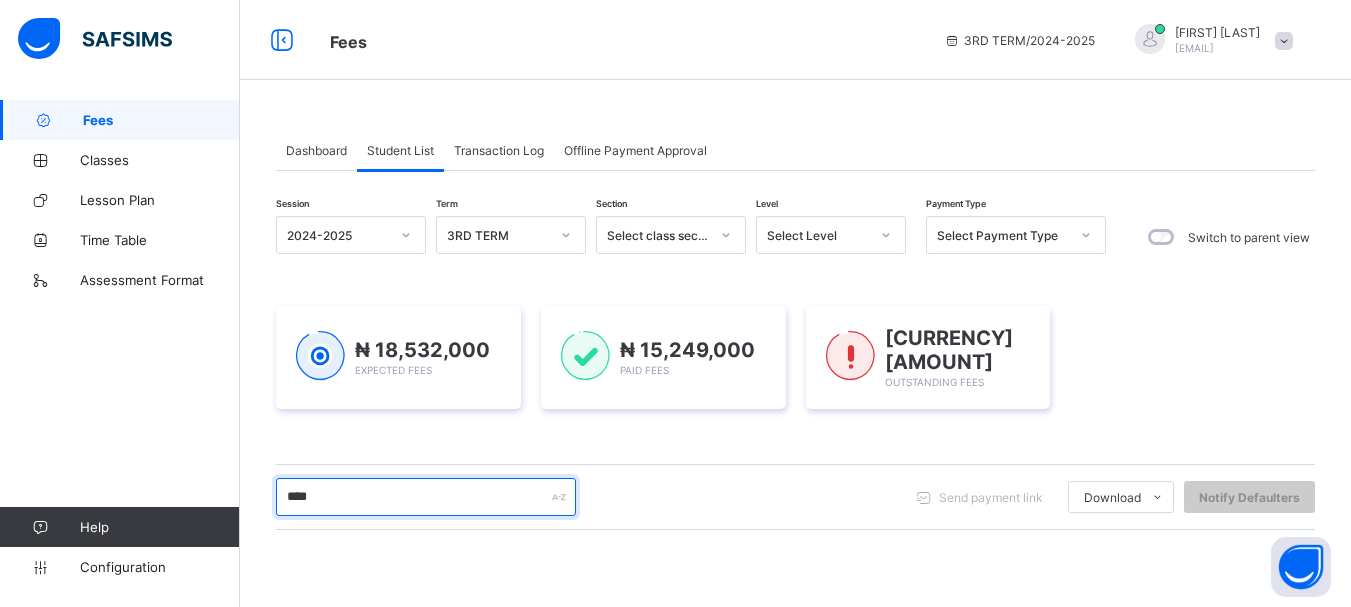 scroll, scrollTop: 267, scrollLeft: 0, axis: vertical 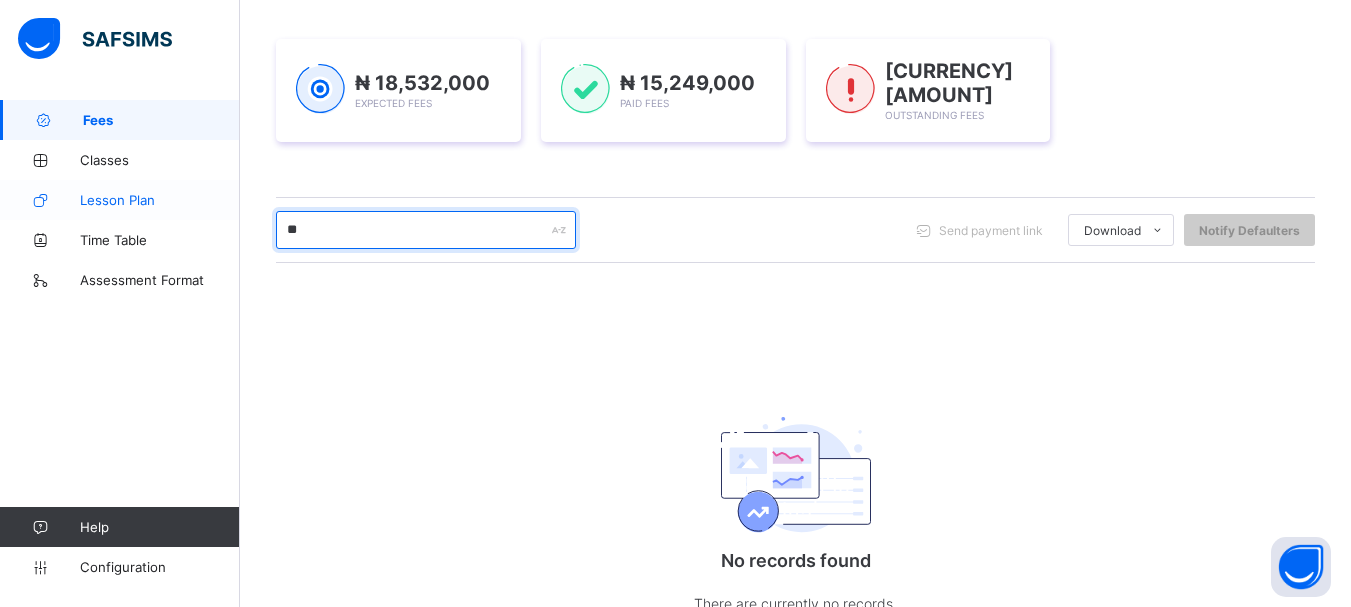drag, startPoint x: 320, startPoint y: 228, endPoint x: 217, endPoint y: 214, distance: 103.947105 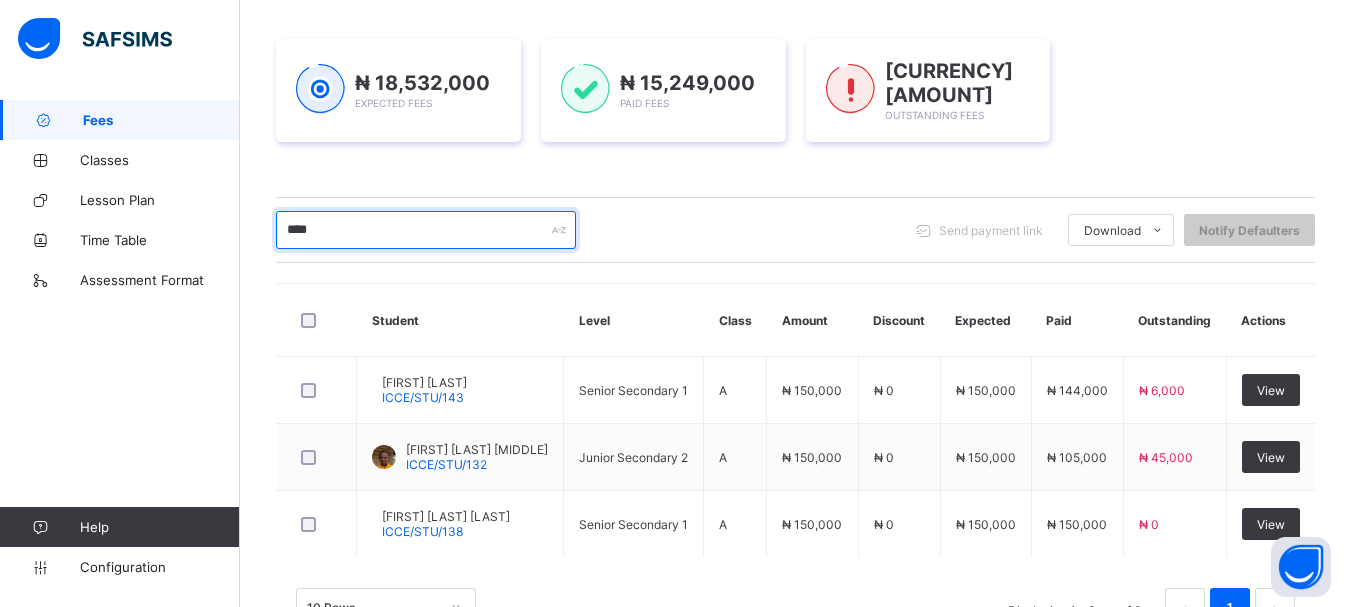 scroll, scrollTop: 335, scrollLeft: 0, axis: vertical 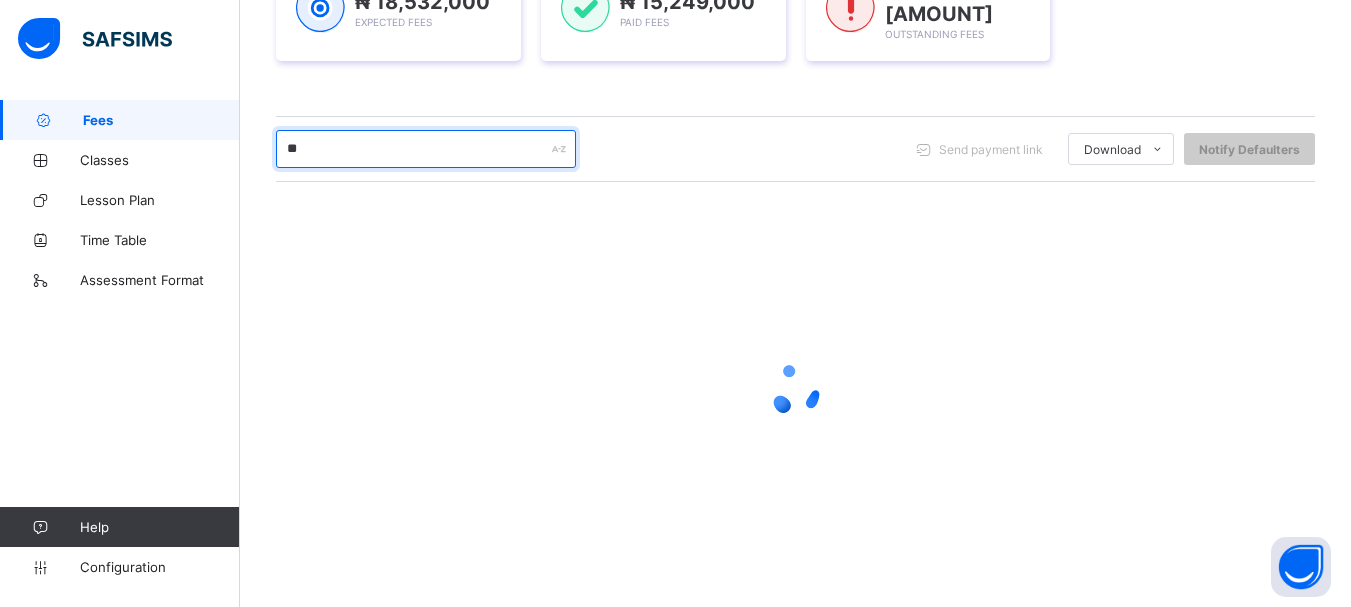 type on "*" 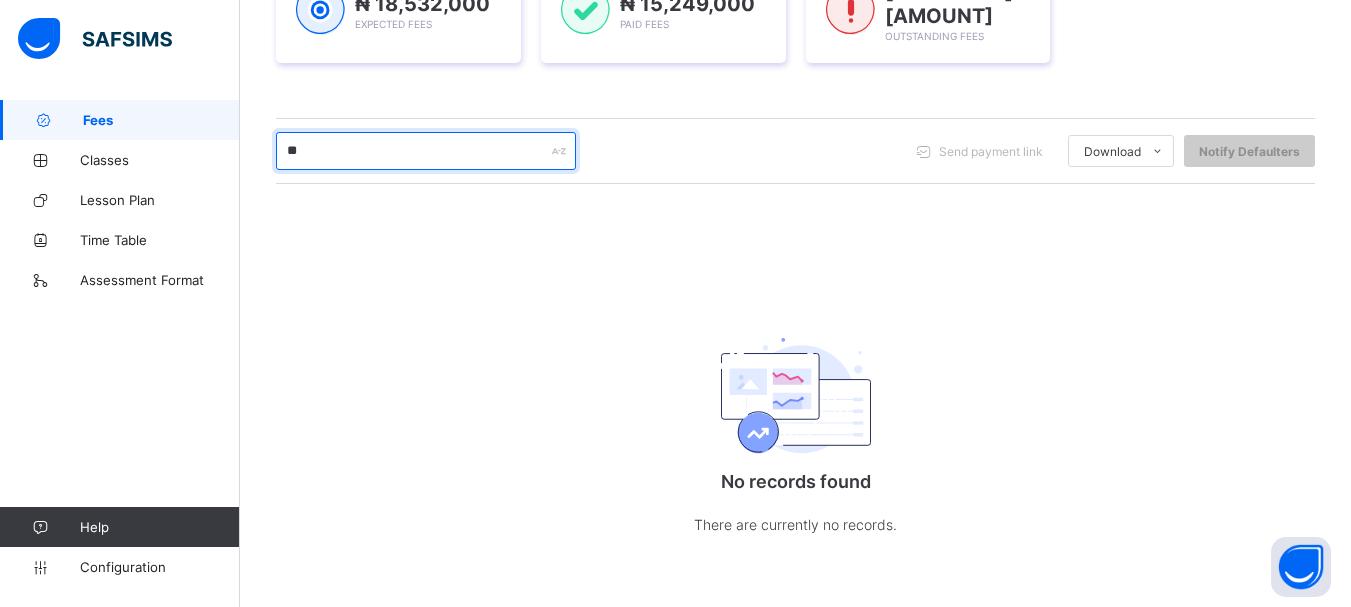scroll, scrollTop: 344, scrollLeft: 0, axis: vertical 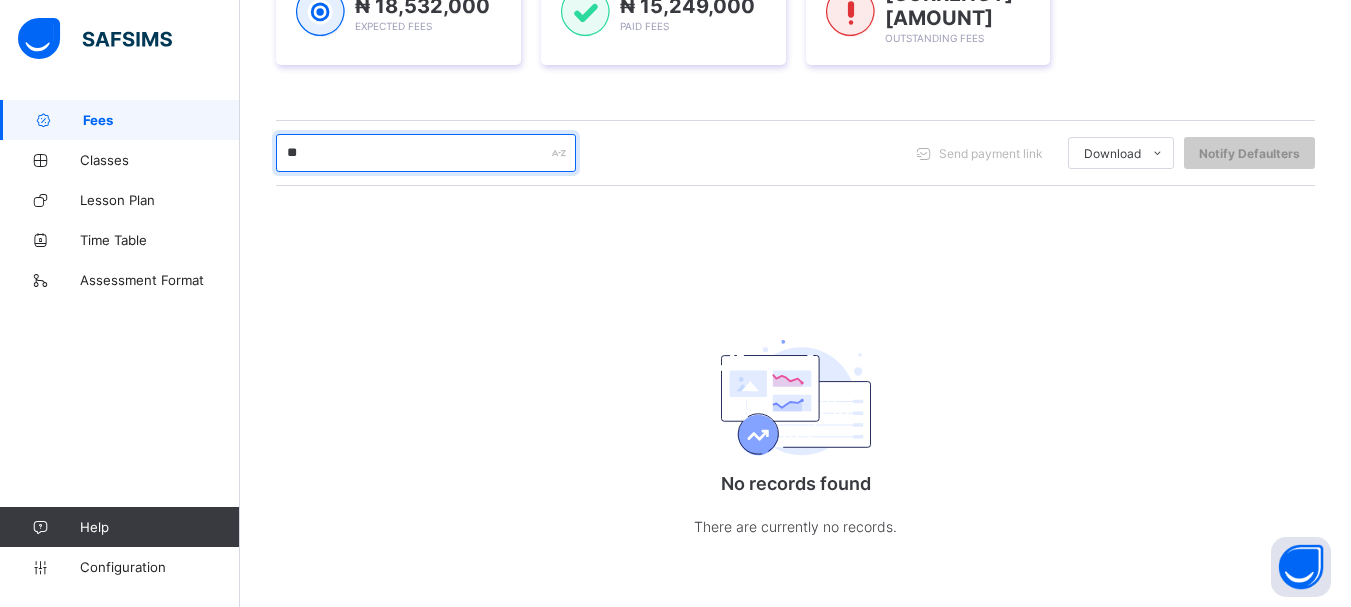 type on "*" 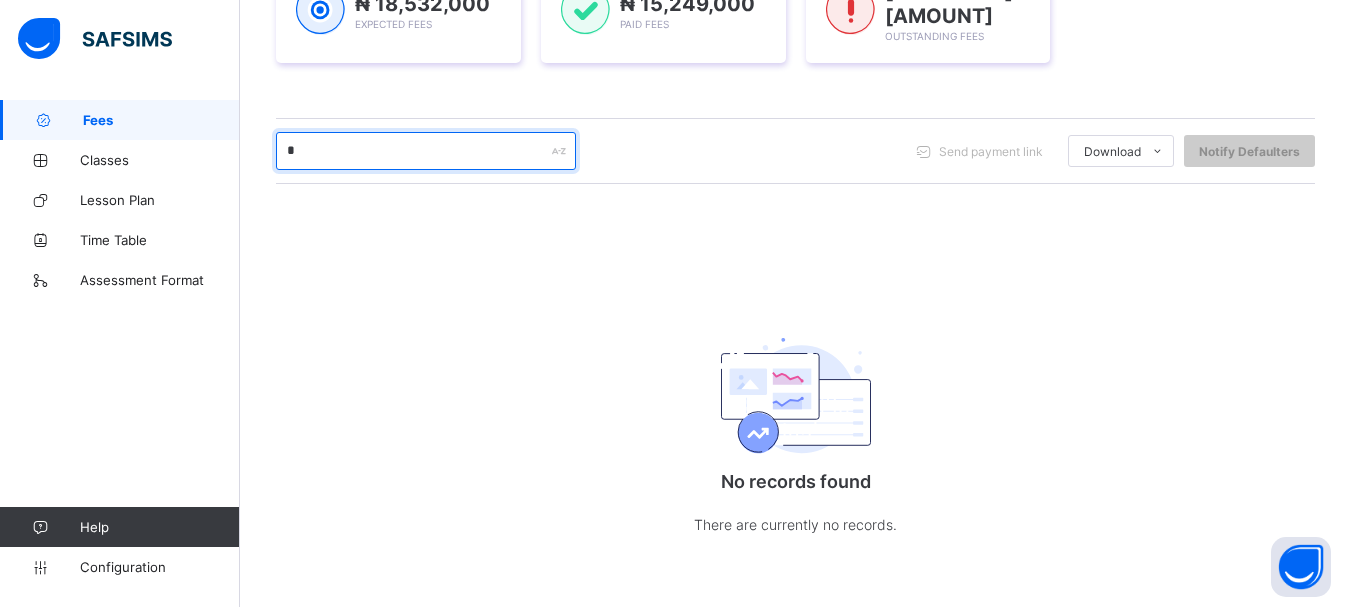 scroll, scrollTop: 344, scrollLeft: 0, axis: vertical 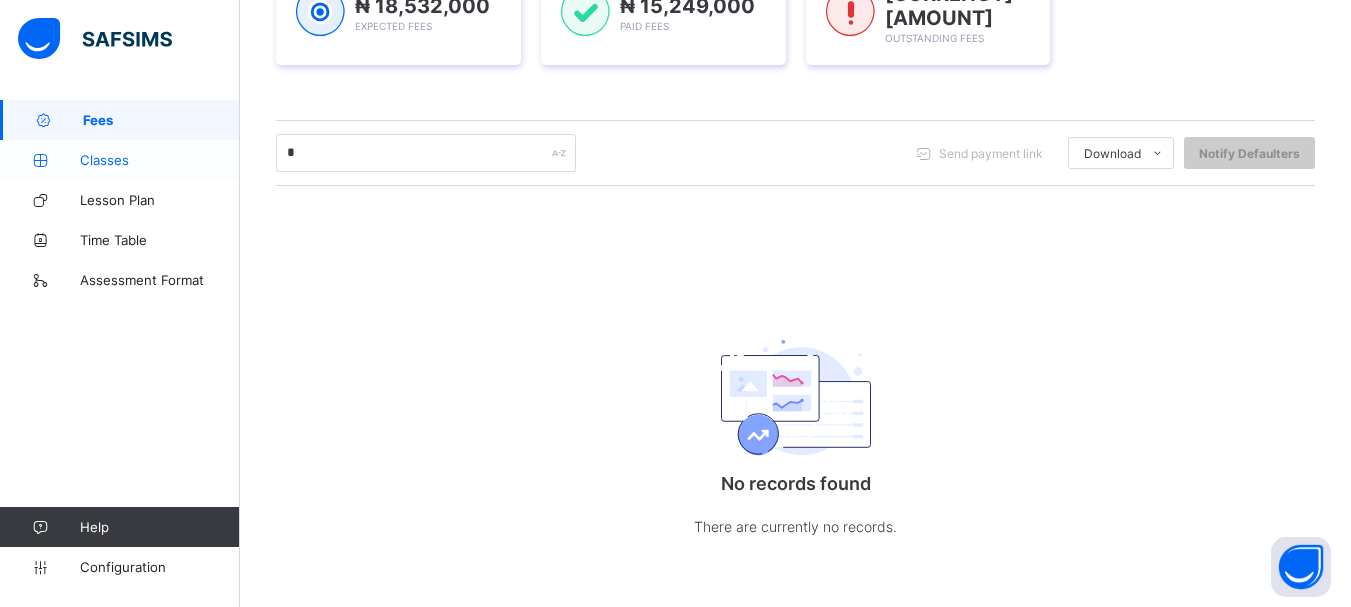 click on "Classes" at bounding box center [160, 160] 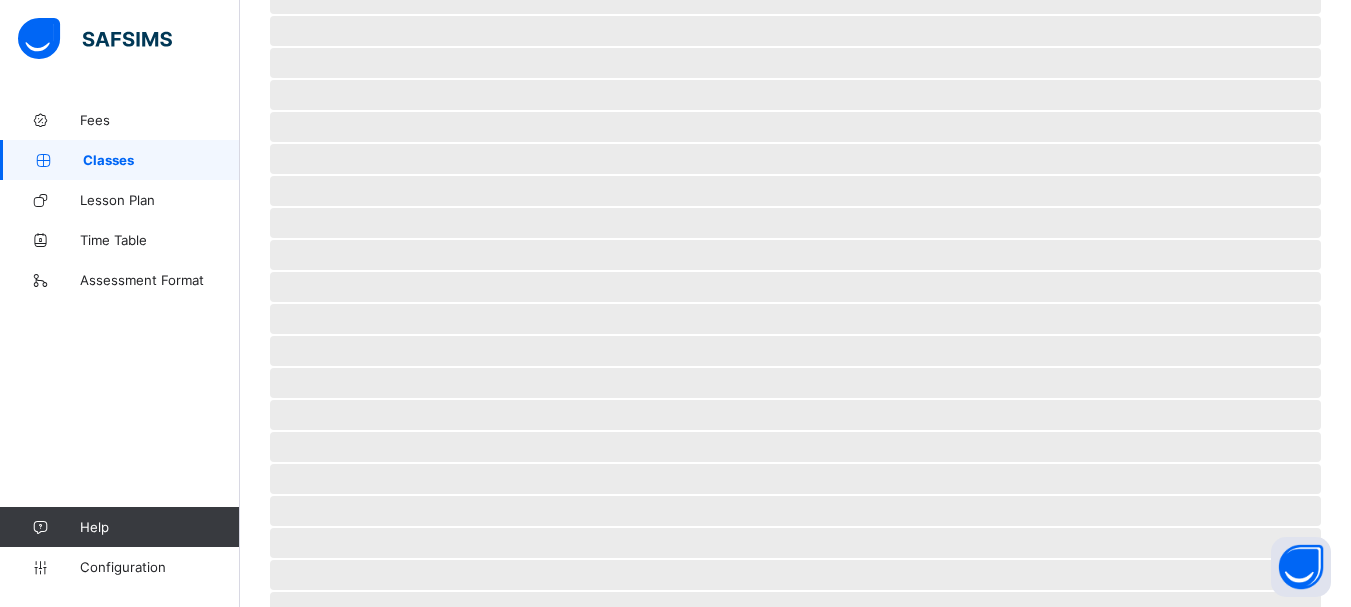 scroll, scrollTop: 0, scrollLeft: 0, axis: both 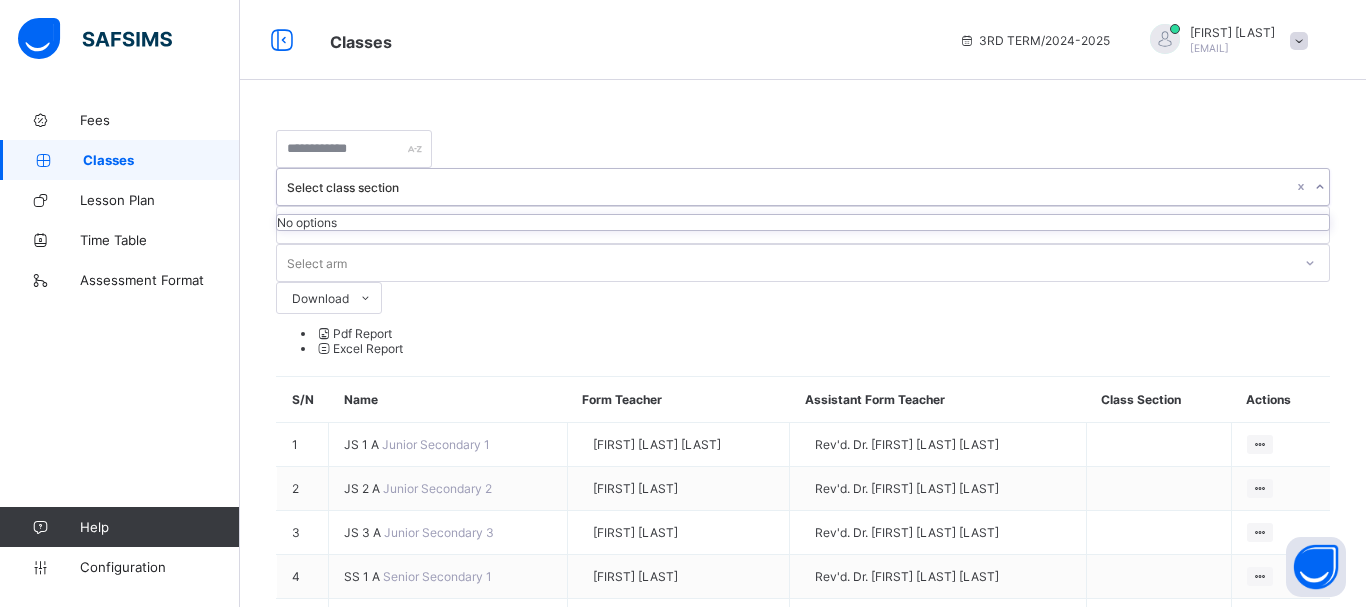 click 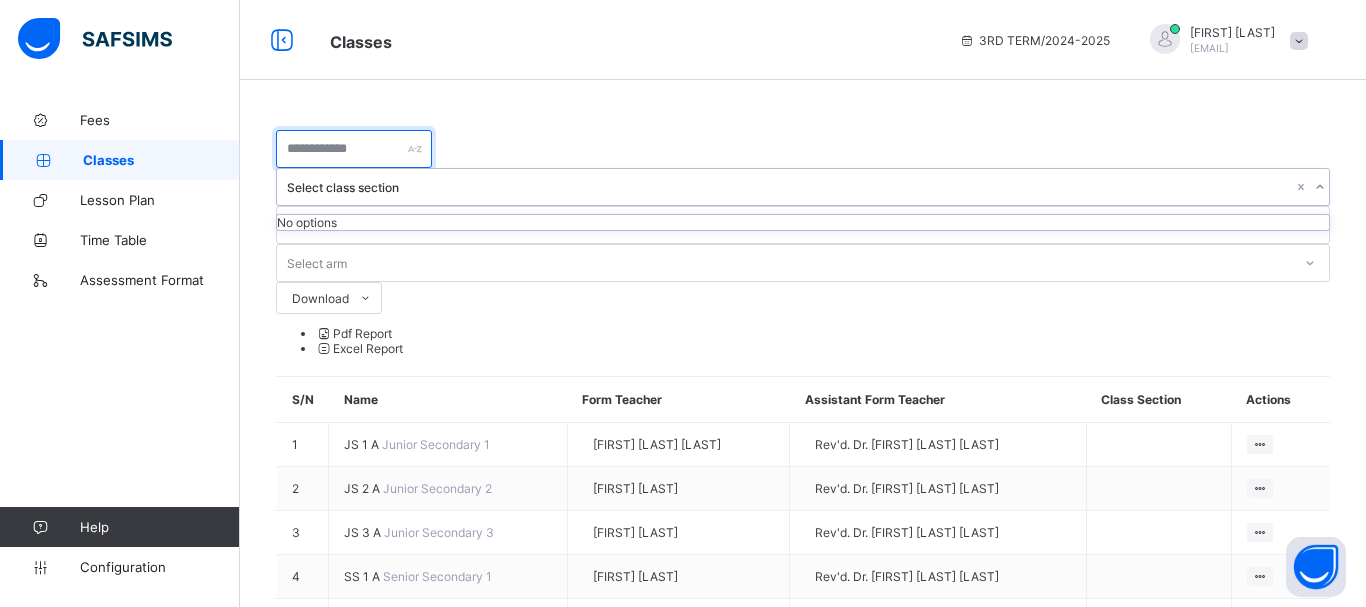 click at bounding box center (354, 149) 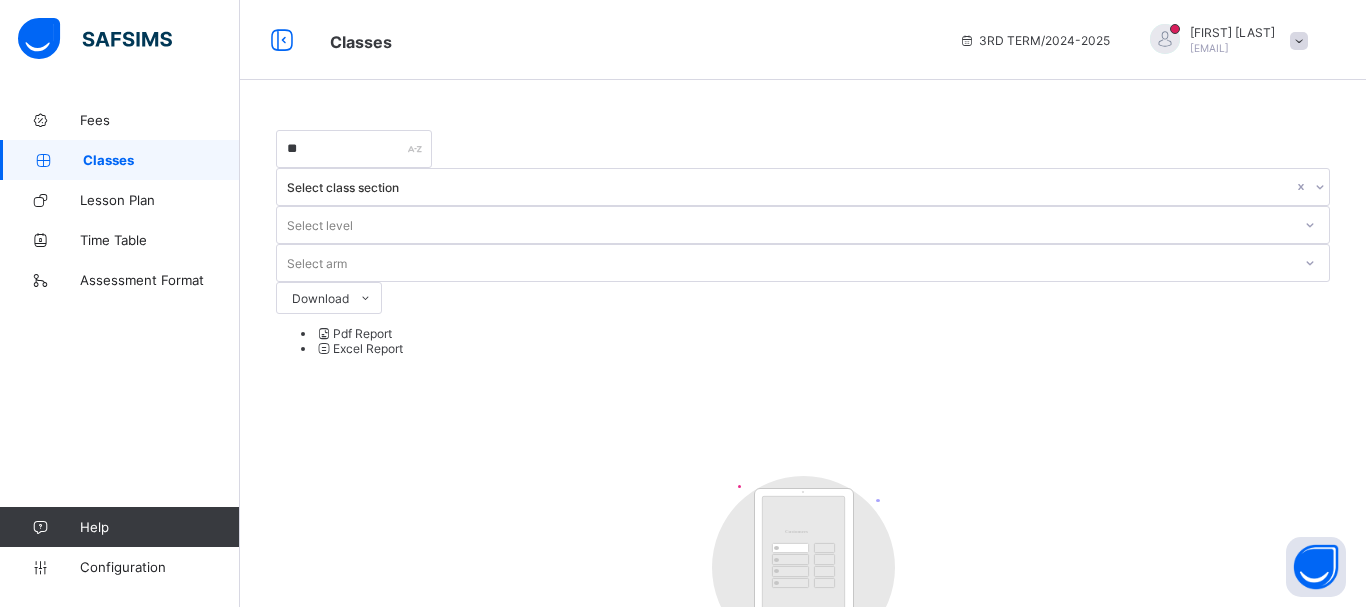 drag, startPoint x: 328, startPoint y: 213, endPoint x: 331, endPoint y: 189, distance: 24.186773 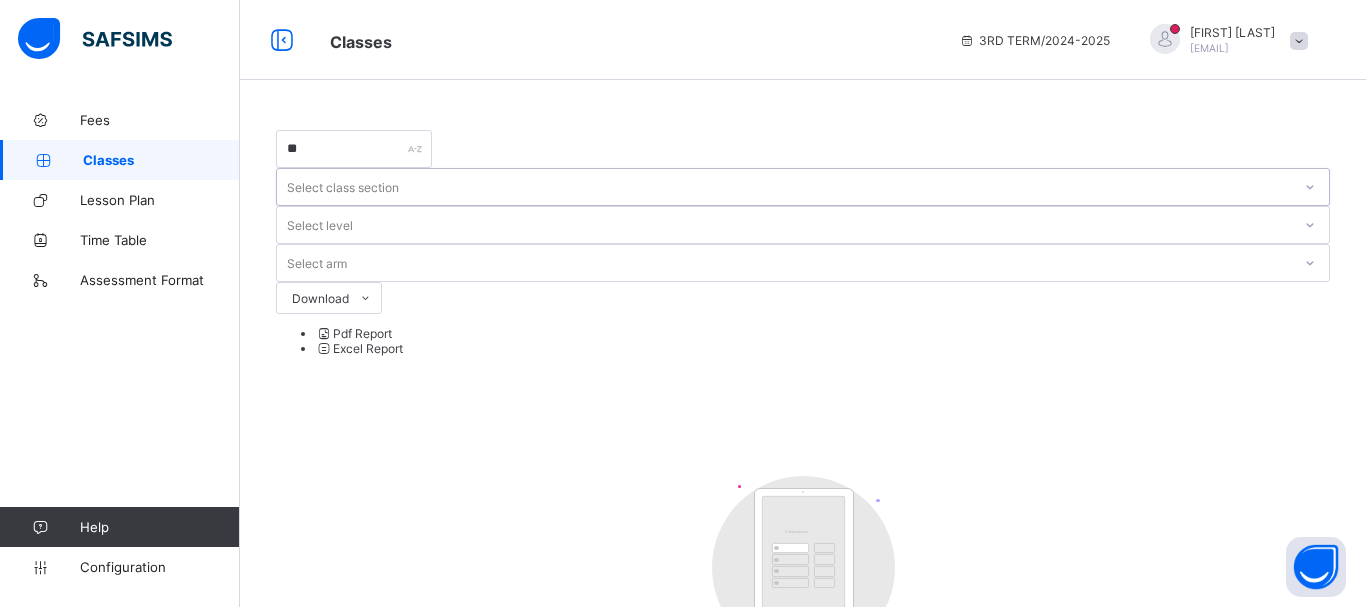 click 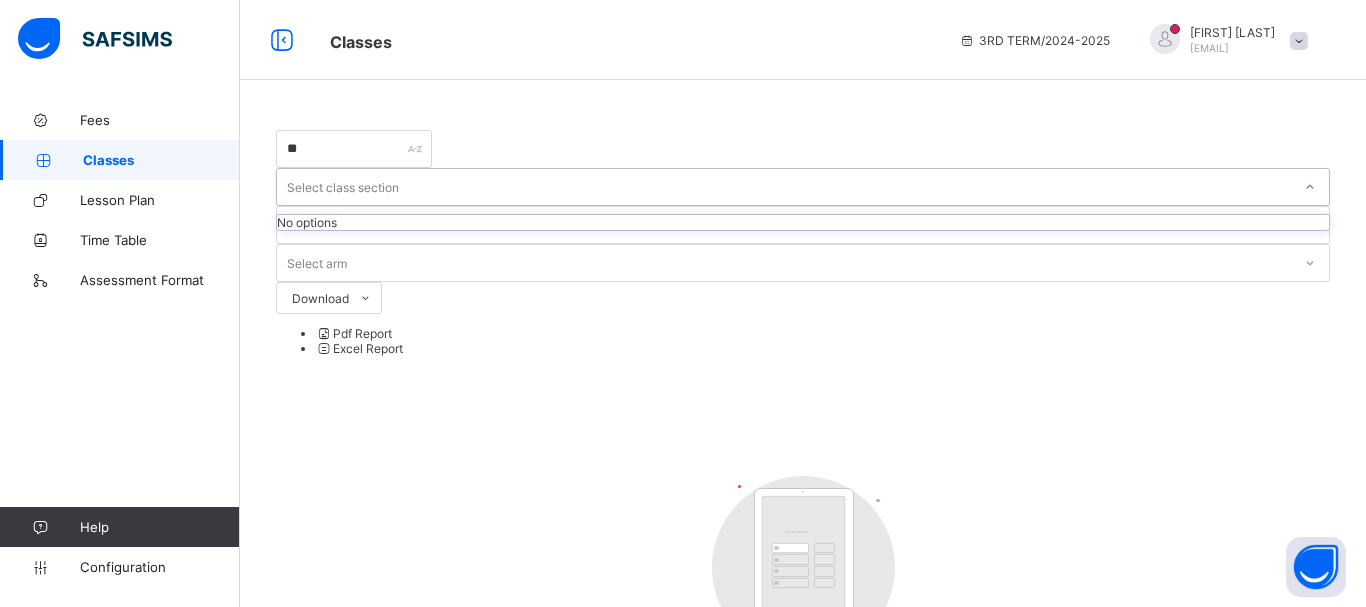 click 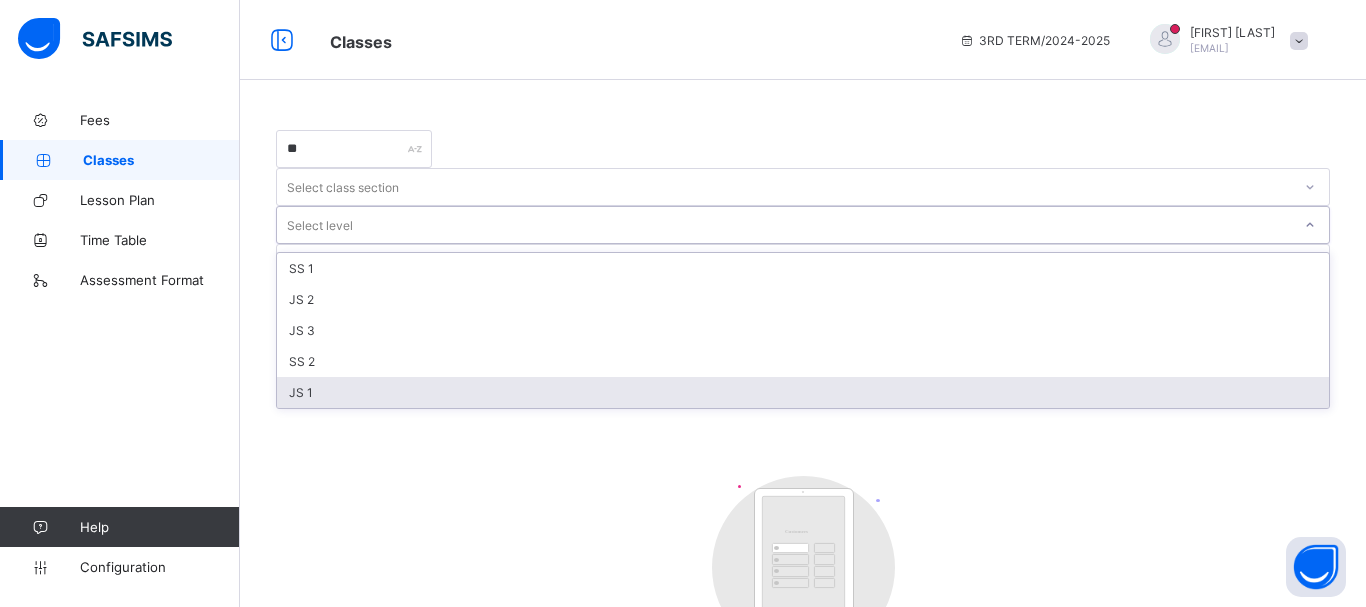 click on "JS 1" at bounding box center [803, 392] 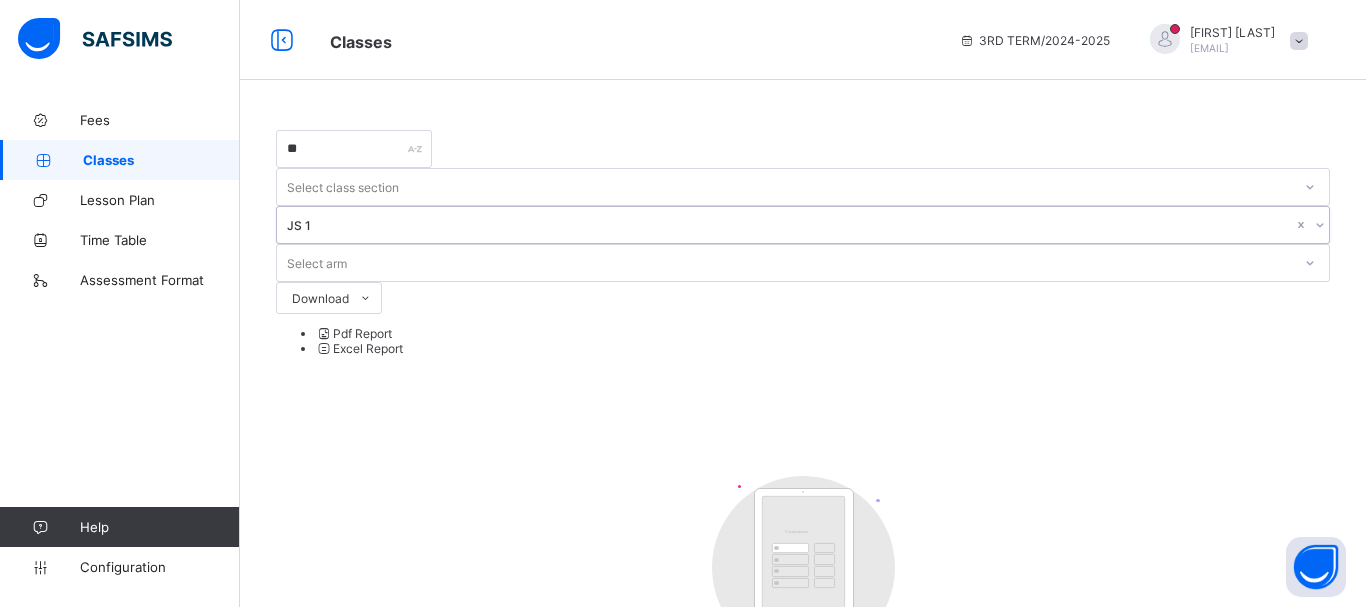 click 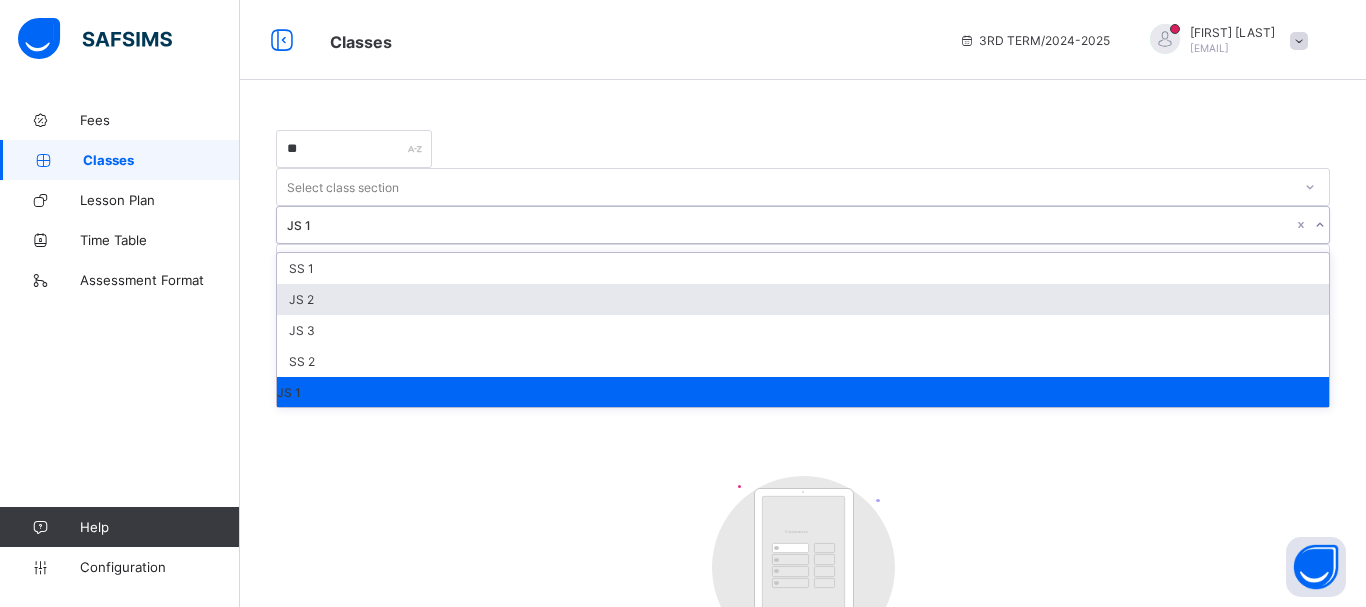 click on "JS 2" at bounding box center (803, 299) 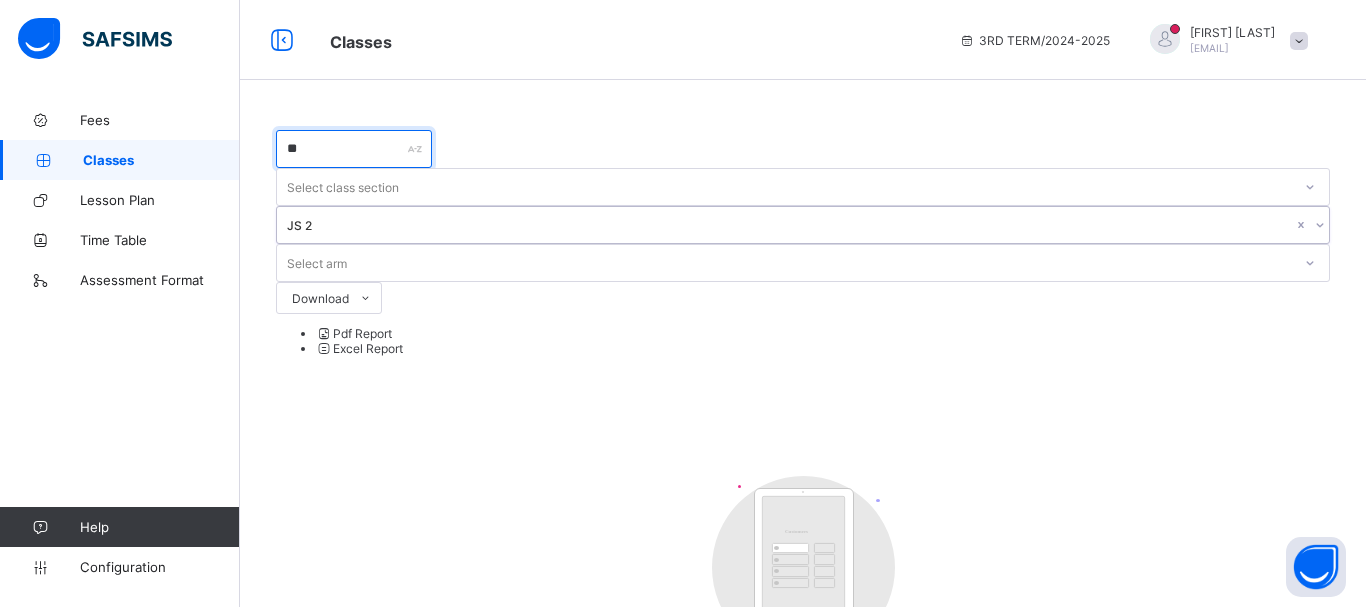 click on "**" at bounding box center [354, 149] 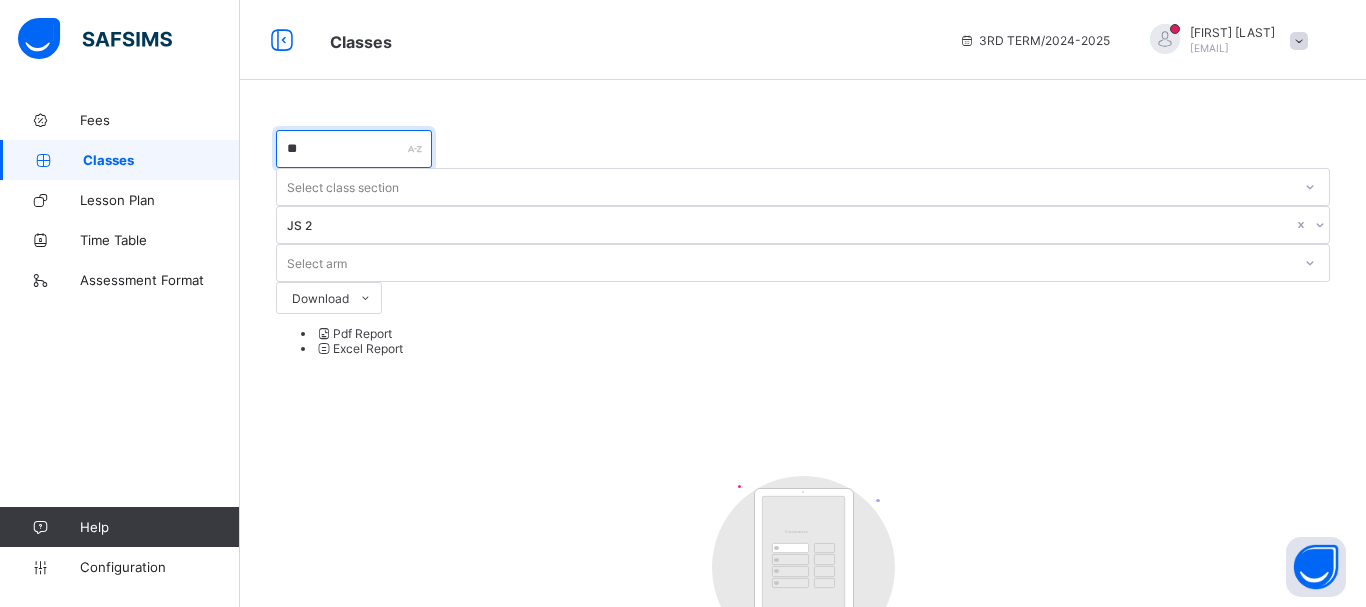 type on "*" 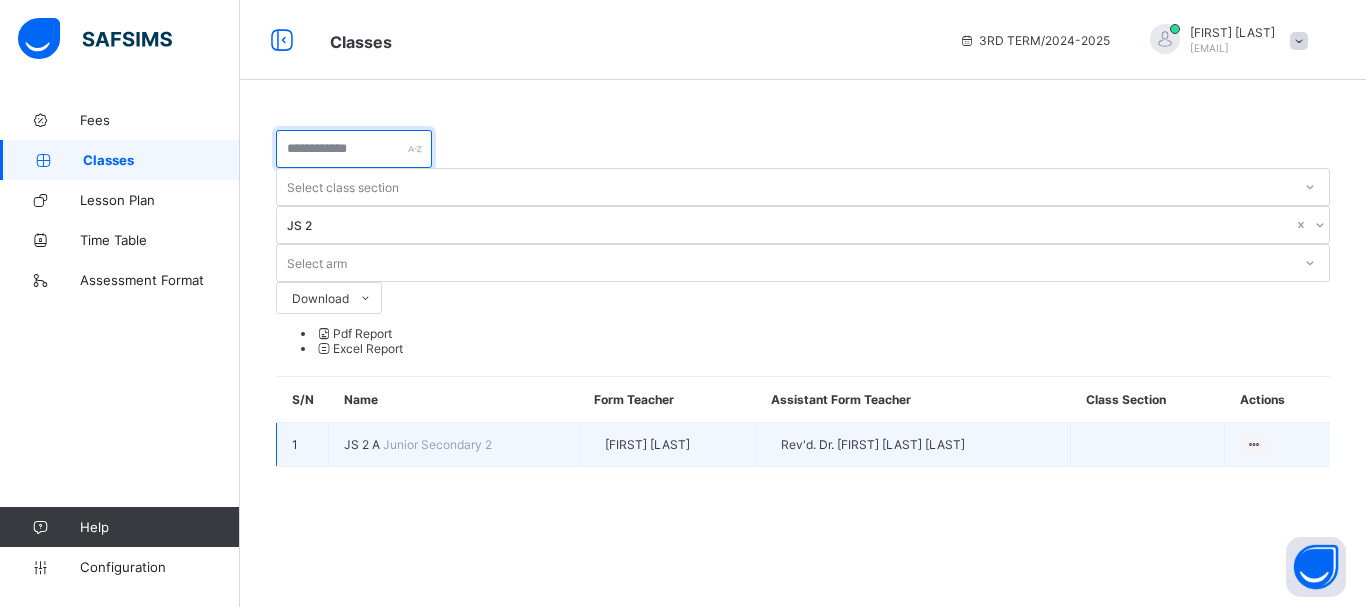 type 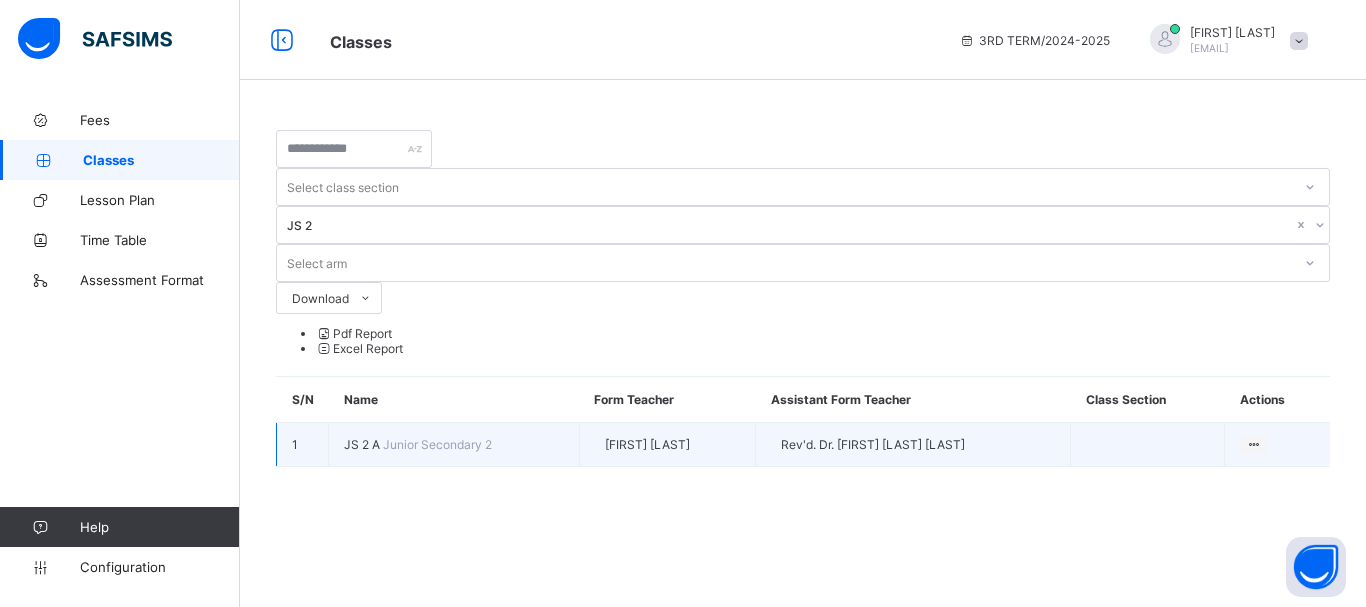 click on "Junior Secondary 2" at bounding box center [437, 444] 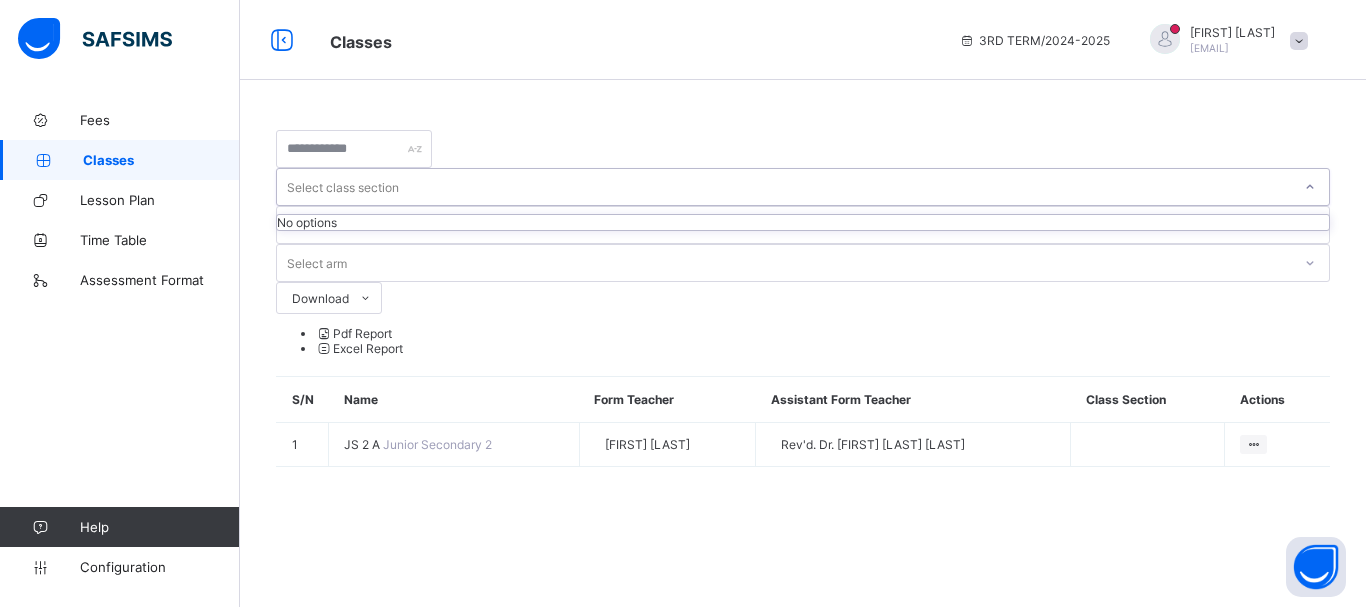 click 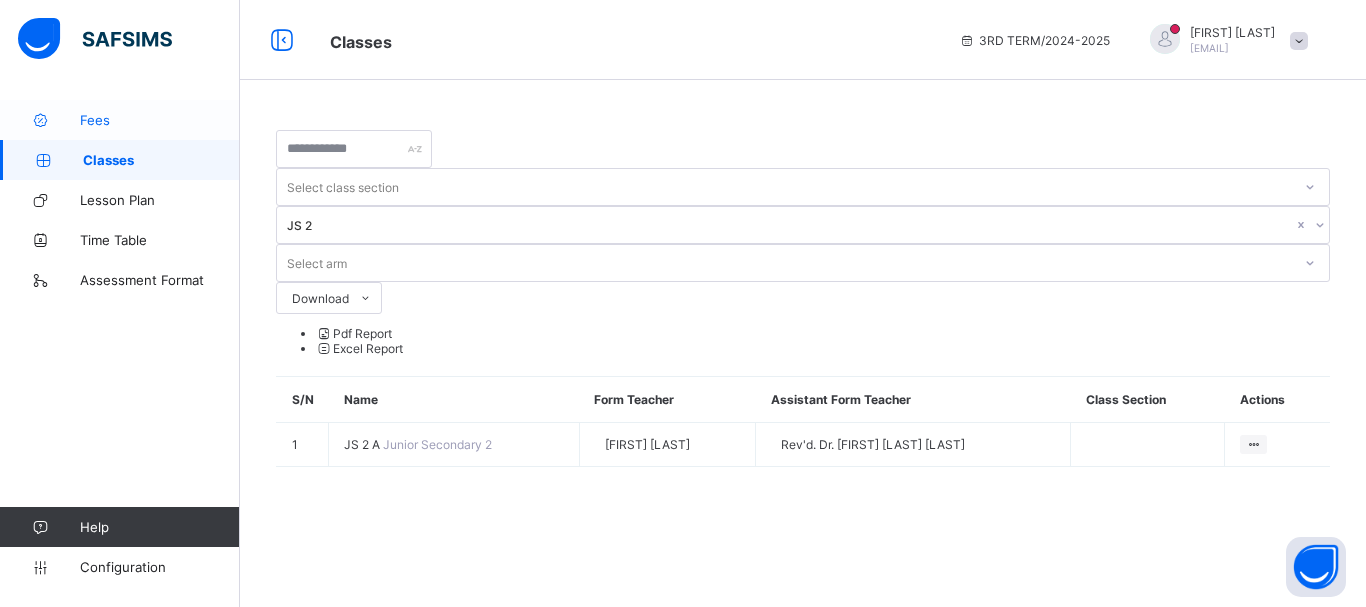 click on "Fees" at bounding box center [160, 120] 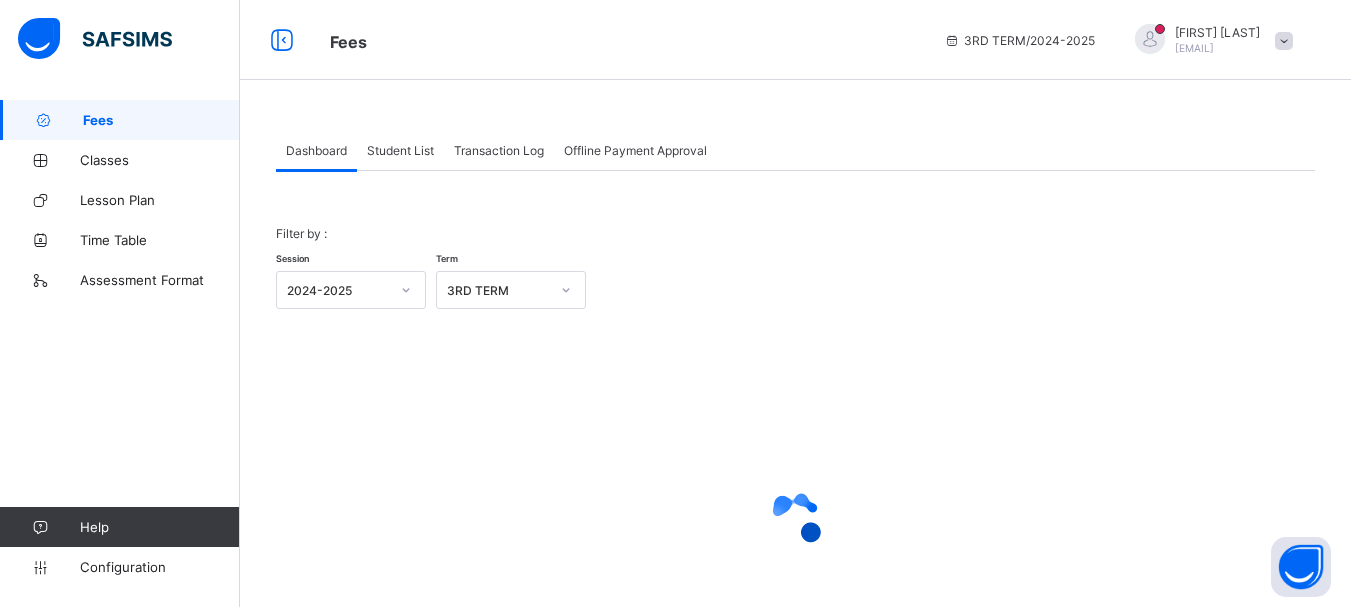 click on "Student List" at bounding box center (400, 150) 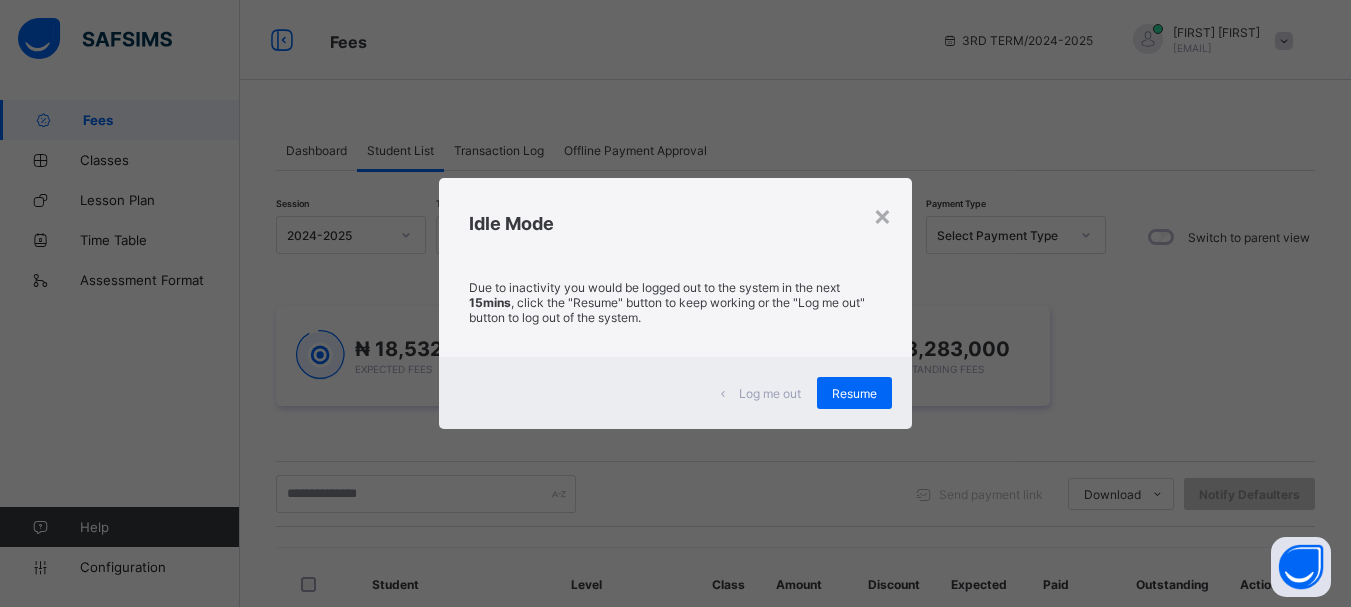 scroll, scrollTop: 0, scrollLeft: 0, axis: both 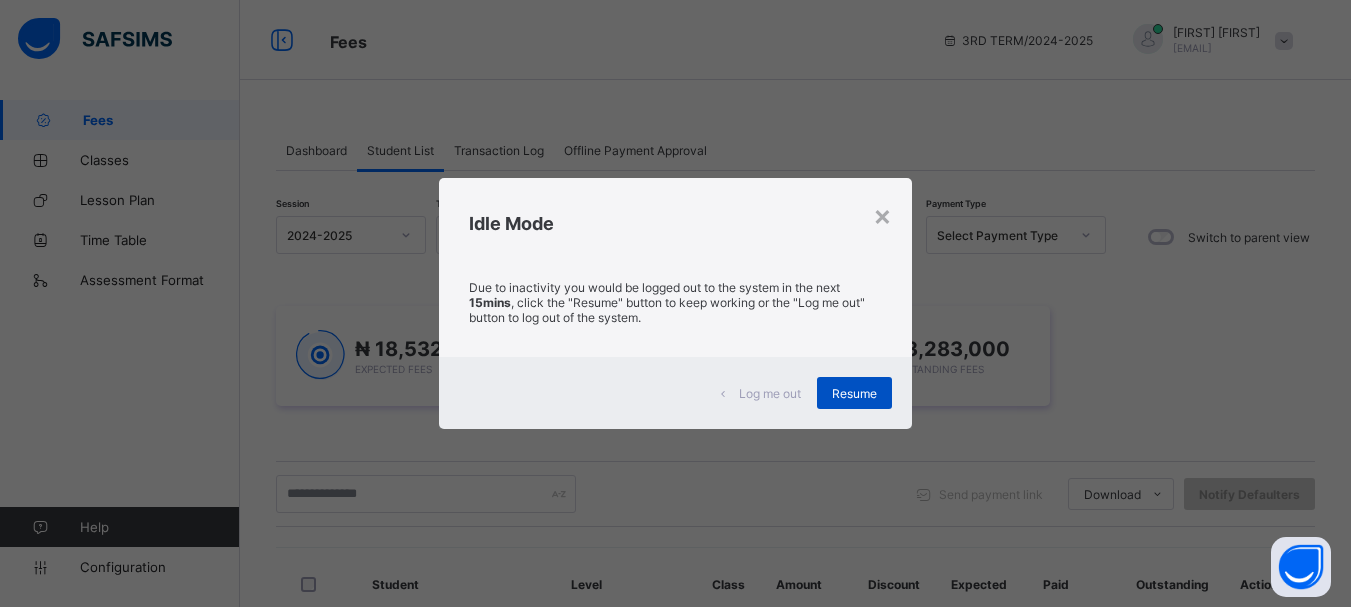 click on "Resume" at bounding box center (854, 393) 